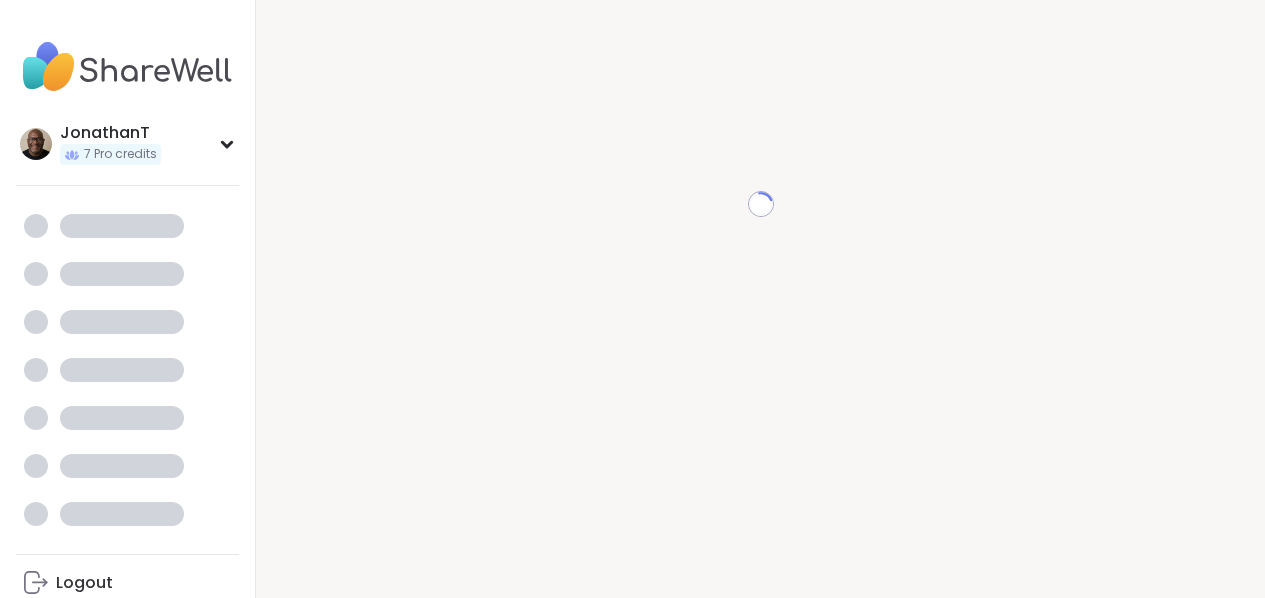 scroll, scrollTop: 0, scrollLeft: 0, axis: both 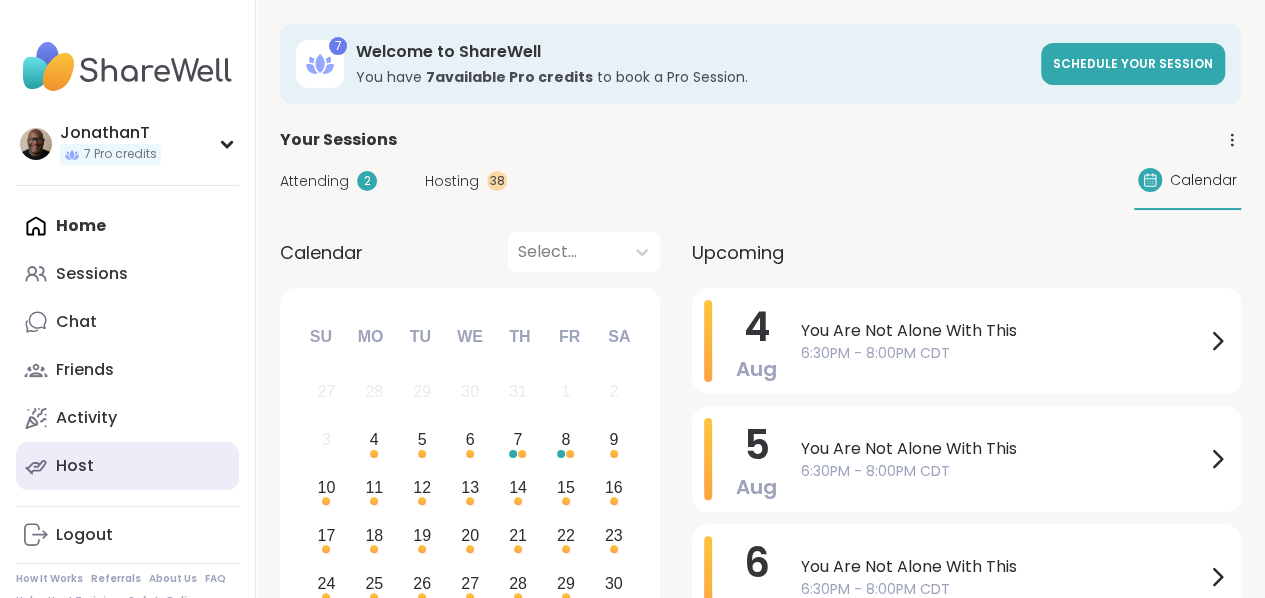click on "Host" at bounding box center (75, 466) 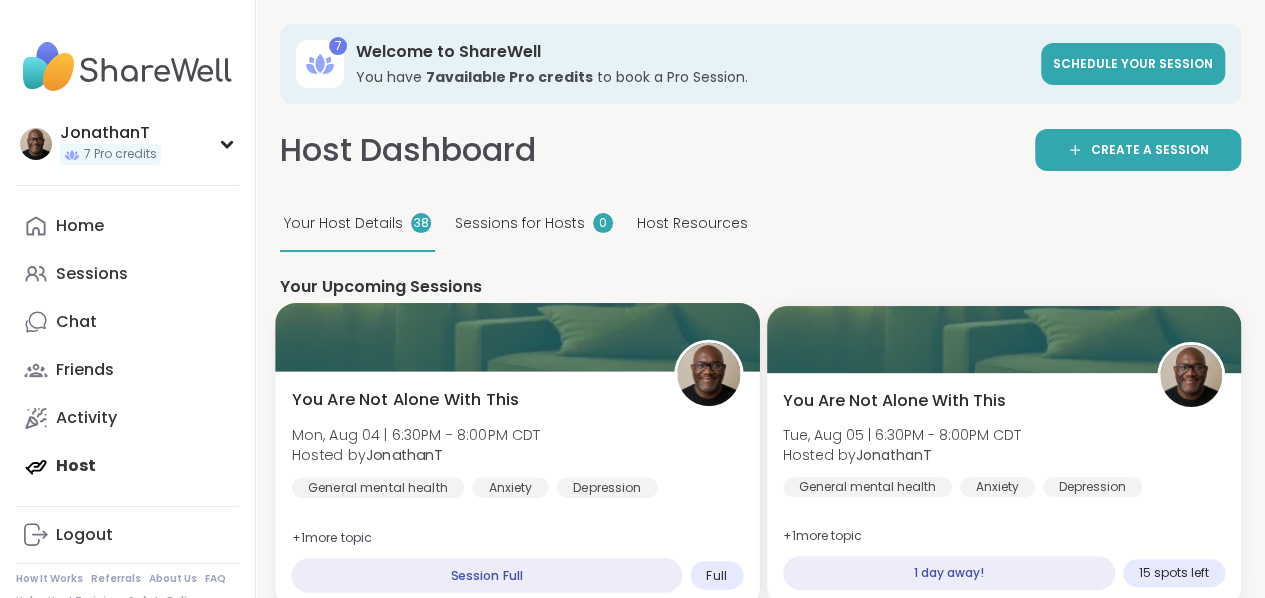 scroll, scrollTop: 0, scrollLeft: 0, axis: both 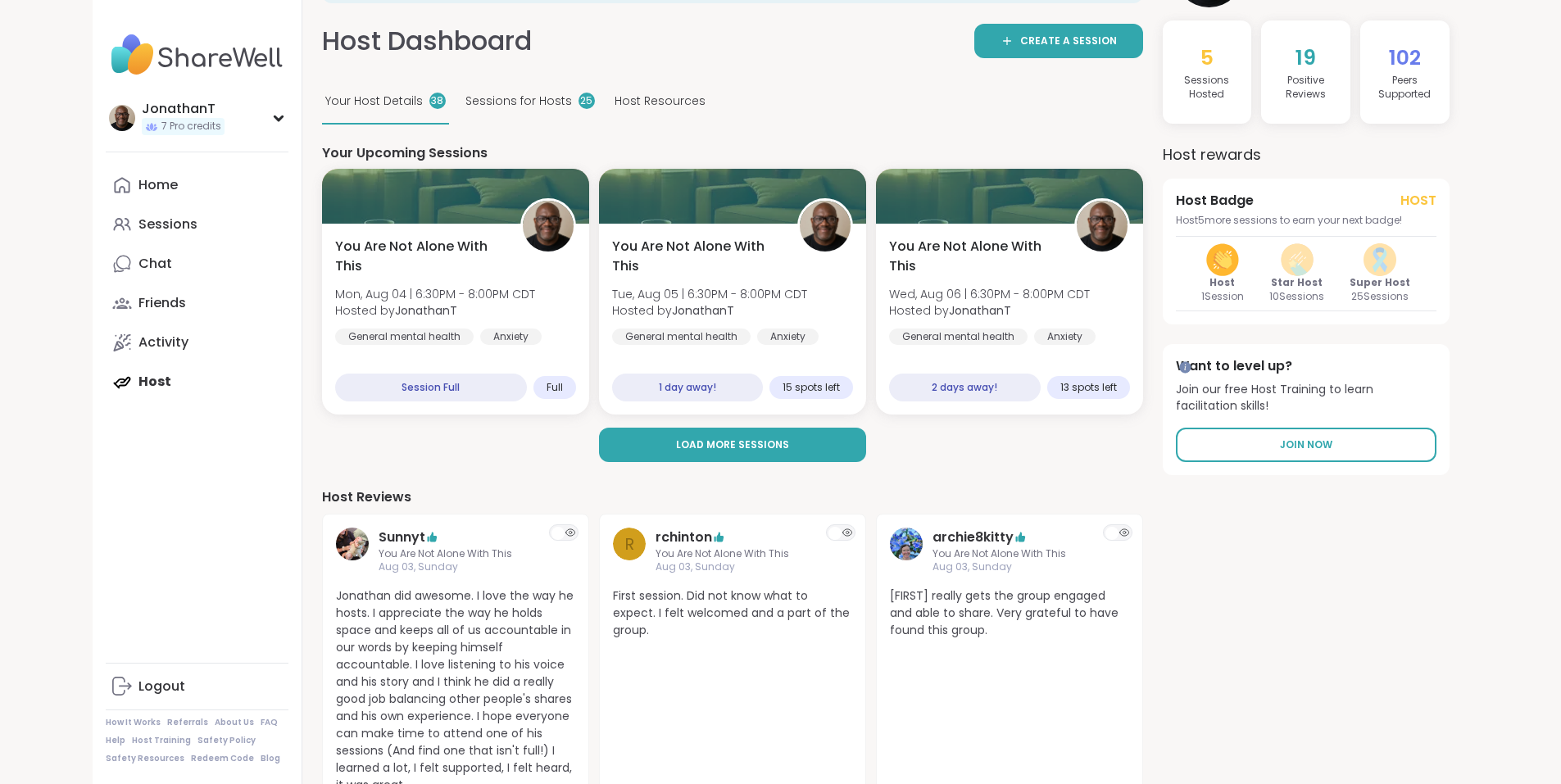 click on "Home Sessions Chat Friends Activity Host" at bounding box center [197, 283] 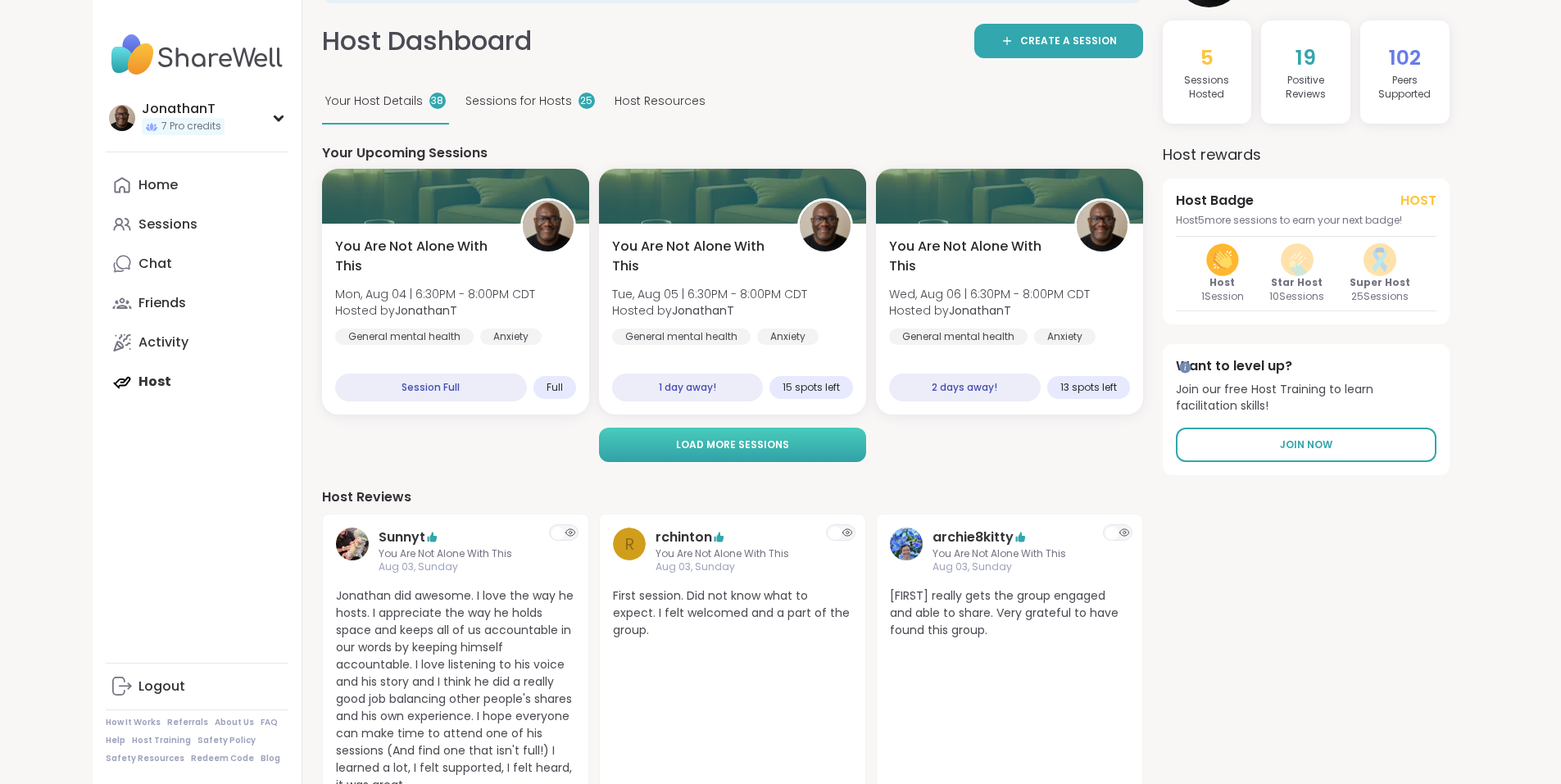 click on "Load more sessions" at bounding box center (733, 445) 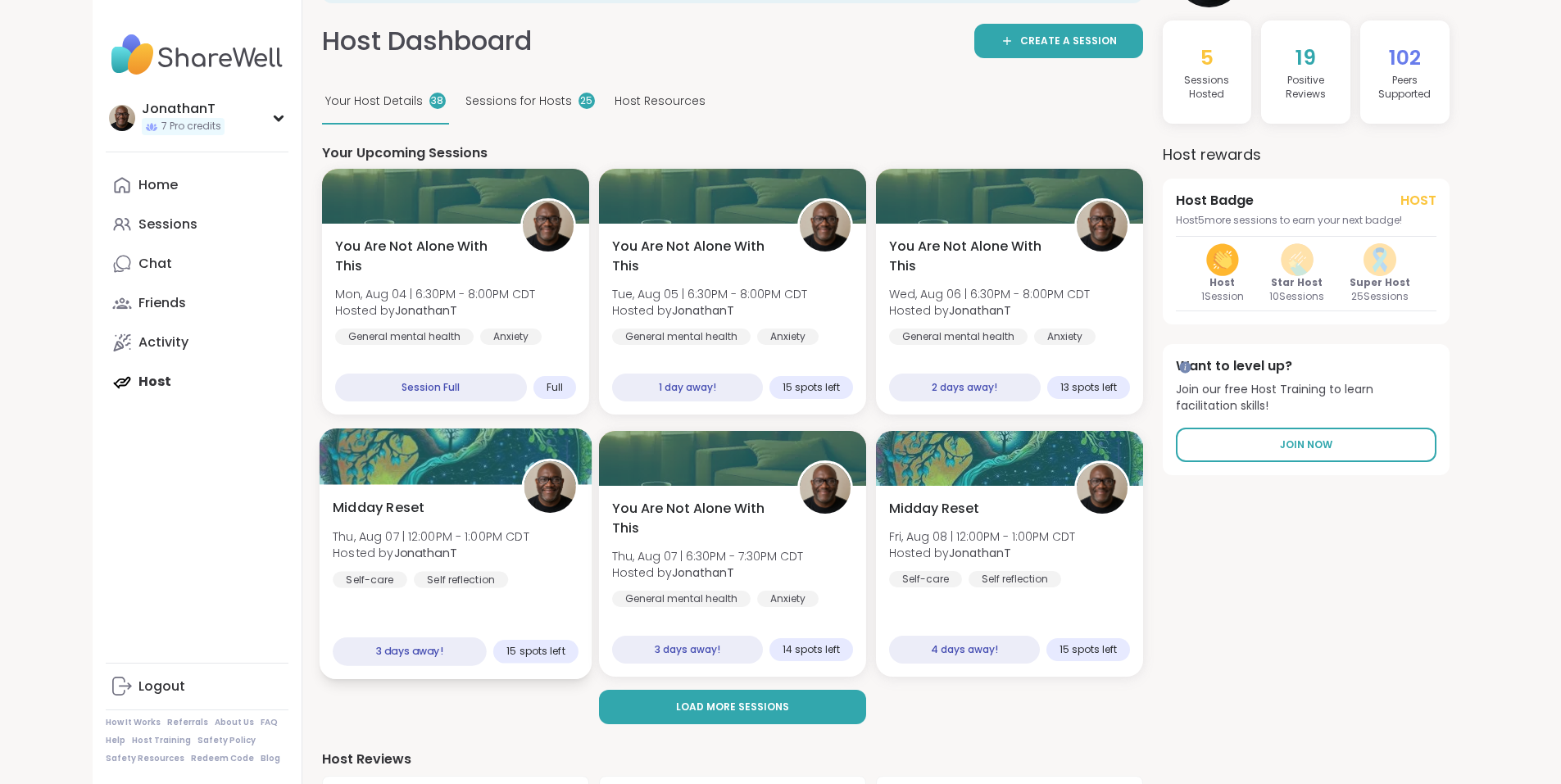 click on "Midday Reset" at bounding box center (379, 508) 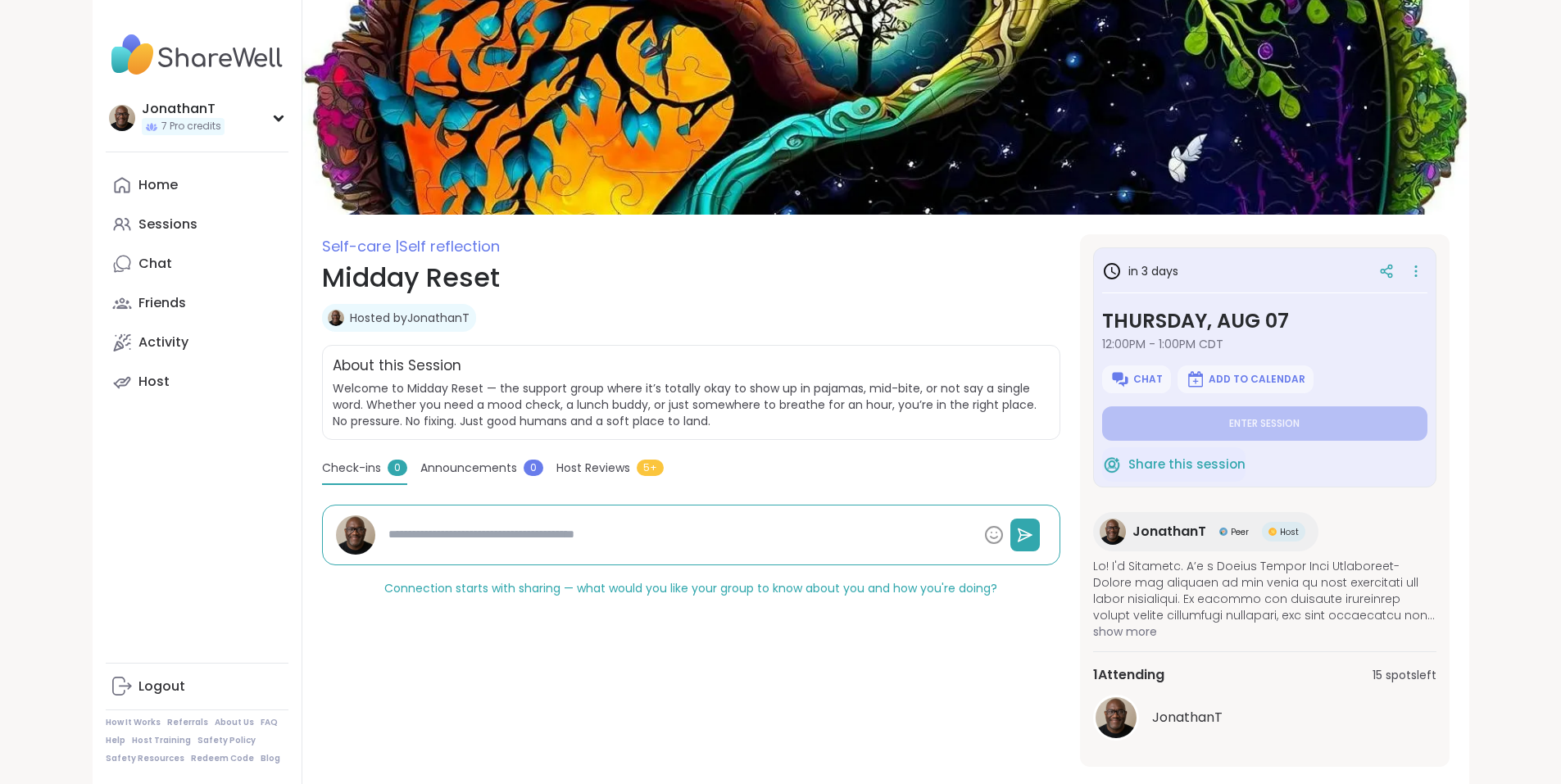 scroll, scrollTop: 0, scrollLeft: 0, axis: both 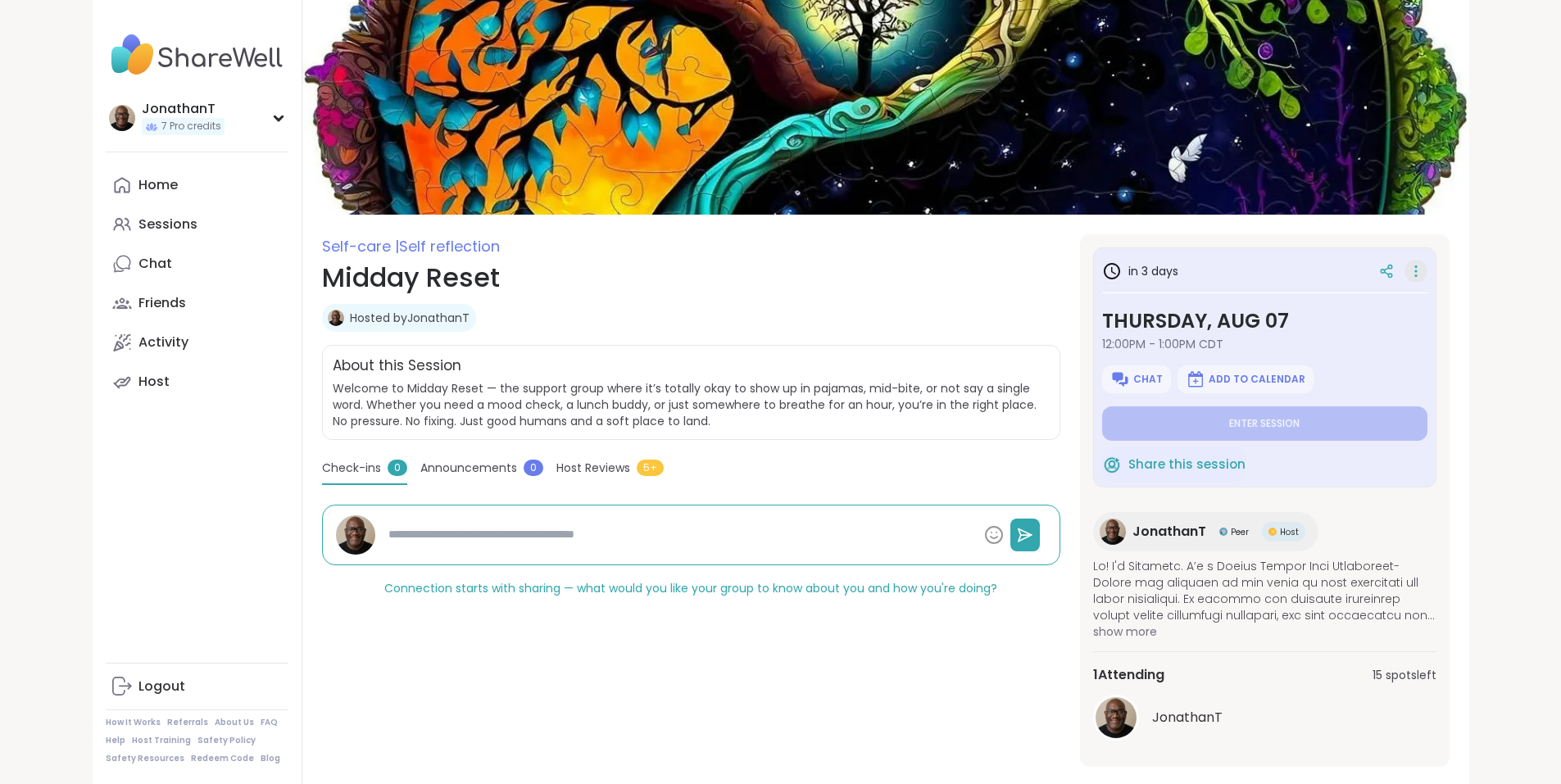 click 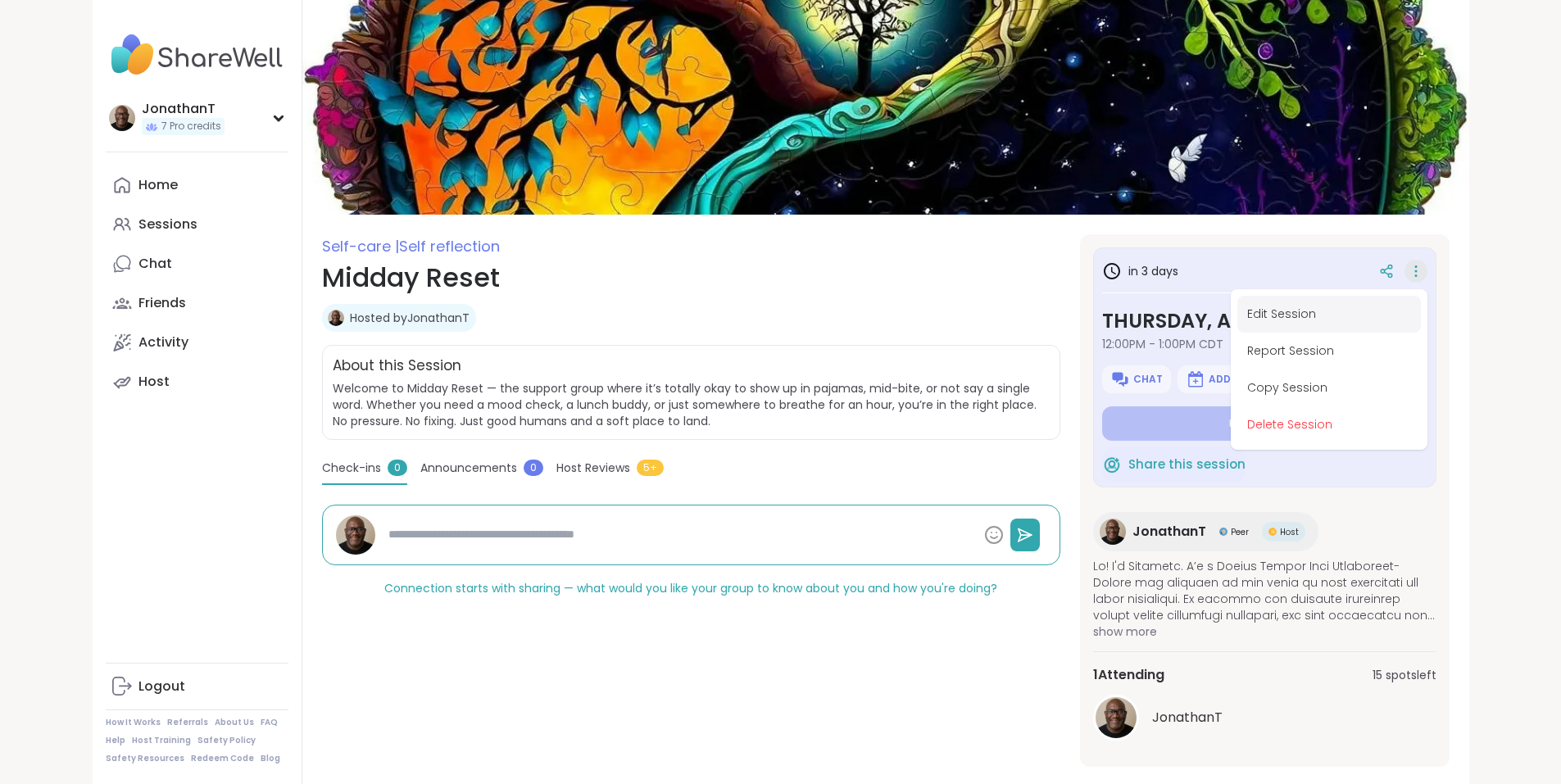 click on "Edit Session" at bounding box center (1329, 314) 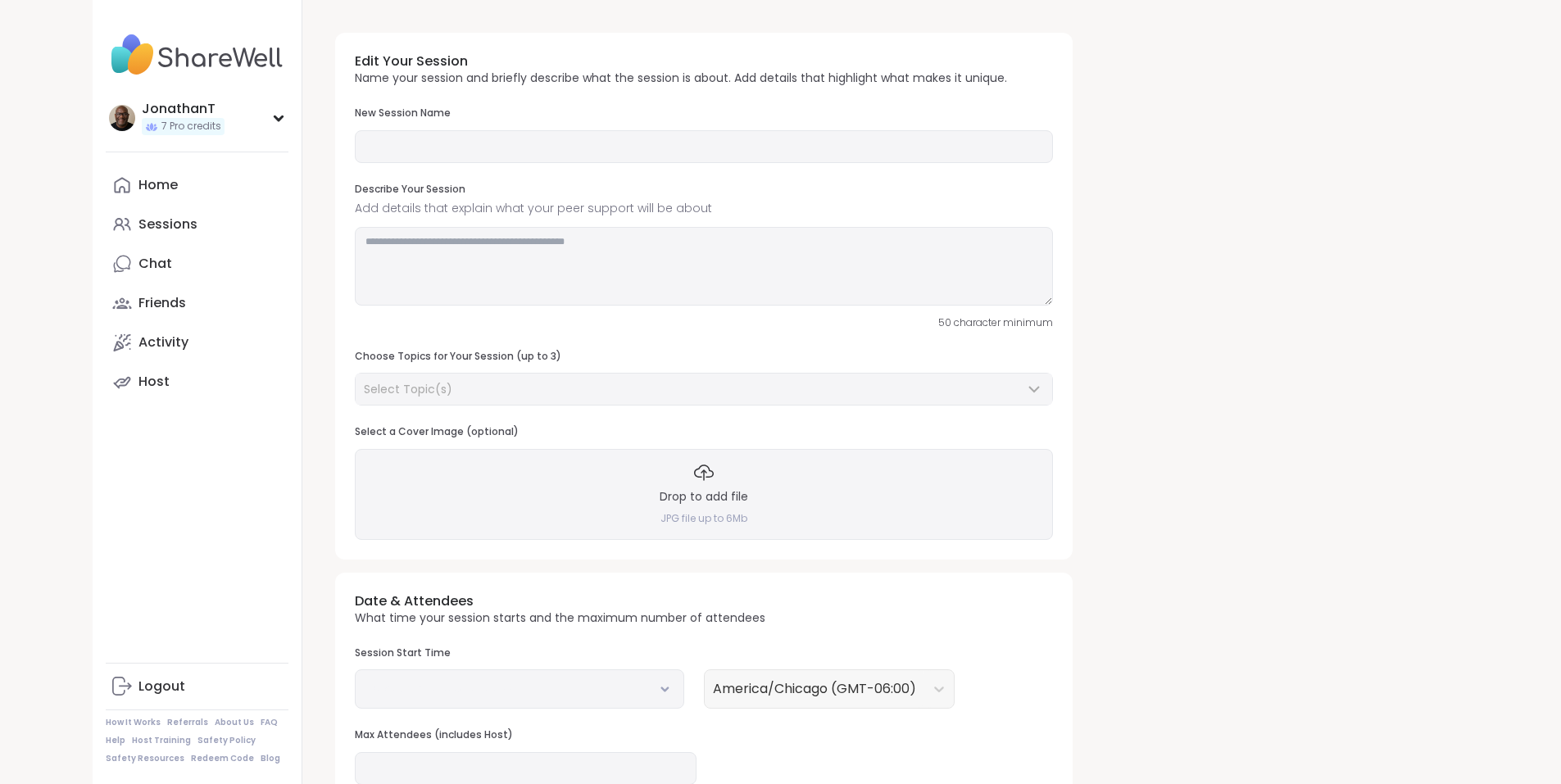 type on "**********" 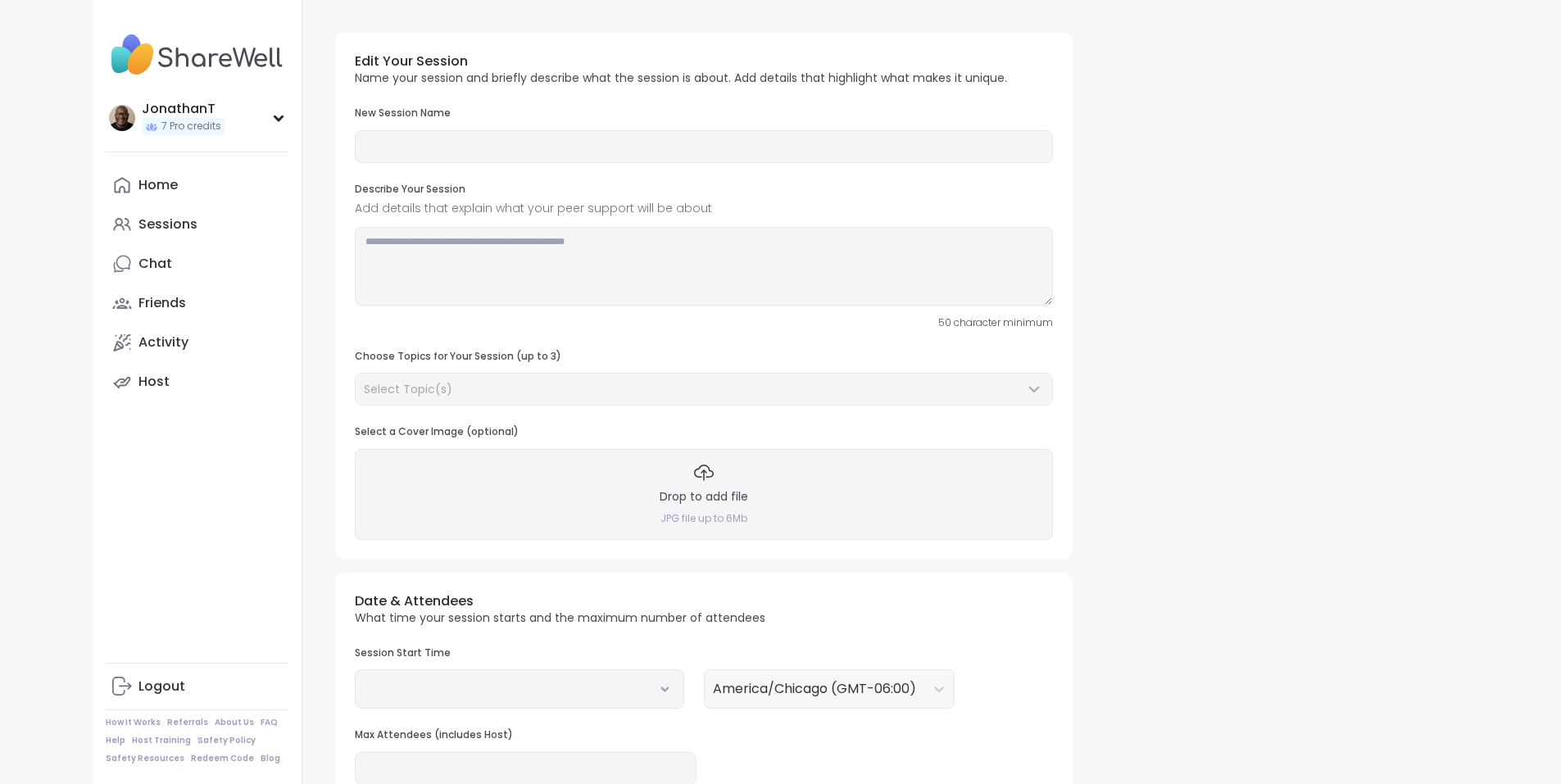 type on "**********" 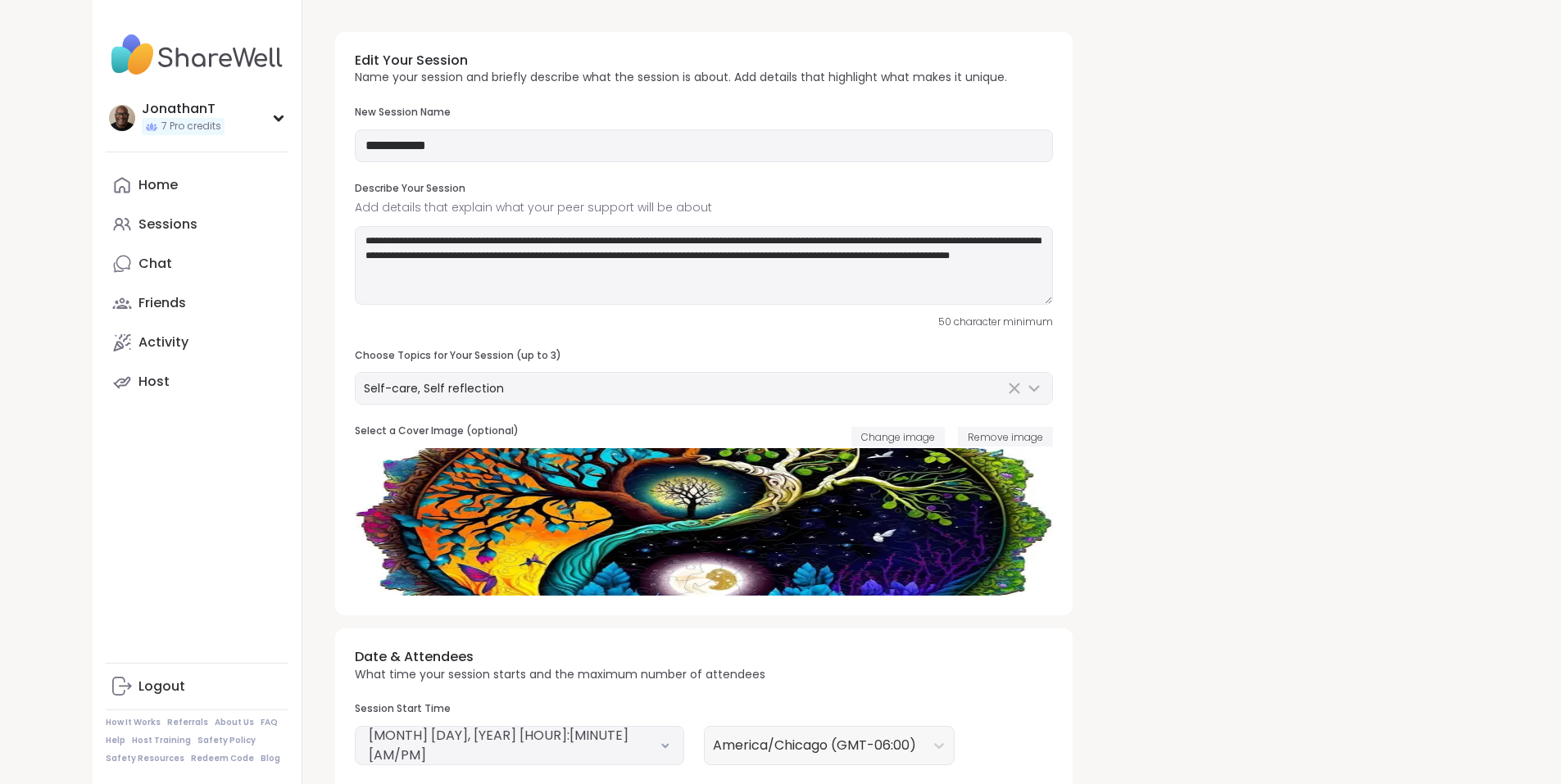 scroll, scrollTop: 0, scrollLeft: 0, axis: both 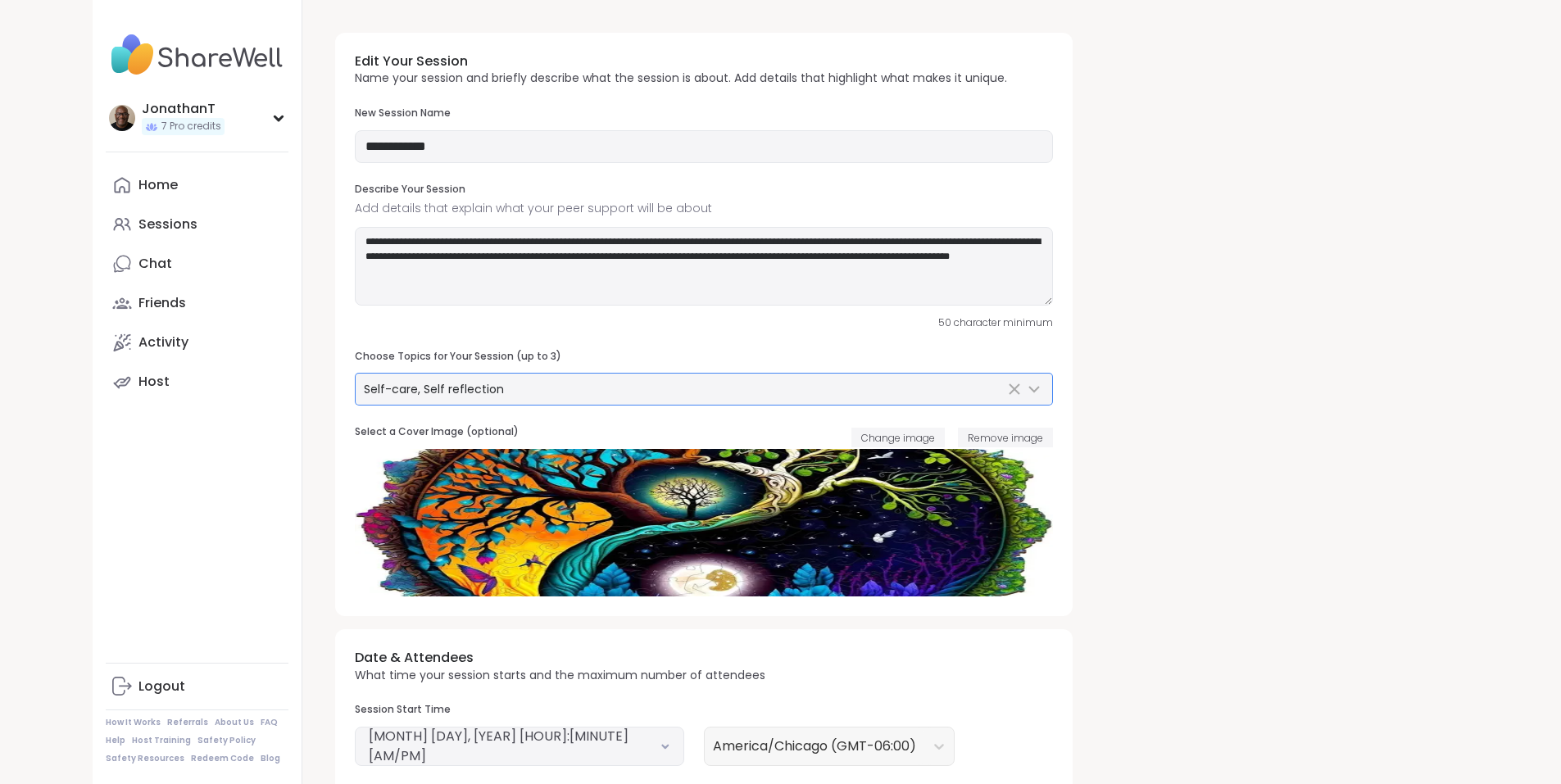 click 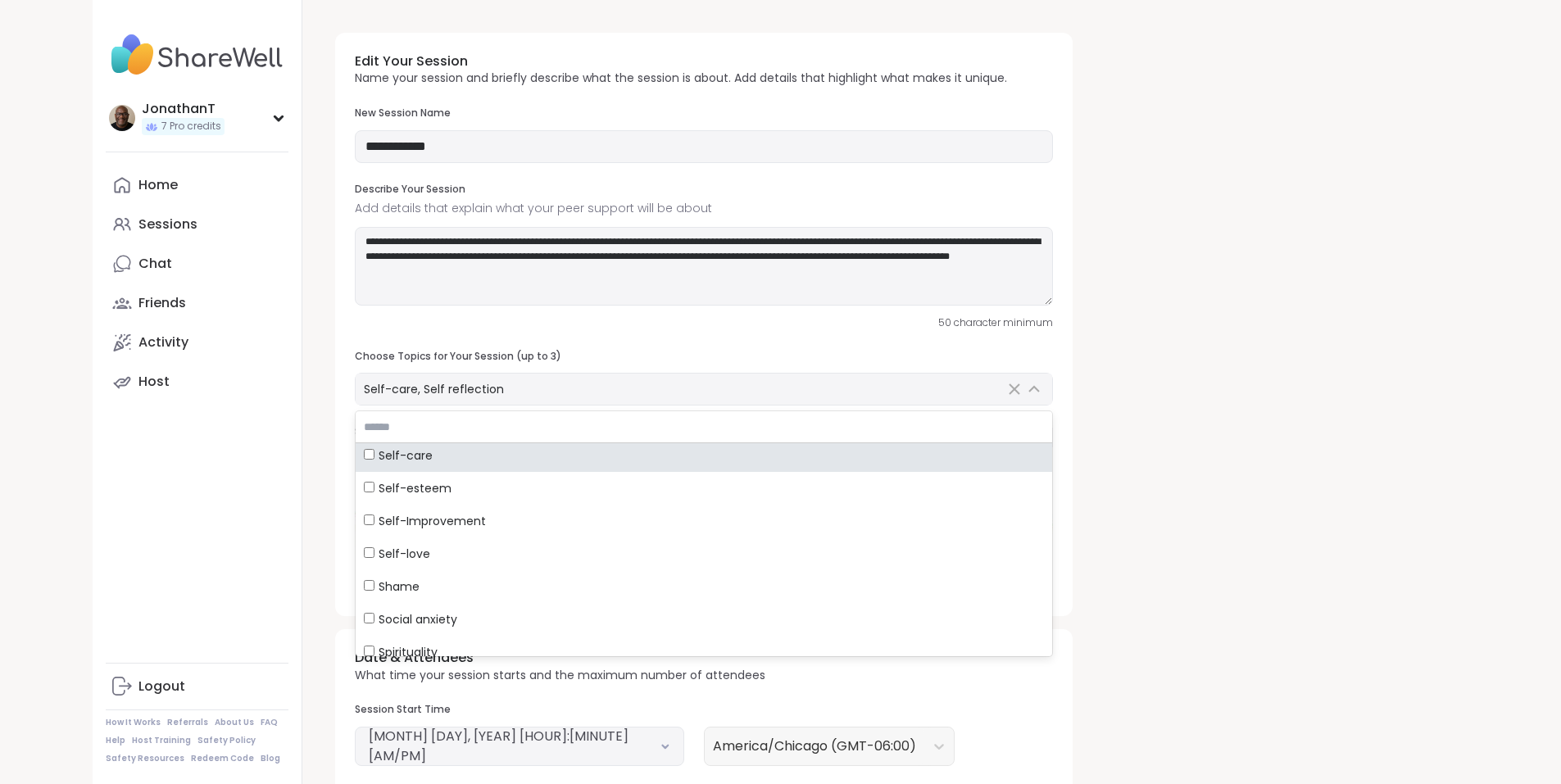 scroll, scrollTop: 2130, scrollLeft: 0, axis: vertical 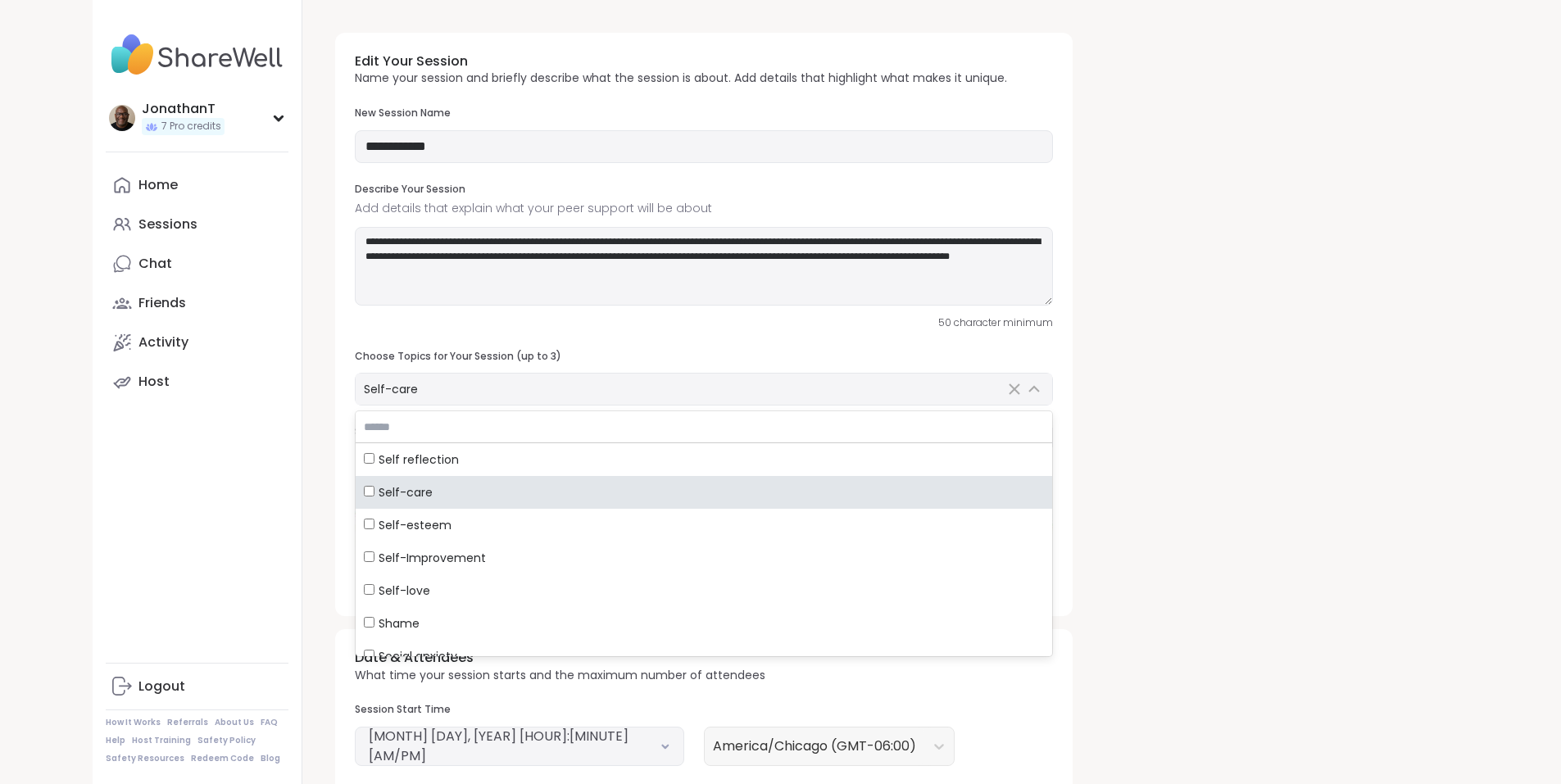 click on "Choose Topics for Your Session (up to 3)" at bounding box center (704, 356) 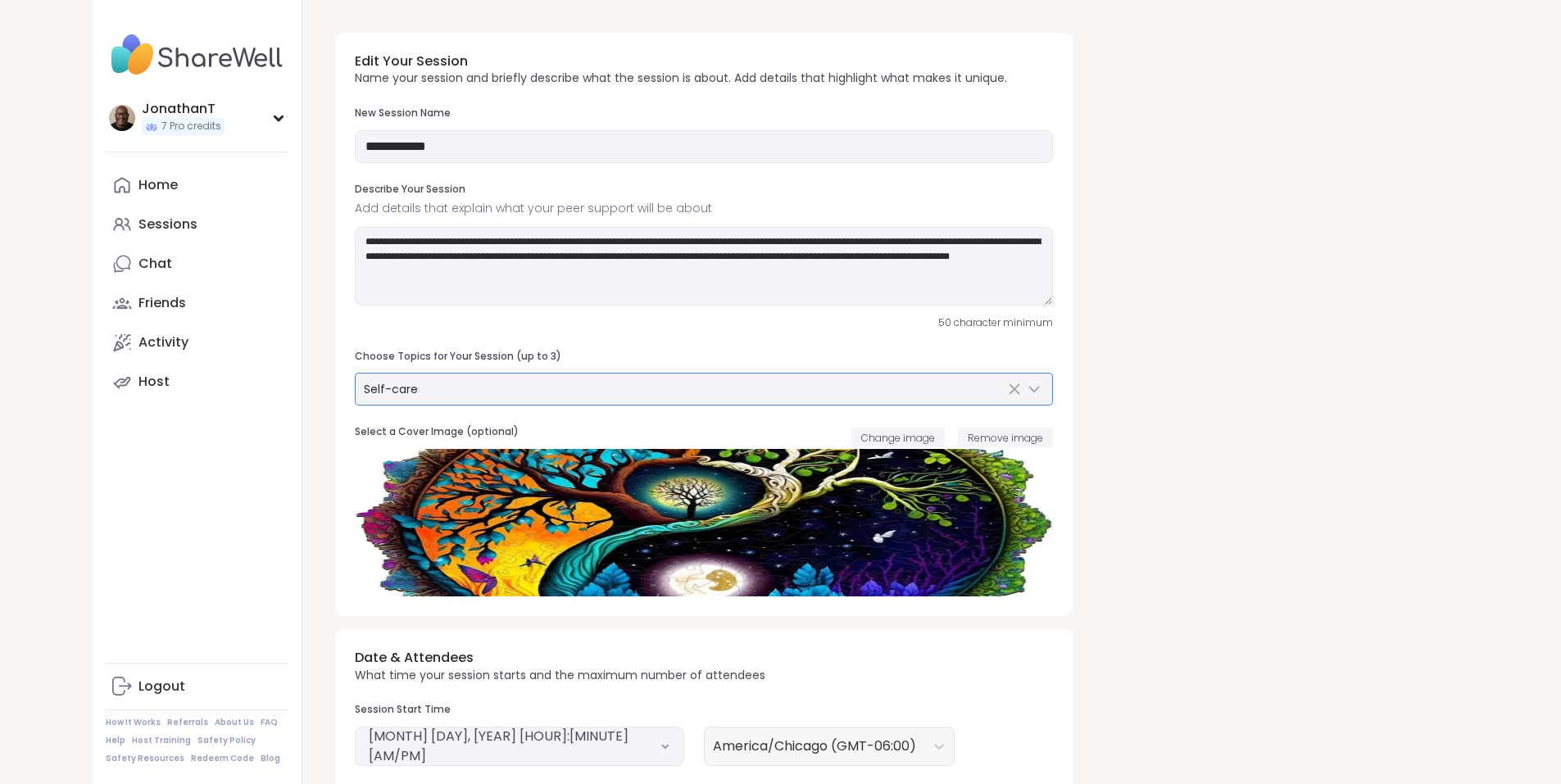 click 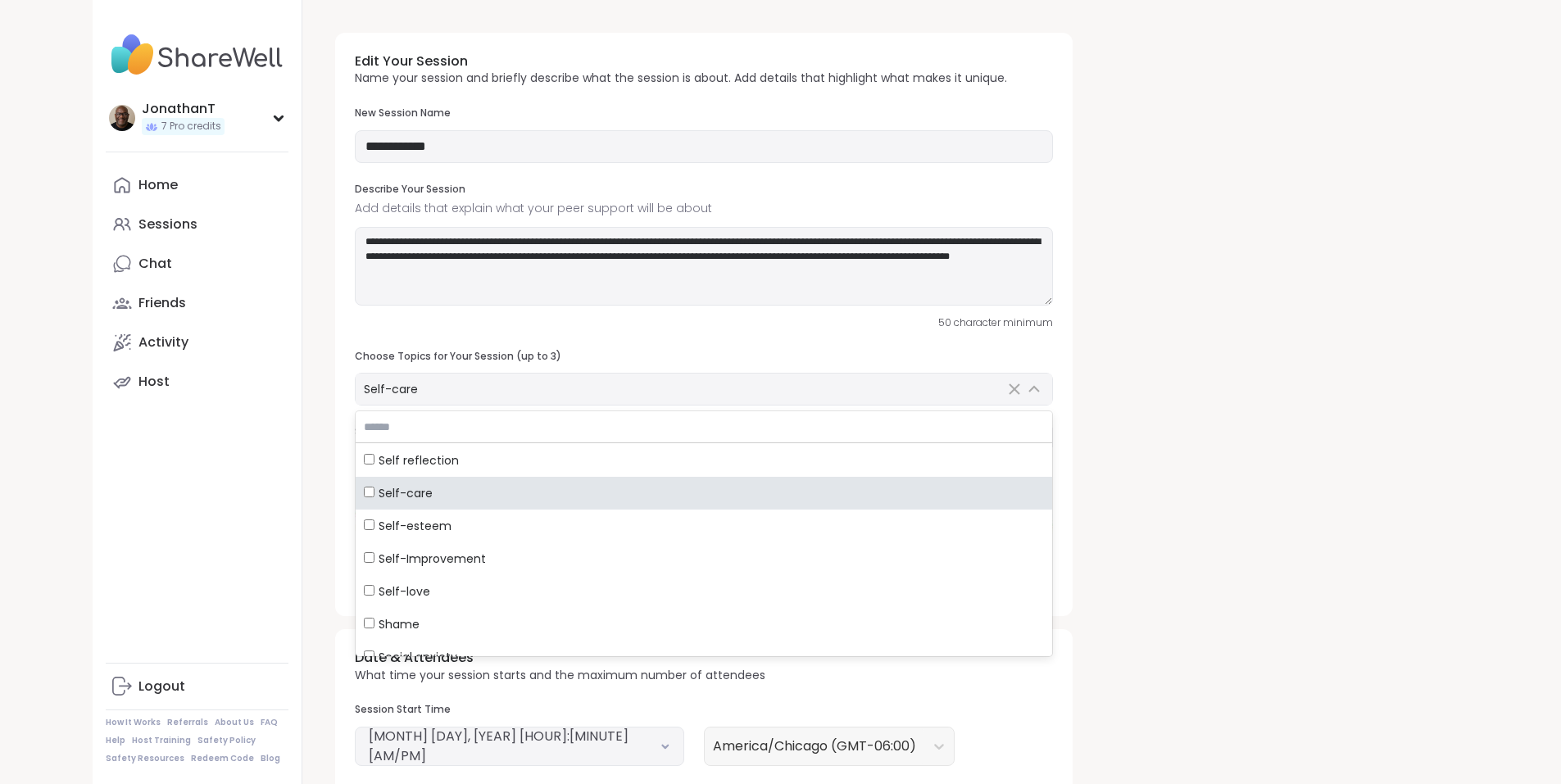 scroll, scrollTop: 2130, scrollLeft: 0, axis: vertical 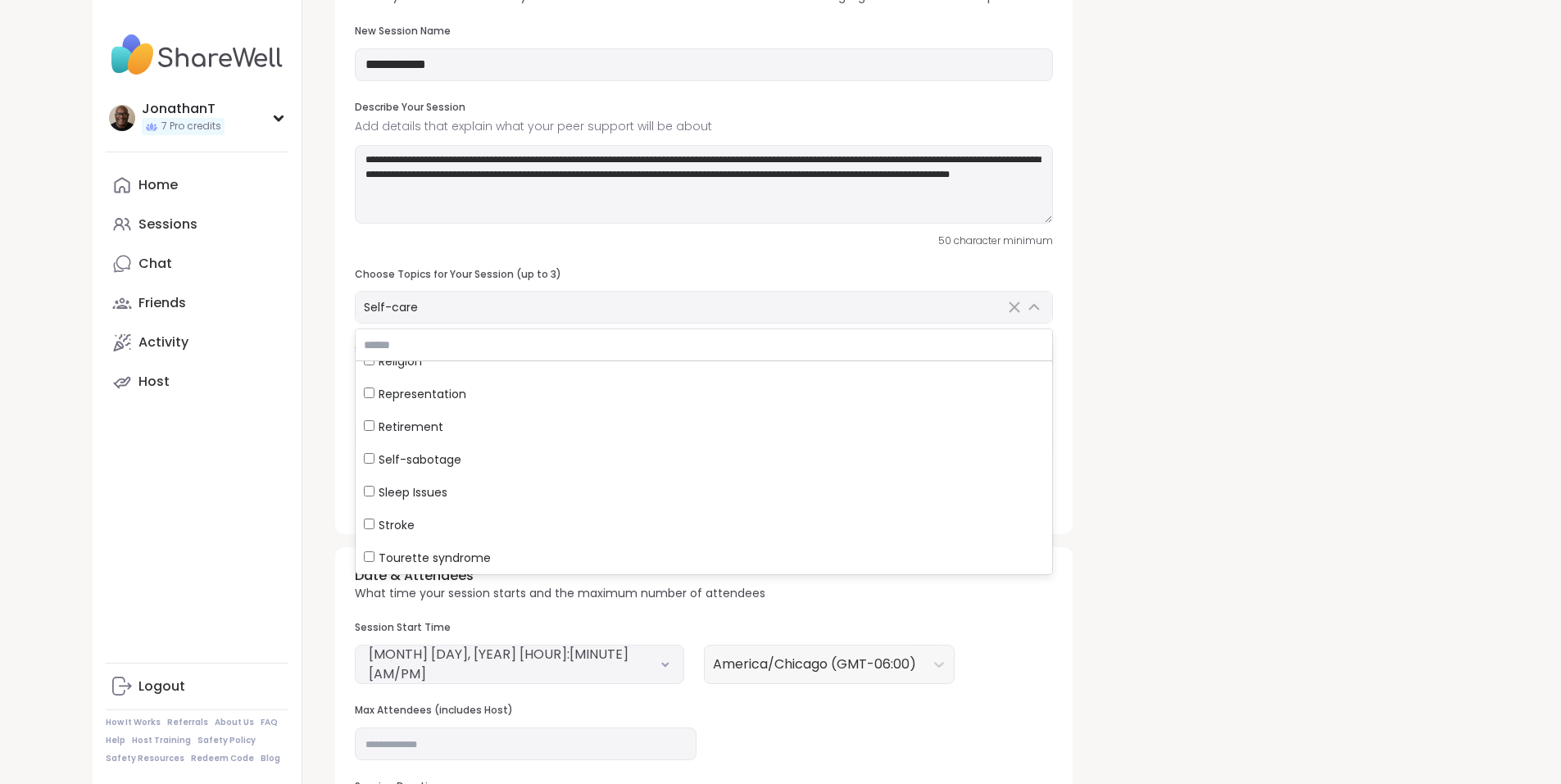 click on "**********" at bounding box center (886, 601) 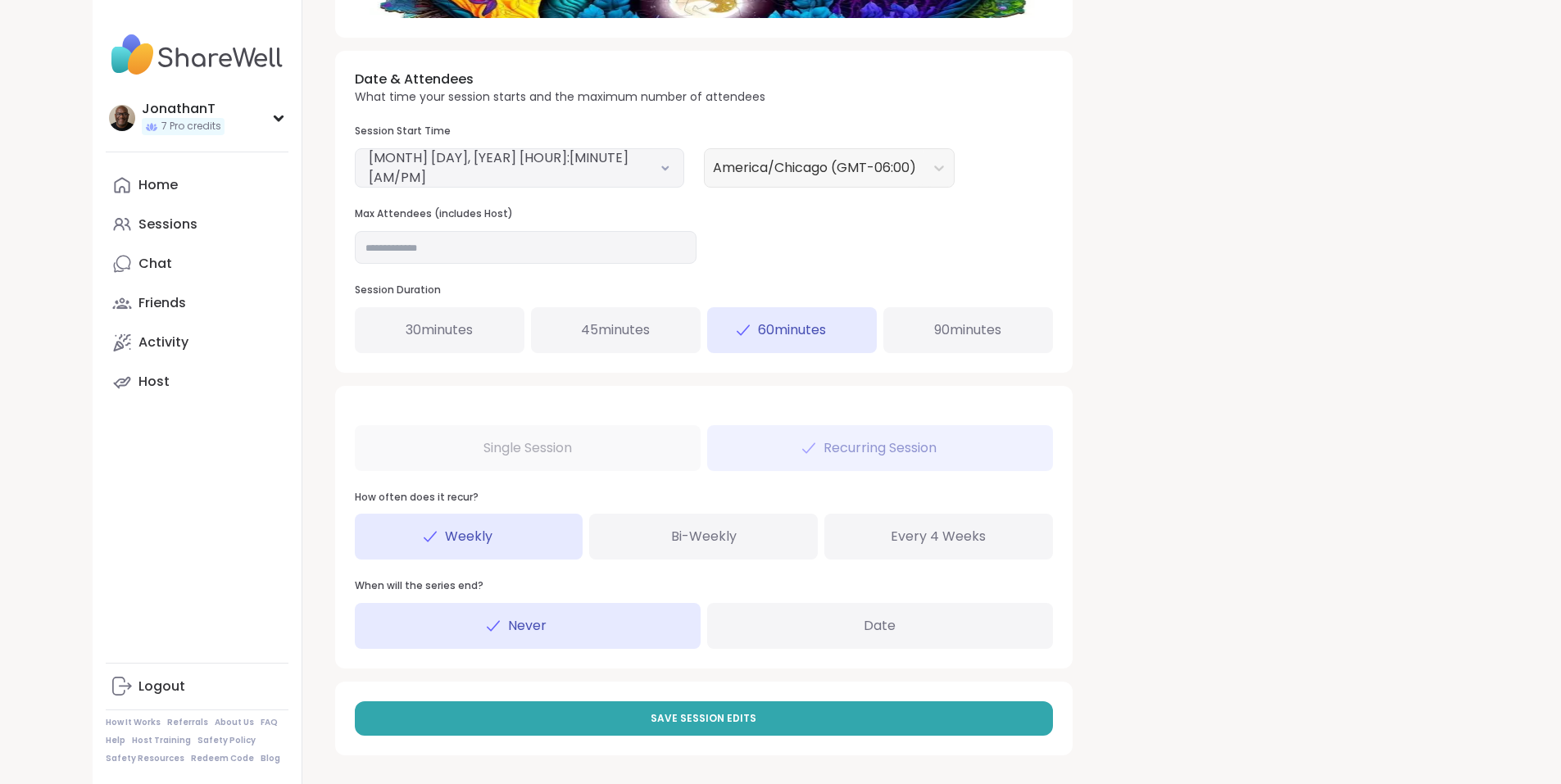 scroll, scrollTop: 579, scrollLeft: 0, axis: vertical 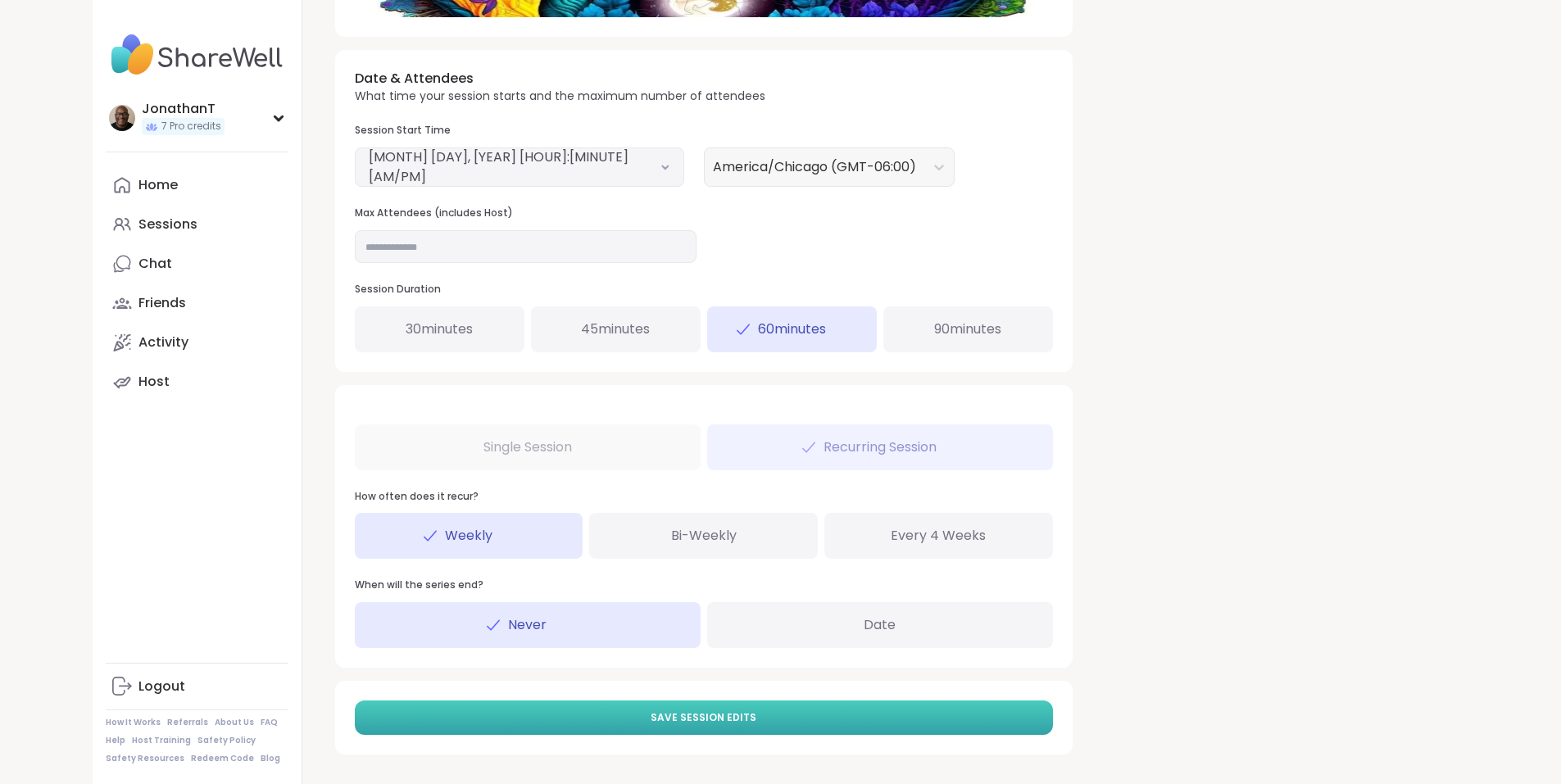 click on "Save Session Edits" at bounding box center [704, 718] 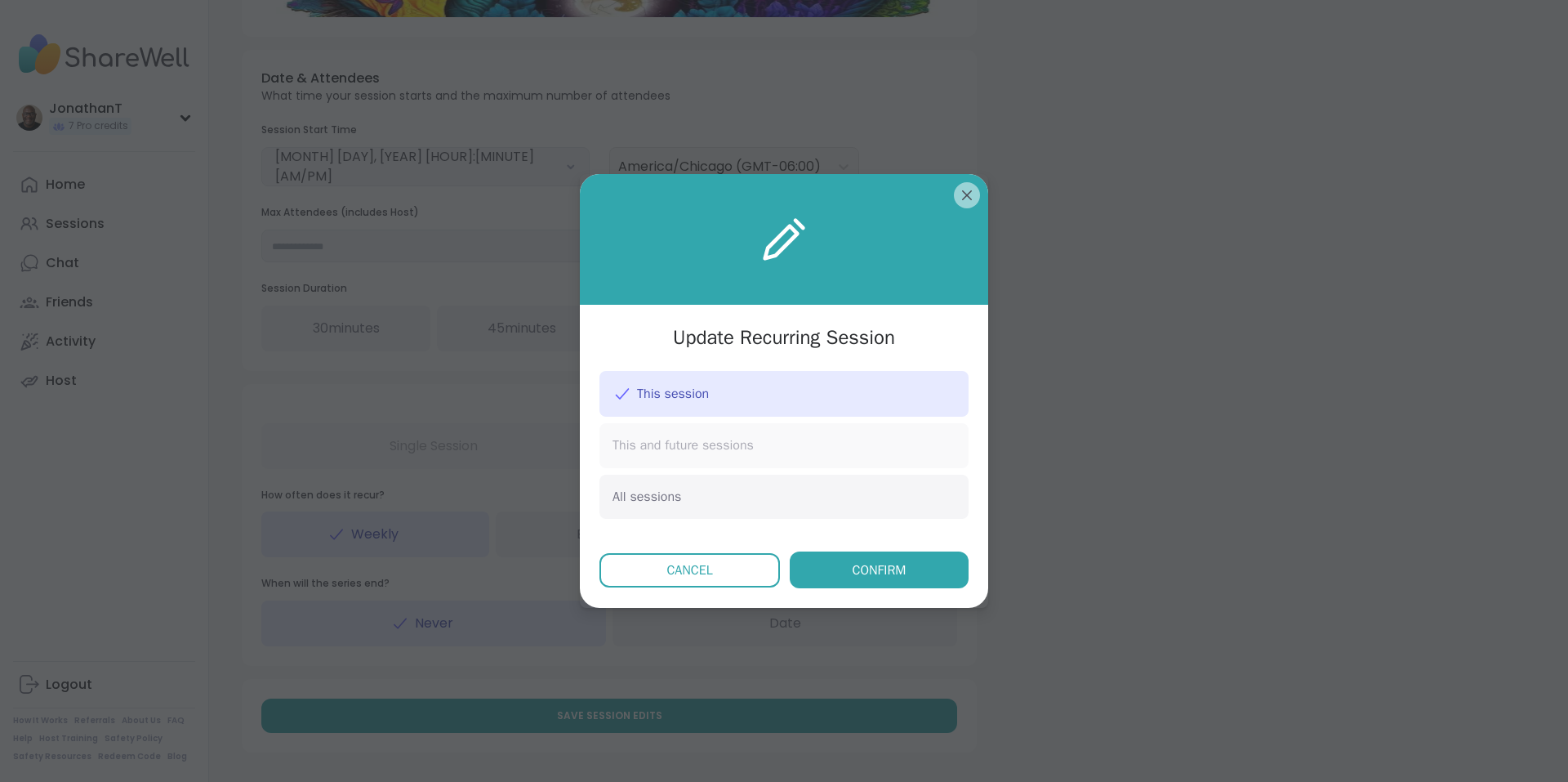 click on "This and future sessions" at bounding box center (784, 445) 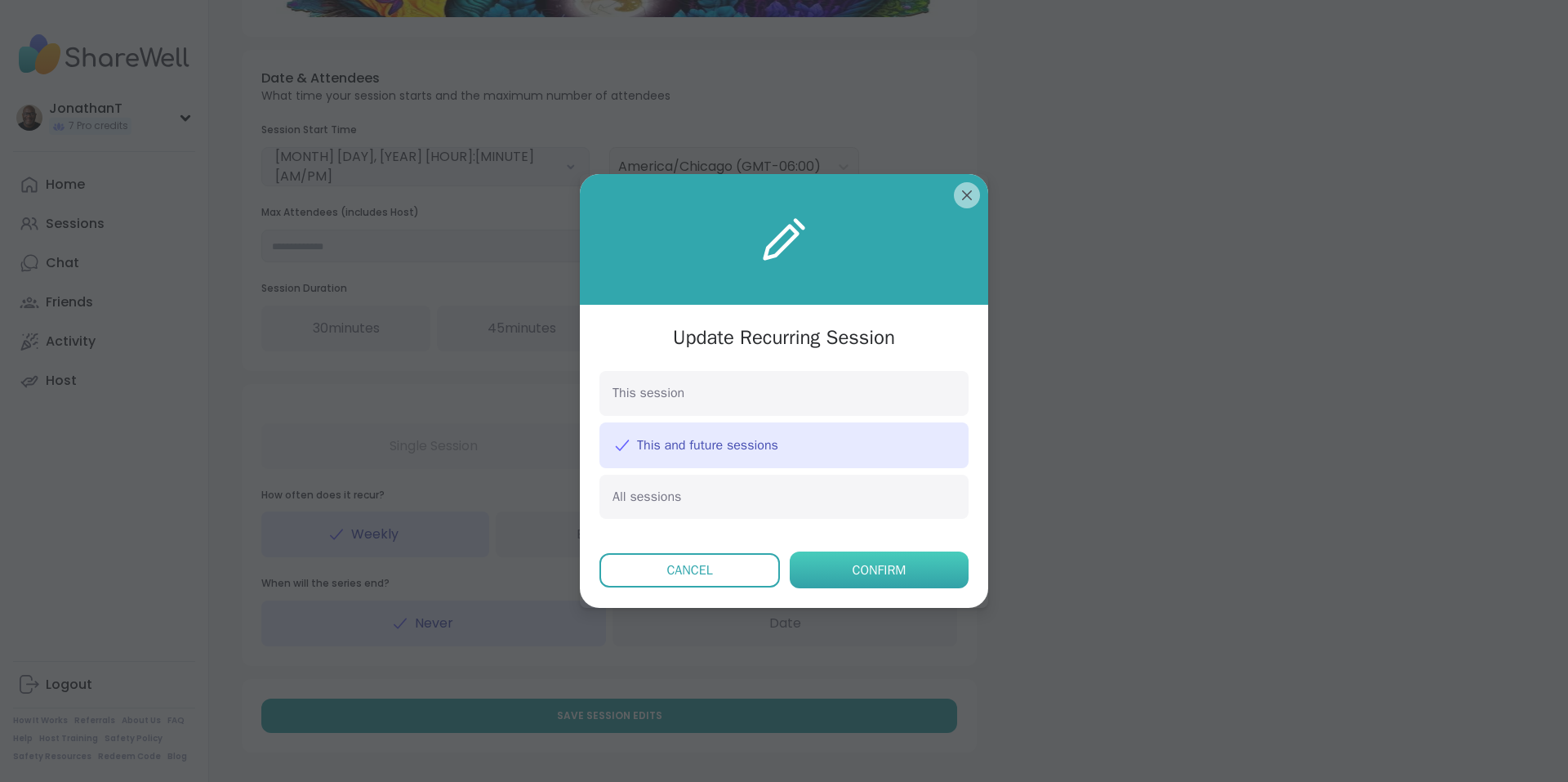 click on "Confirm" at bounding box center (880, 570) 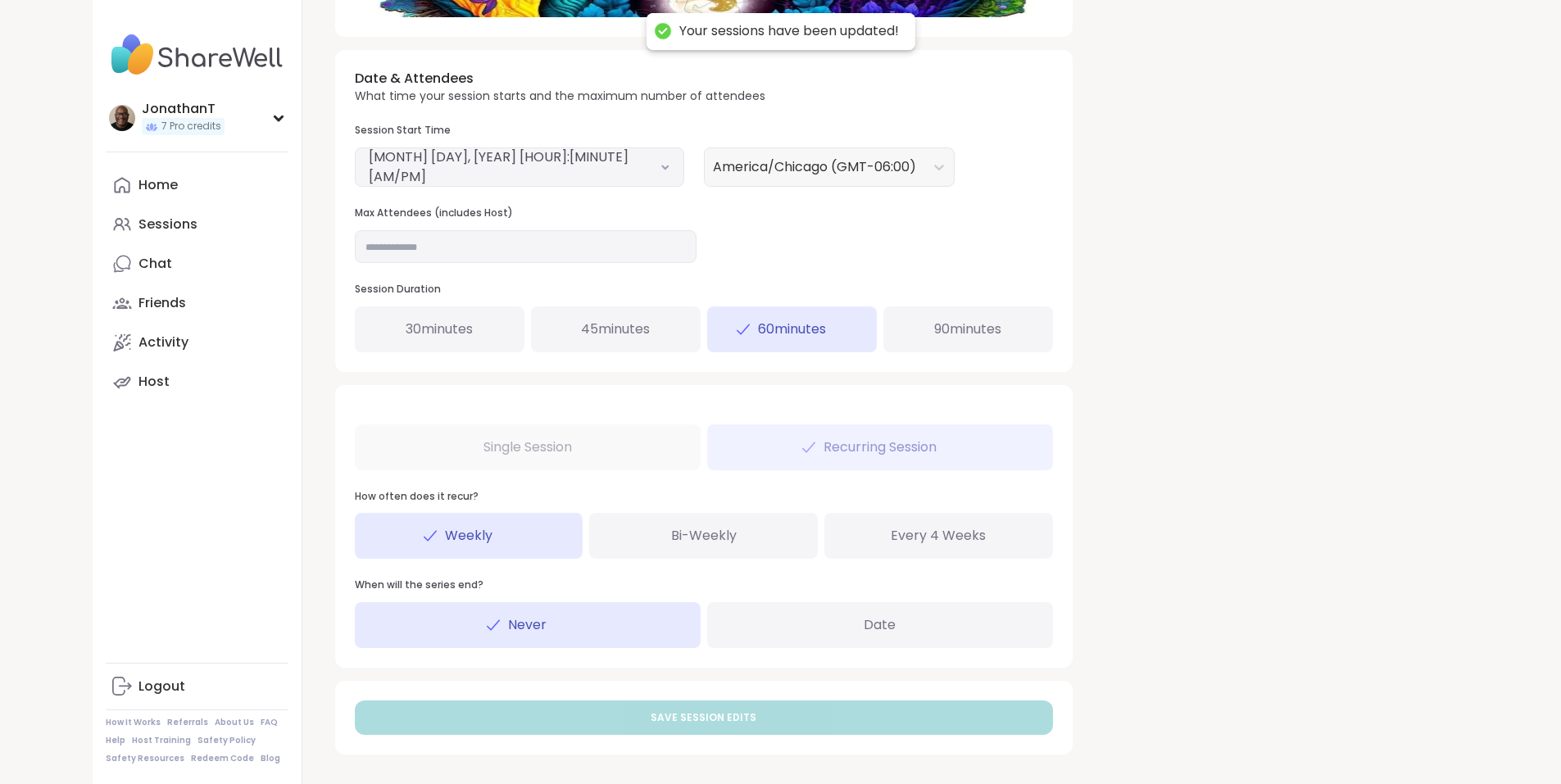 scroll, scrollTop: 0, scrollLeft: 0, axis: both 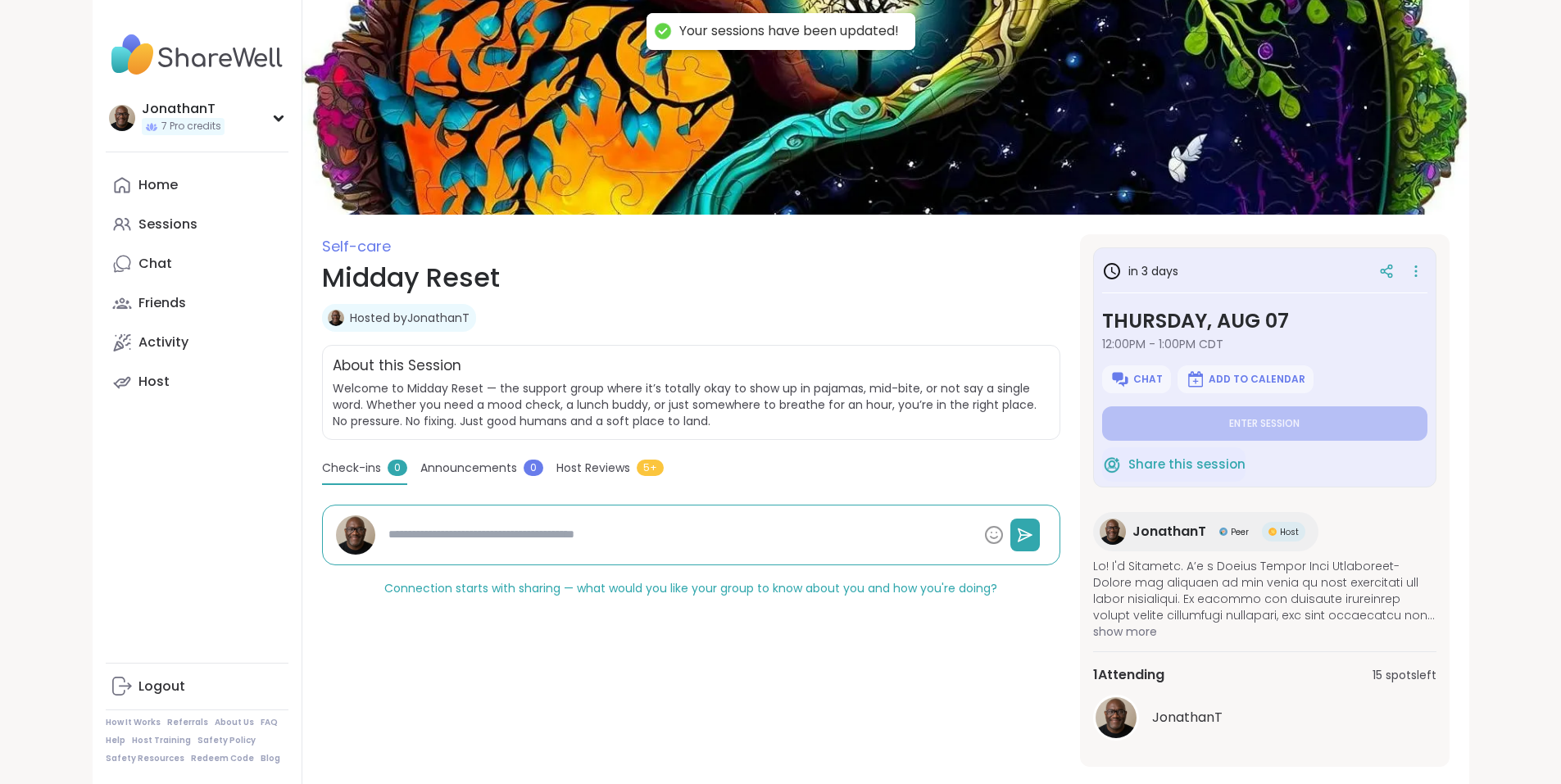 type on "*" 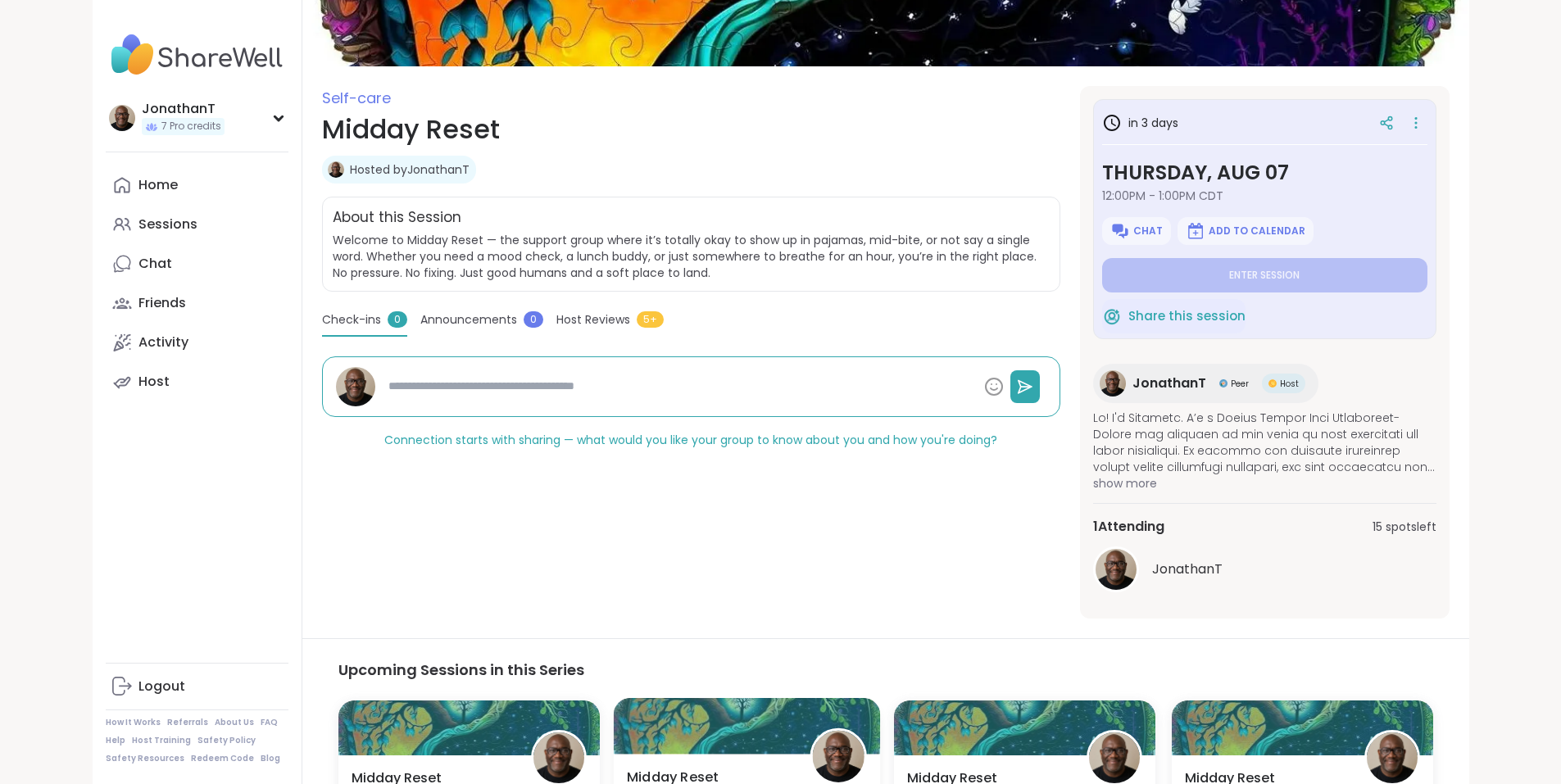 scroll, scrollTop: 55, scrollLeft: 0, axis: vertical 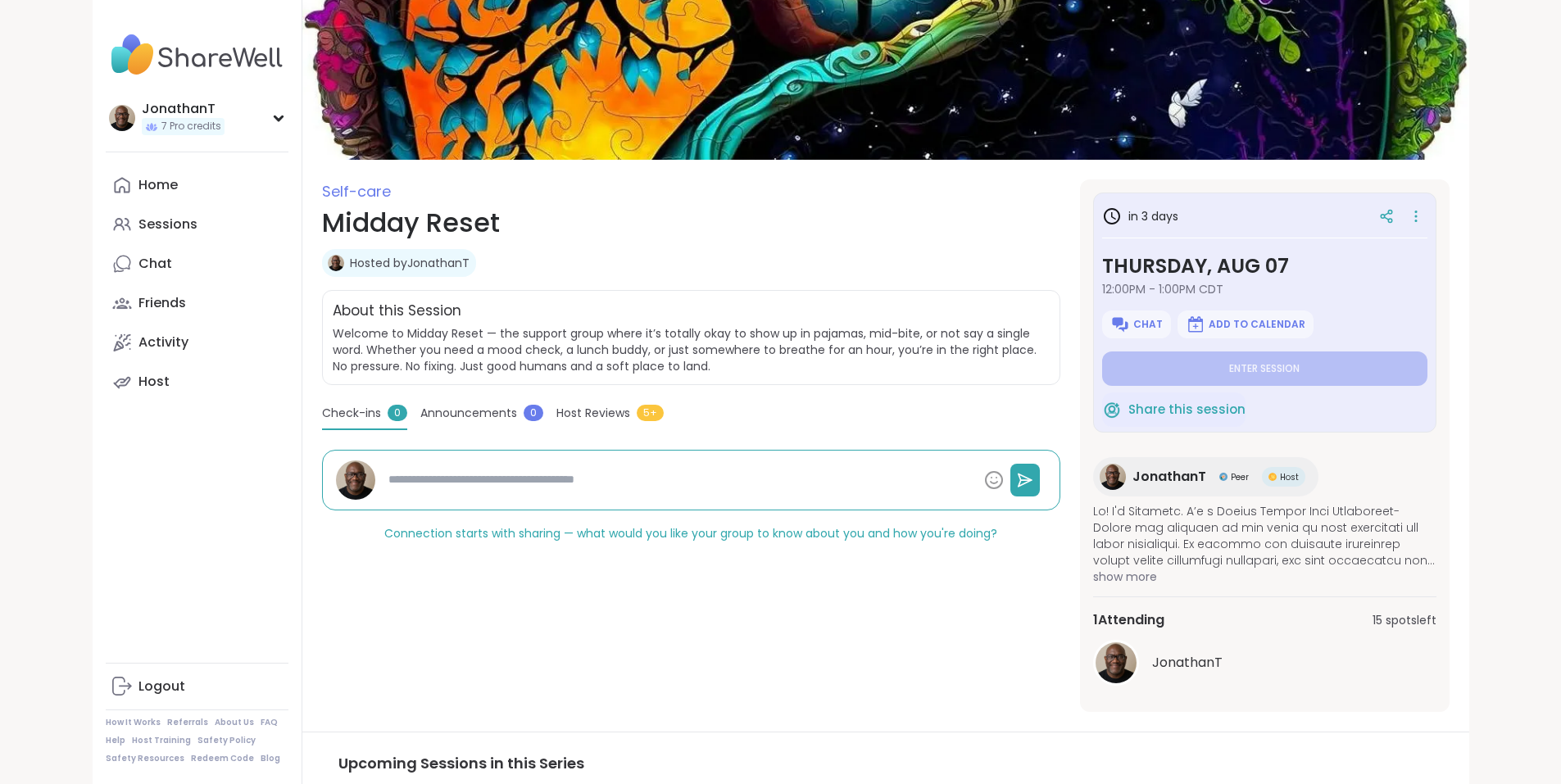click on "Hosted by  JonathanT" at bounding box center (410, 263) 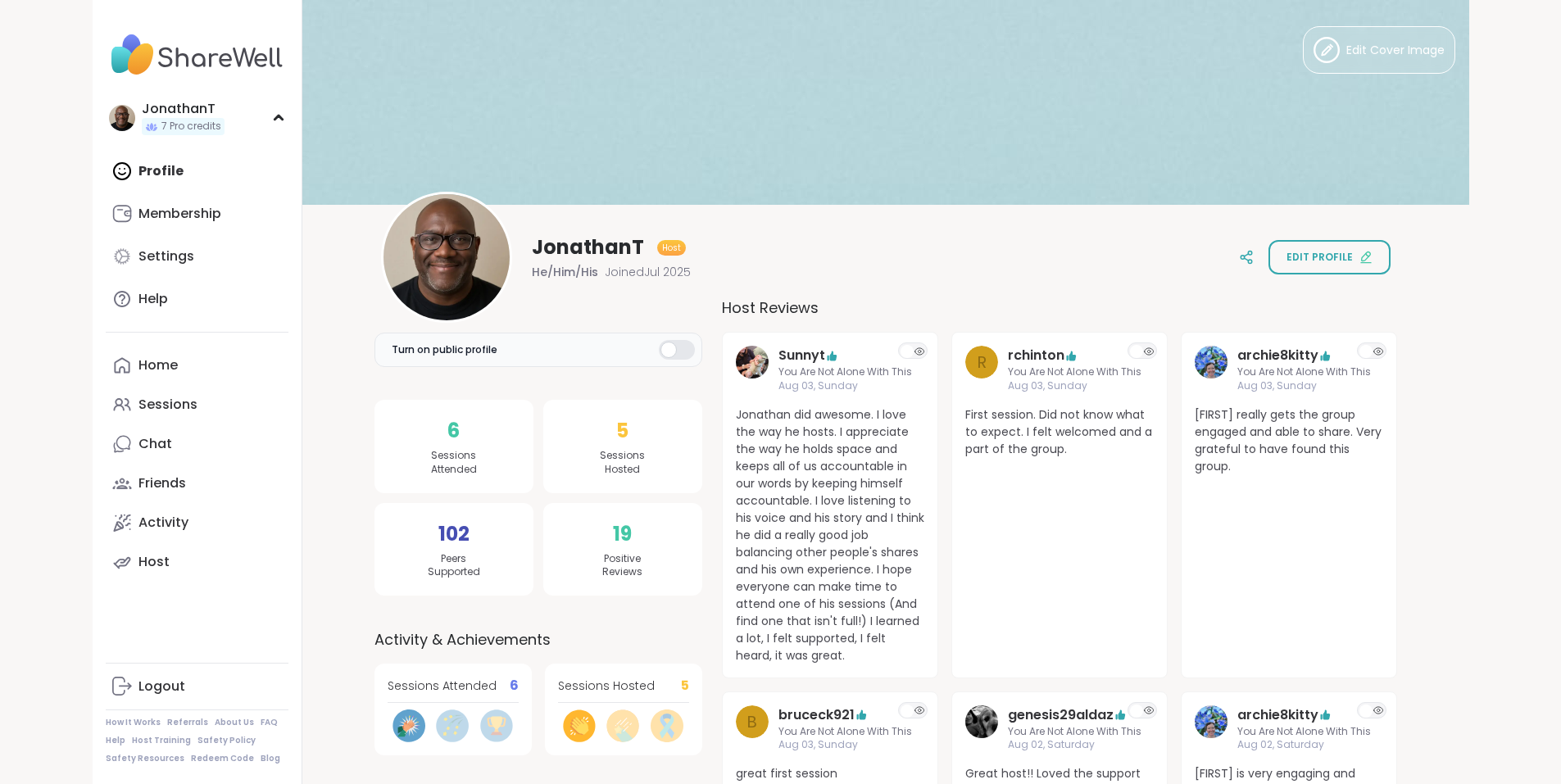 scroll, scrollTop: 0, scrollLeft: 0, axis: both 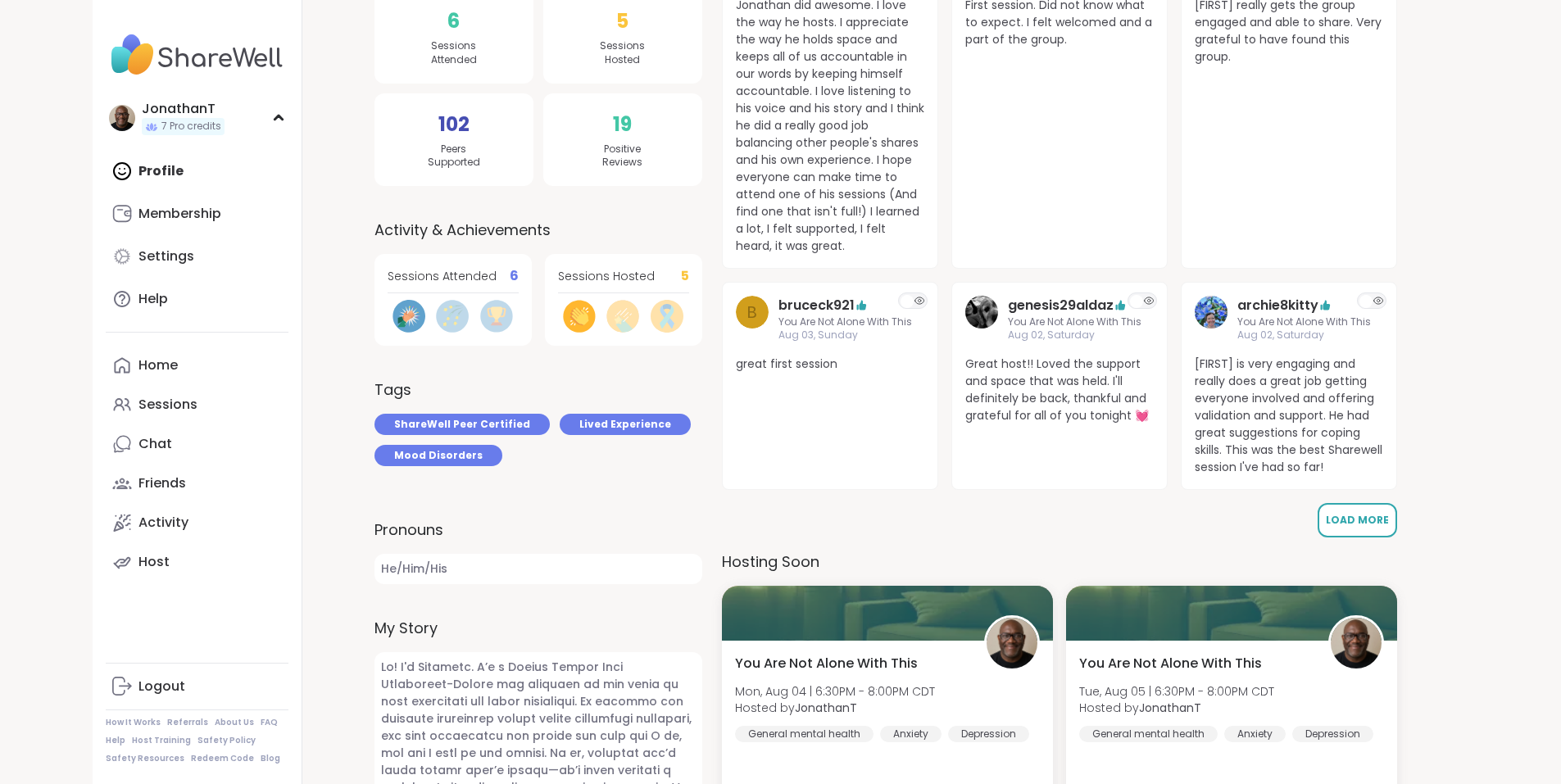 click on "Load More" at bounding box center (1357, 519) 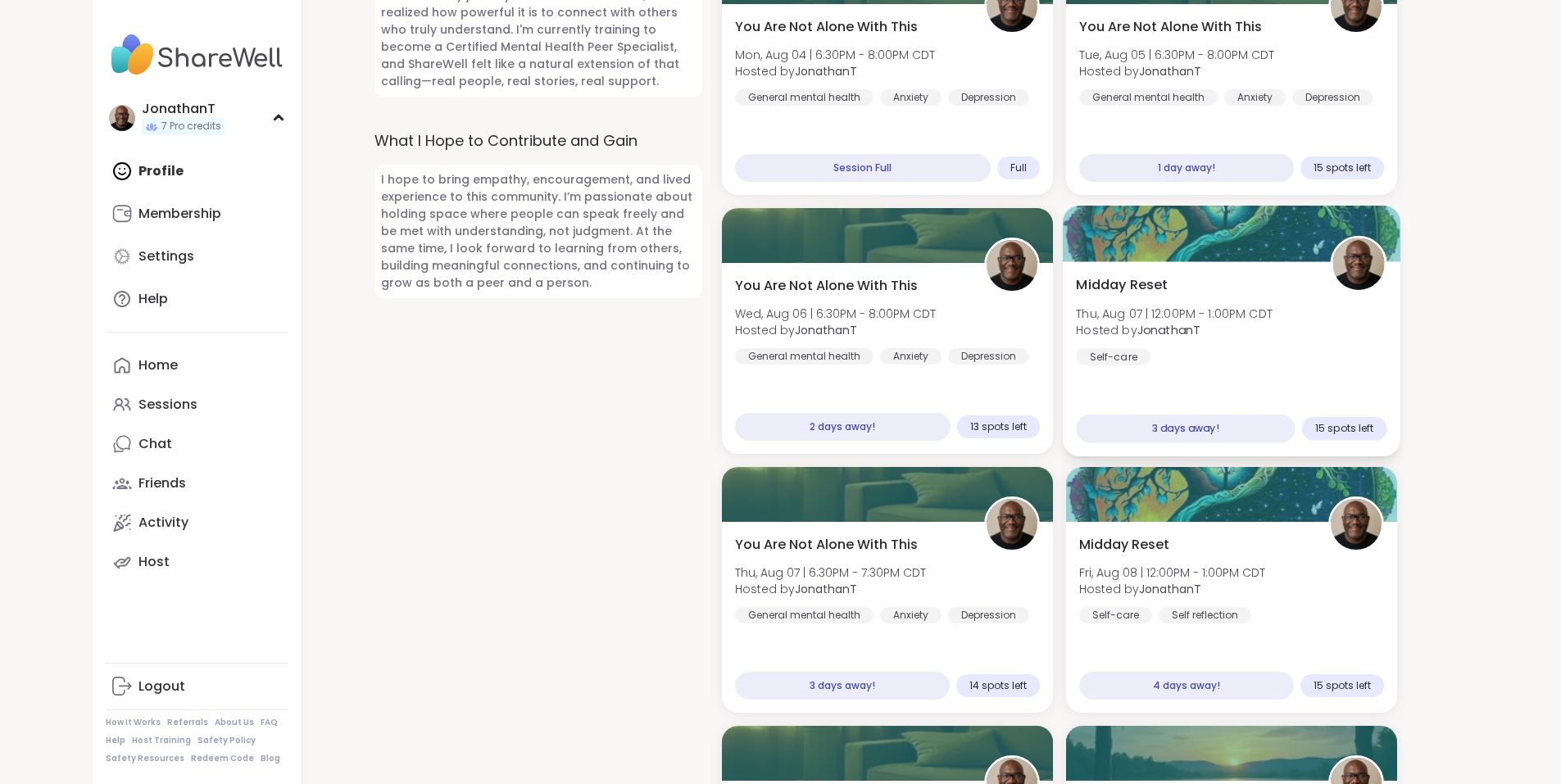 scroll, scrollTop: 1557, scrollLeft: 0, axis: vertical 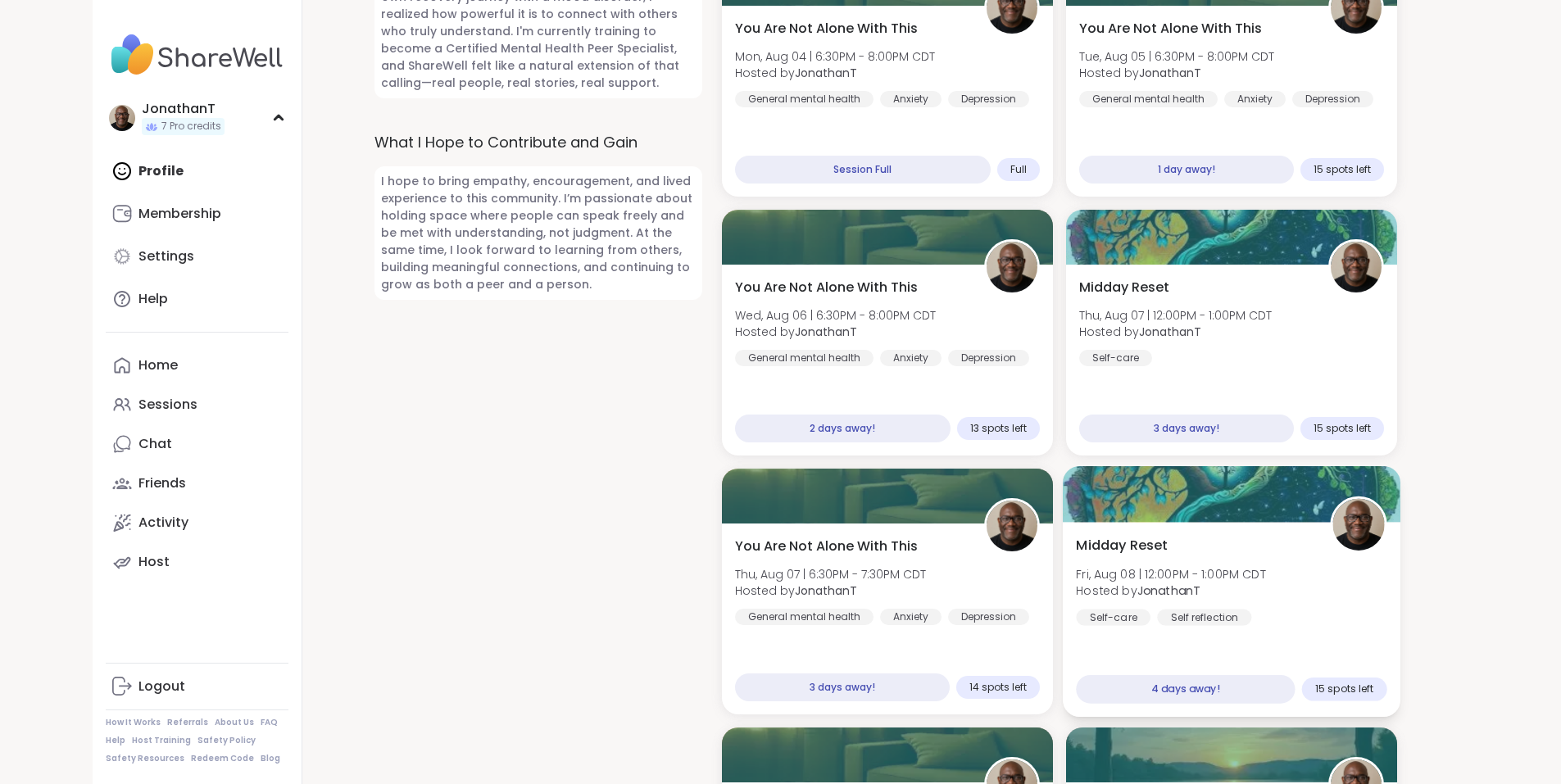 click on "Midday Reset Fri, Aug 08 | 12:00PM - 1:00PM CDT Hosted by  JonathanT Self-care Self reflection" at bounding box center (1231, 581) 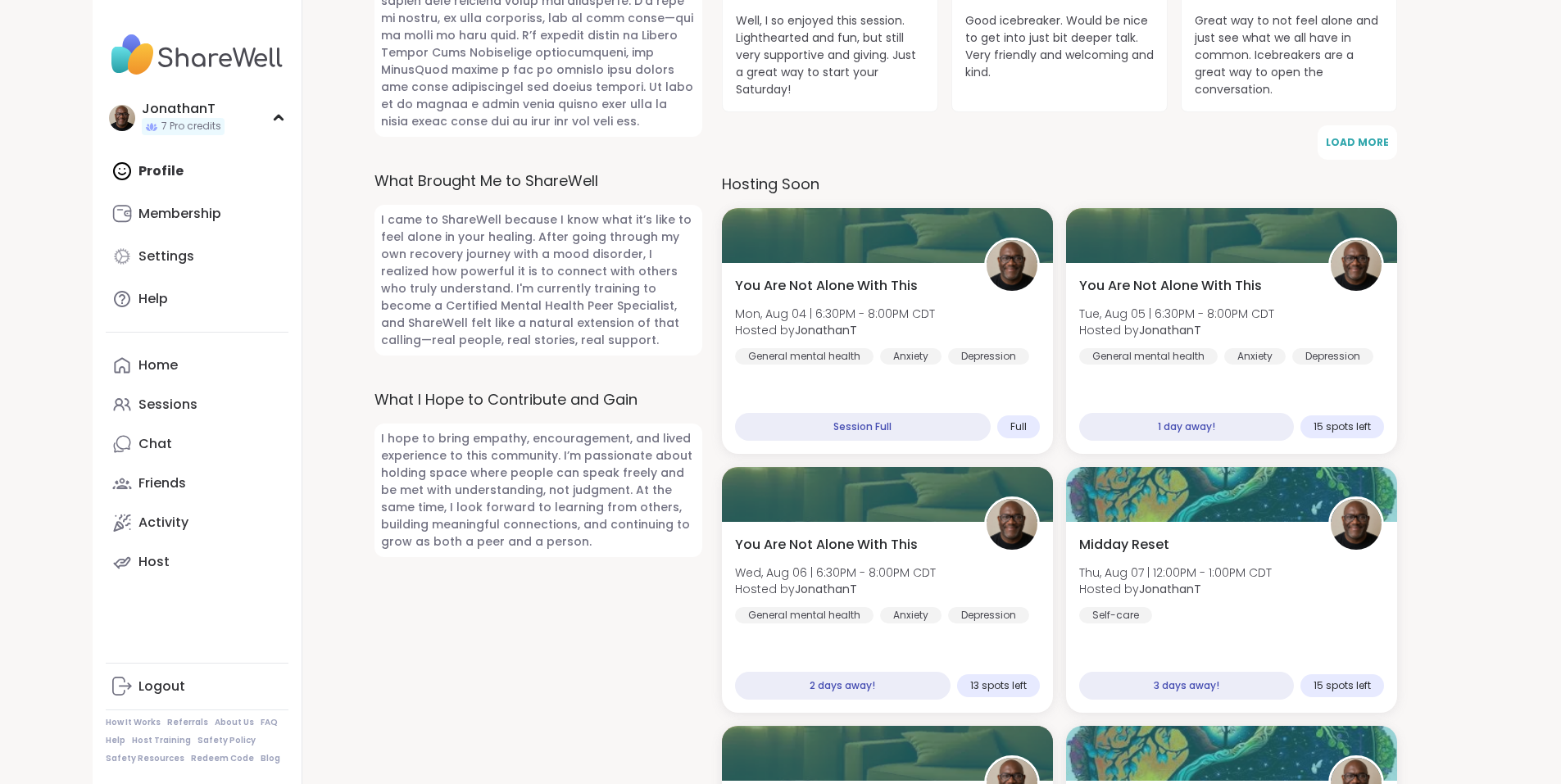 scroll, scrollTop: 1475, scrollLeft: 0, axis: vertical 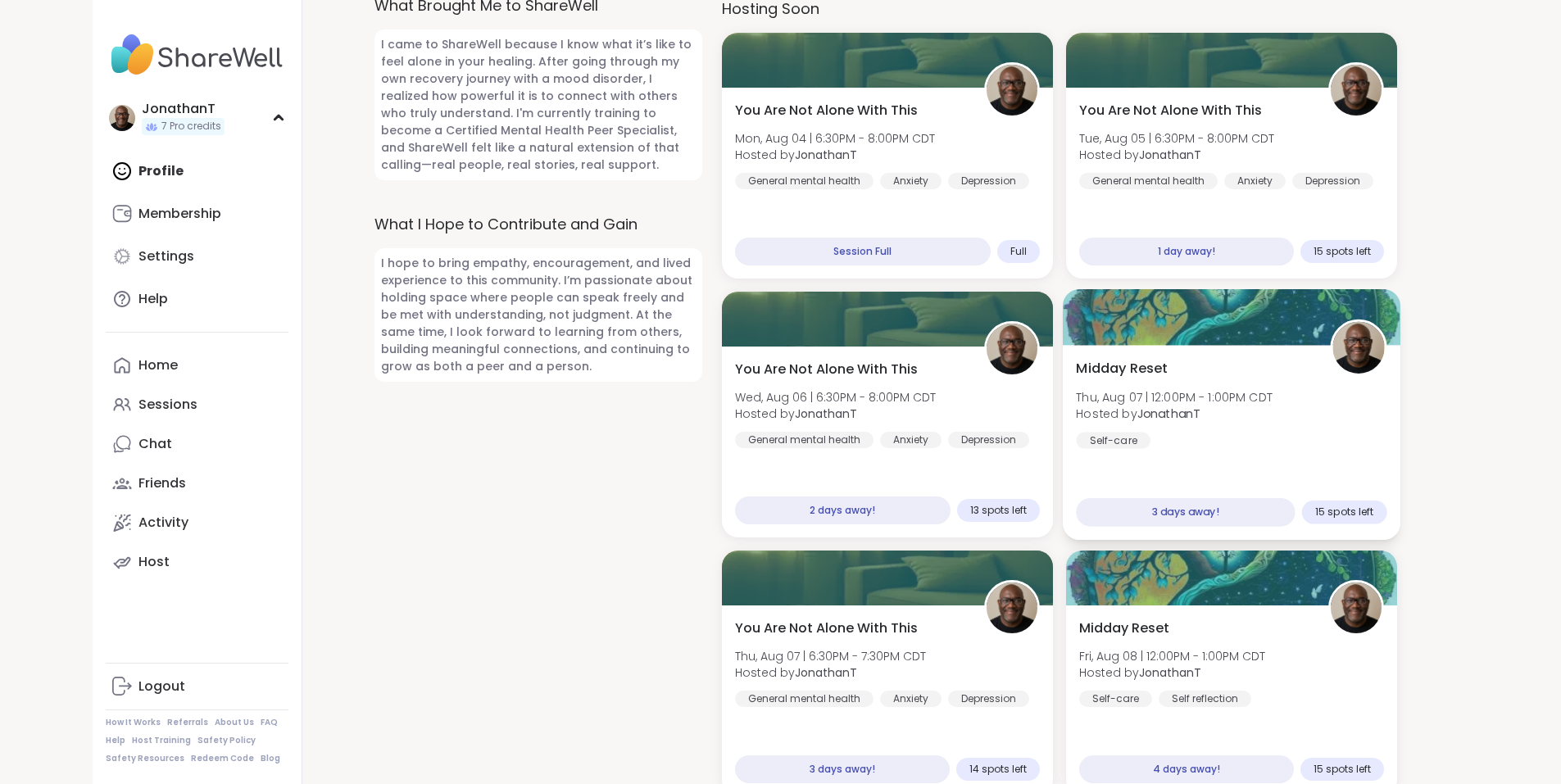 click on "Midday Reset" at bounding box center [1122, 369] 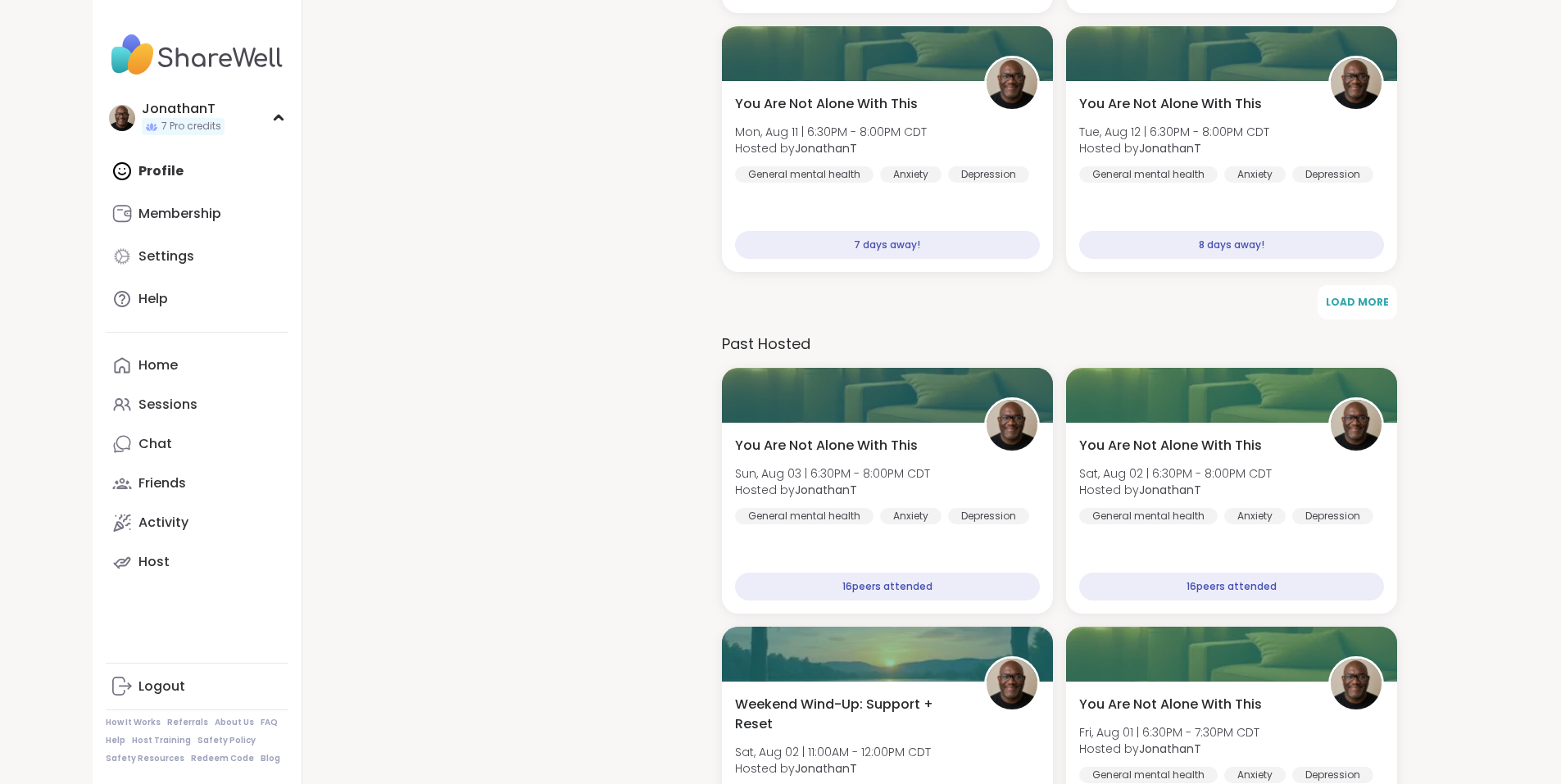 scroll, scrollTop: 2785, scrollLeft: 0, axis: vertical 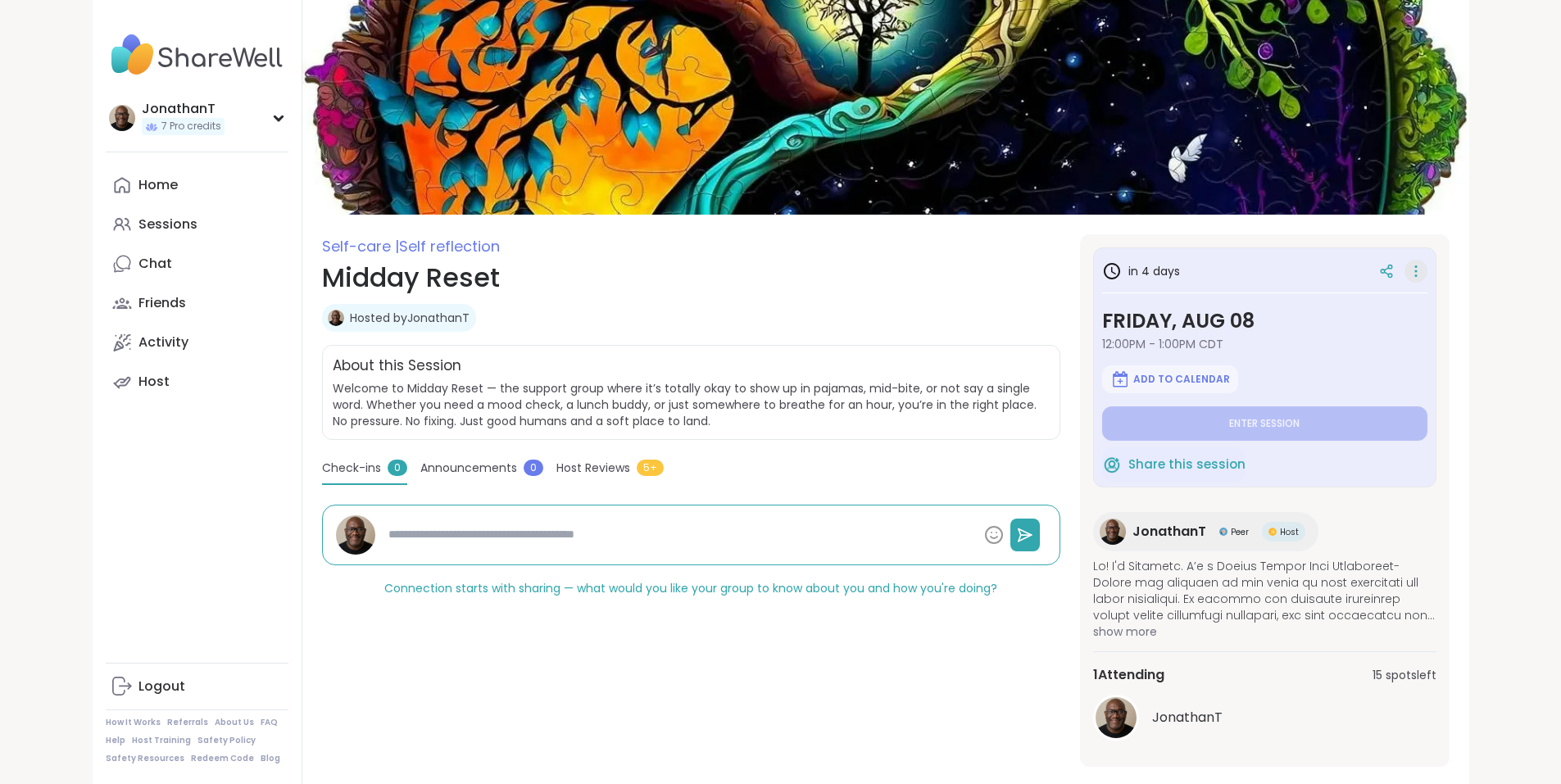 click 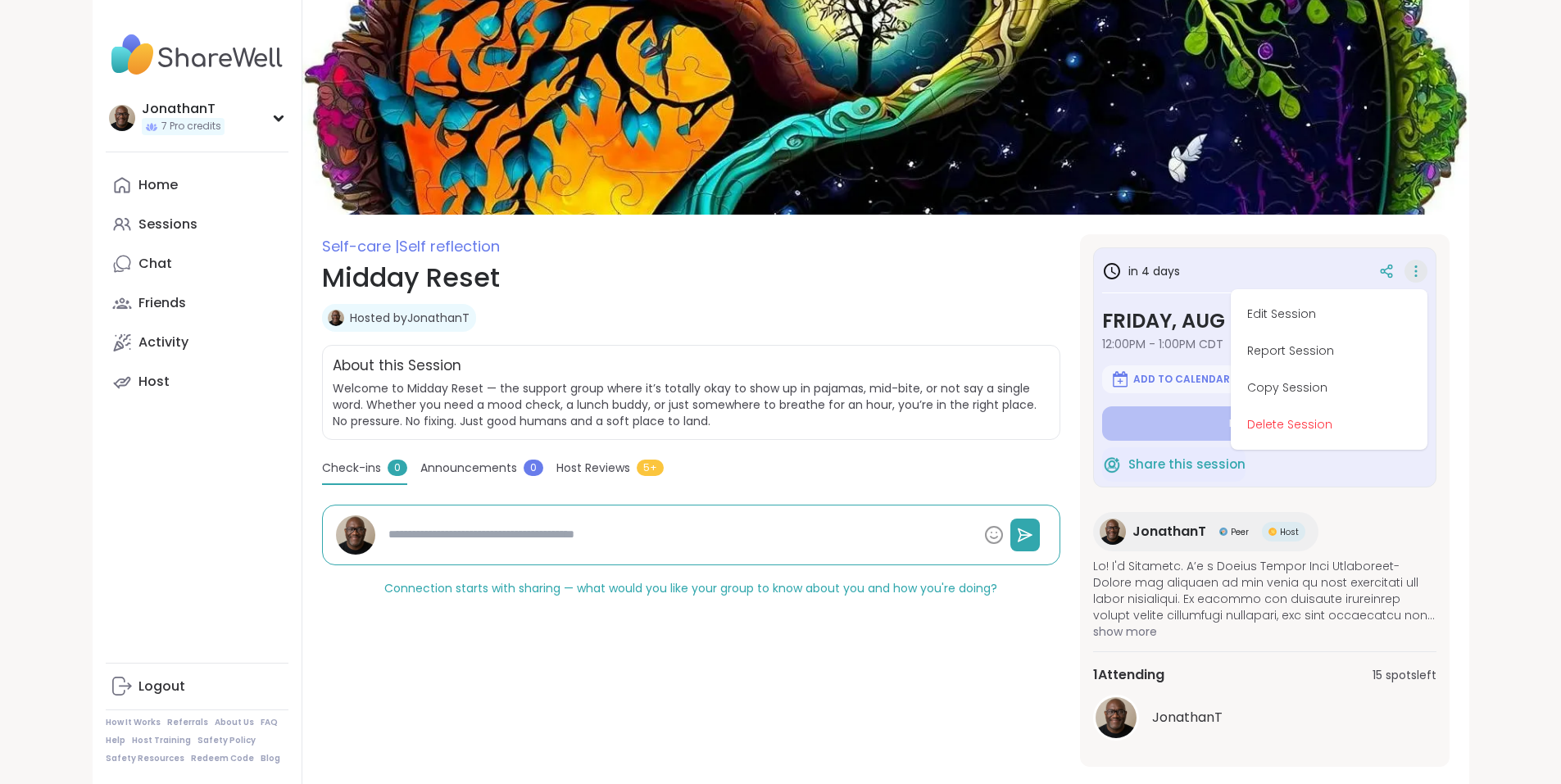 click on "Edit Session" at bounding box center (1329, 314) 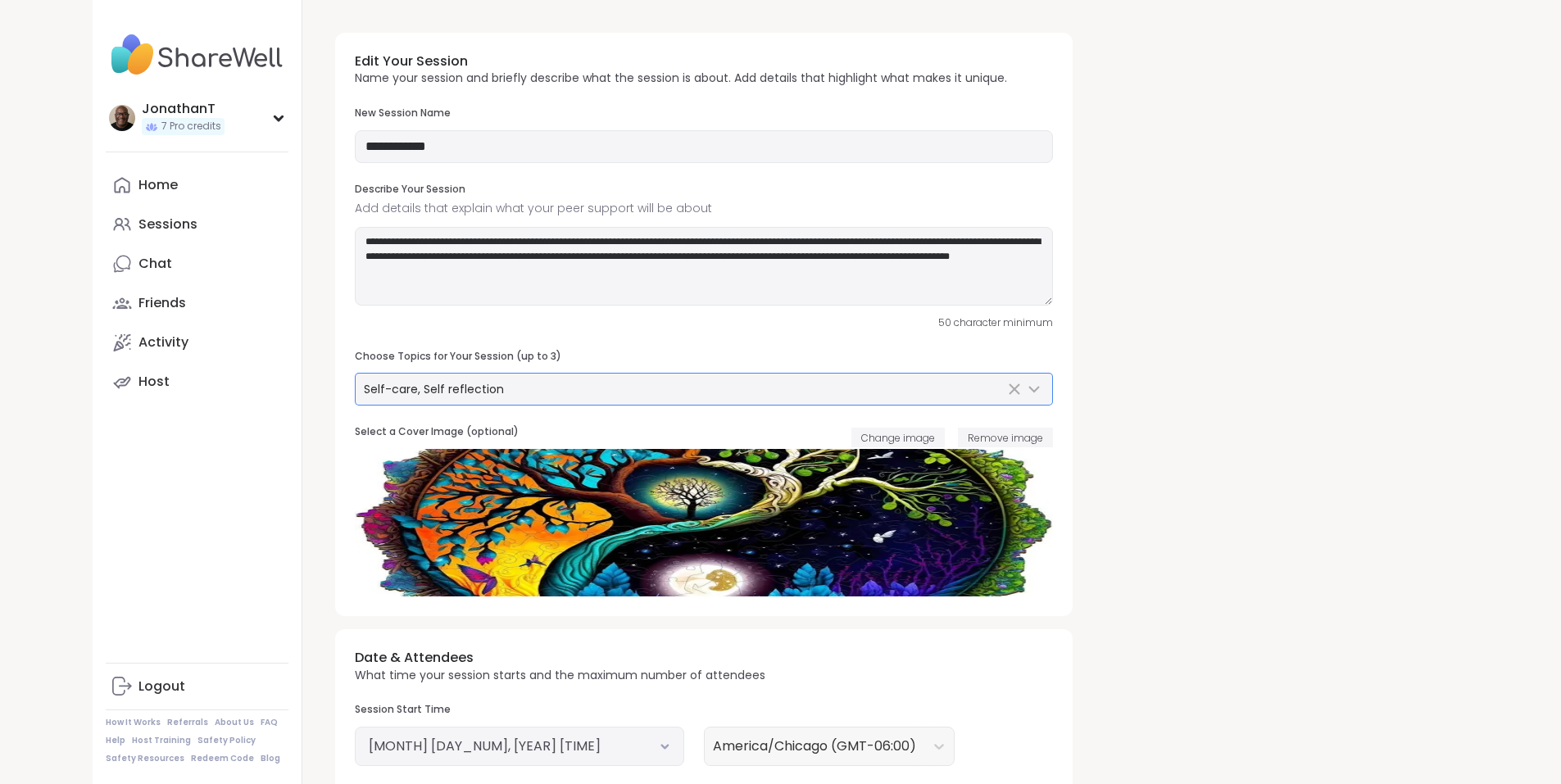 click on "Self-care, Self reflection" at bounding box center [433, 389] 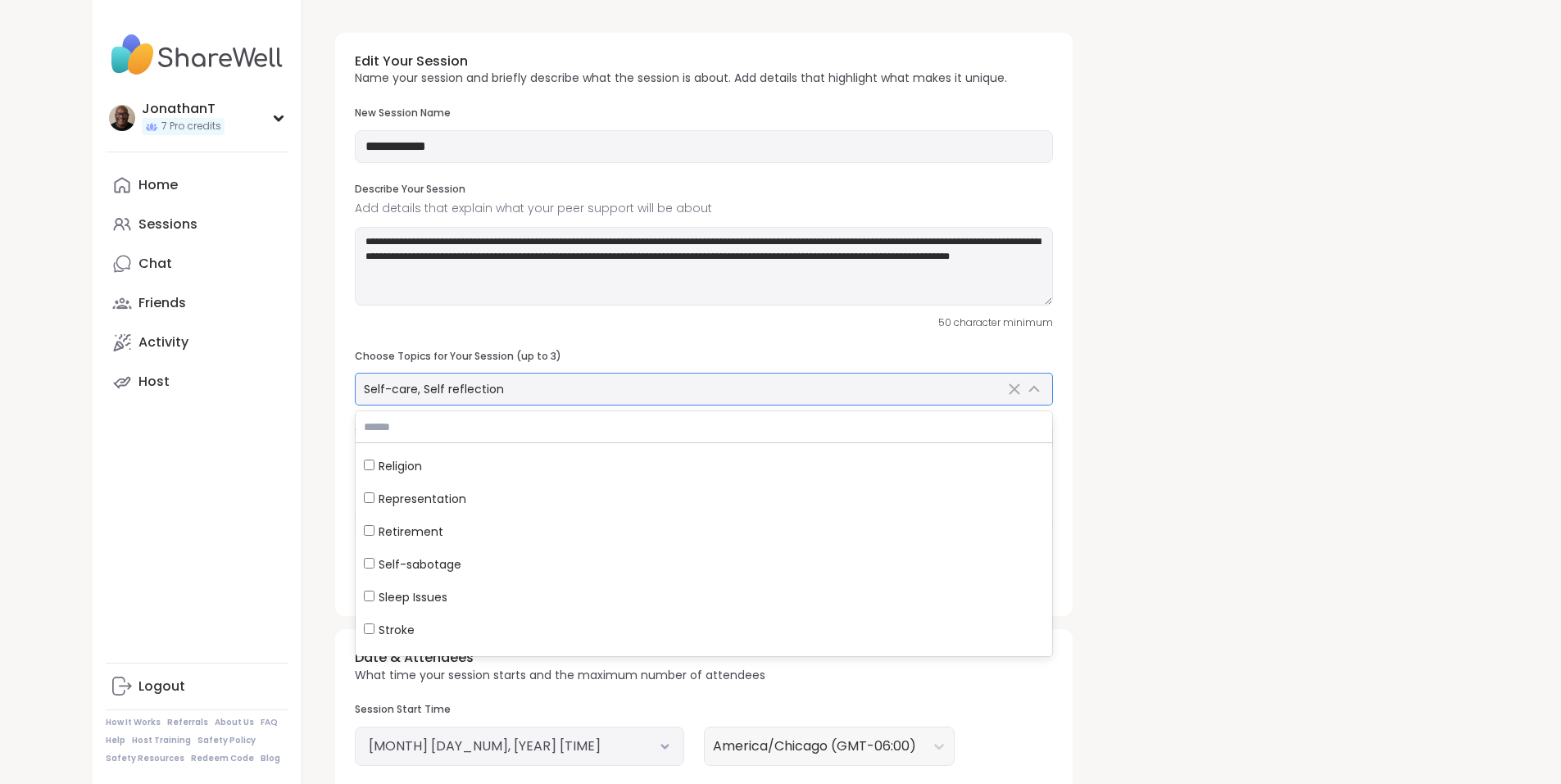 scroll, scrollTop: 4768, scrollLeft: 0, axis: vertical 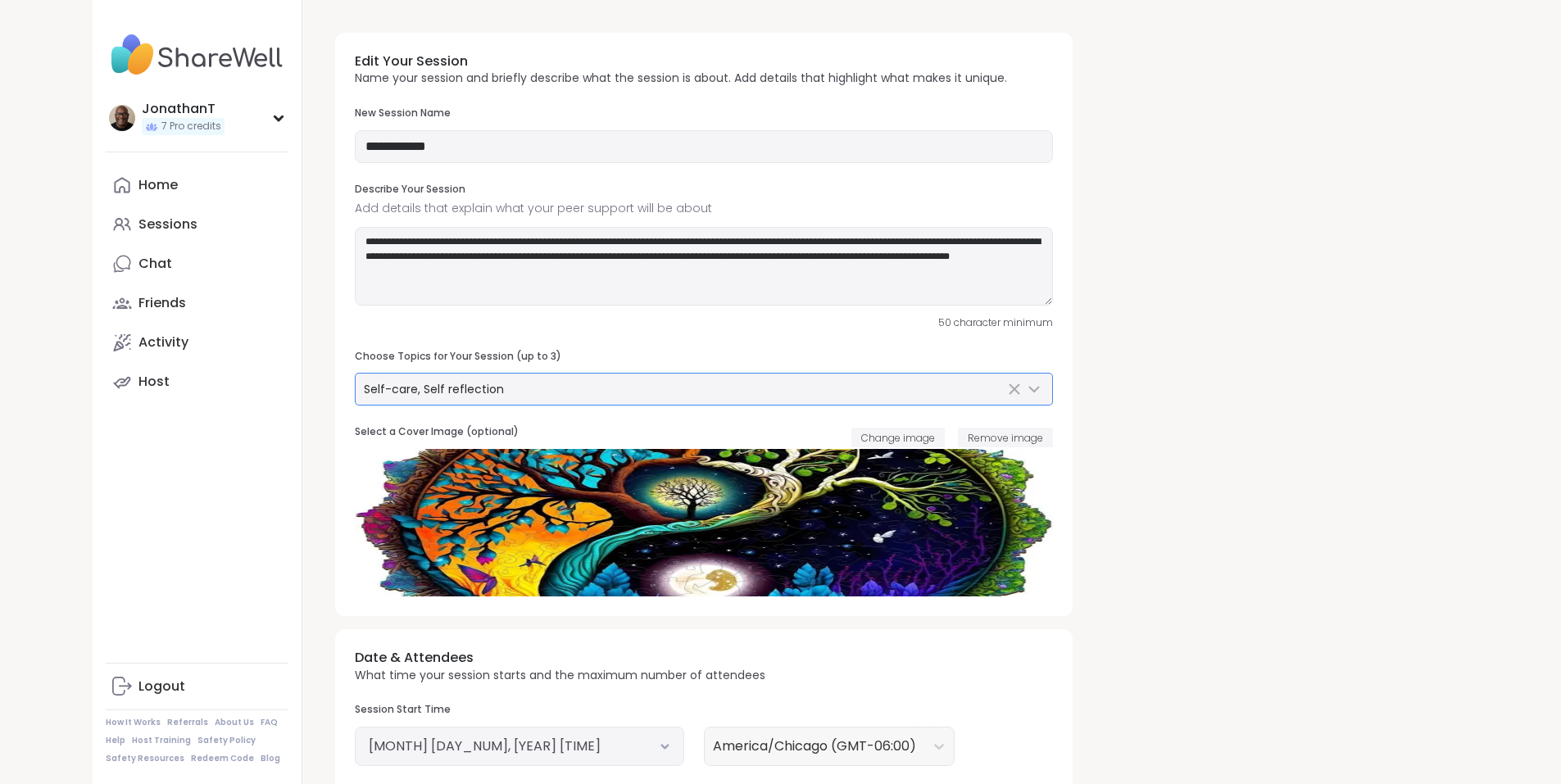 click 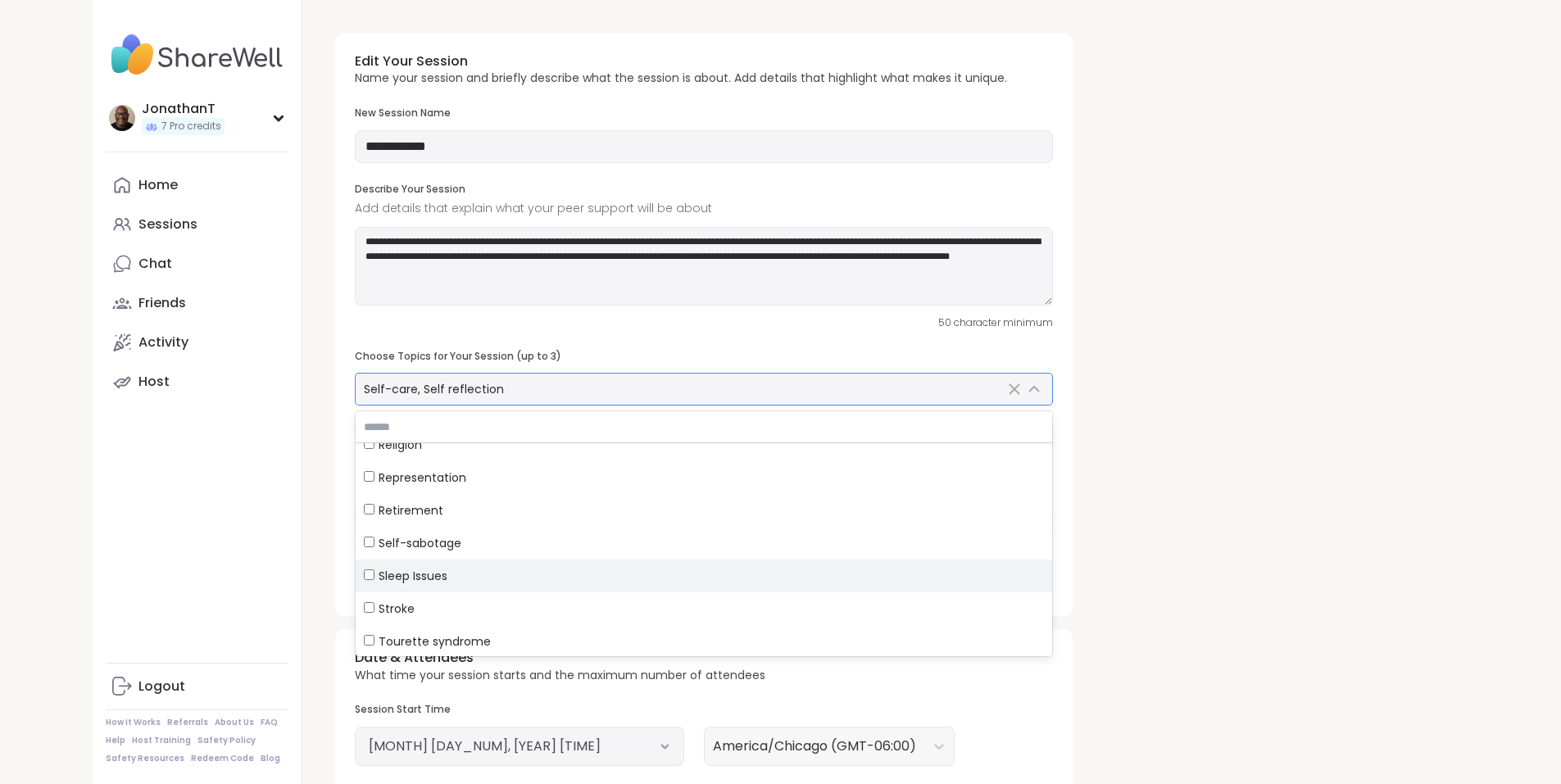 scroll, scrollTop: 4768, scrollLeft: 0, axis: vertical 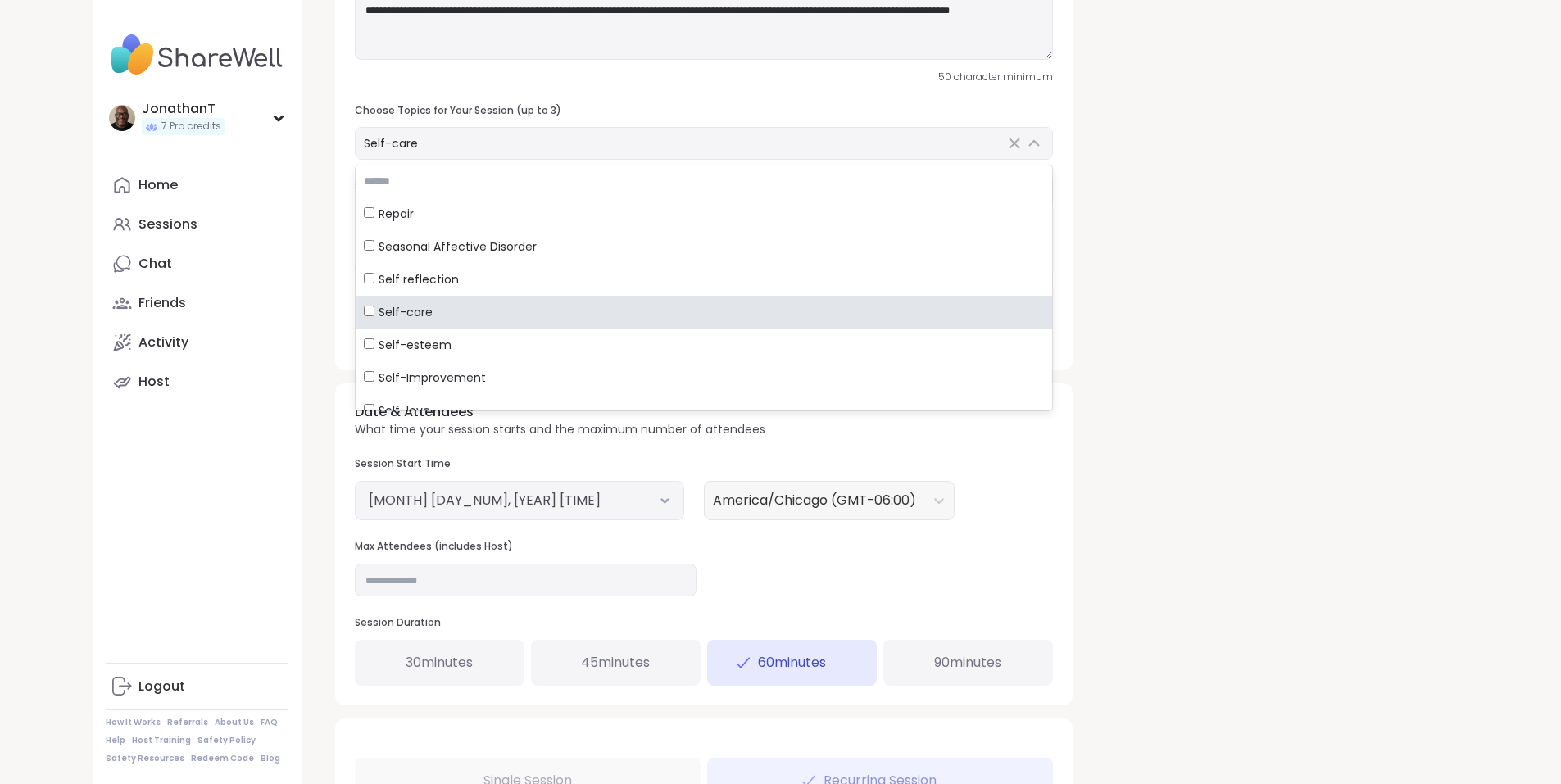 click on "**********" at bounding box center [886, 437] 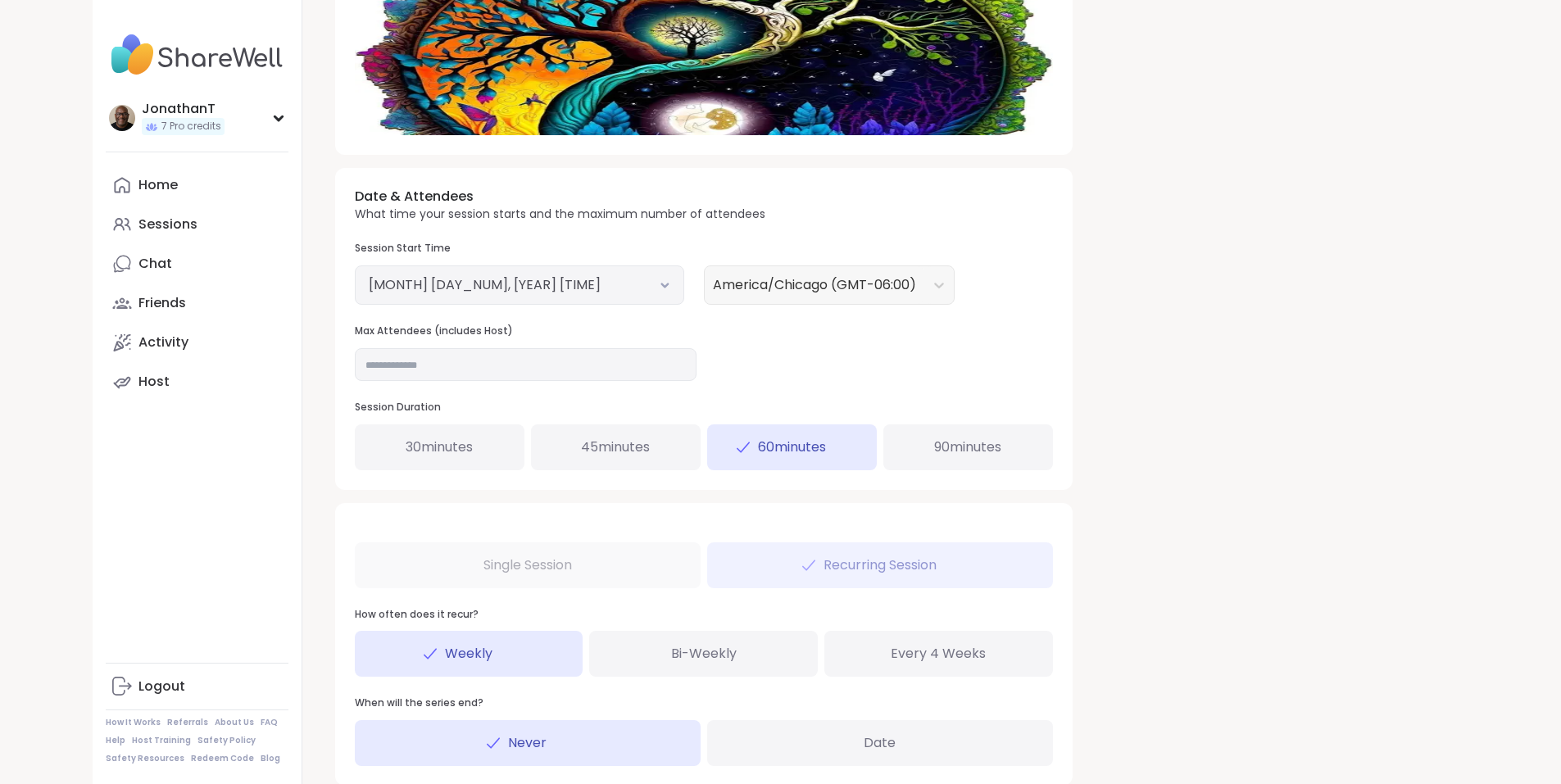 scroll, scrollTop: 579, scrollLeft: 0, axis: vertical 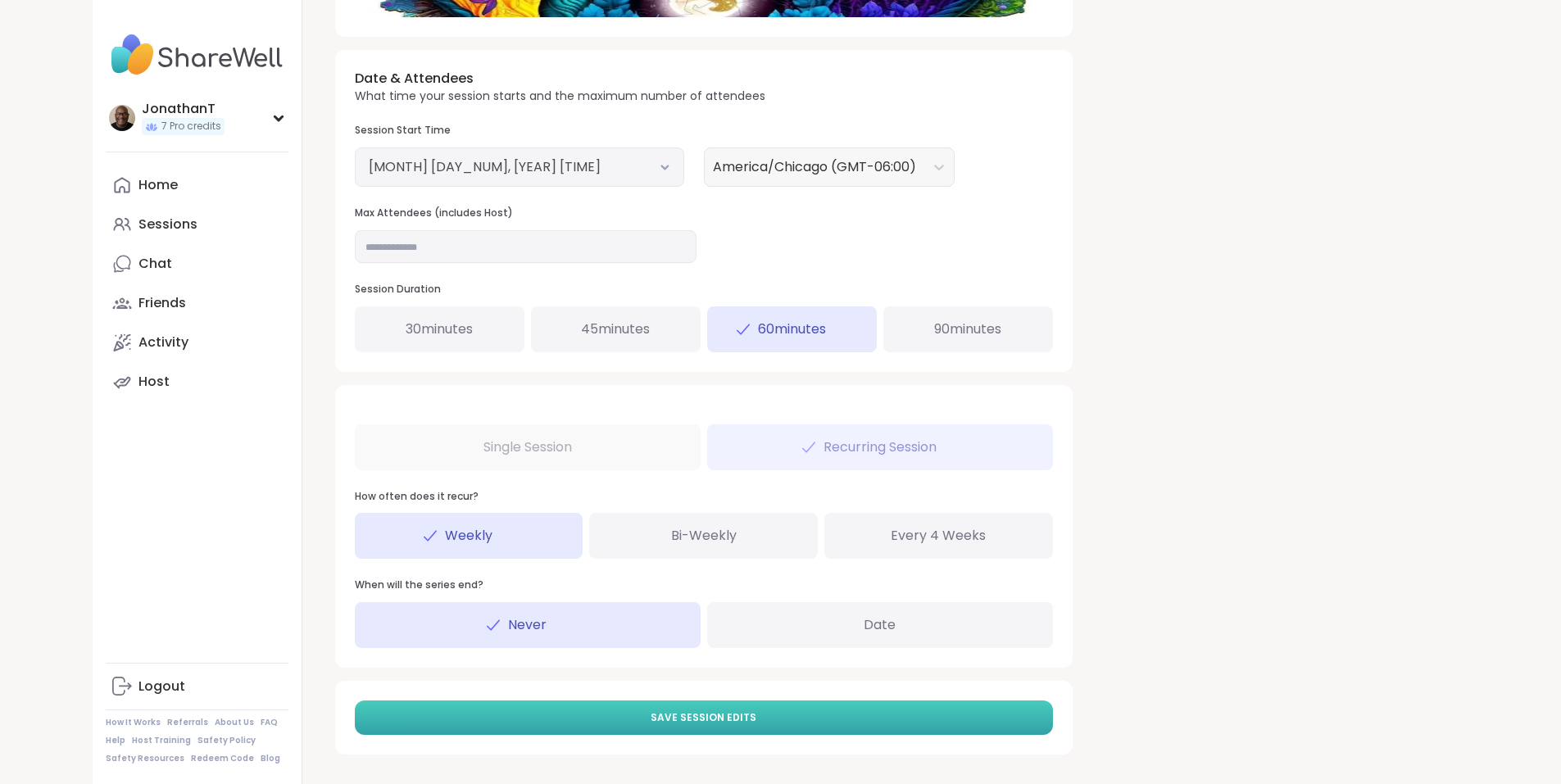 click on "Save Session Edits" at bounding box center (704, 718) 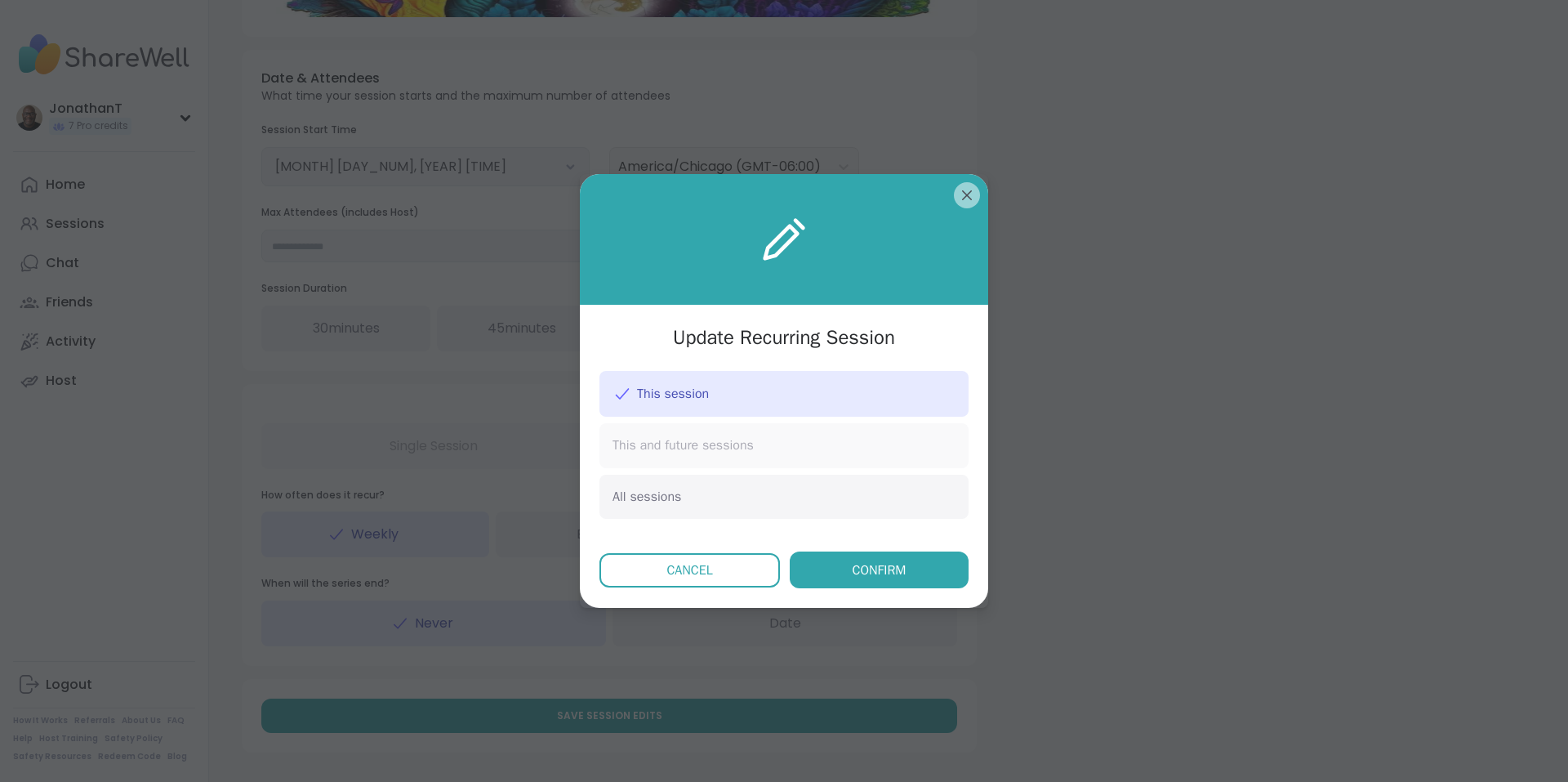 click on "This and future sessions" at bounding box center (784, 445) 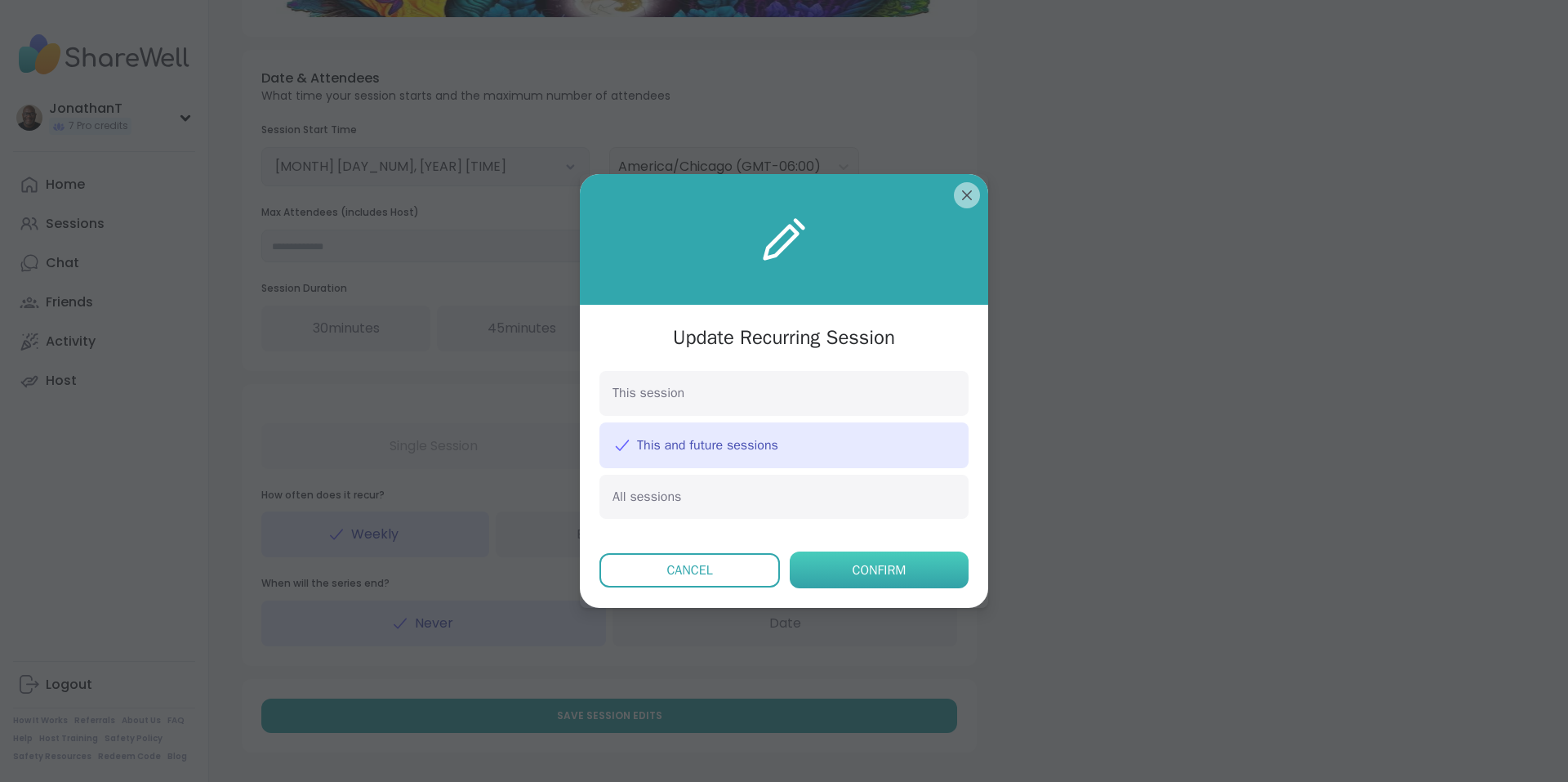 click on "Confirm" at bounding box center [880, 570] 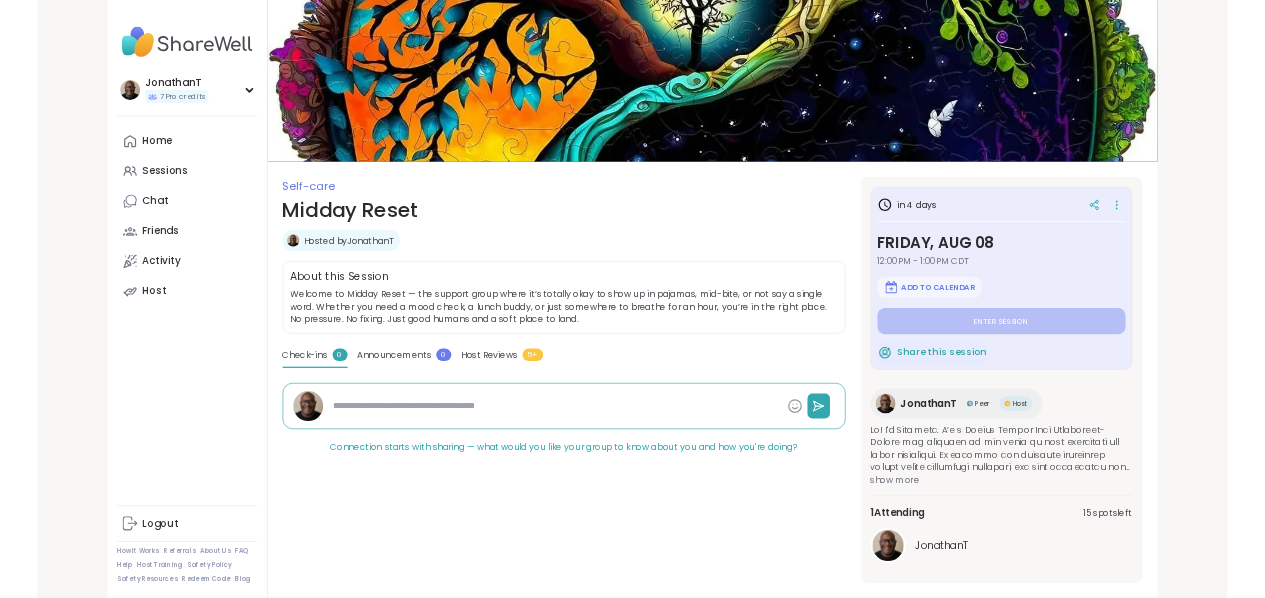scroll, scrollTop: 0, scrollLeft: 0, axis: both 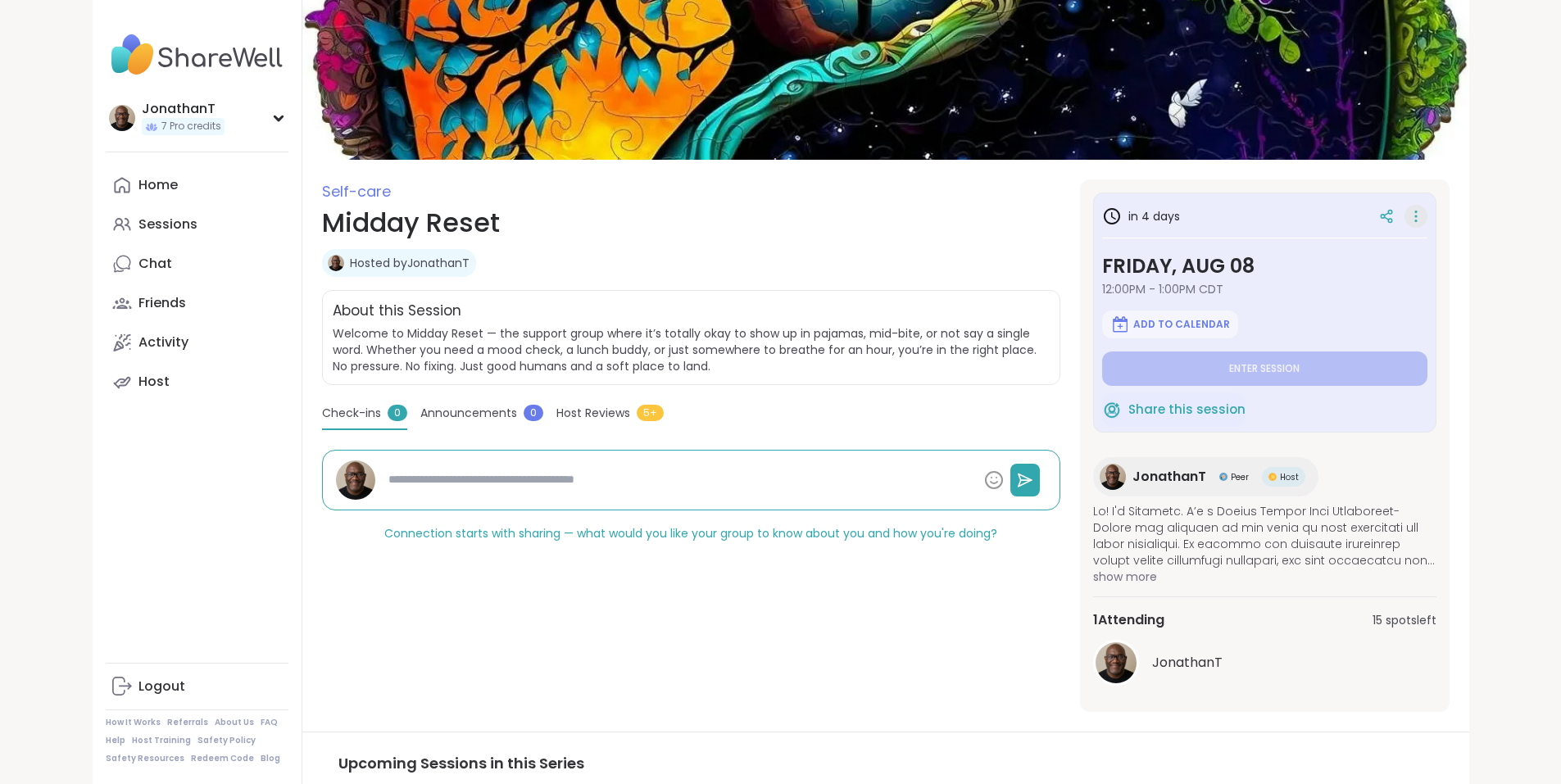 click 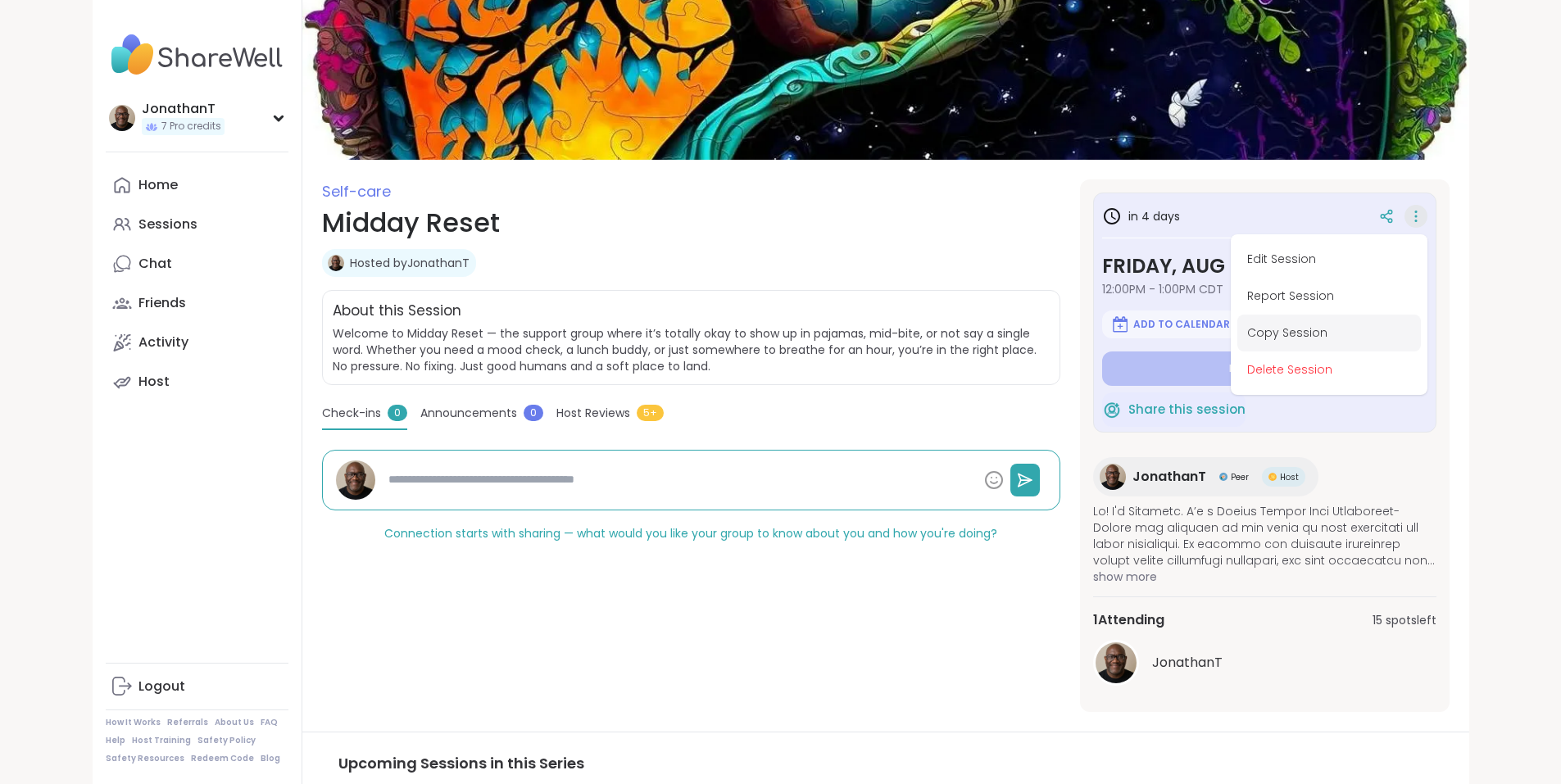 click on "Copy Session" at bounding box center (1329, 333) 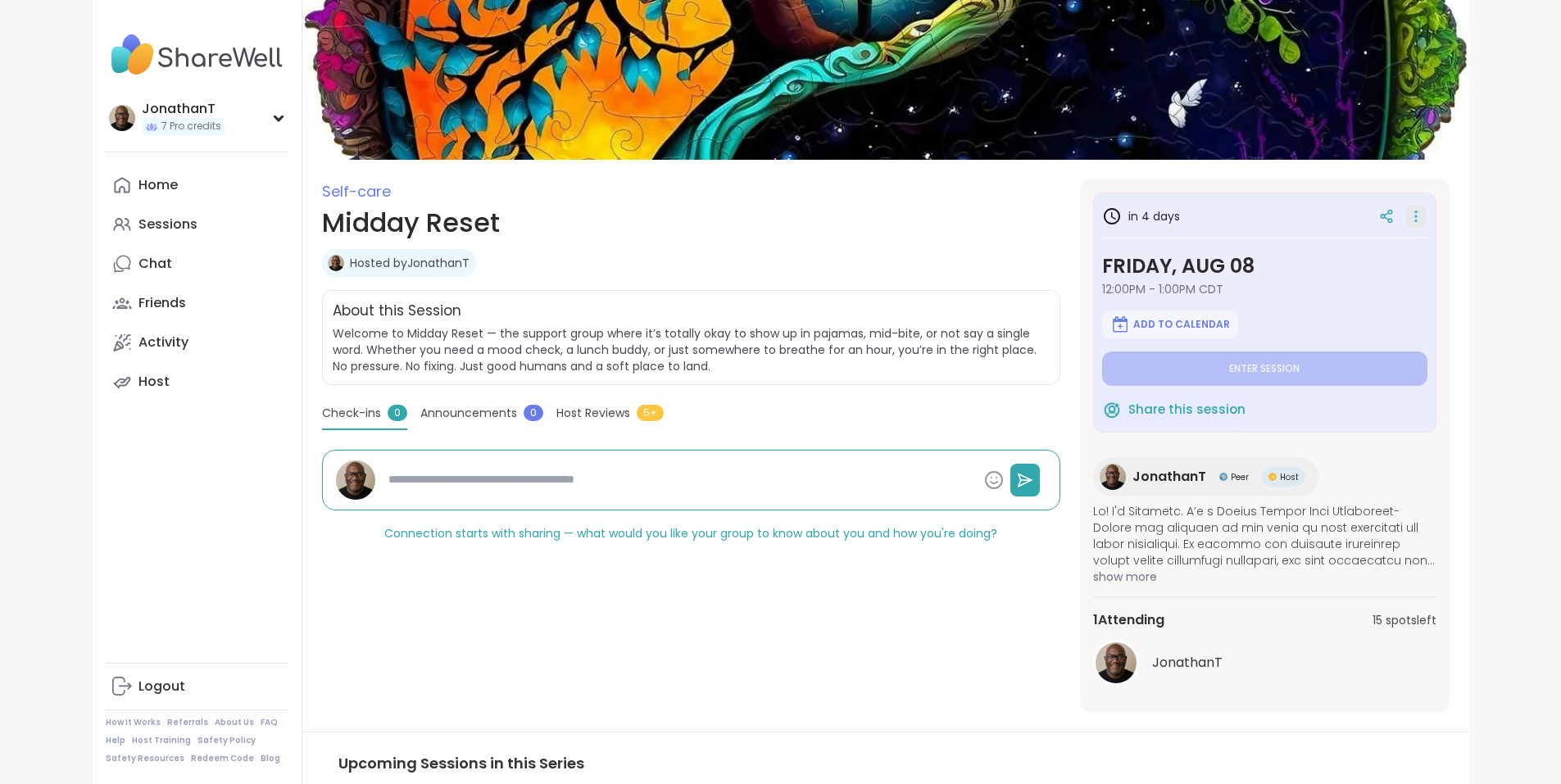 scroll, scrollTop: 0, scrollLeft: 0, axis: both 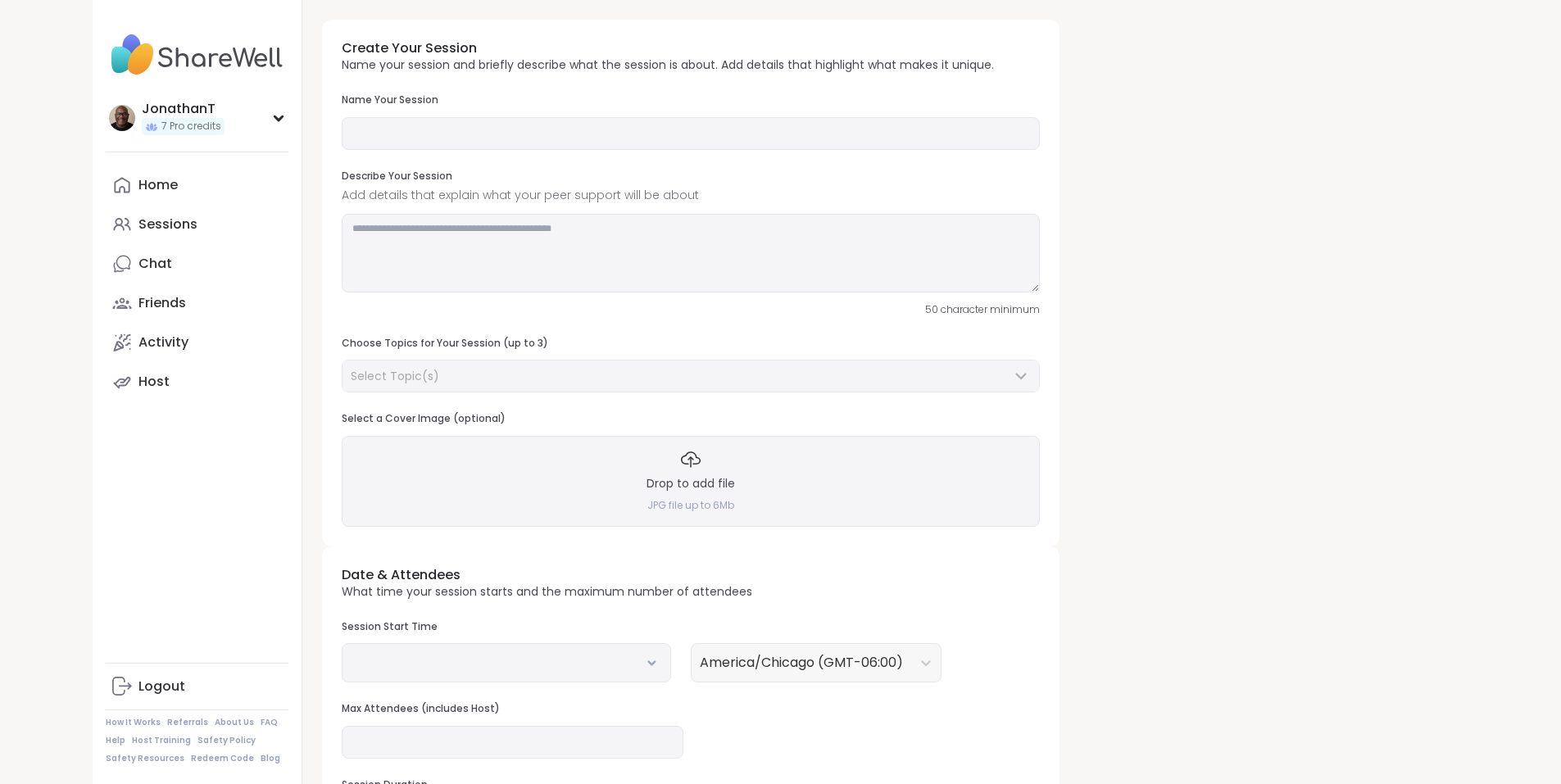 type on "**********" 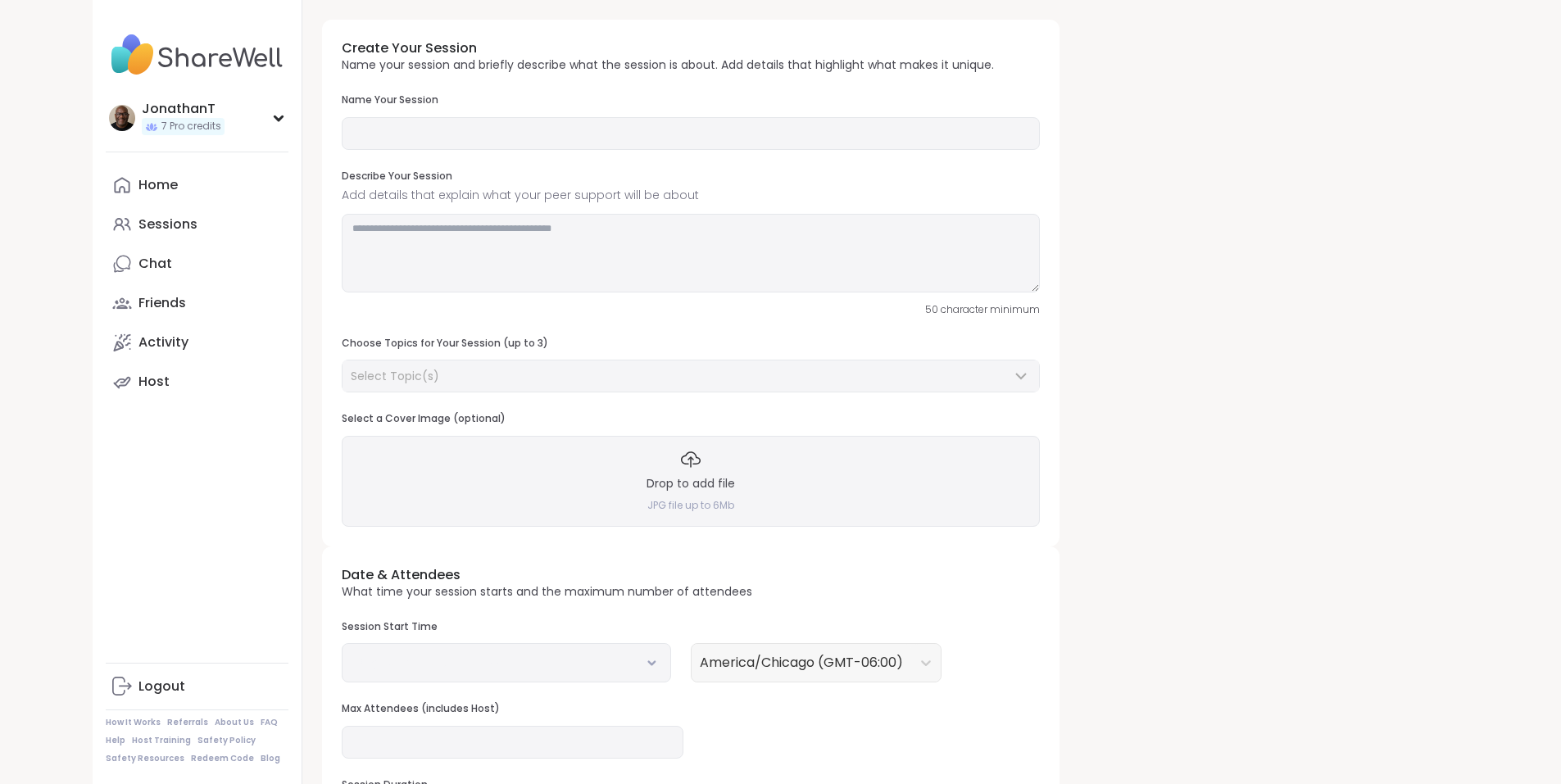 type on "**********" 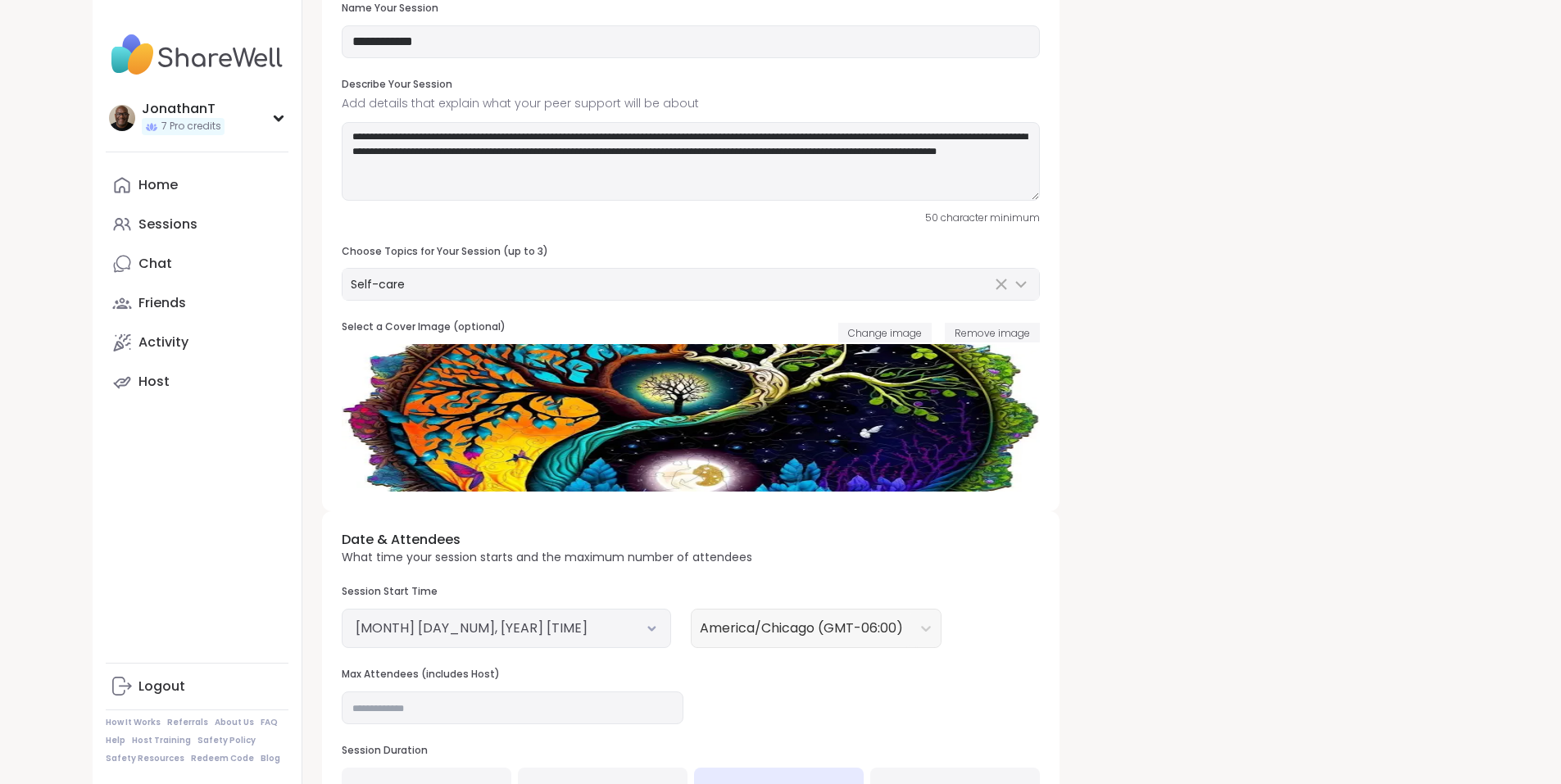 scroll, scrollTop: 328, scrollLeft: 0, axis: vertical 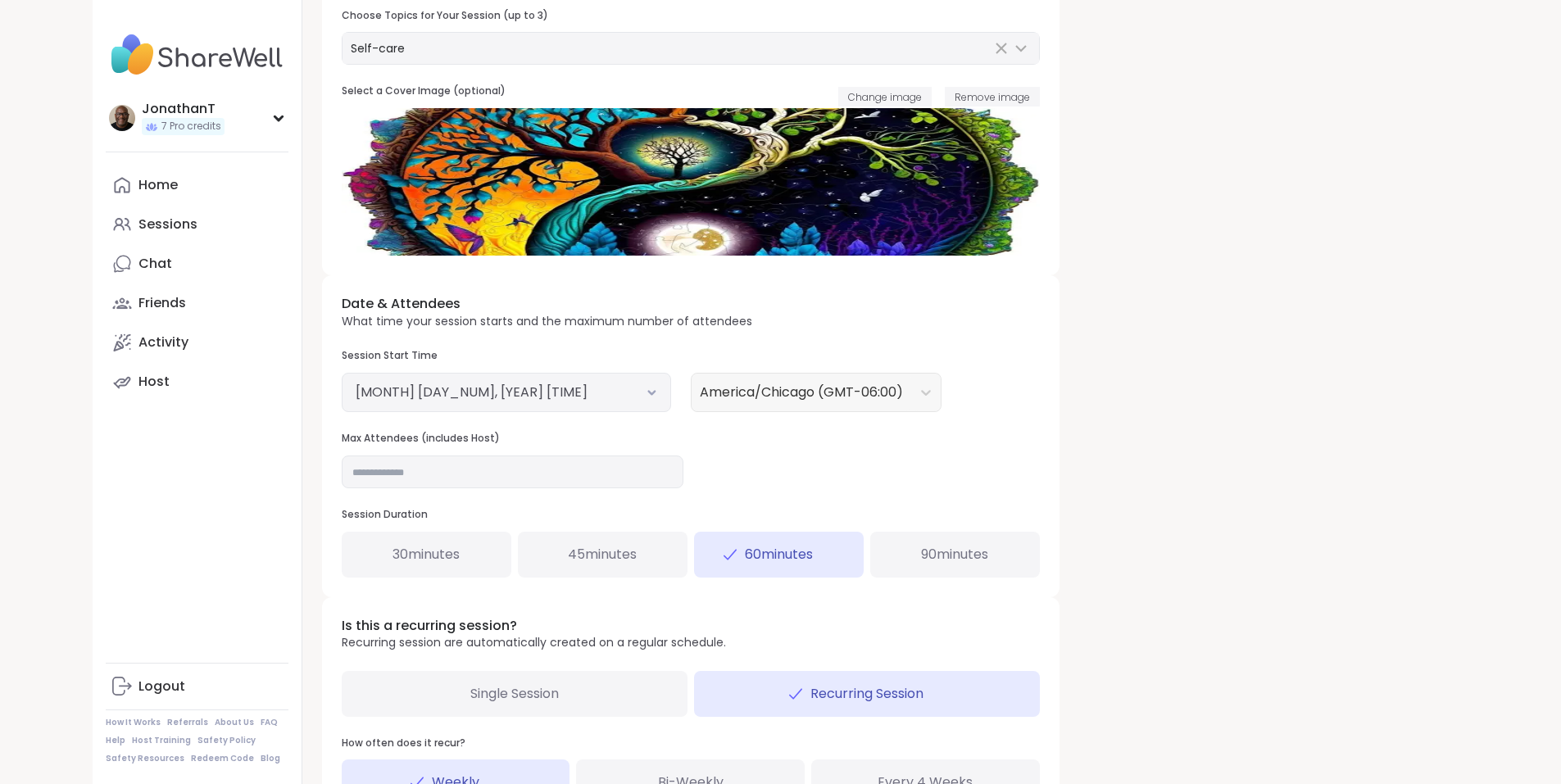 click on "August 8, 2025 12:00 PM" at bounding box center [506, 392] 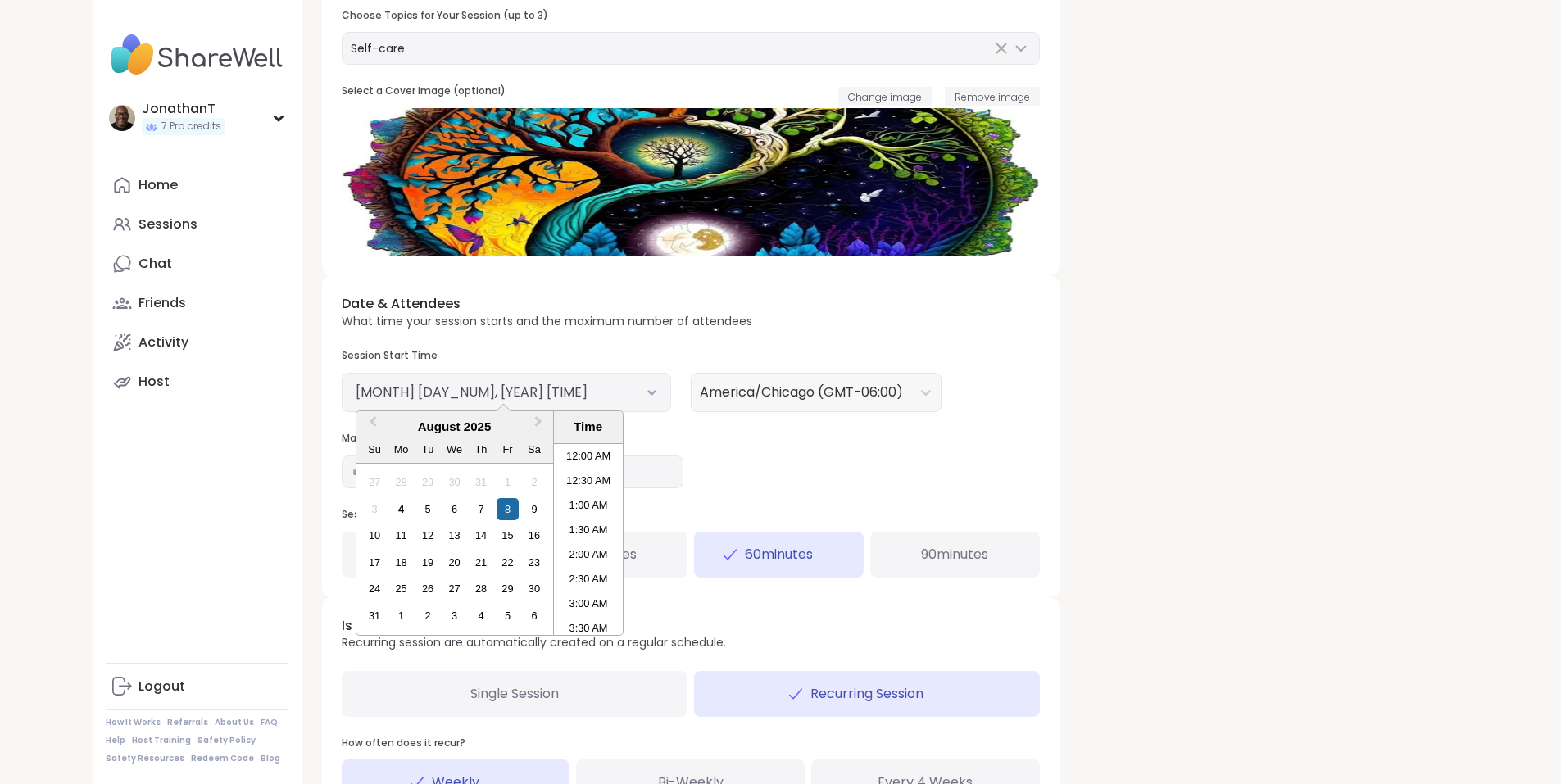 scroll, scrollTop: 507, scrollLeft: 0, axis: vertical 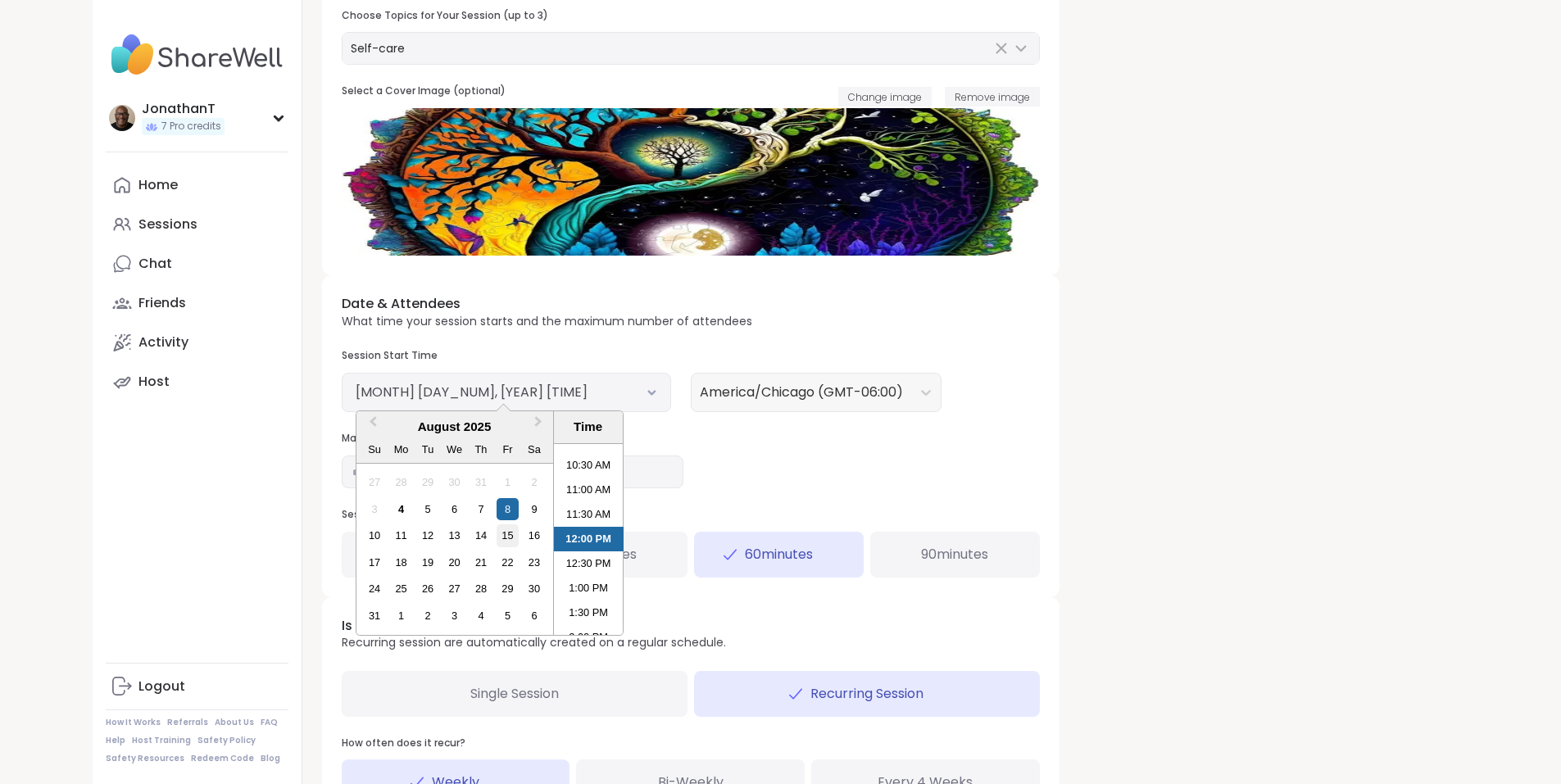 click on "15" at bounding box center (507, 535) 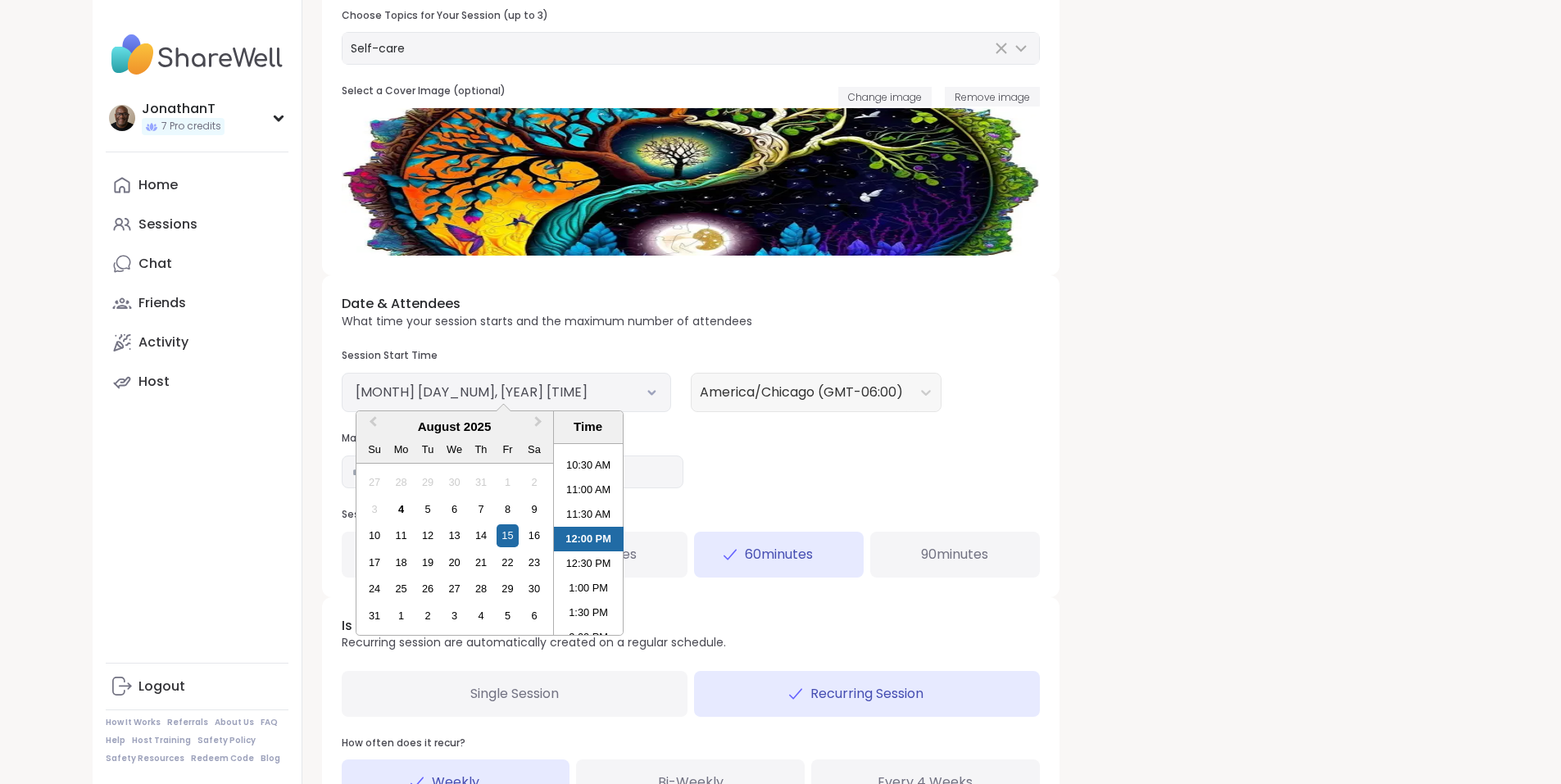 click on "Date & Attendees What time your session starts and the maximum number of attendees Session Start Time   August 15, 2025 12:00 PM Previous Month Next Month August 2025 Su Mo Tu We Th Fr Sa 27 28 29 30 31 1 2 3 4 5 6 7 8 9 10 11 12 13 14 15 16 17 18 19 20 21 22 23 24 25 26 27 28 29 30 31 1 2 3 4 5 6 Time 12:00 AM 12:30 AM 1:00 AM 1:30 AM 2:00 AM 2:30 AM 3:00 AM 3:30 AM 4:00 AM 4:30 AM 5:00 AM 5:30 AM 6:00 AM 6:30 AM 7:00 AM 7:30 AM 8:00 AM 8:30 AM 9:00 AM 9:30 AM 10:00 AM 10:30 AM 11:00 AM 11:30 AM 12:00 PM 12:30 PM 1:00 PM 1:30 PM 2:00 PM 2:30 PM 3:00 PM 3:30 PM 4:00 PM 4:30 PM 5:00 PM 5:30 PM 6:00 PM 6:30 PM 7:00 PM 7:30 PM 8:00 PM 8:30 PM 9:00 PM 9:30 PM 10:00 PM 10:30 PM 11:00 PM 11:30 PM America/Chicago (GMT-06:00) Max Attendees (includes Host)   ** Session Duration   30  minutes 45  minutes 60  minutes 90  minutes" at bounding box center [691, 436] 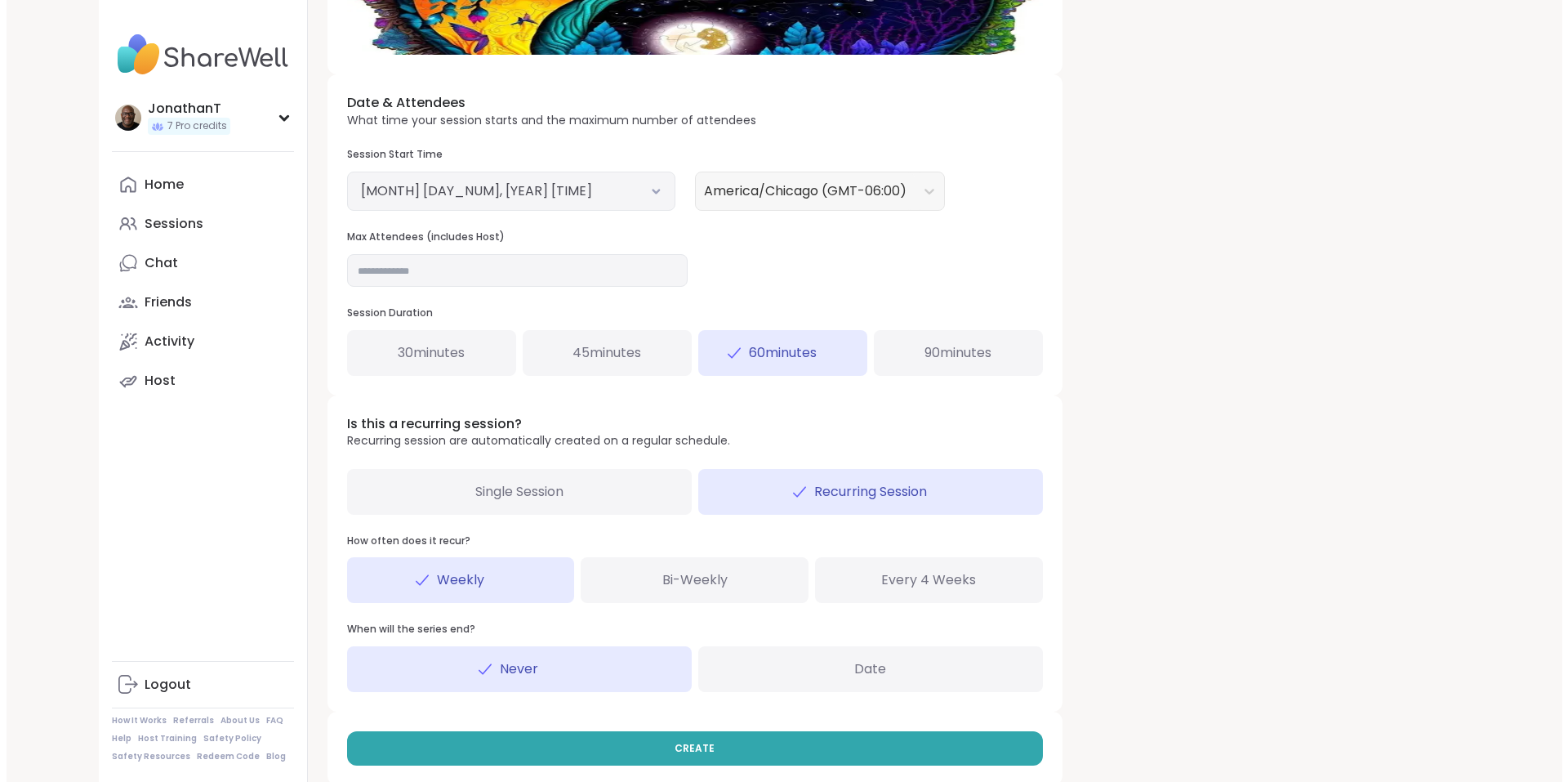 scroll, scrollTop: 547, scrollLeft: 0, axis: vertical 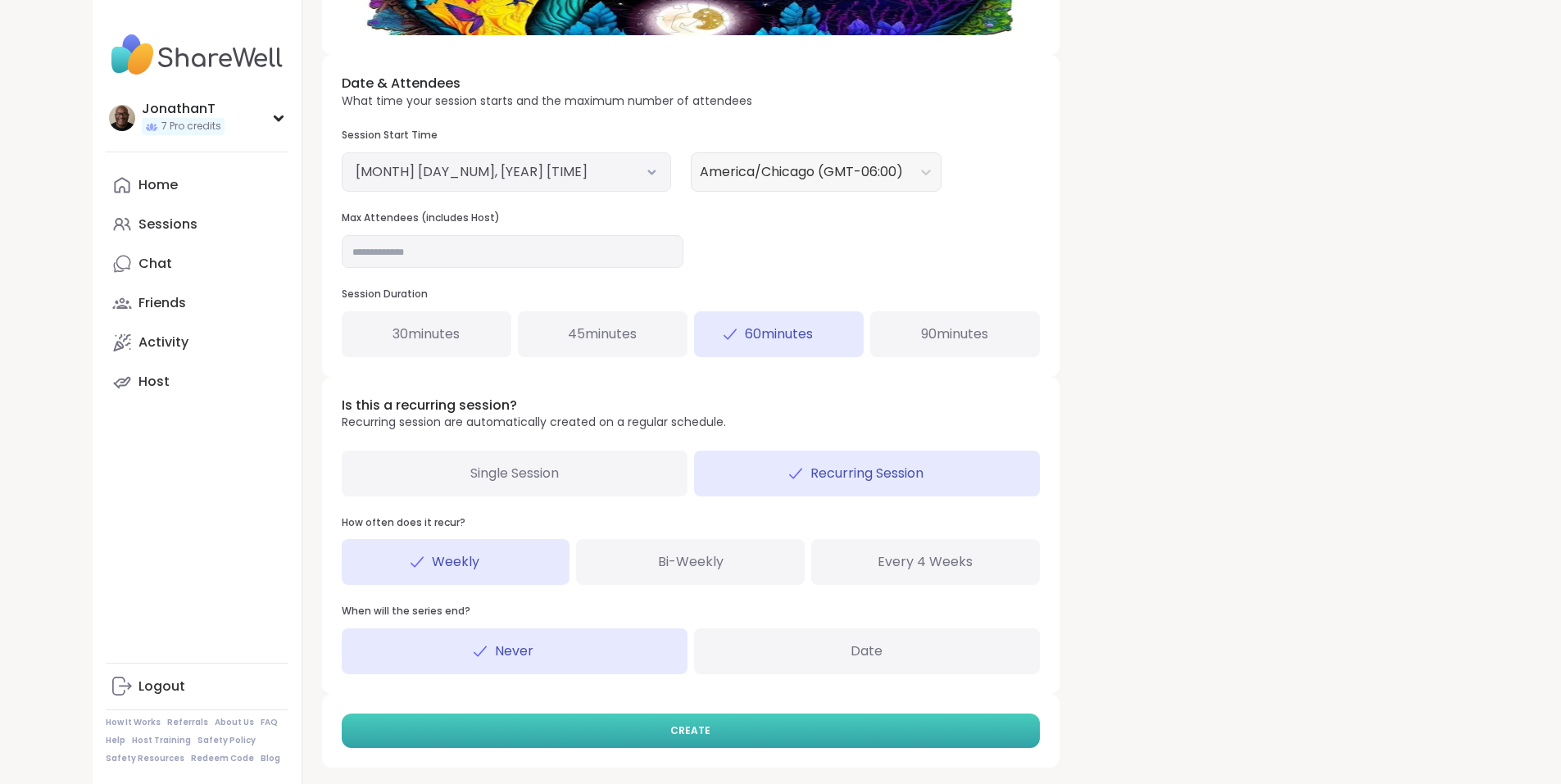 click on "CREATE" at bounding box center [691, 731] 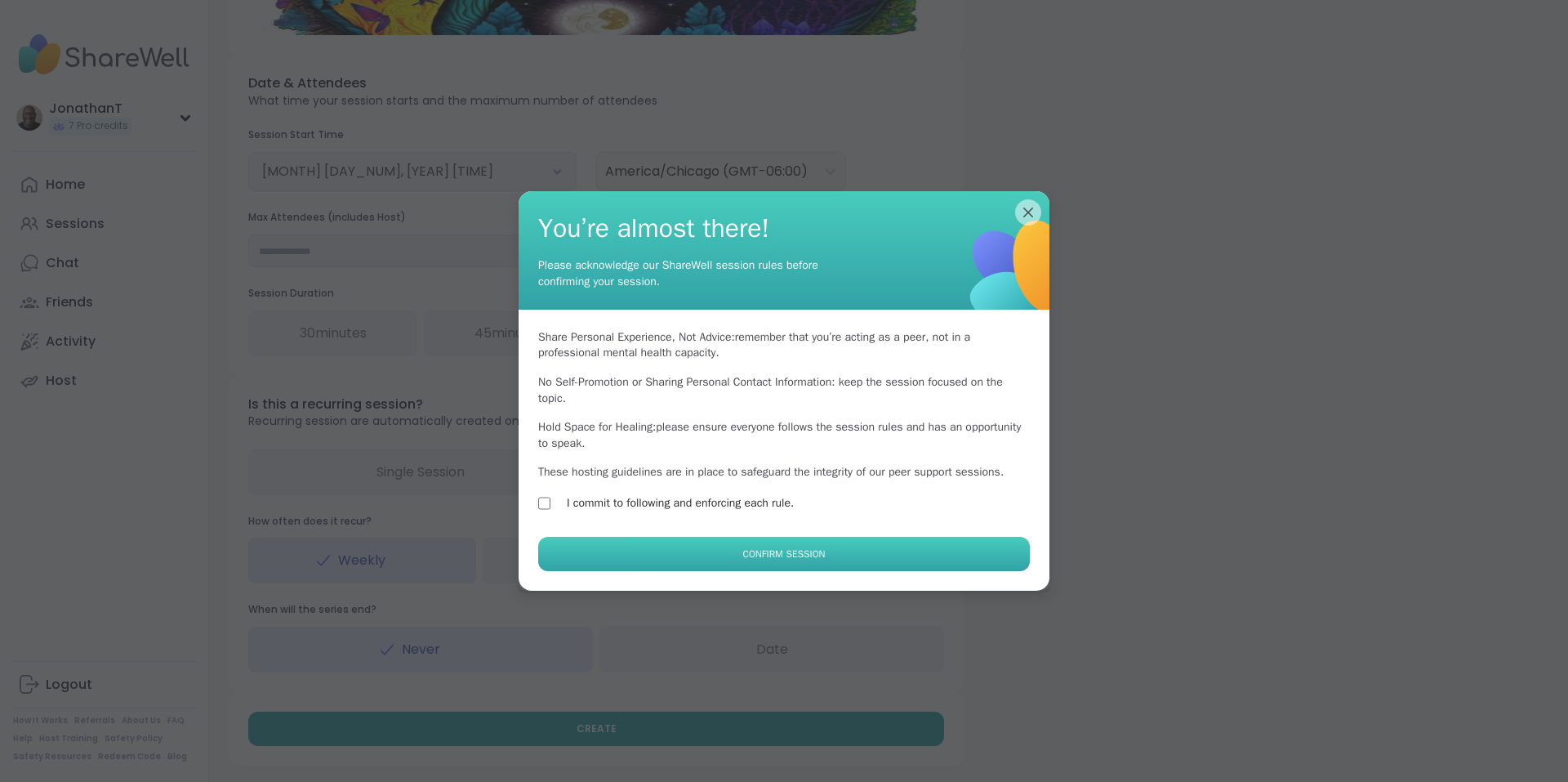 click on "Confirm Session" at bounding box center (784, 554) 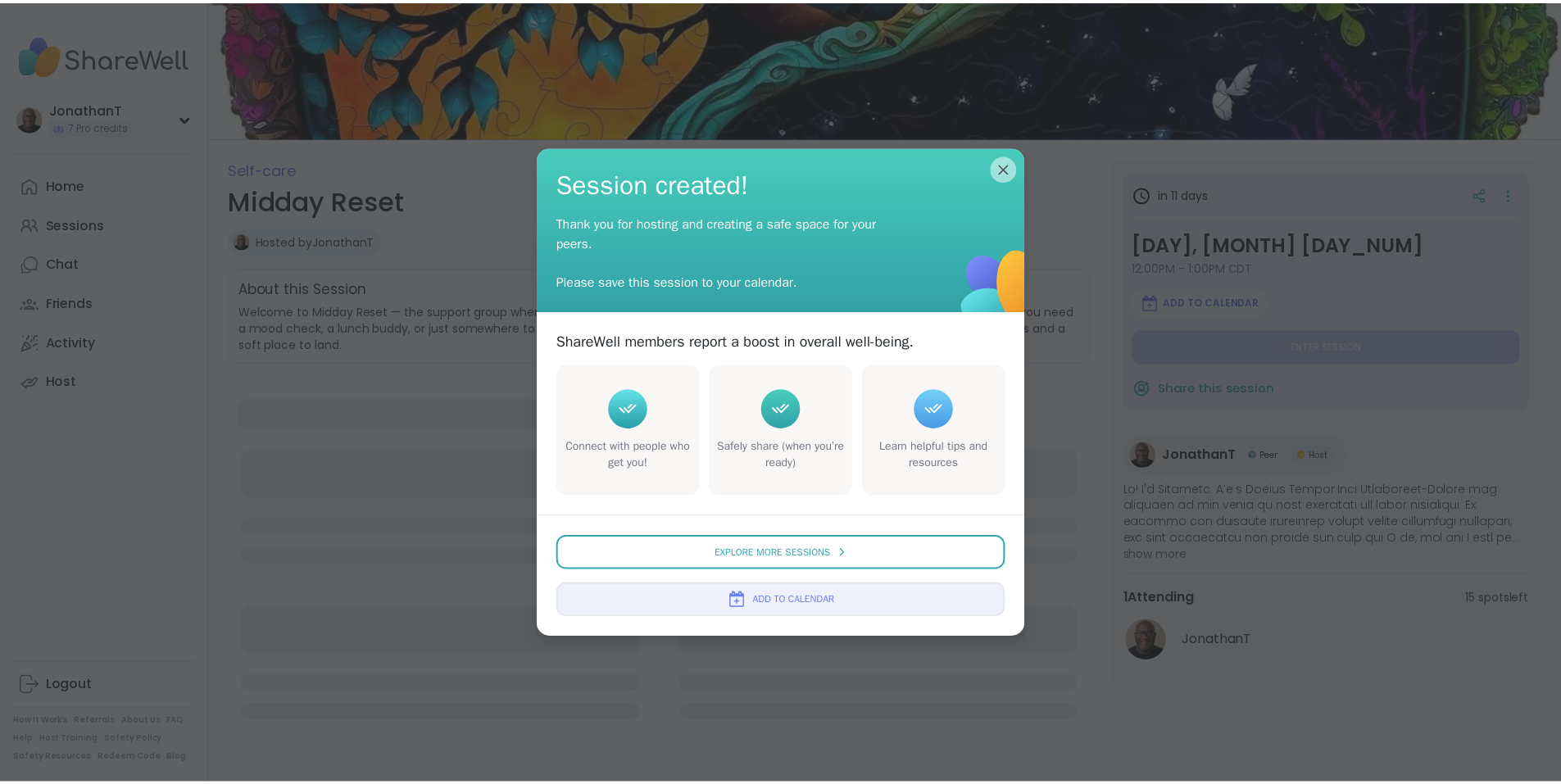 scroll, scrollTop: 0, scrollLeft: 0, axis: both 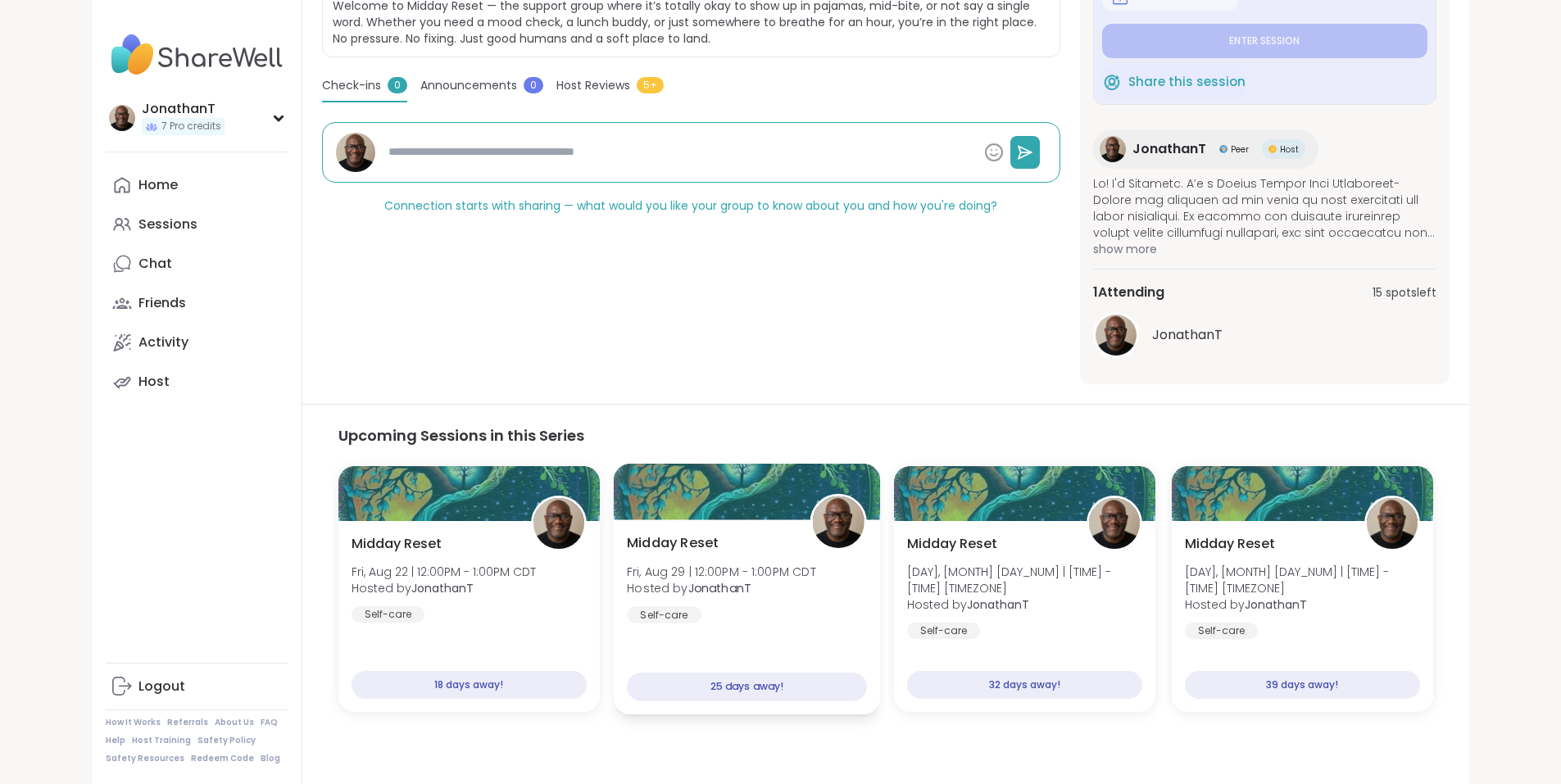type on "*" 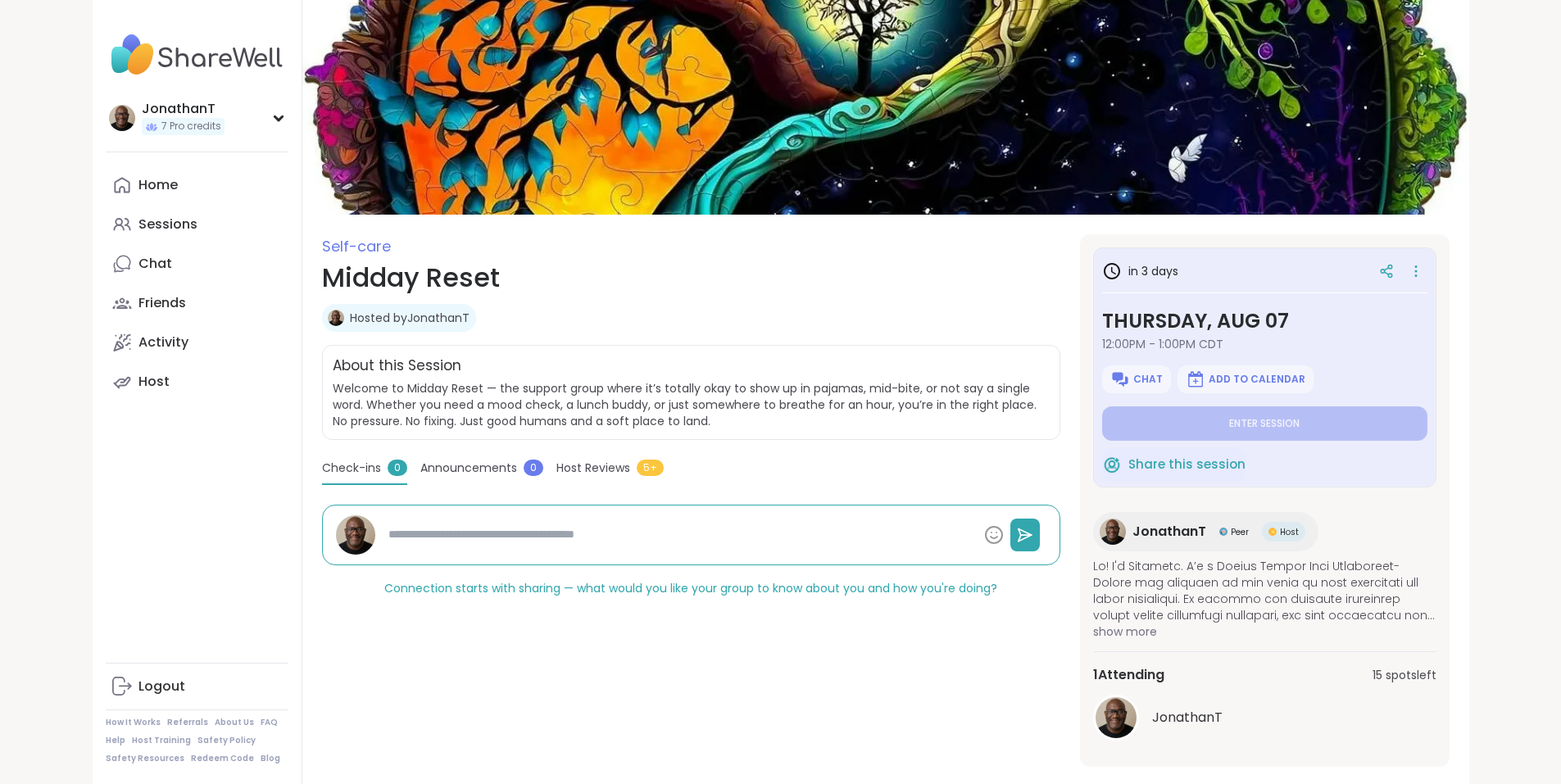 scroll, scrollTop: 383, scrollLeft: 0, axis: vertical 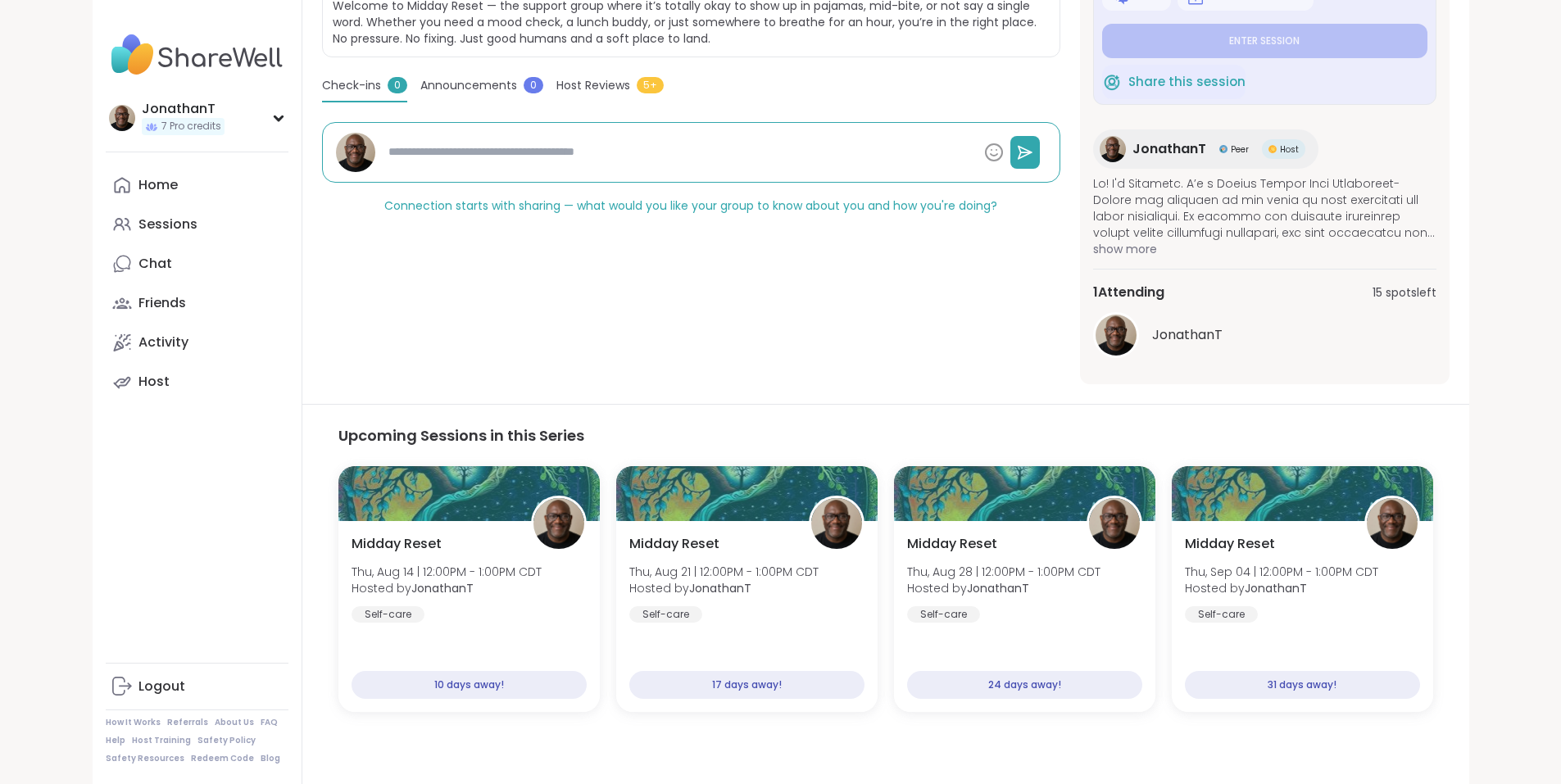 click on "Self-care   Midday Reset Hosted by  [PERSON] Share this session About this Session Welcome to Midday Reset — the support group where it’s totally okay to show up in pajamas, mid-bite, or not say a single word. Whether you need a mood check, a lunch buddy, or just somewhere to breathe for an hour, you’re in the right place. No pressure. No fixing. Just good humans and a soft place to land. in 3 days Thursday, Aug 07 12:00PM - 1:00PM [TIMEZONE] Chat Add to Calendar Enter session Share this session [PERSON] Peer Host 1  Attending 15   spots  left [PERSON] Thursday, Aug 07 12:00PM - 1:00PM [TIMEZONE] Add to Calendar Enter session Check-ins 0 Announcements 0 Host Reviews 5+ Check-ins 0 Connection starts with sharing — what would you like your group to know about you and how you're doing? 1  Attending 15   spots  left [PERSON]" at bounding box center [691, 118] 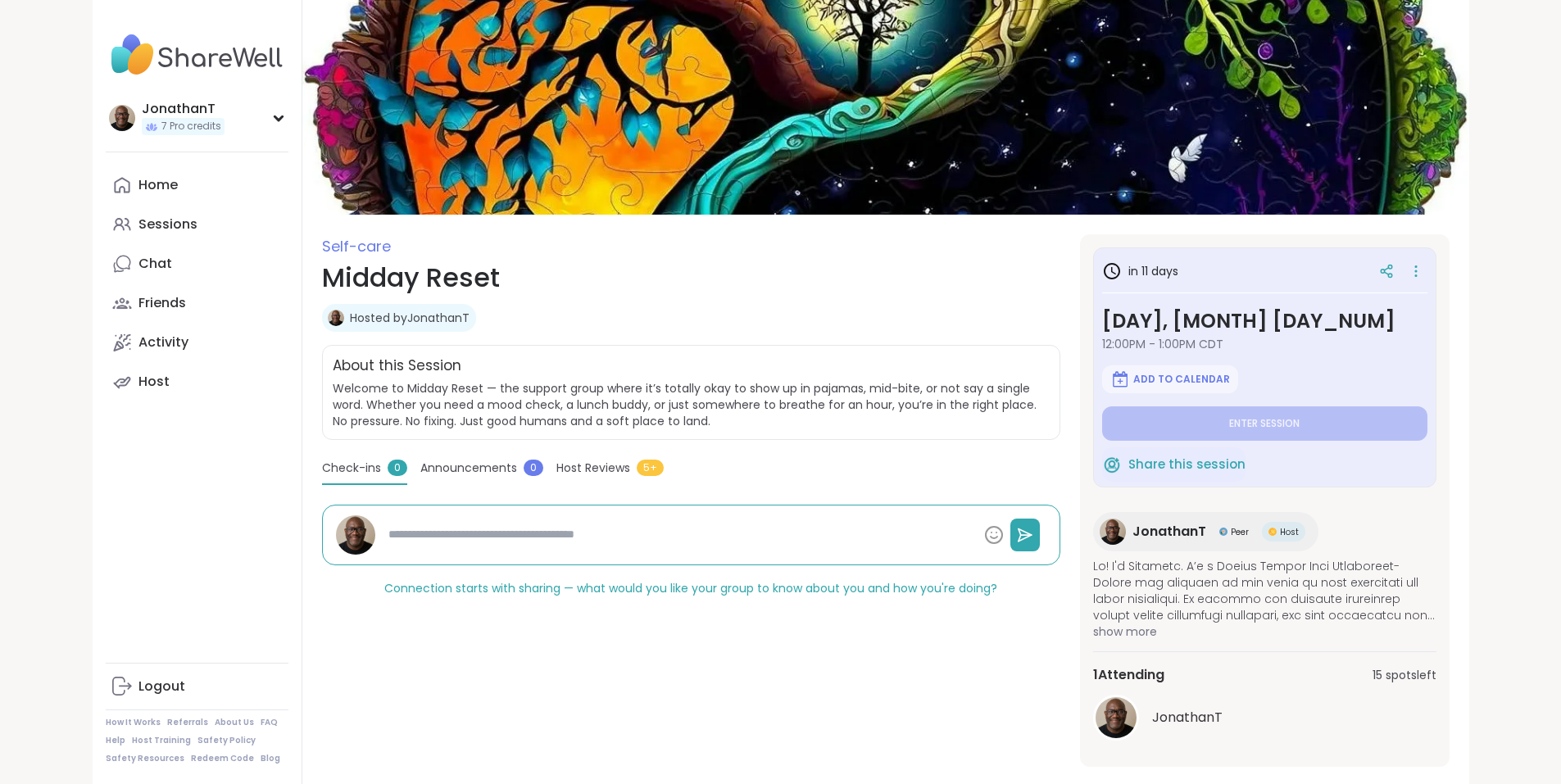 scroll, scrollTop: 383, scrollLeft: 0, axis: vertical 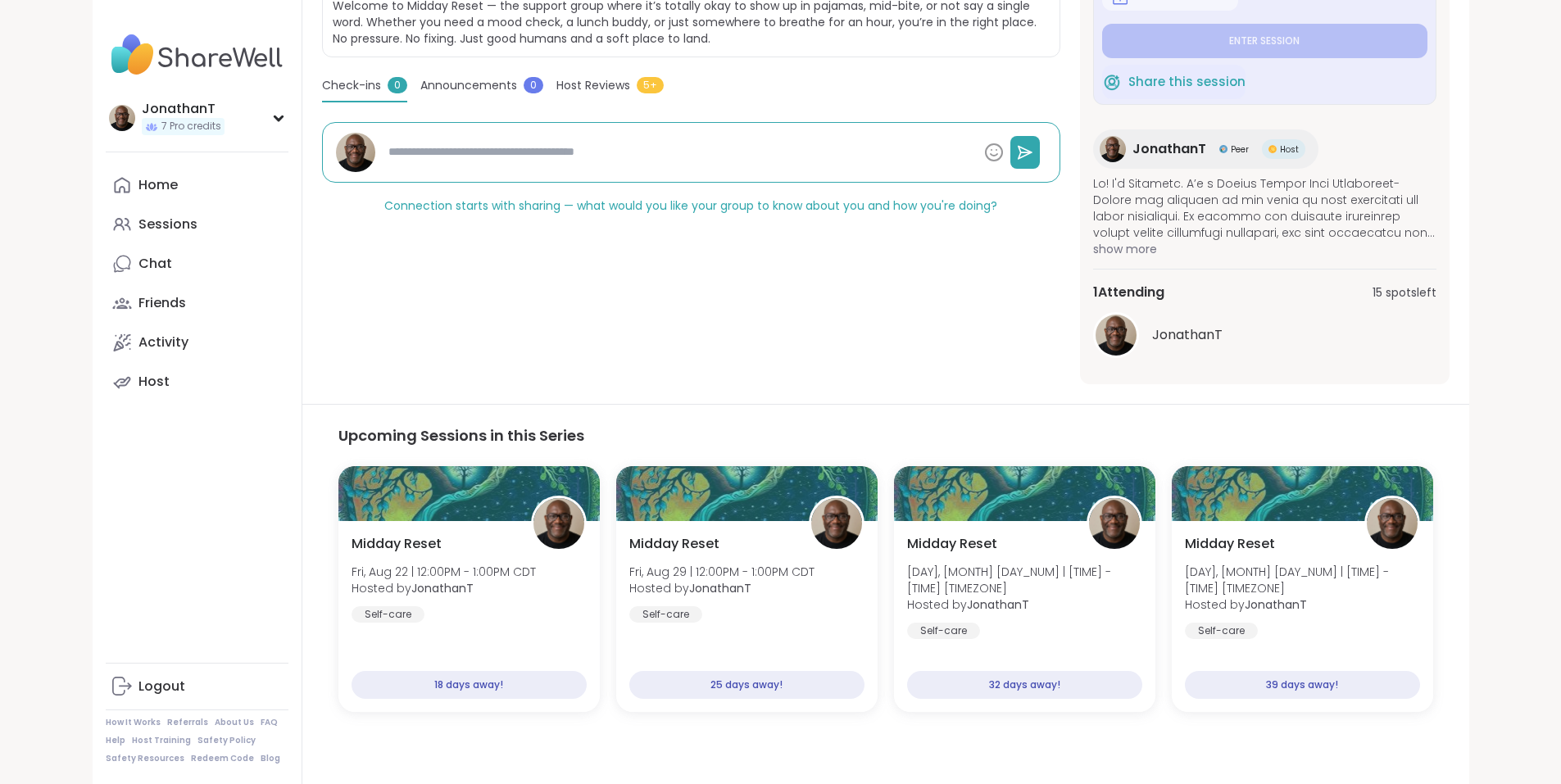 type on "*" 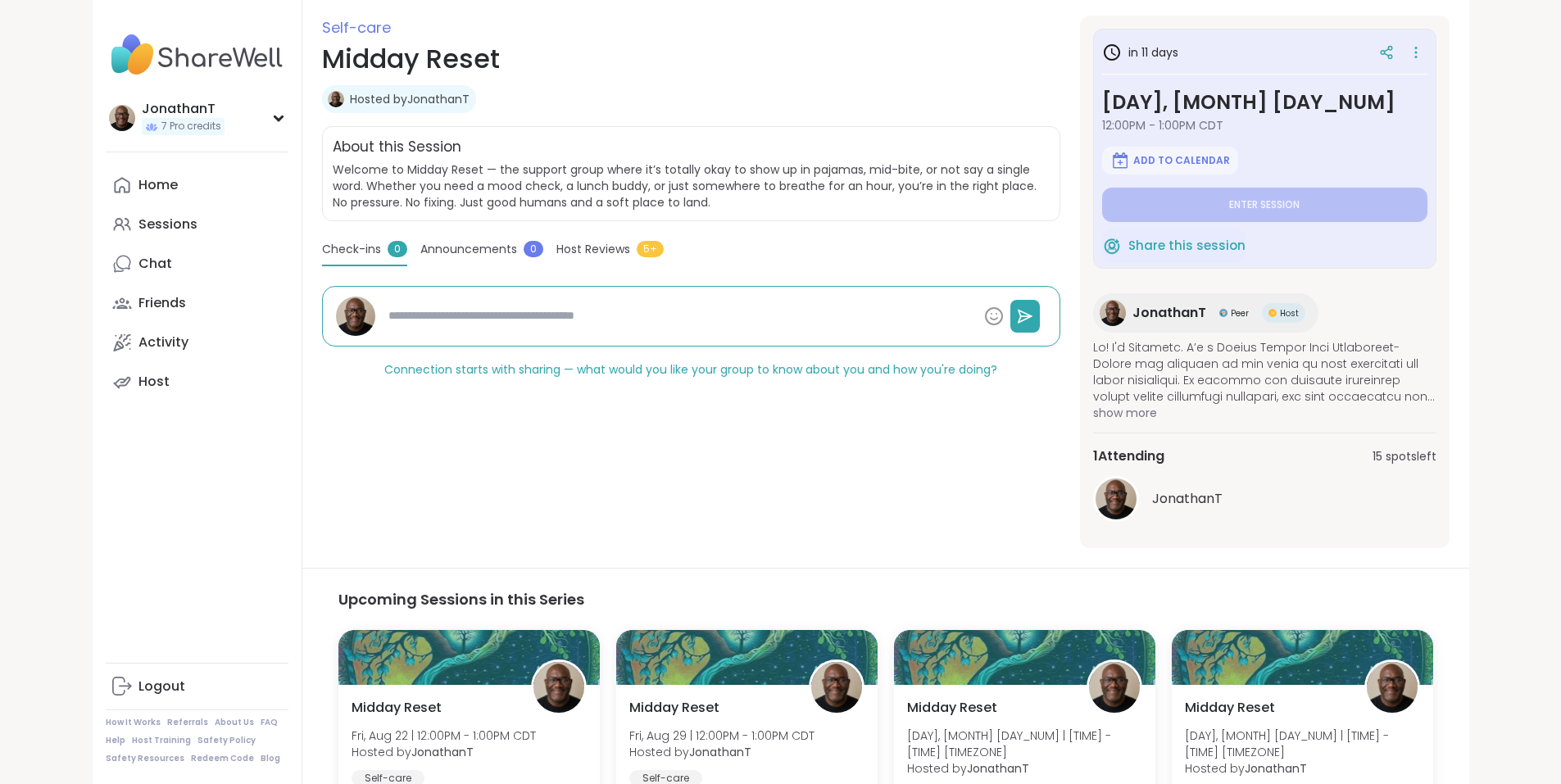 scroll, scrollTop: 0, scrollLeft: 0, axis: both 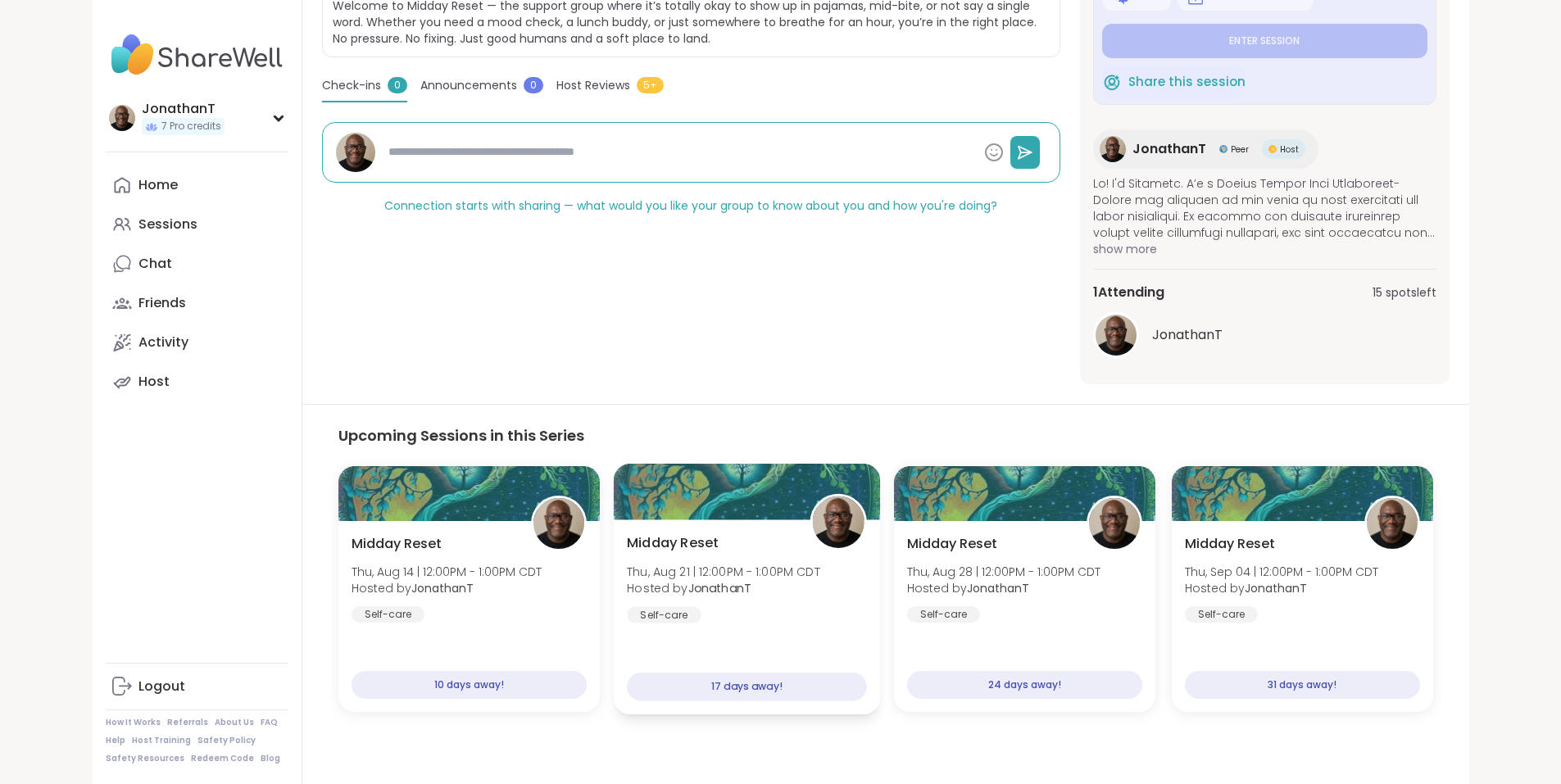 type on "*" 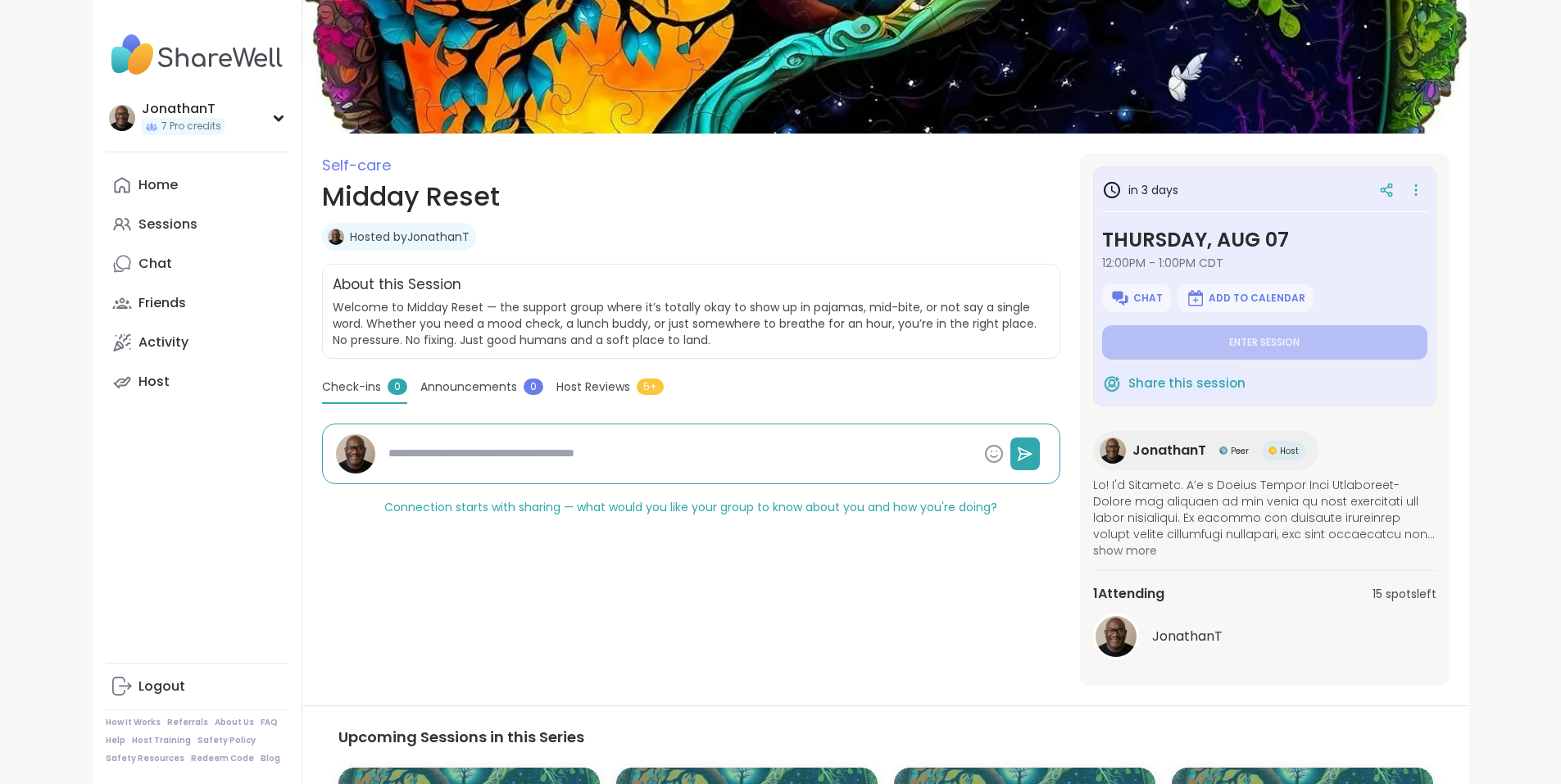 scroll, scrollTop: 0, scrollLeft: 0, axis: both 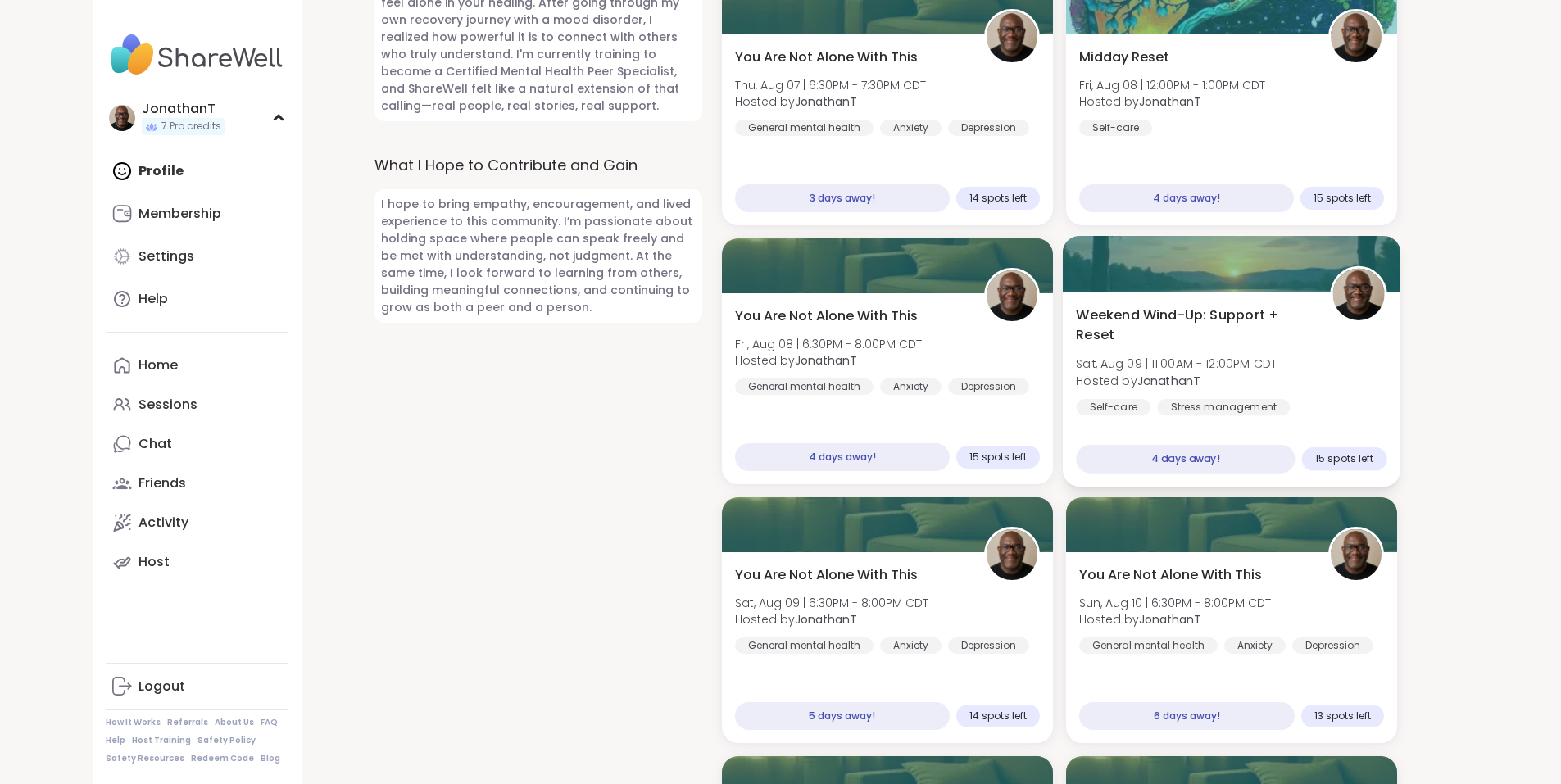 click on "Weekend Wind-Up: Support + Reset" at bounding box center (1194, 325) 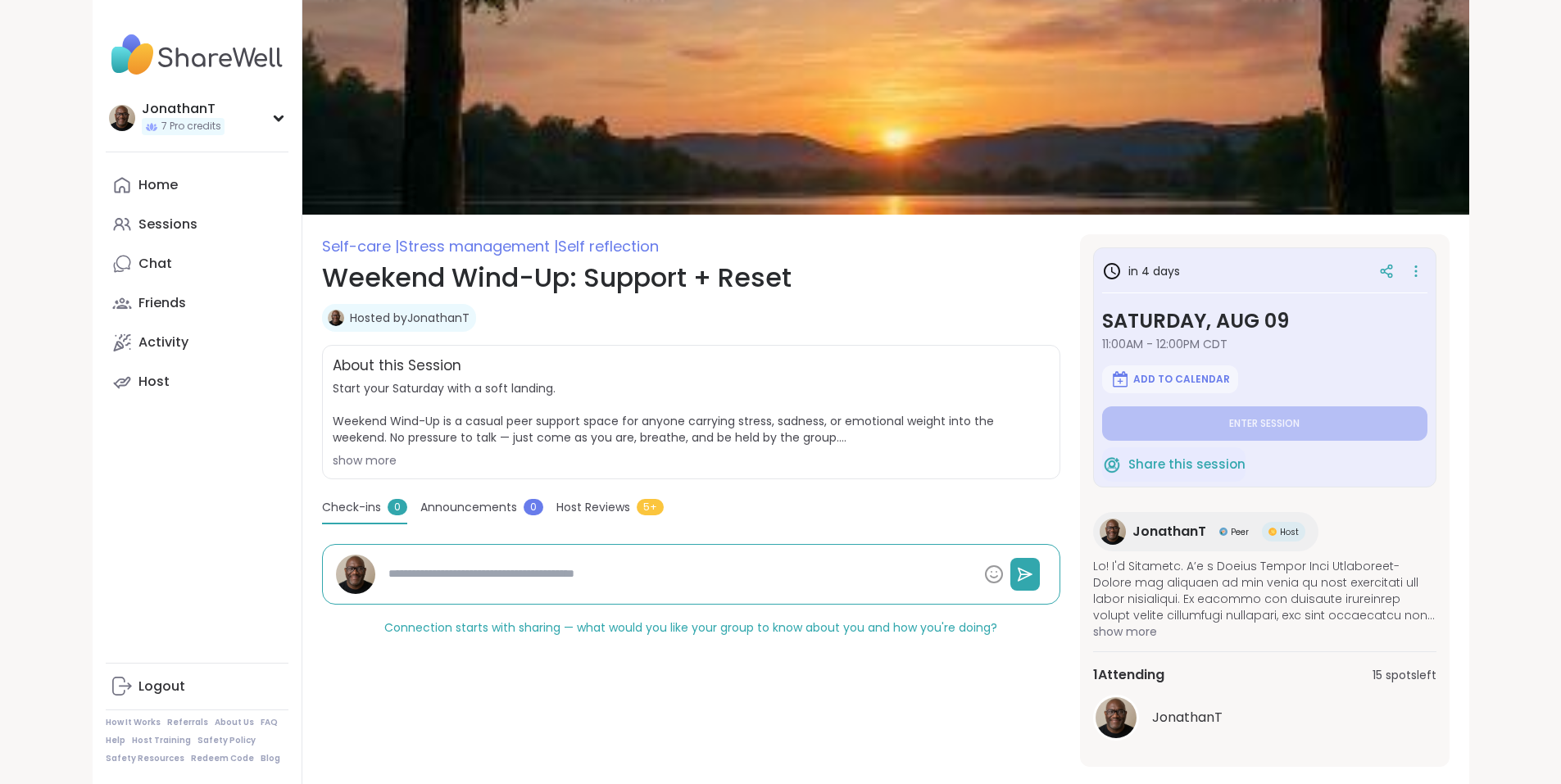 scroll, scrollTop: 0, scrollLeft: 0, axis: both 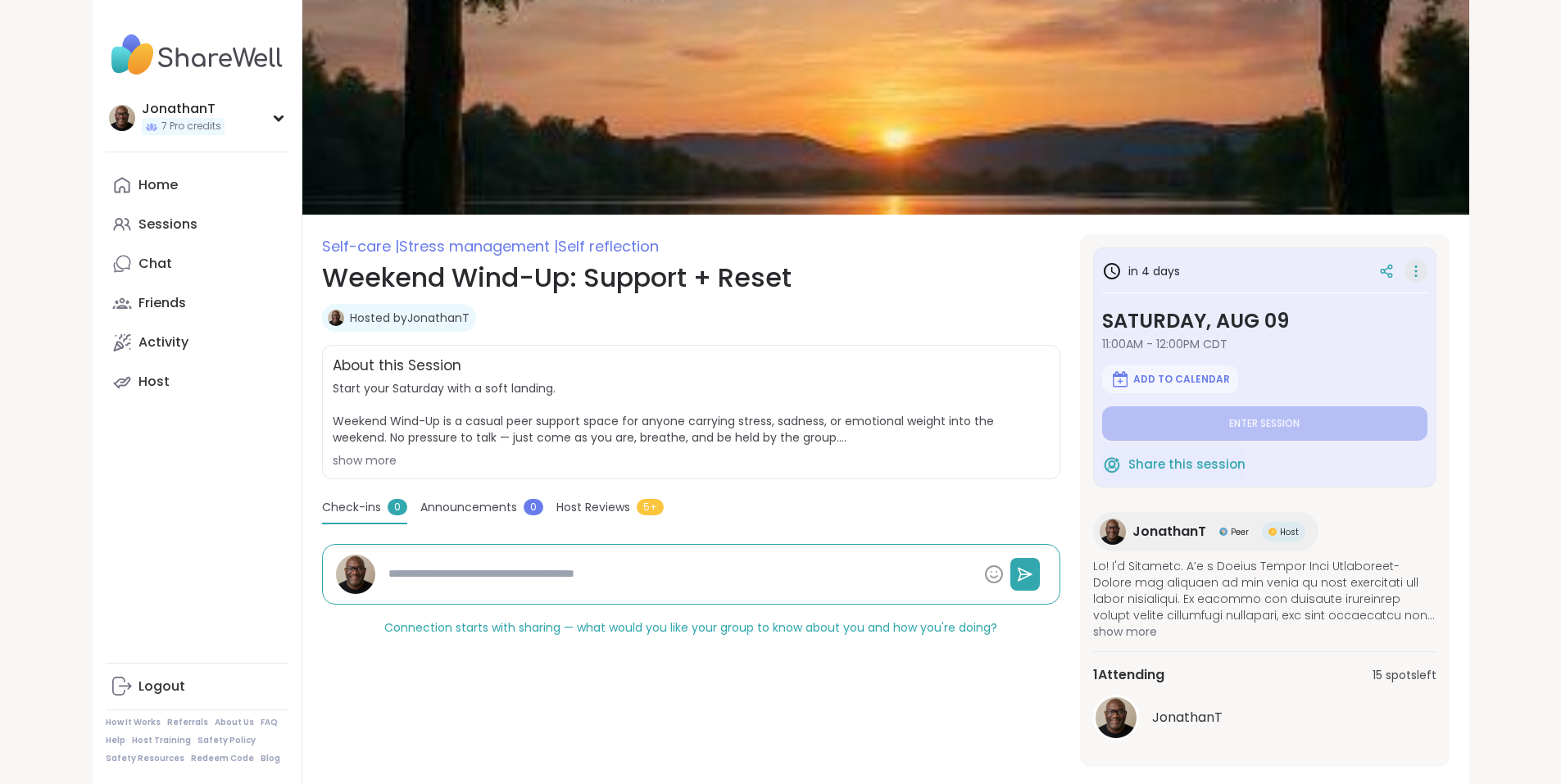 click 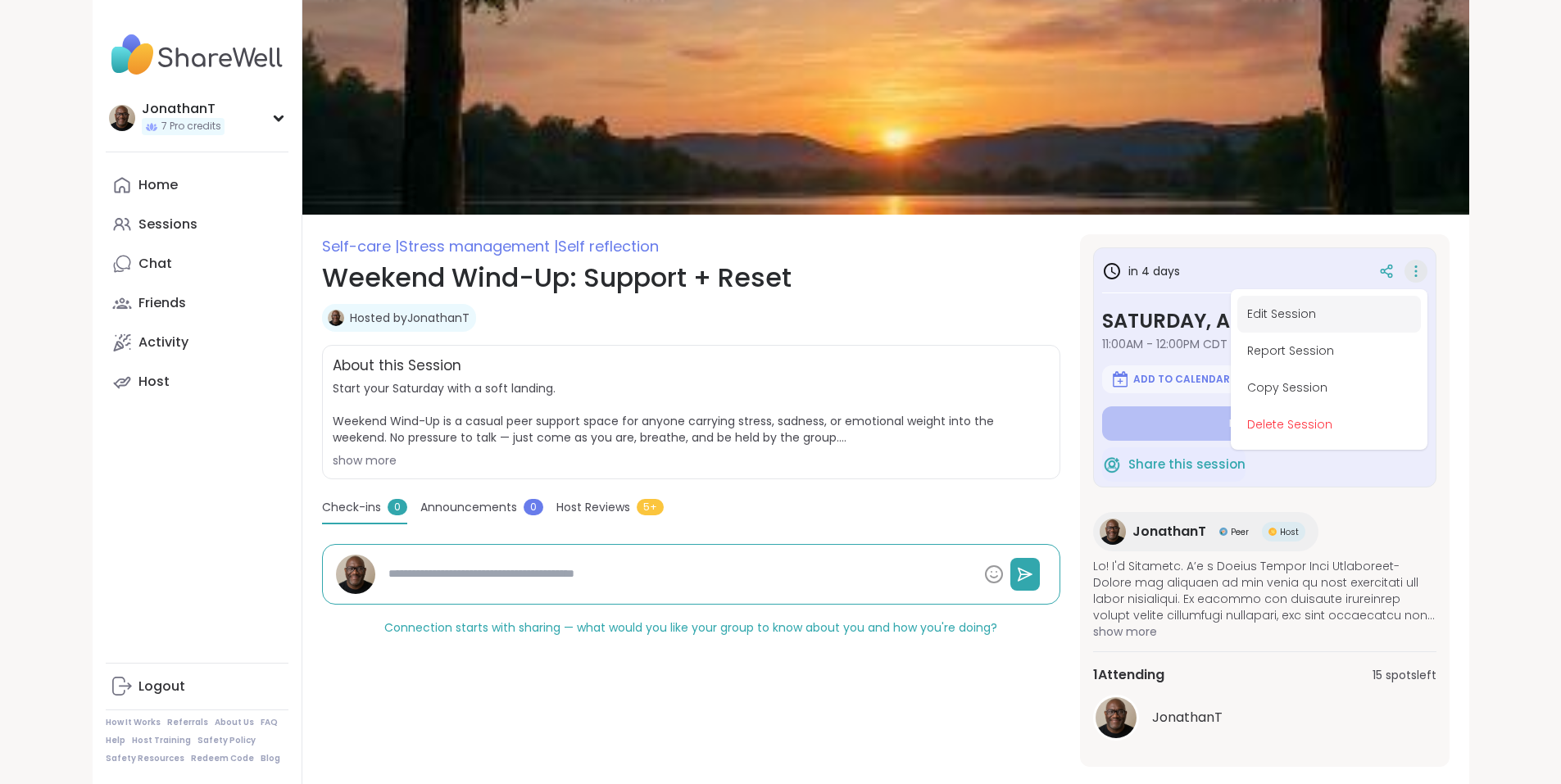 click on "Edit Session" at bounding box center (1329, 314) 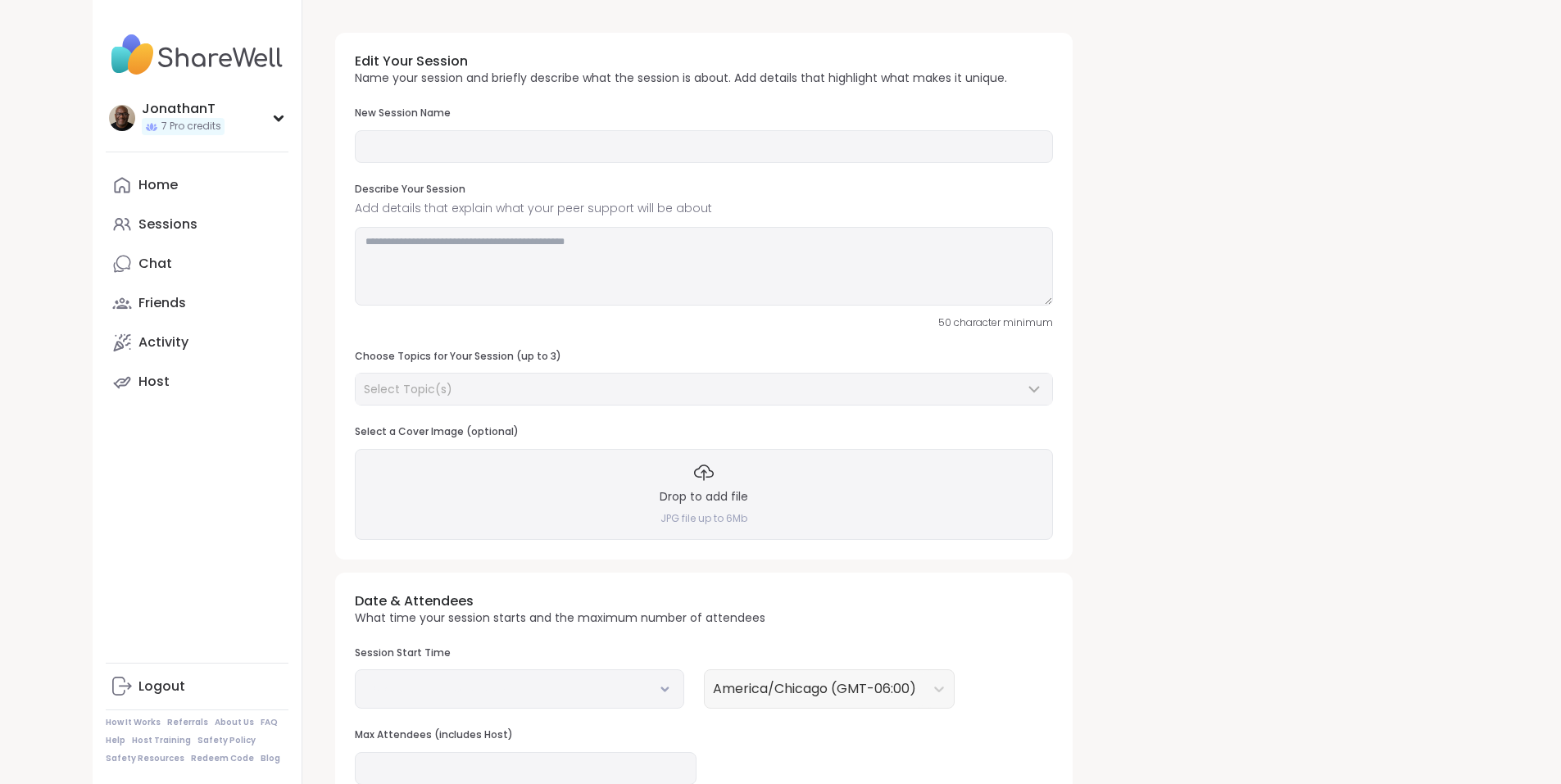 type on "**********" 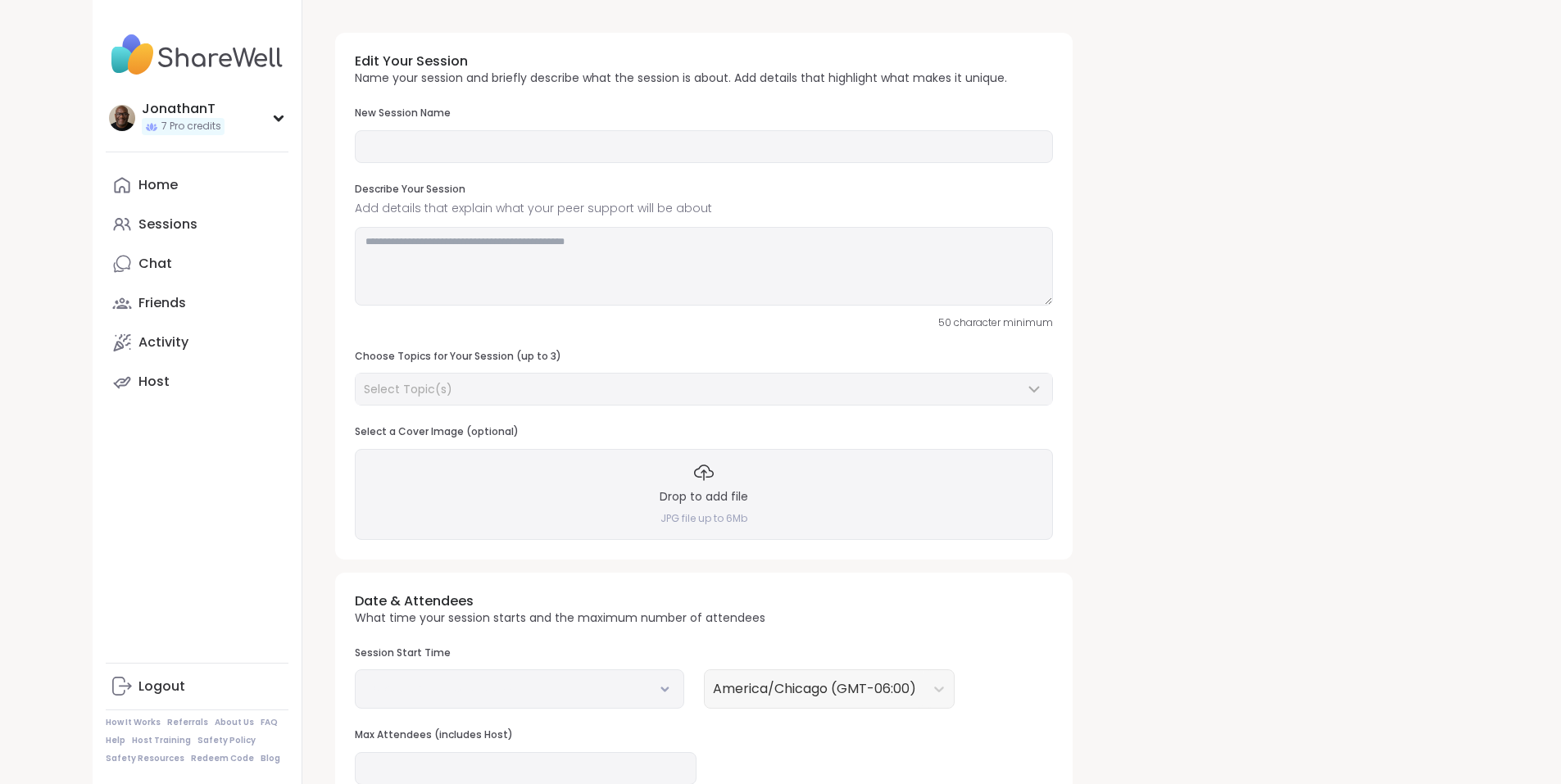 type on "**********" 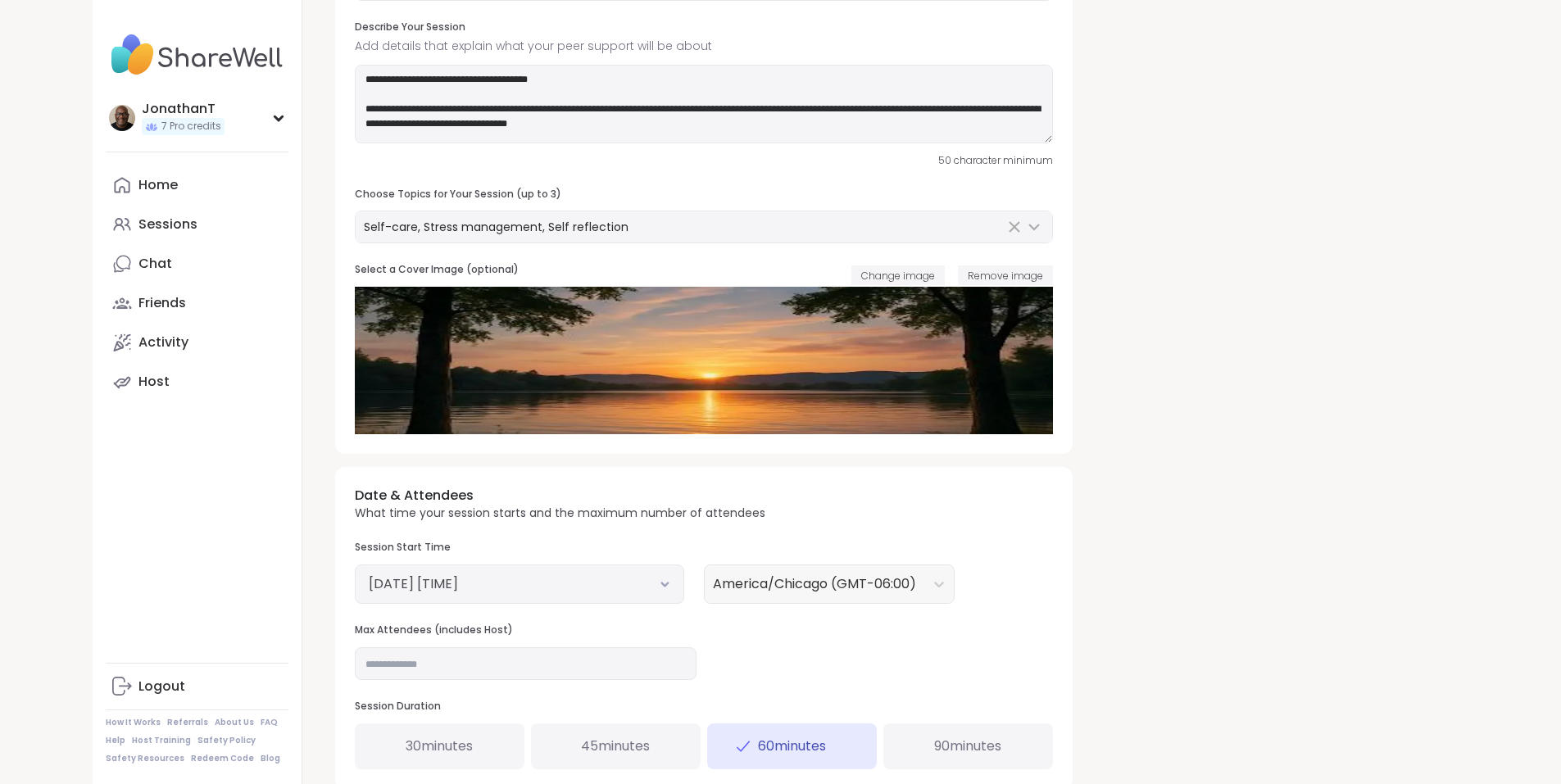 scroll, scrollTop: 0, scrollLeft: 0, axis: both 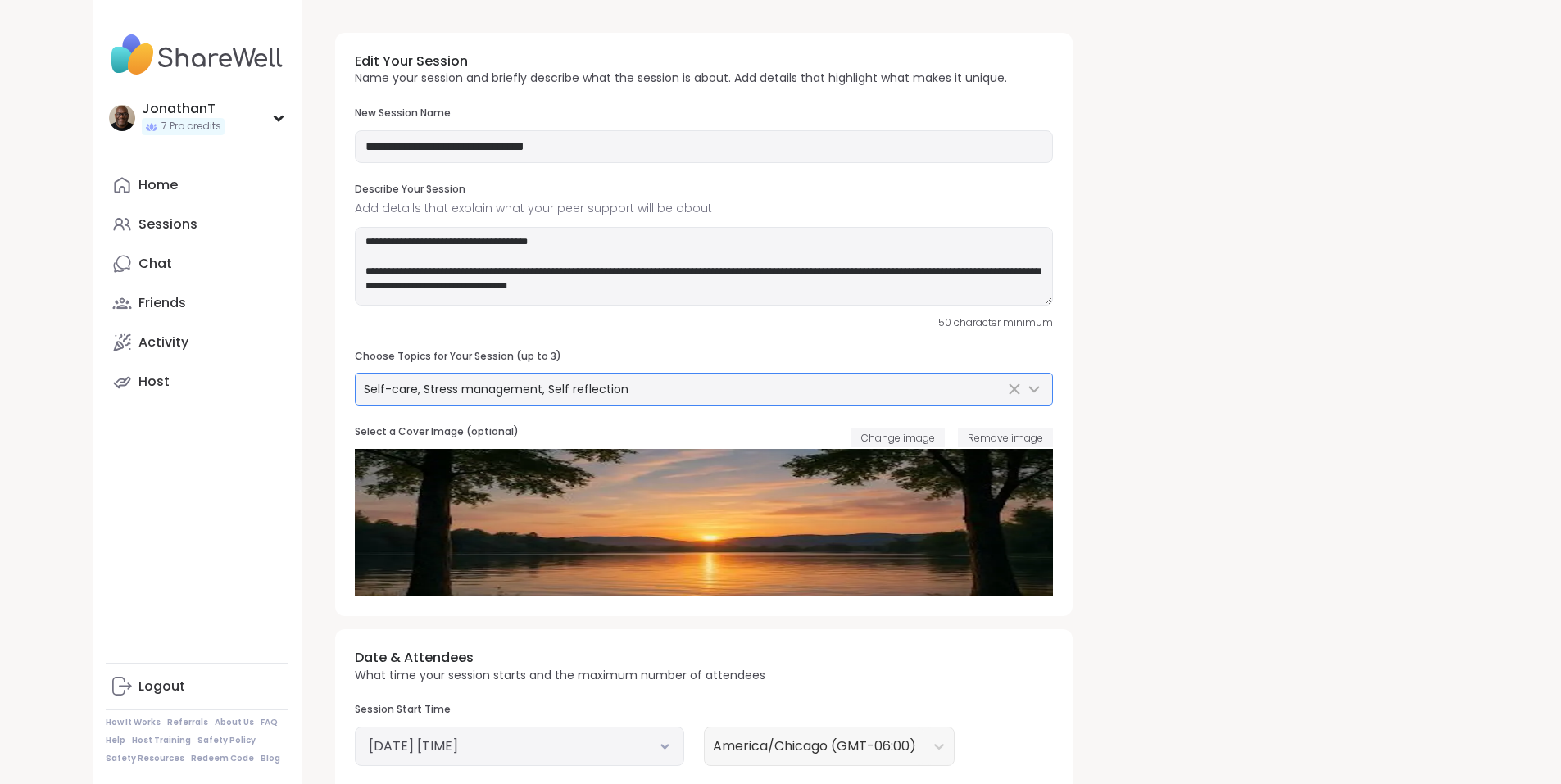 click 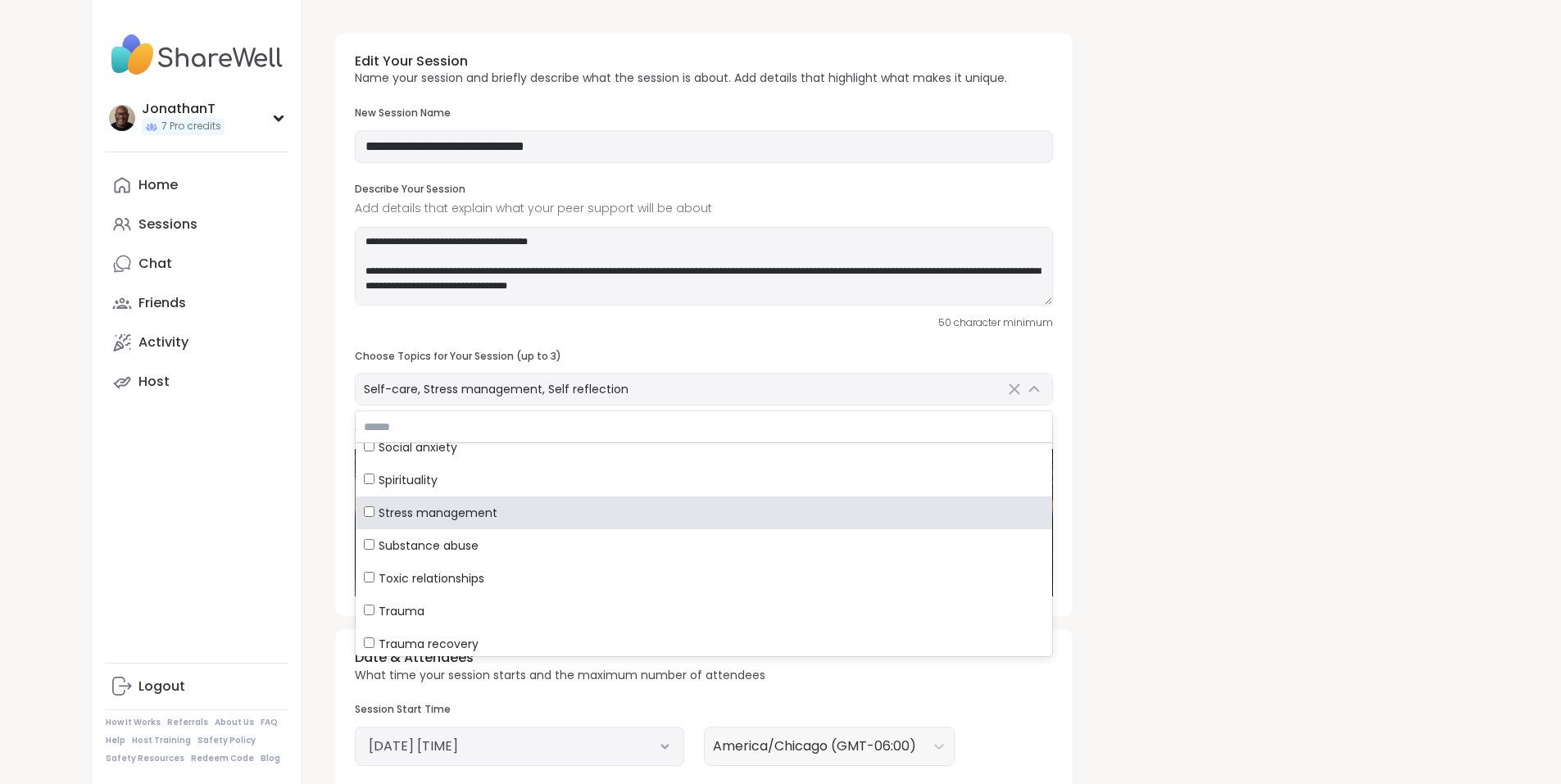 scroll, scrollTop: 2376, scrollLeft: 0, axis: vertical 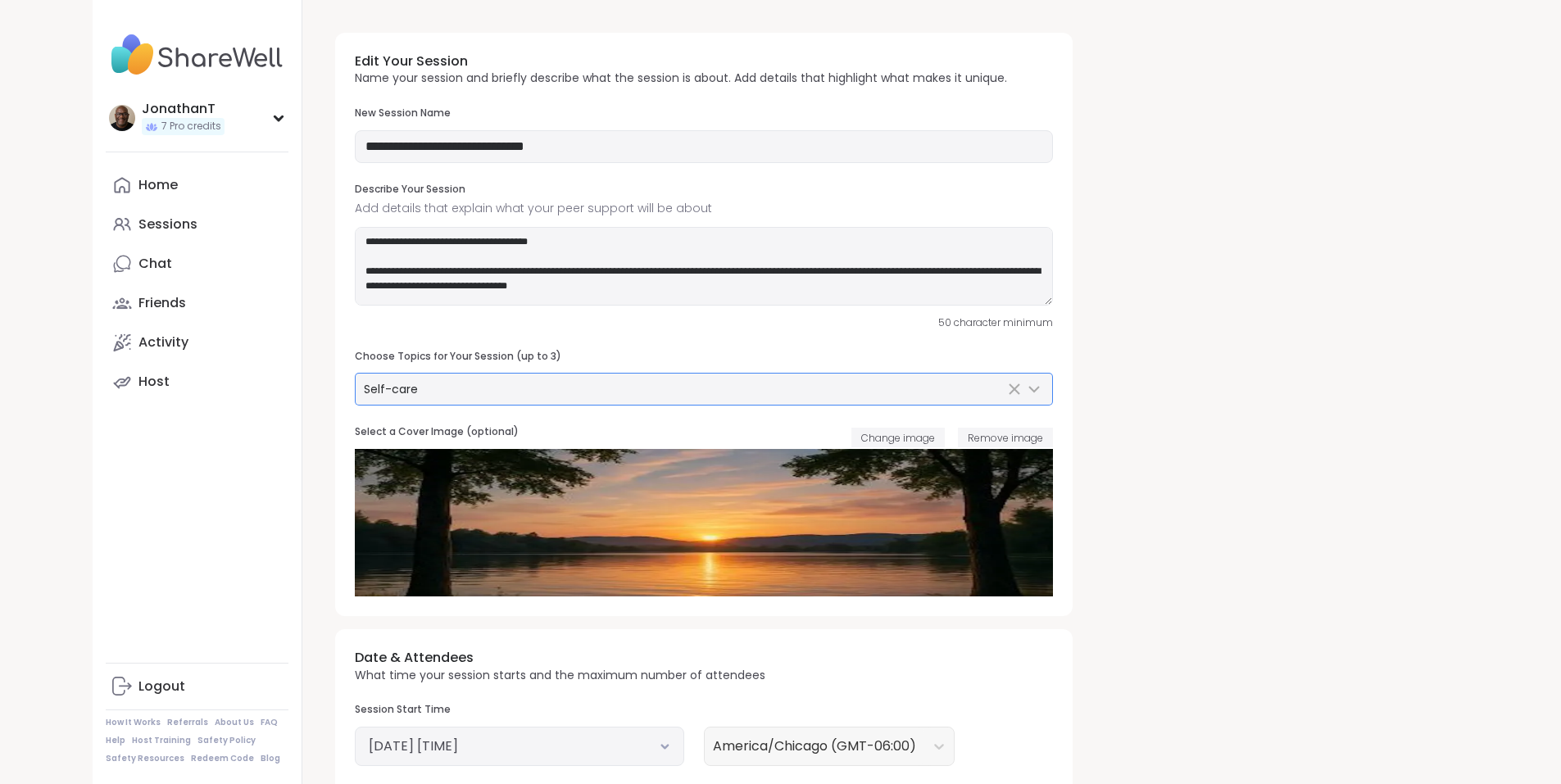 click on "**********" at bounding box center (886, 724) 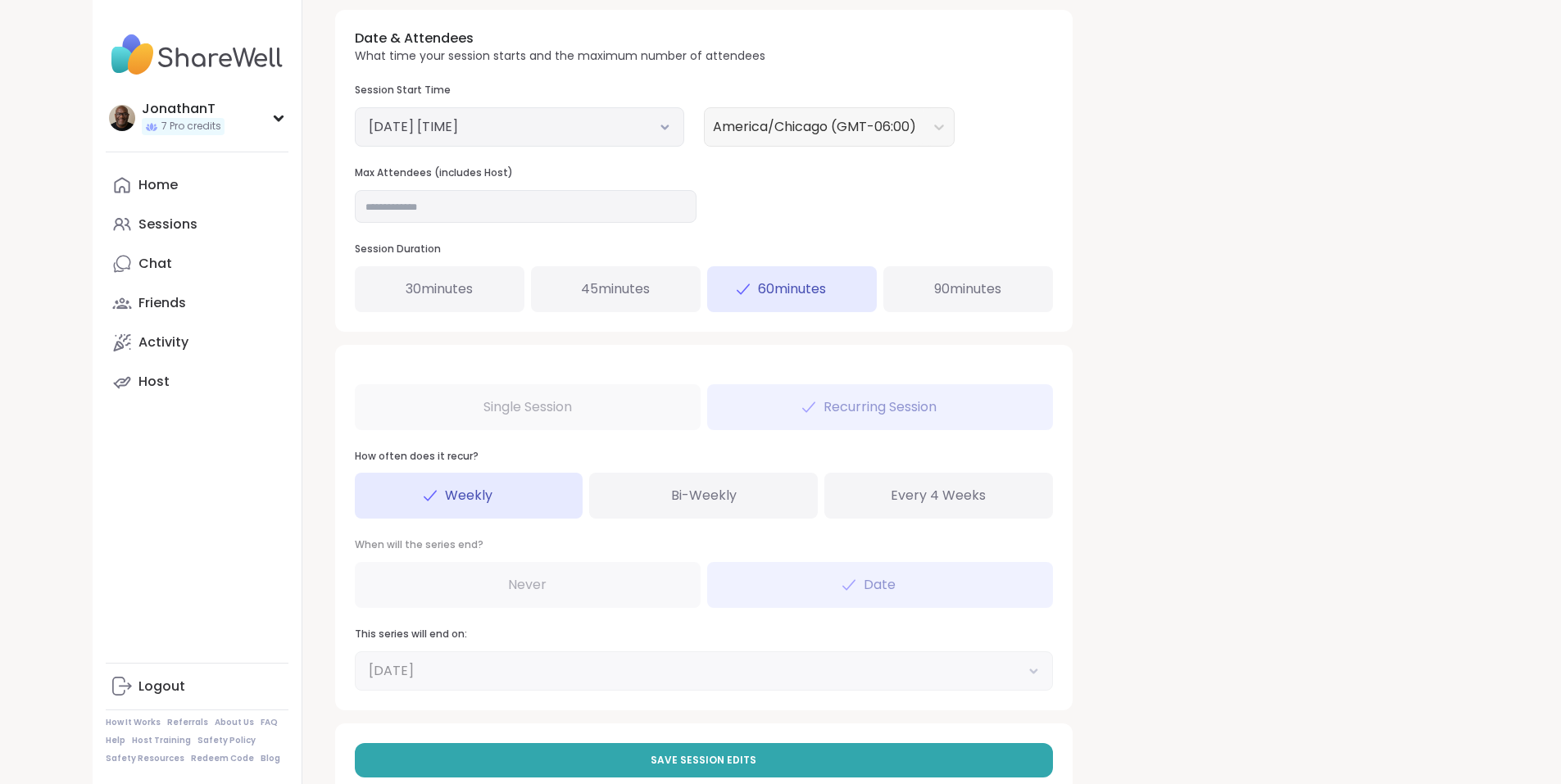 scroll, scrollTop: 662, scrollLeft: 0, axis: vertical 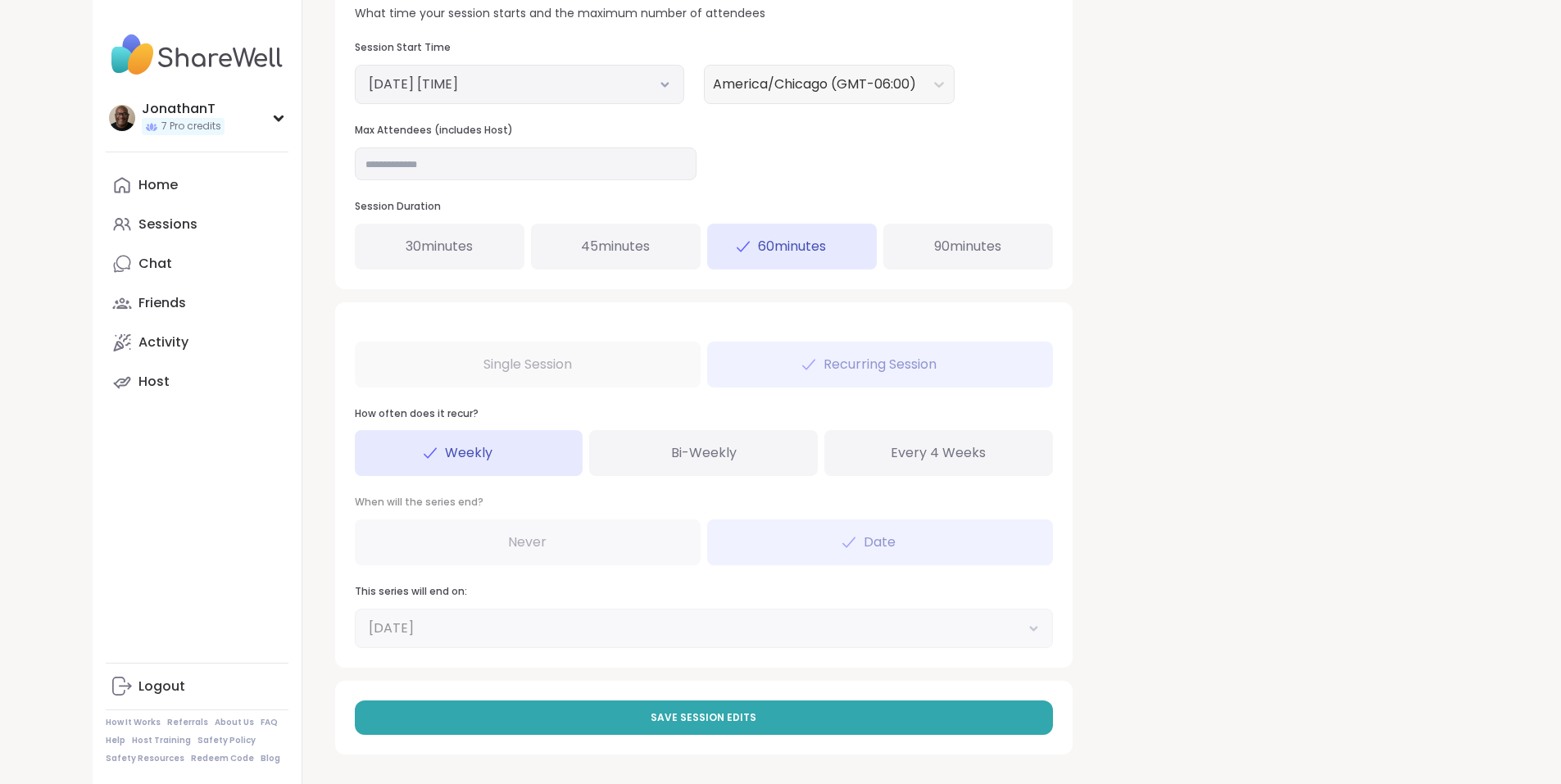 click on "**********" at bounding box center [886, 62] 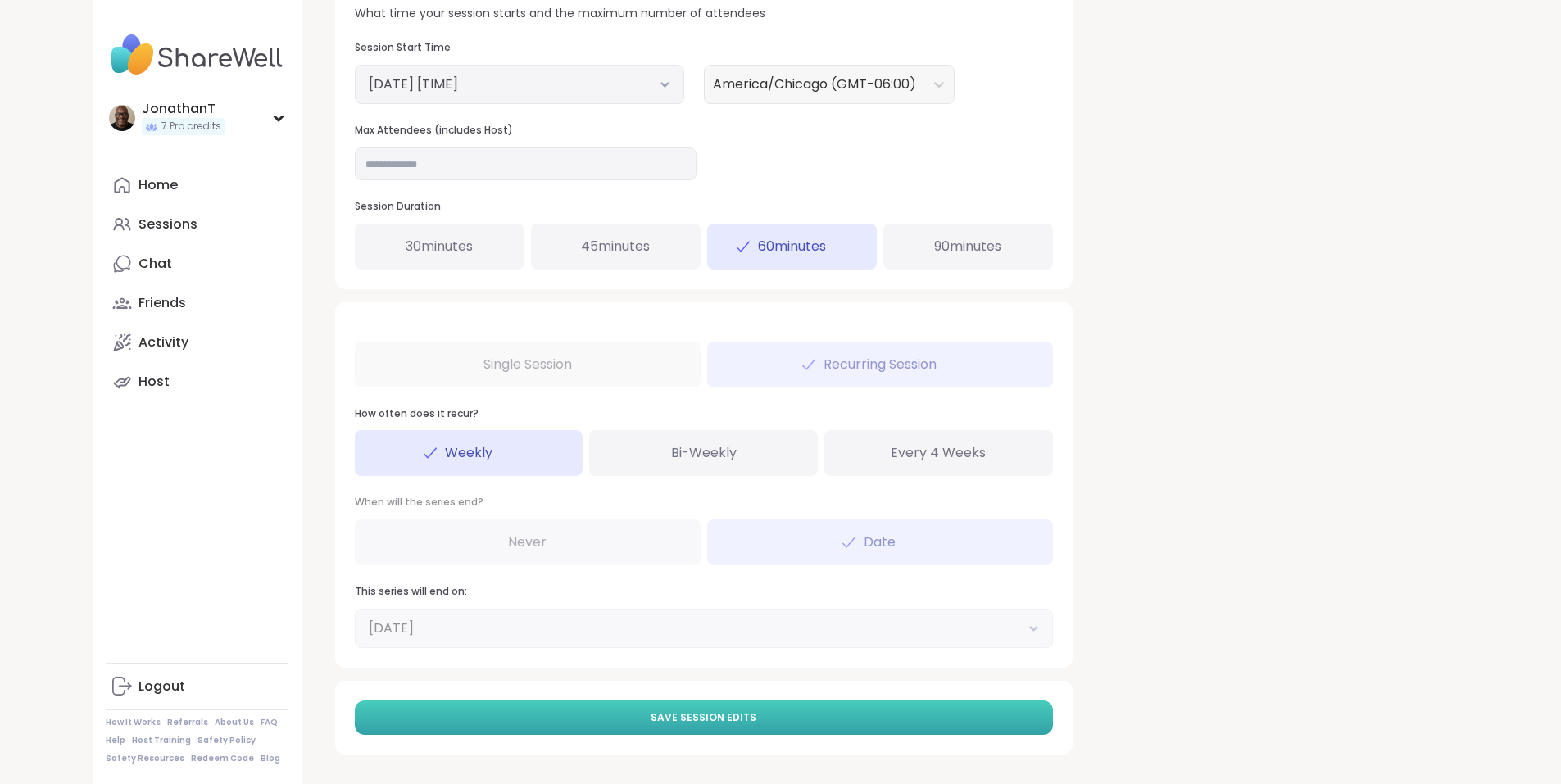 click on "Save Session Edits" at bounding box center (703, 718) 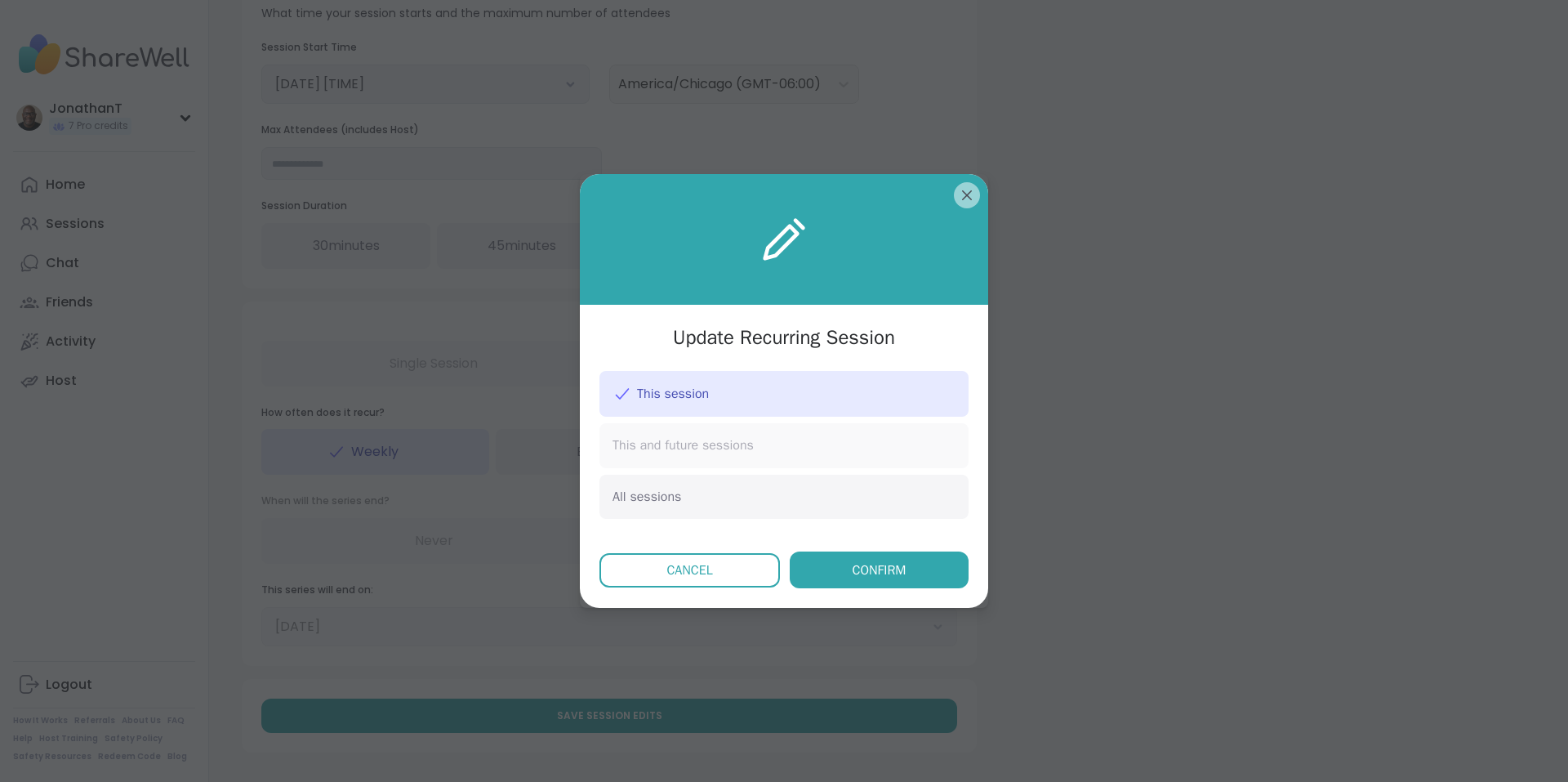 click on "This and future sessions" at bounding box center (683, 445) 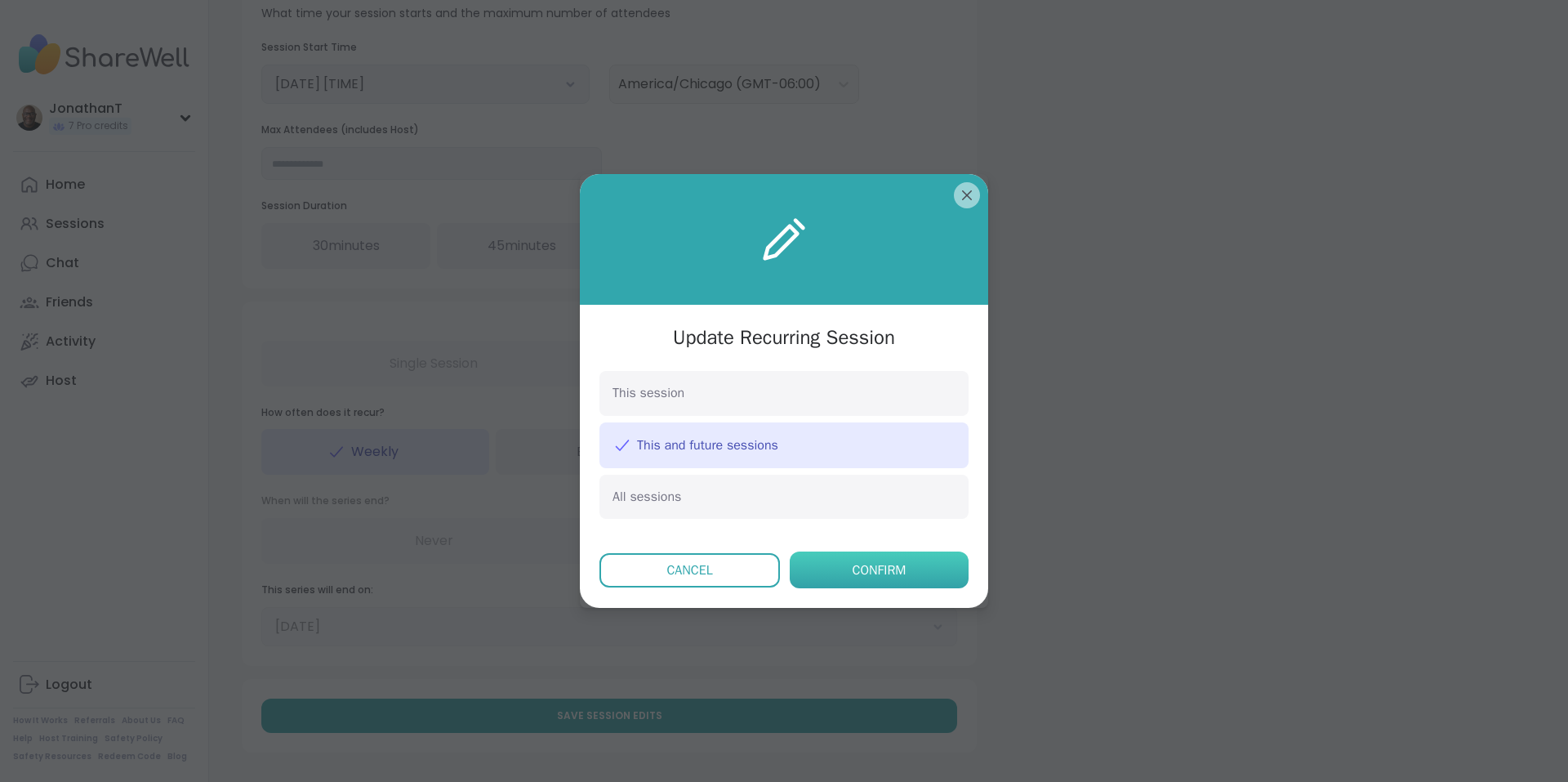 click on "Confirm" at bounding box center [880, 570] 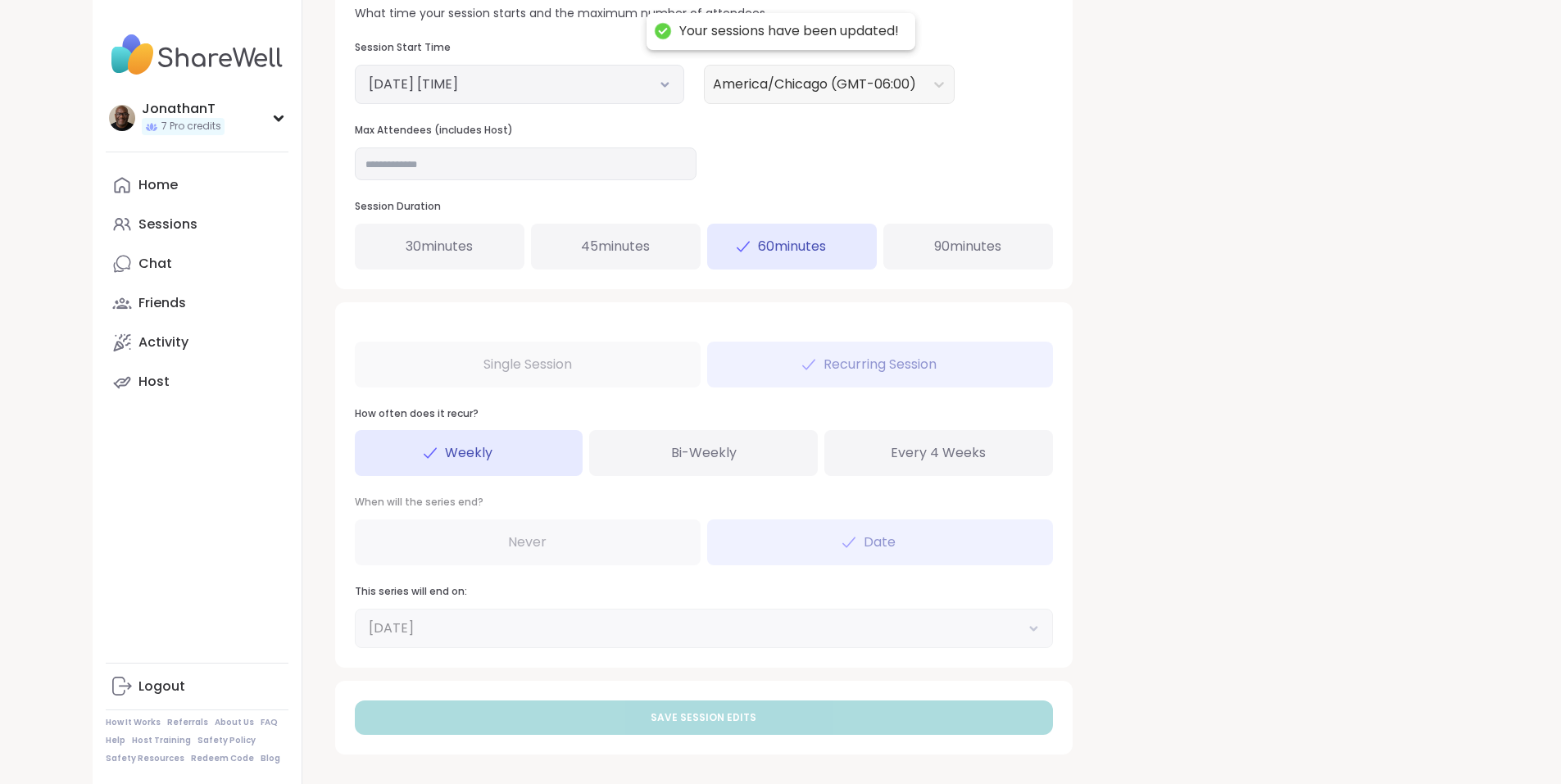 scroll, scrollTop: 0, scrollLeft: 0, axis: both 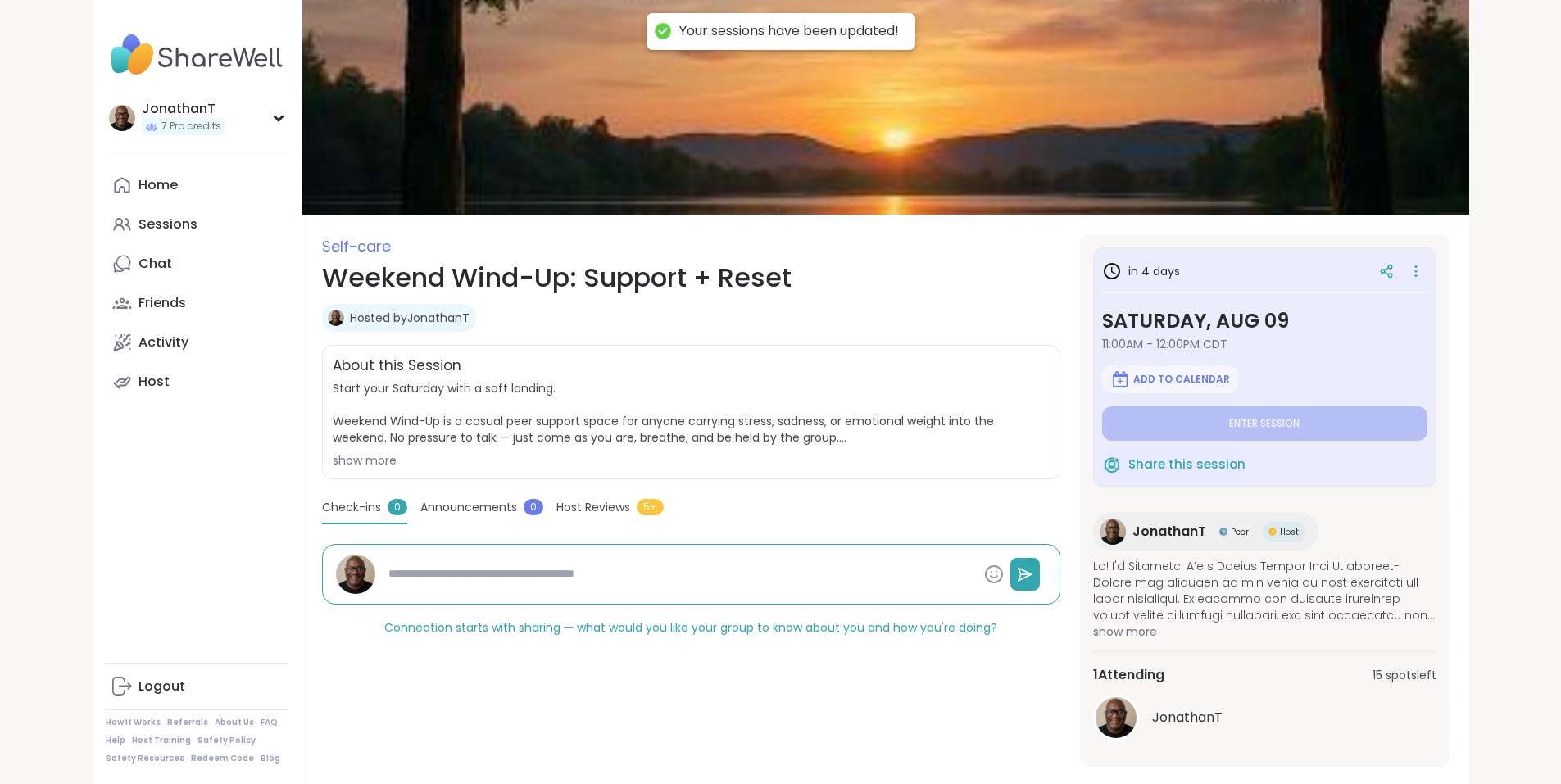 type on "*" 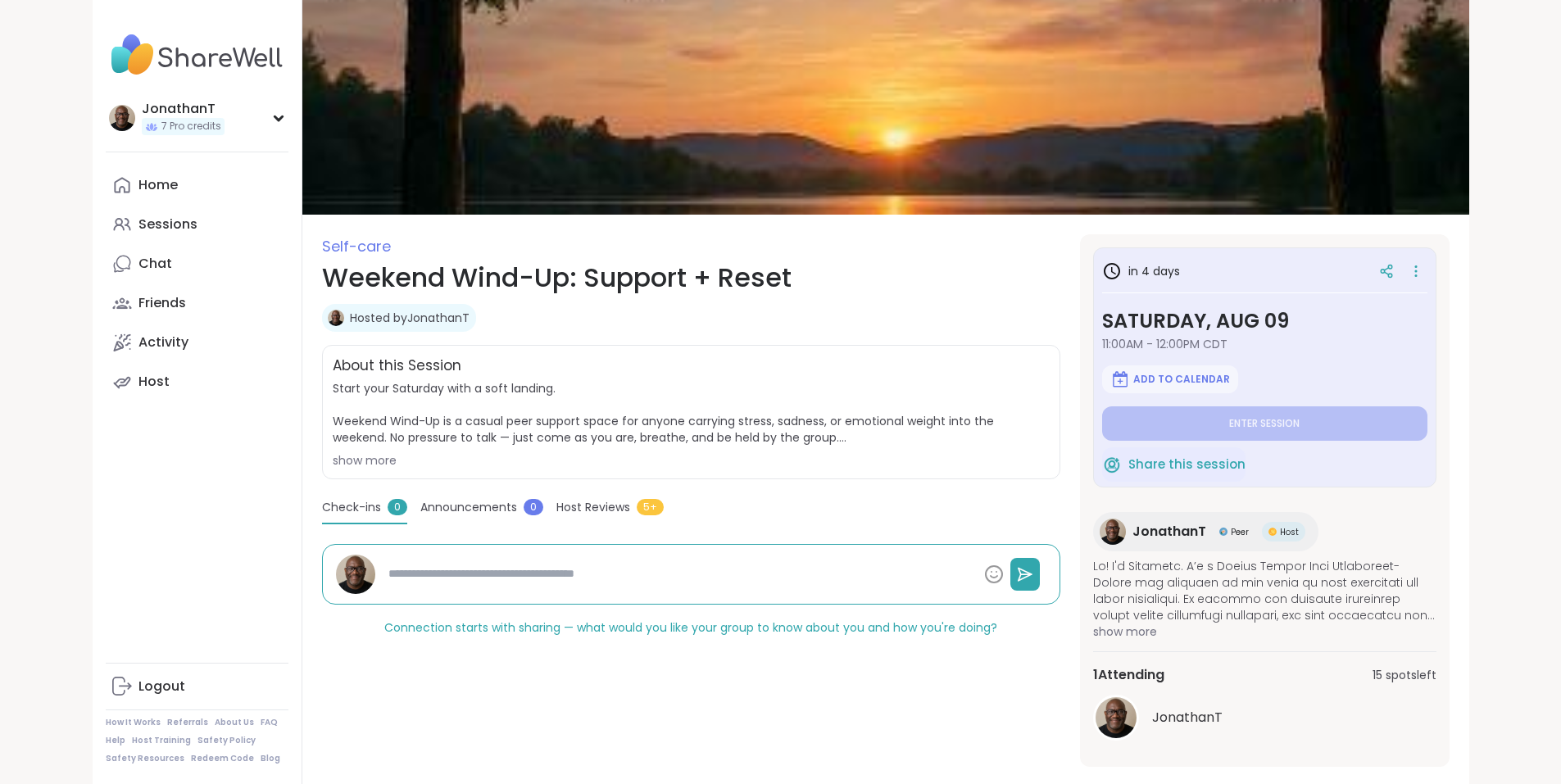scroll, scrollTop: 29, scrollLeft: 0, axis: vertical 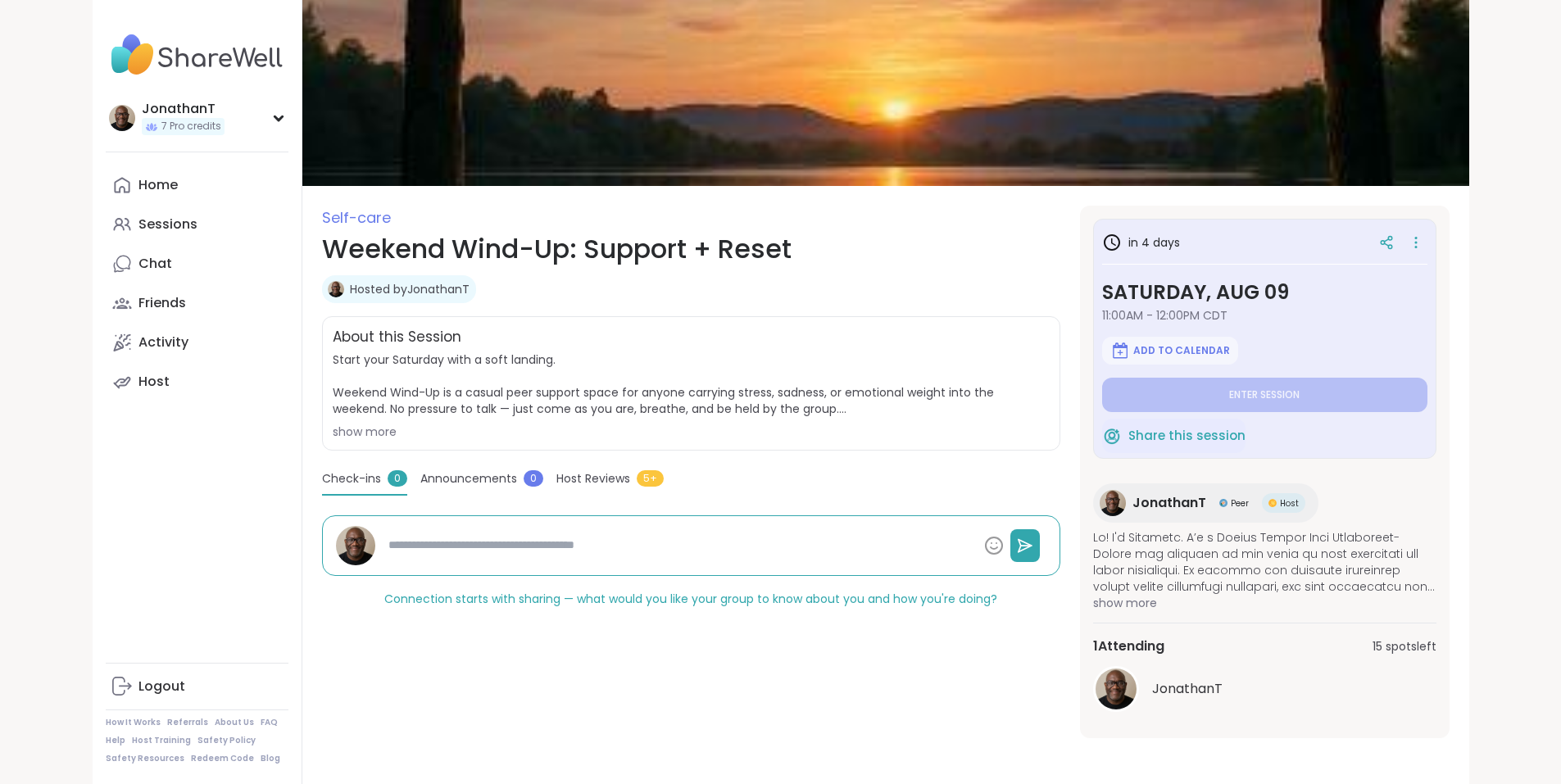 type on "*" 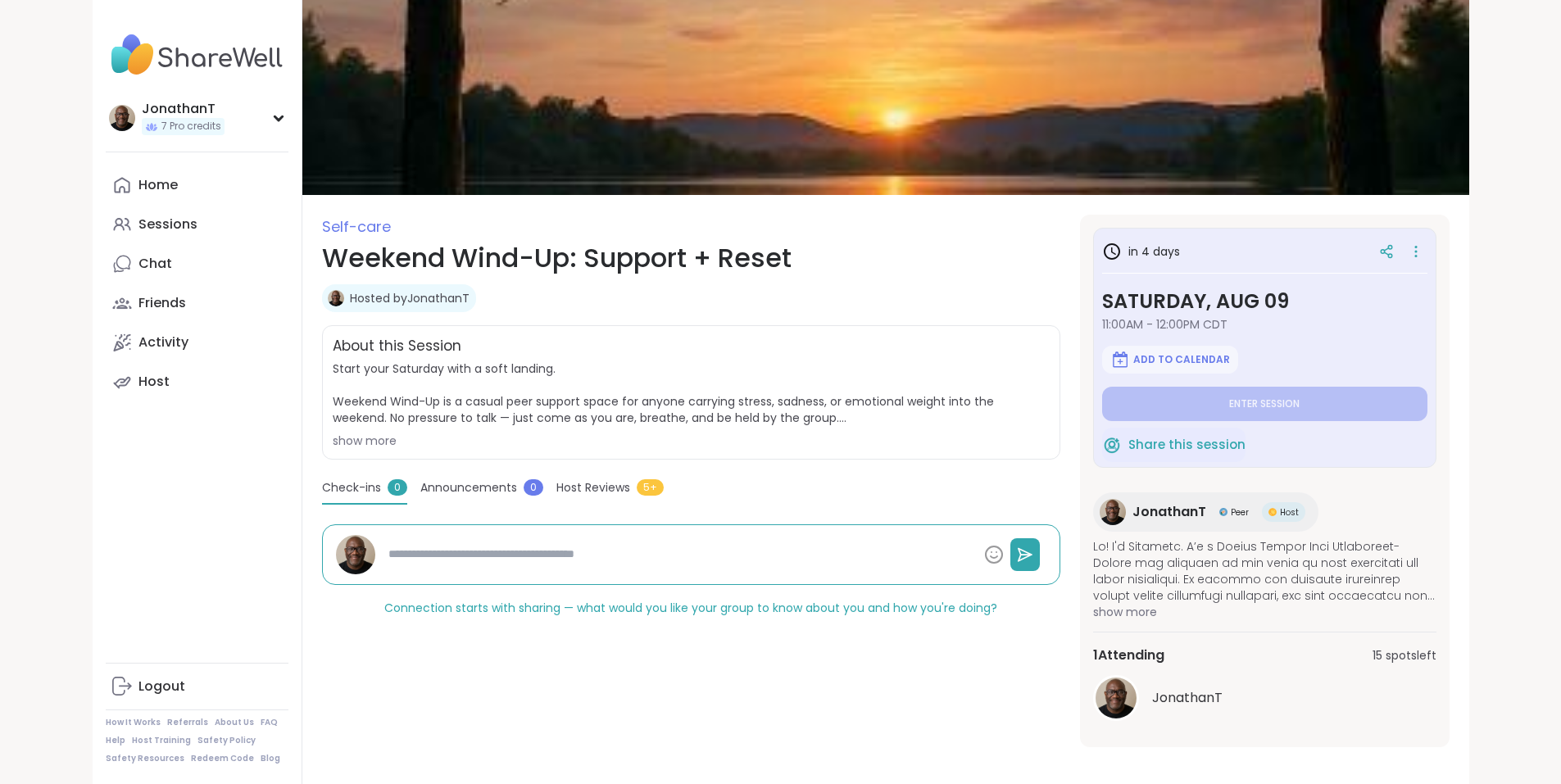 scroll, scrollTop: 29, scrollLeft: 0, axis: vertical 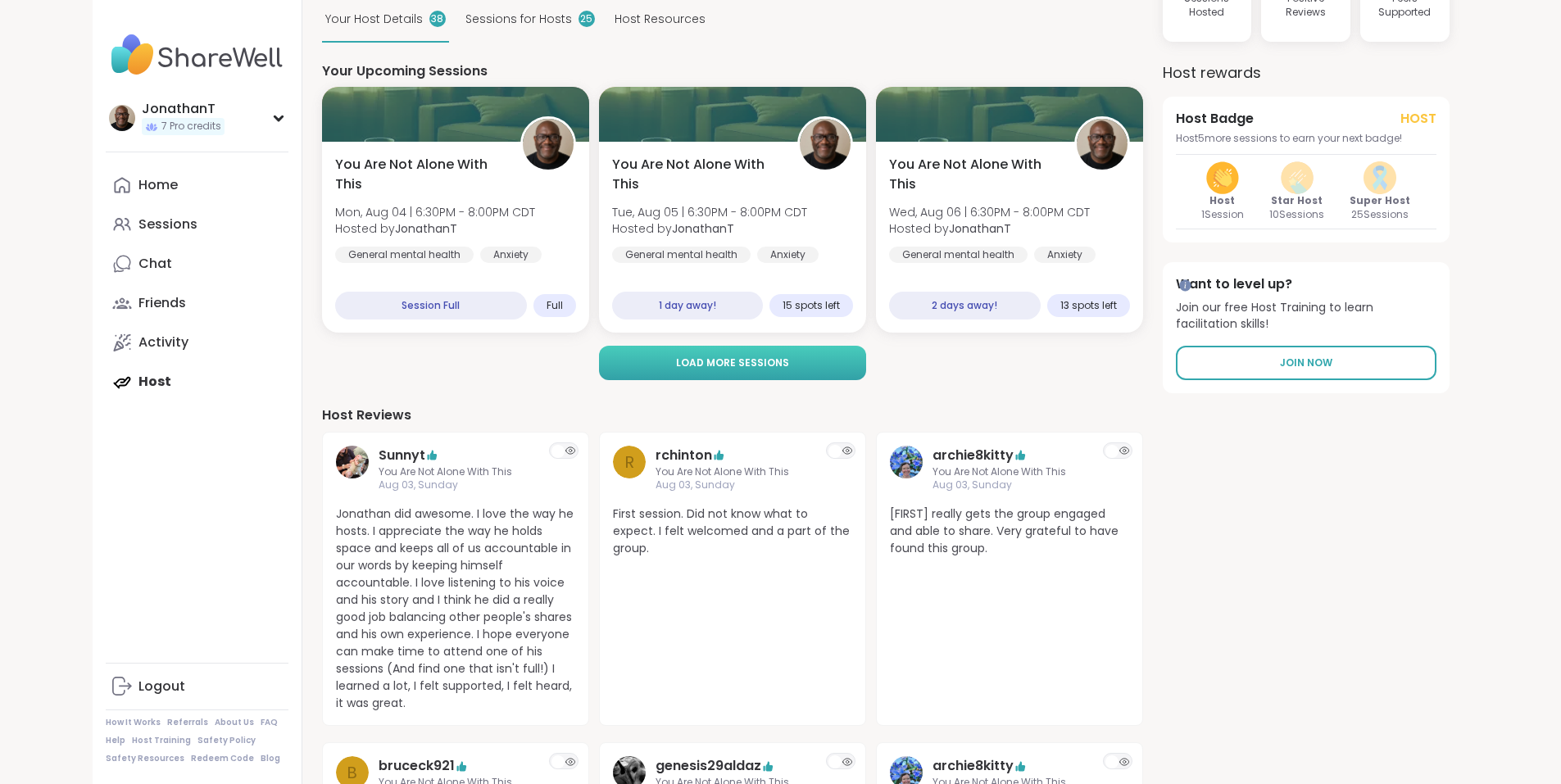 click on "Load more sessions" at bounding box center (733, 363) 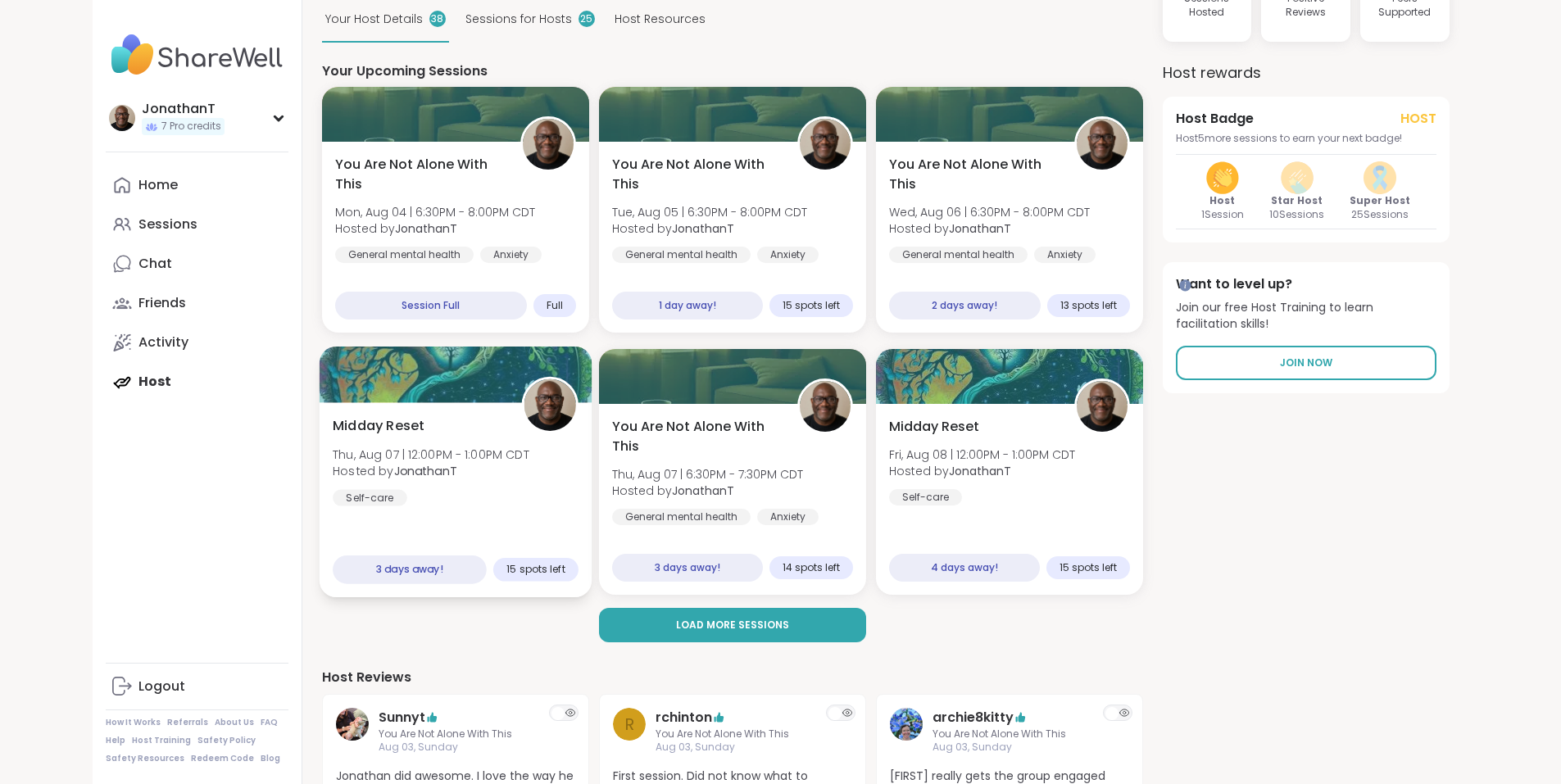 click at bounding box center [455, 374] 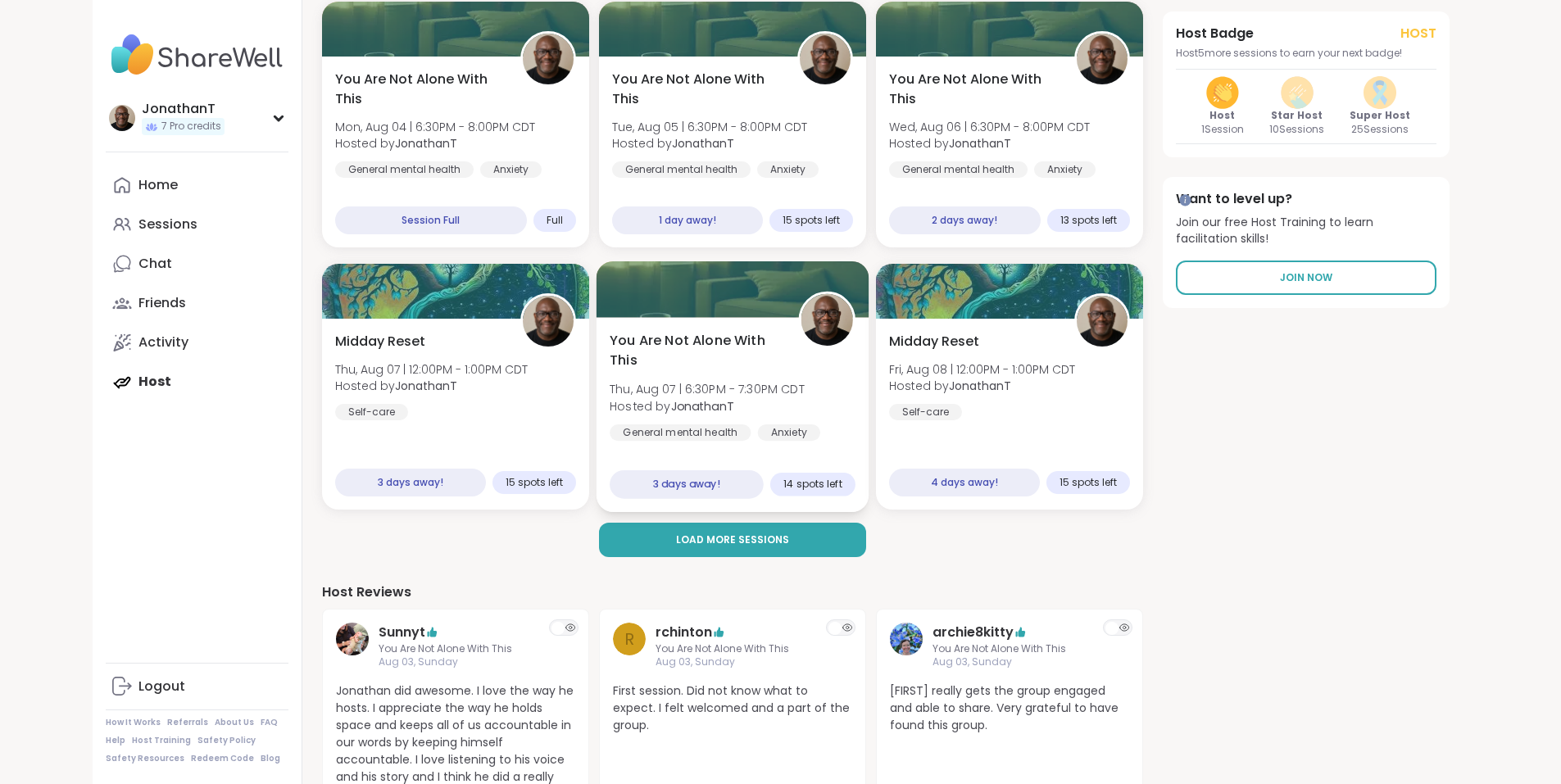 scroll, scrollTop: 410, scrollLeft: 0, axis: vertical 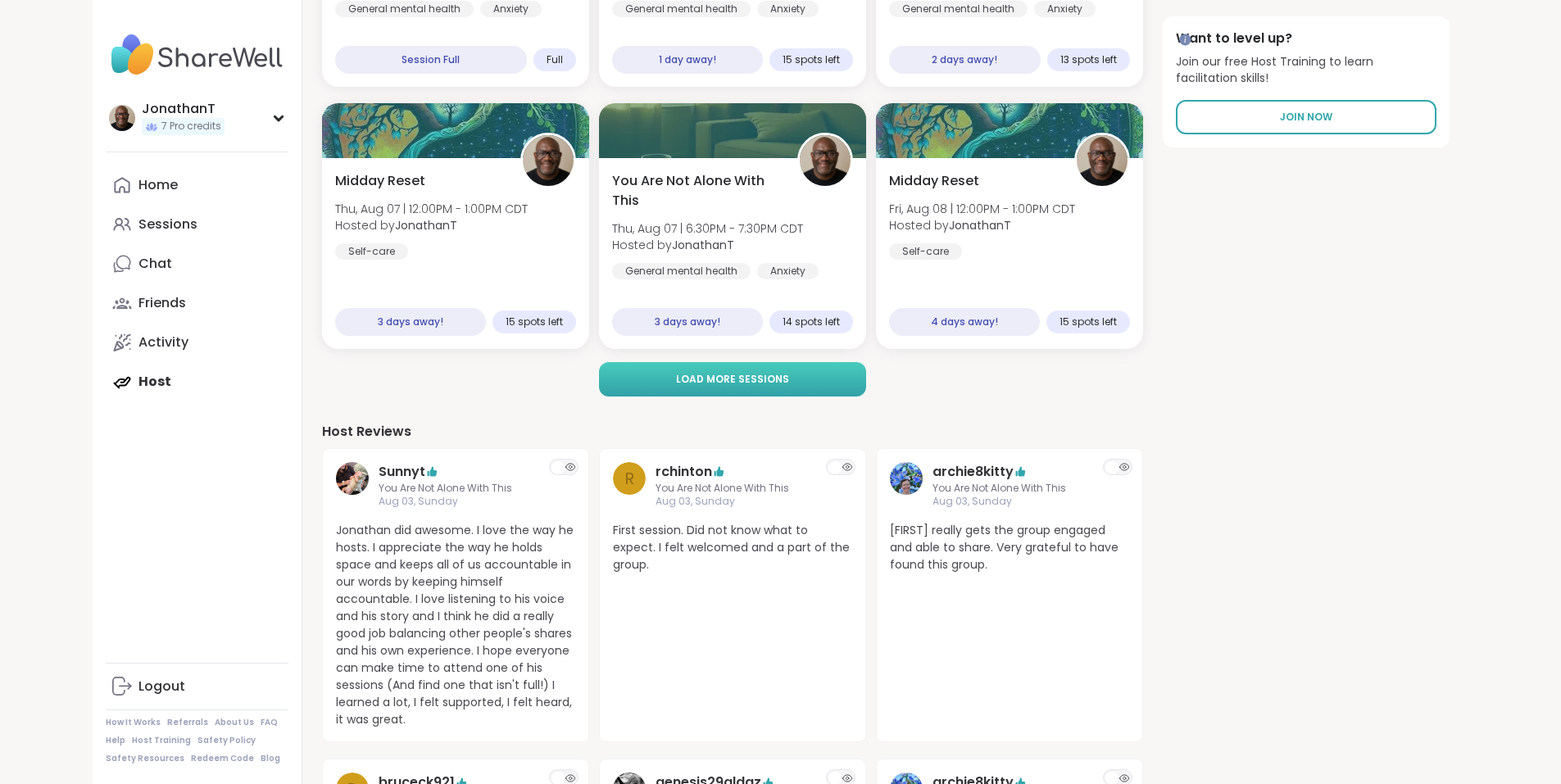 click on "Load more sessions" at bounding box center (733, 379) 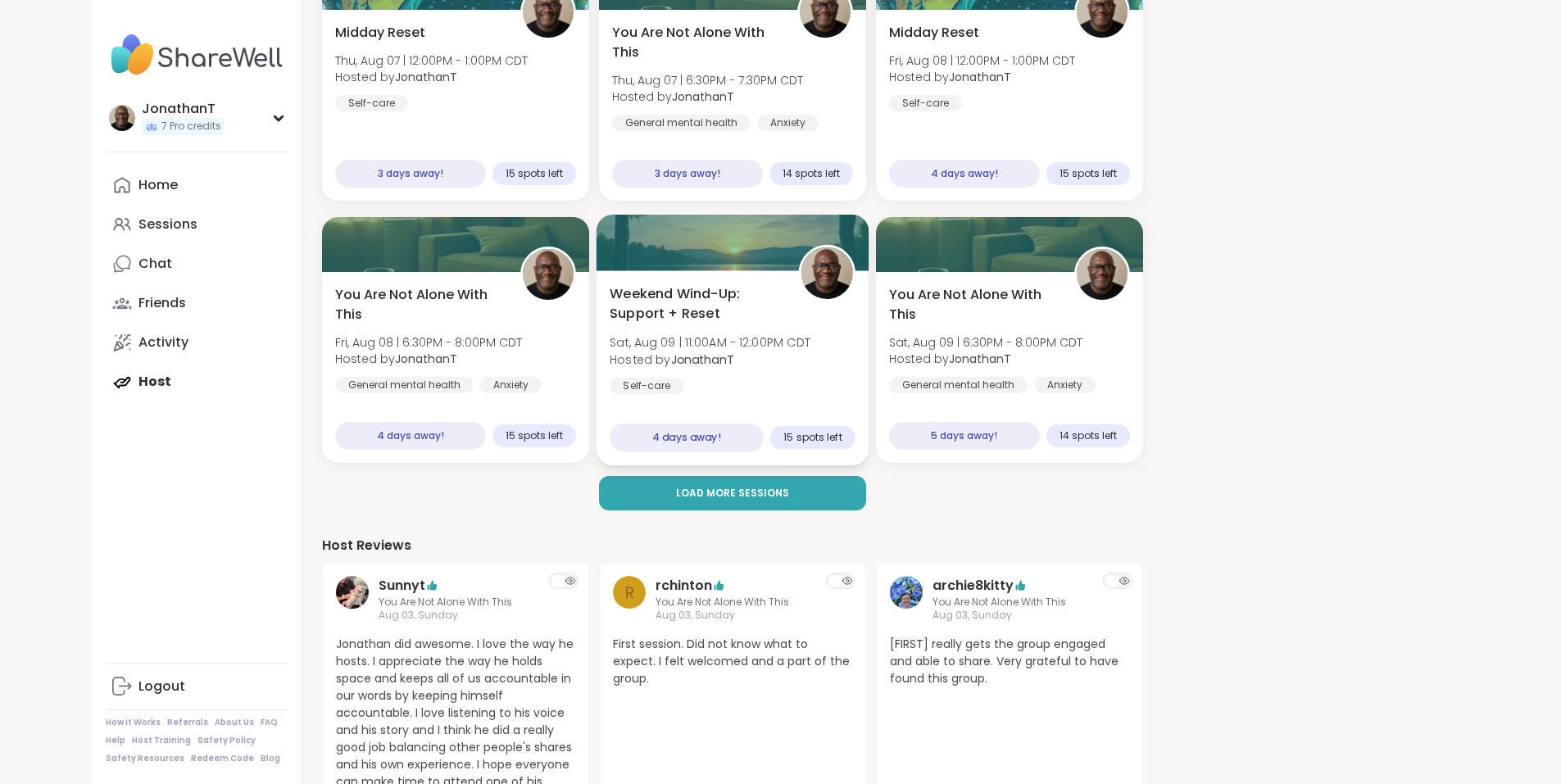 scroll, scrollTop: 573, scrollLeft: 0, axis: vertical 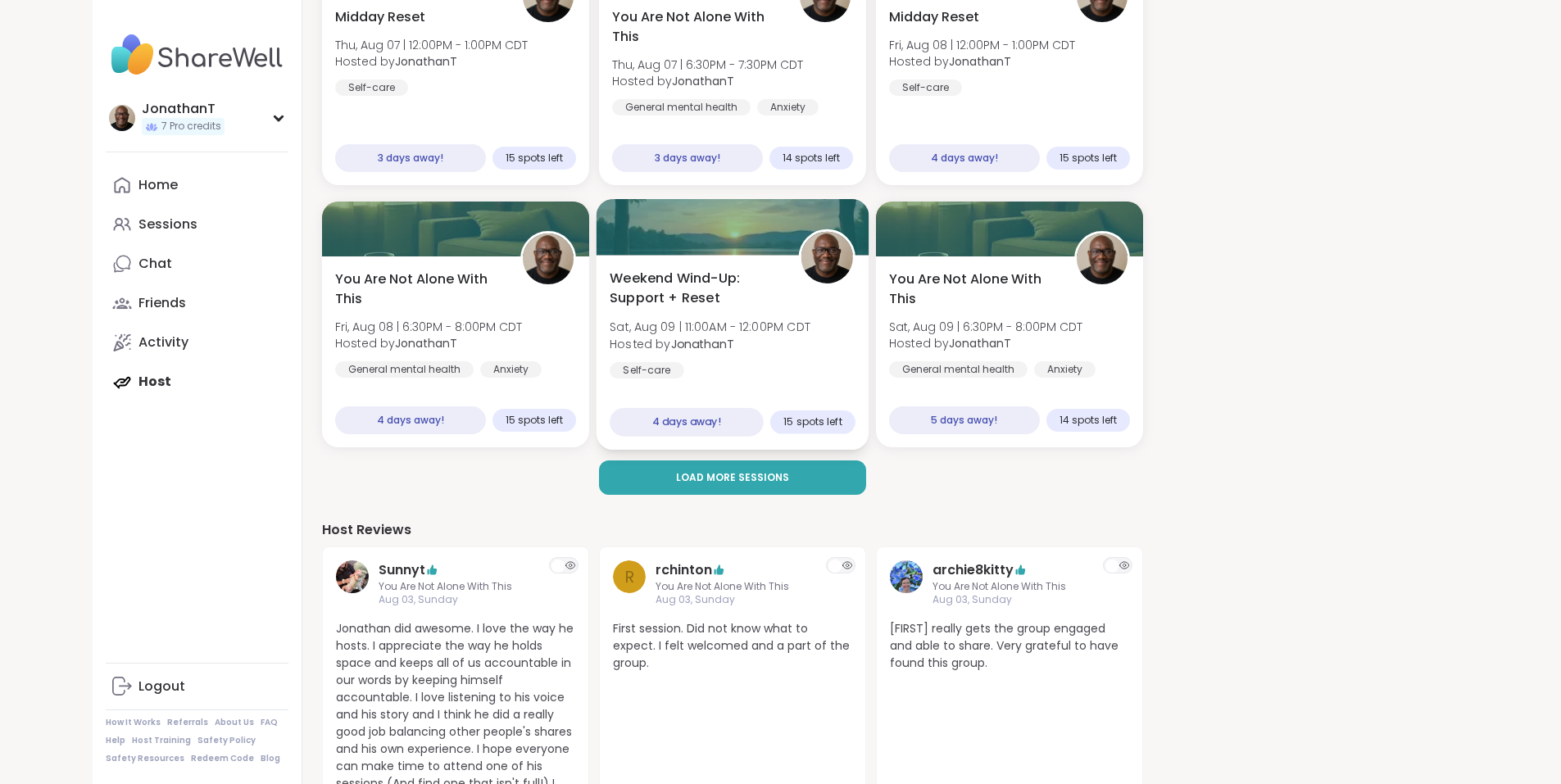 click on "Weekend Wind-Up: Support + Reset" at bounding box center (695, 288) 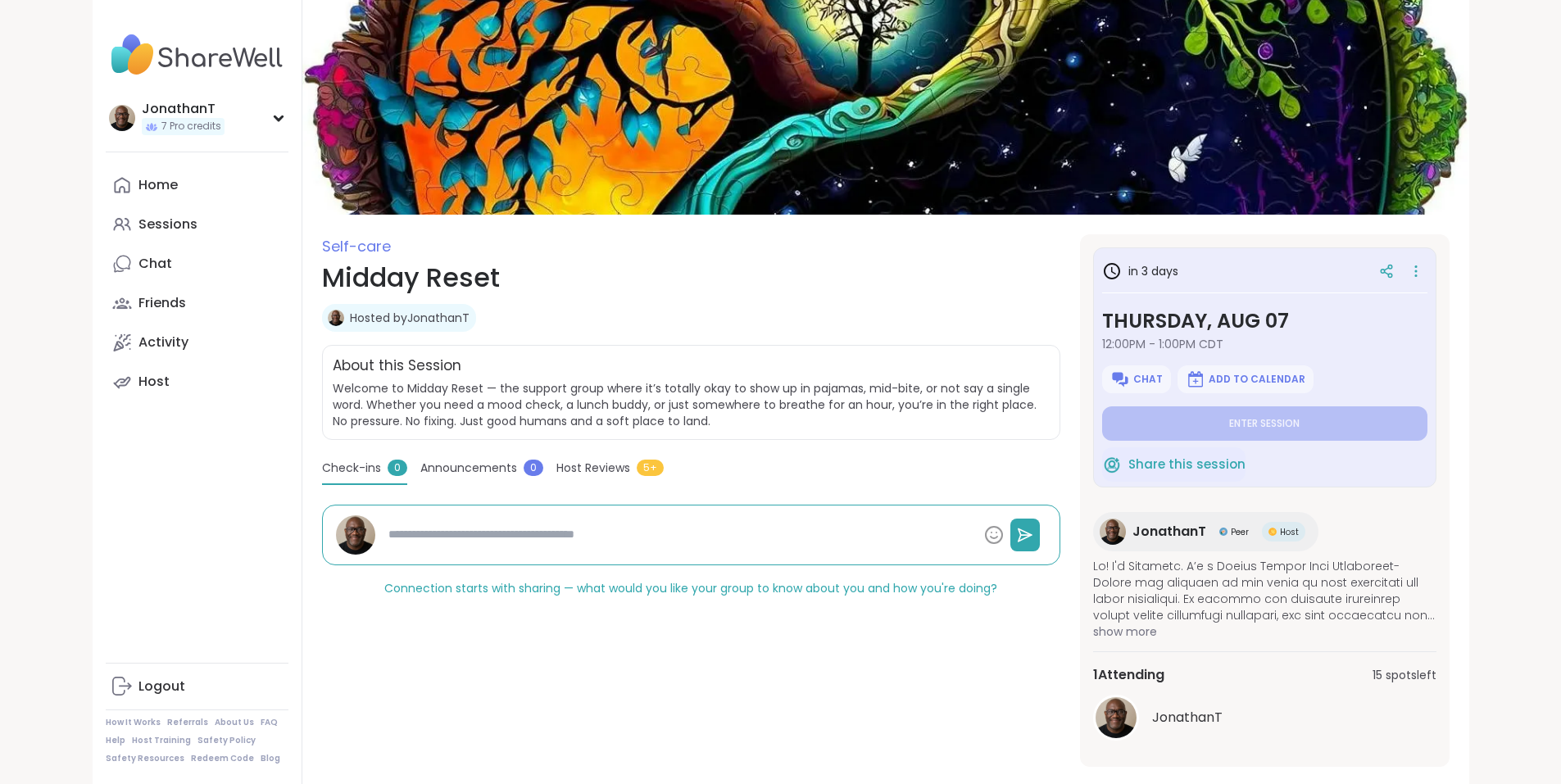 scroll, scrollTop: 0, scrollLeft: 0, axis: both 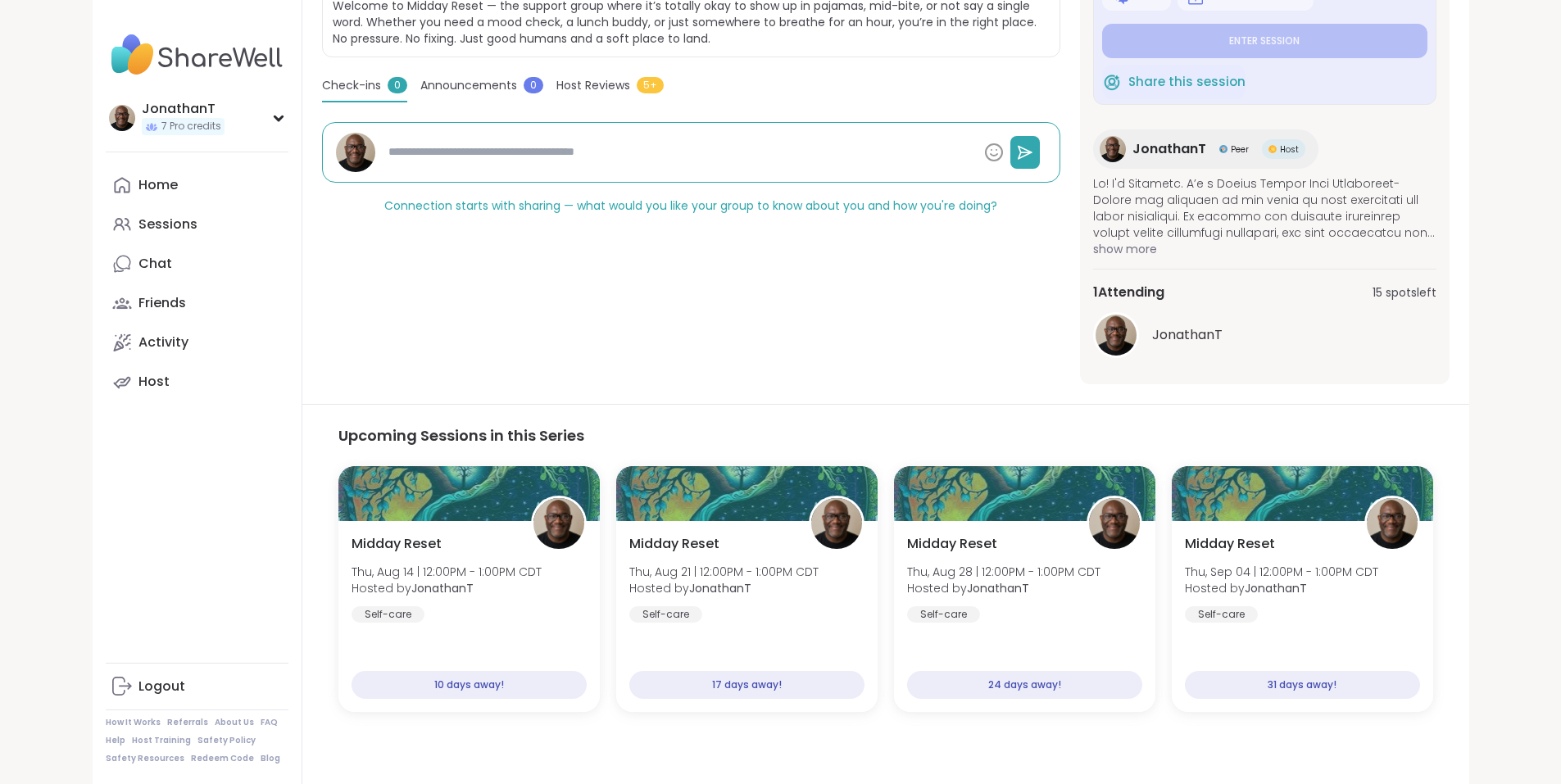 type on "*" 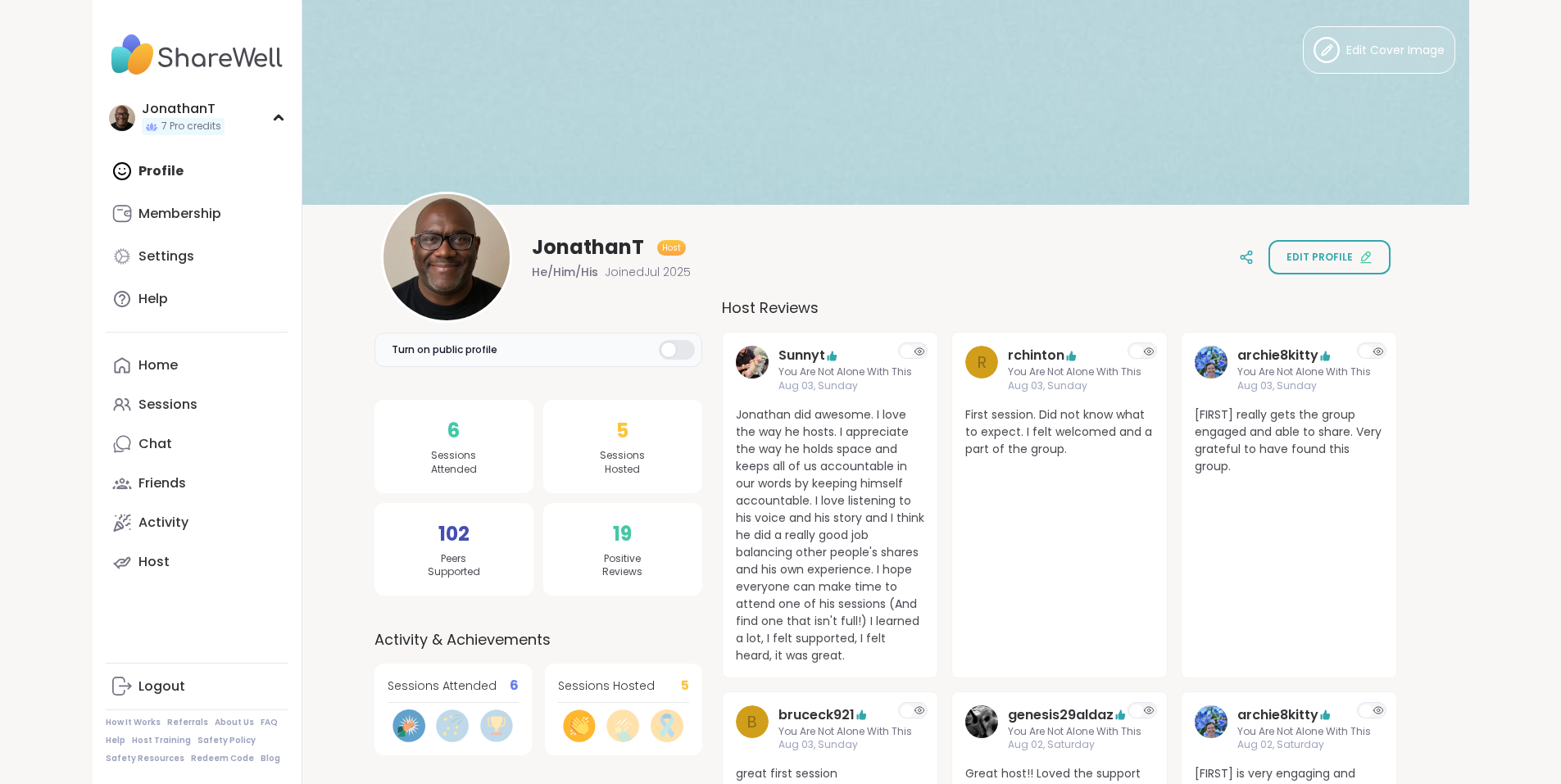 scroll, scrollTop: 410, scrollLeft: 0, axis: vertical 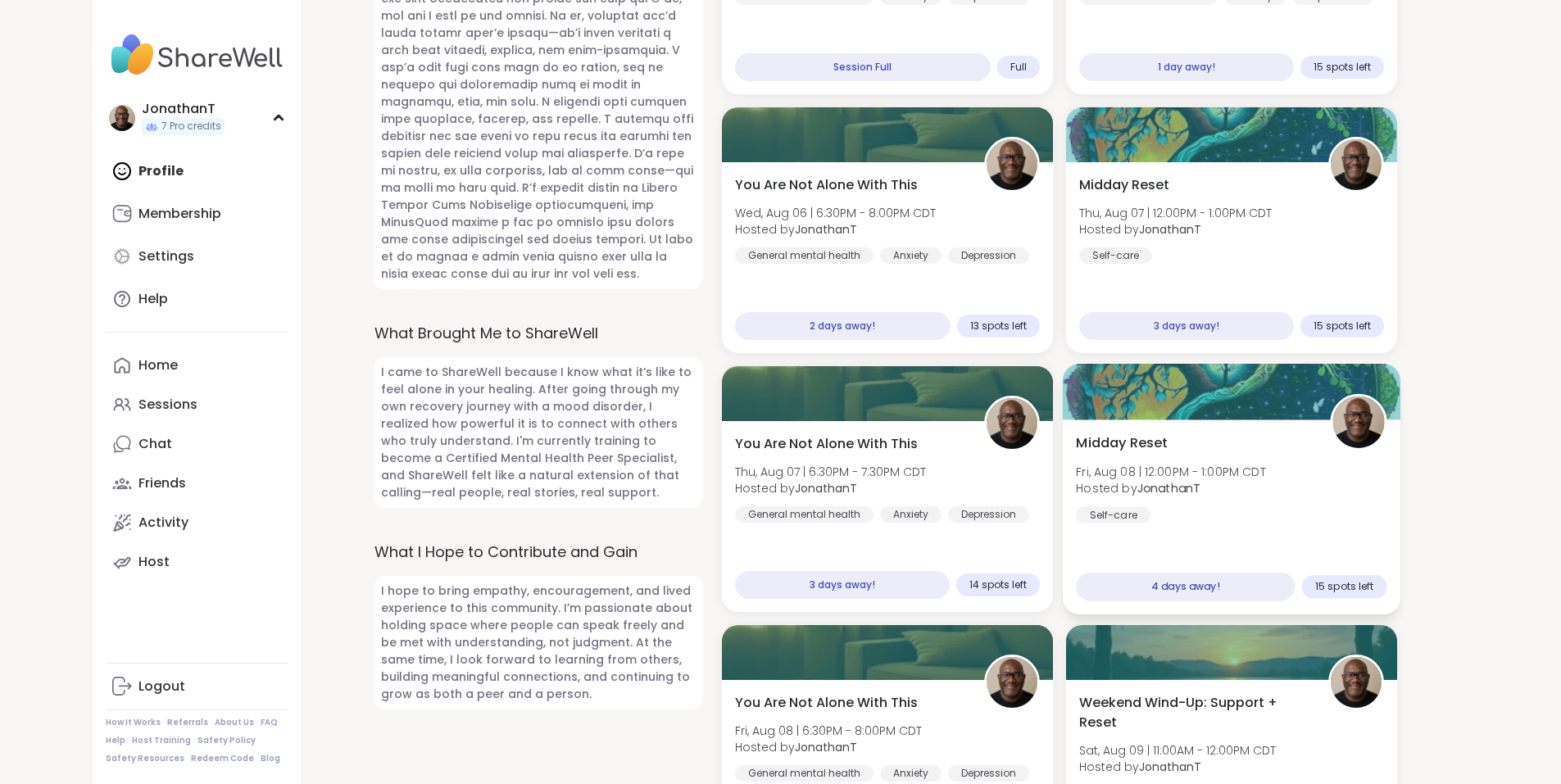 click on "Midday Reset Fri, Aug 08 | 12:00PM - 1:00PM CDT Hosted by [FIRST] Self-care" at bounding box center [1231, 478] 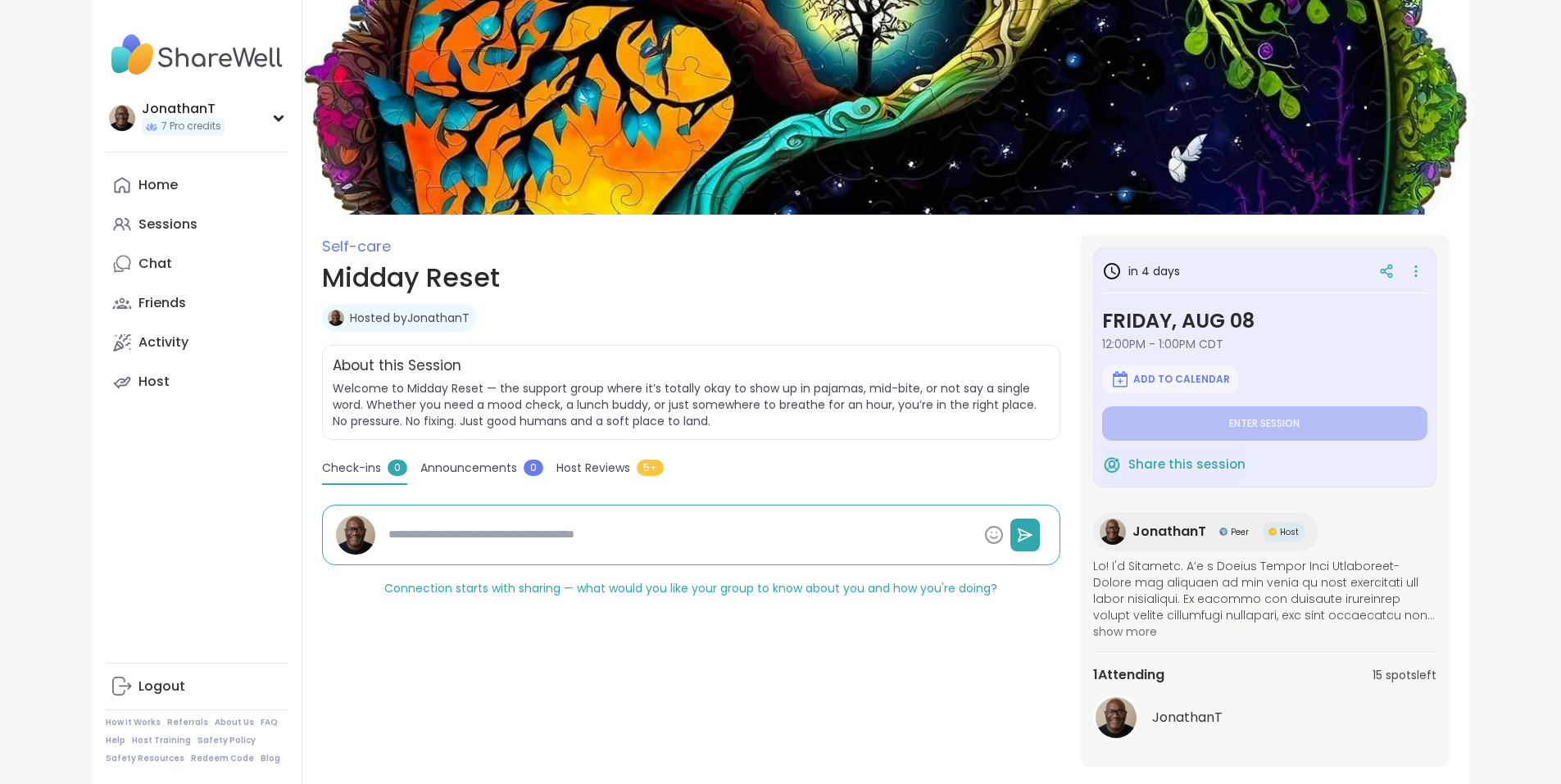 scroll, scrollTop: 0, scrollLeft: 0, axis: both 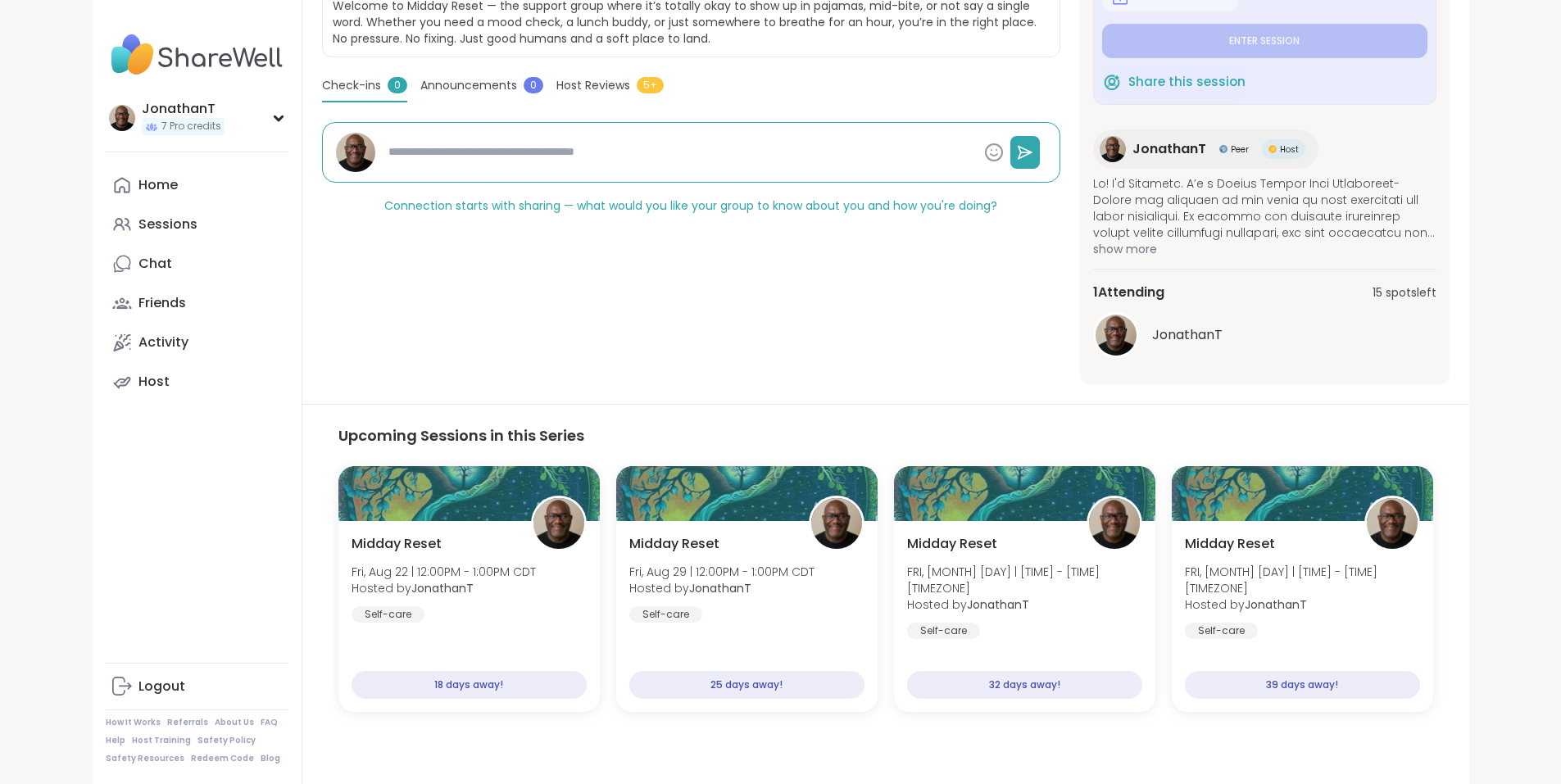type on "*" 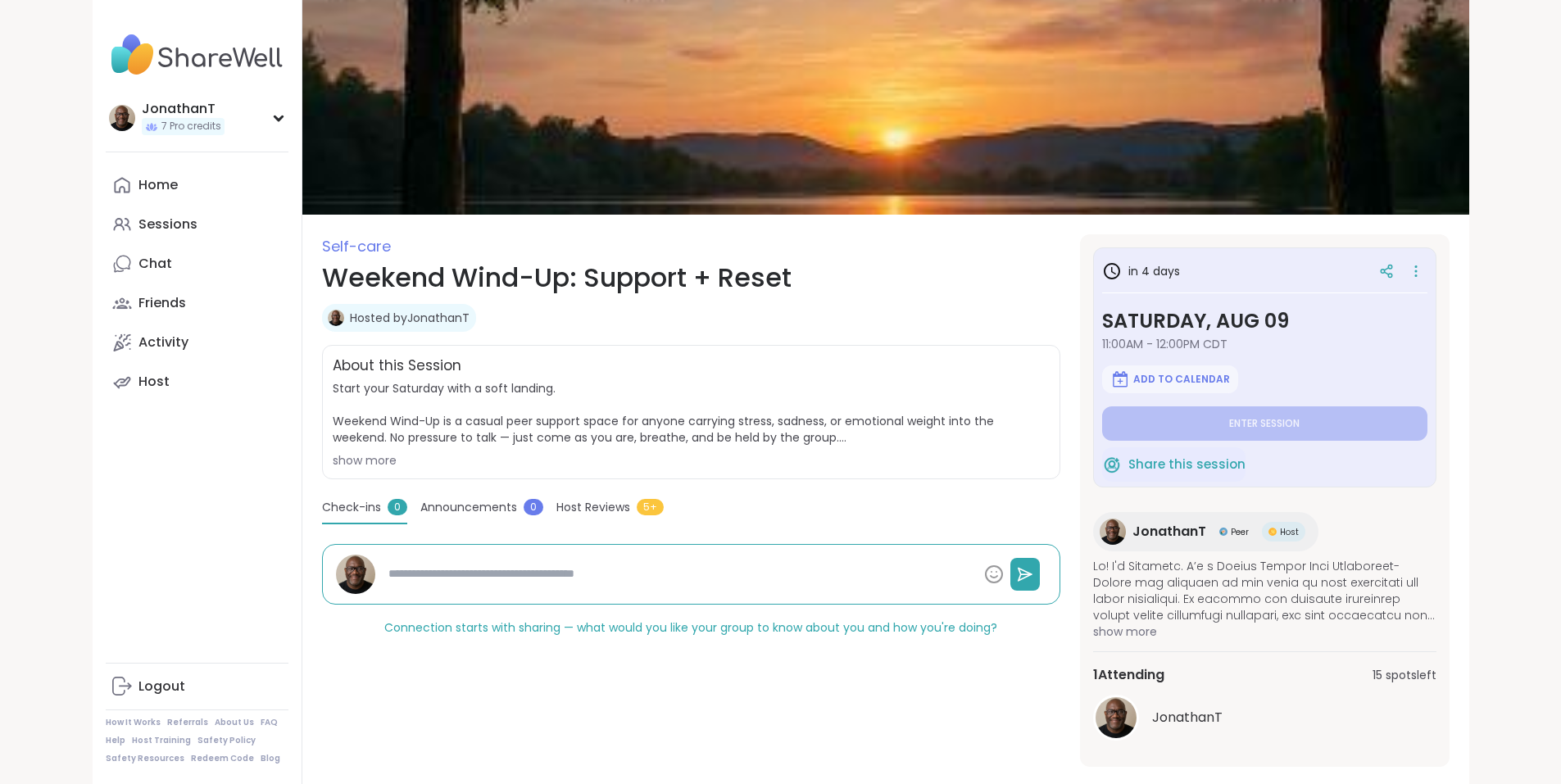 scroll, scrollTop: 29, scrollLeft: 0, axis: vertical 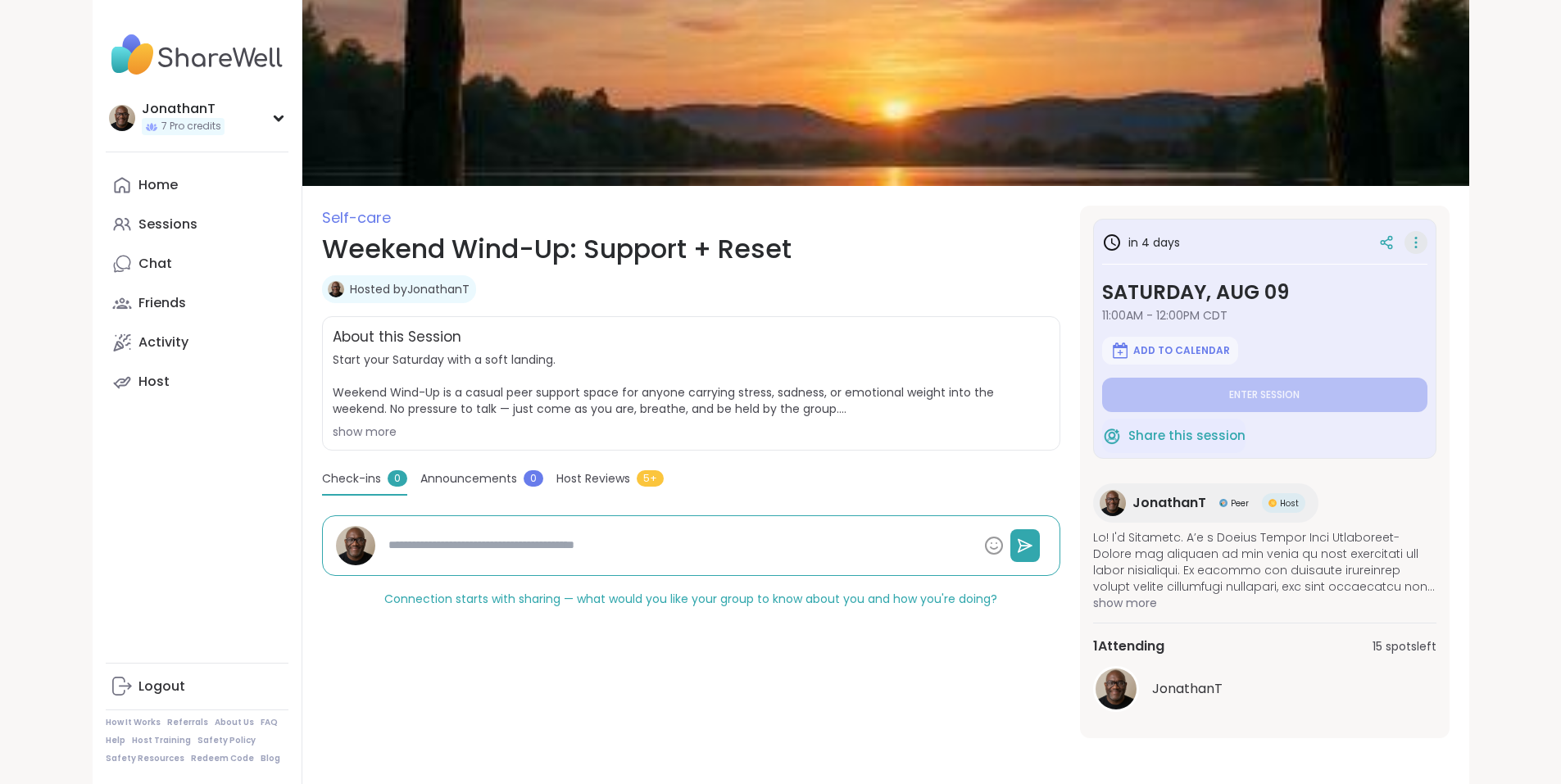 click 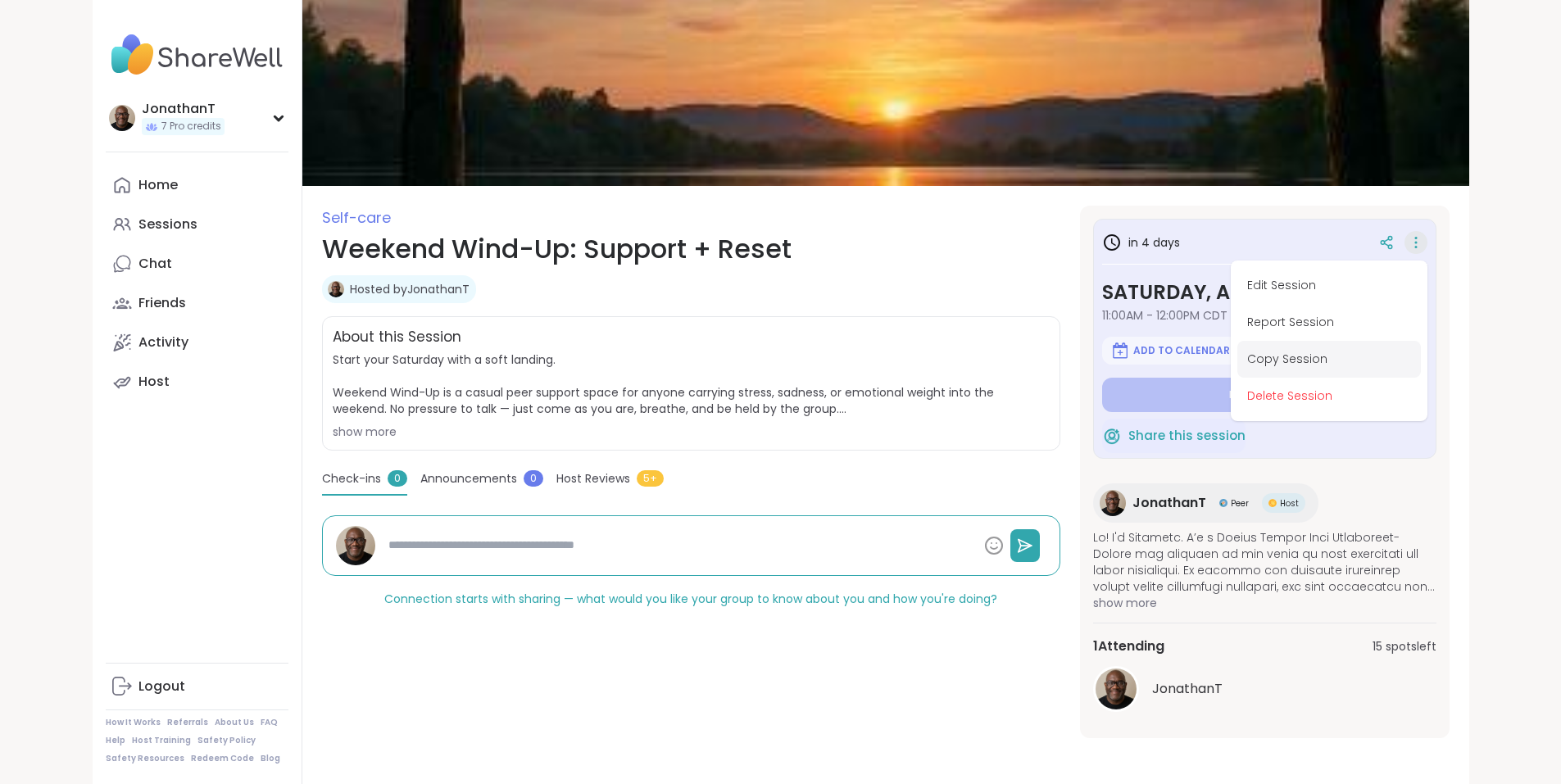 click on "Copy Session" at bounding box center (1329, 359) 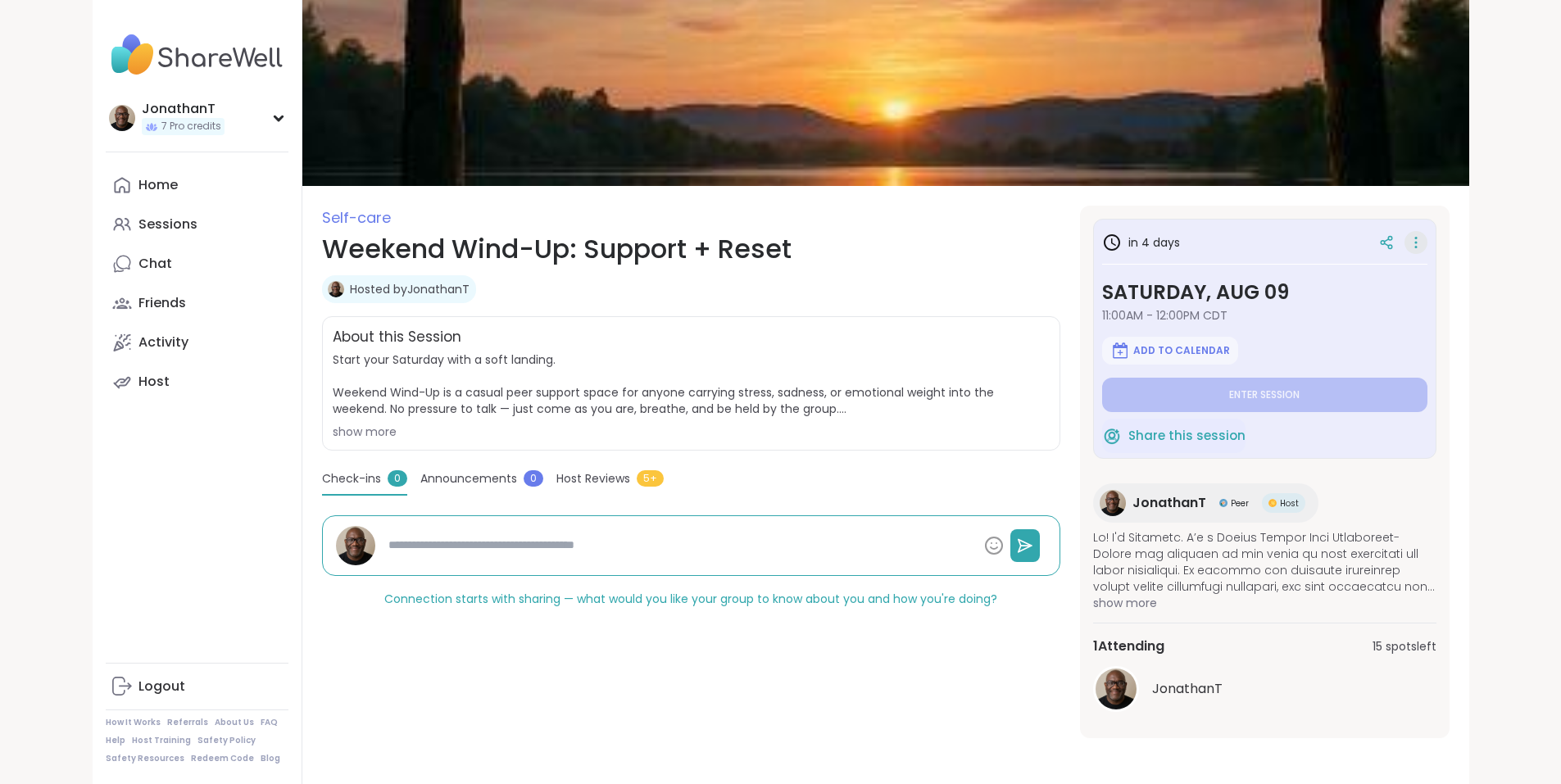 type on "*" 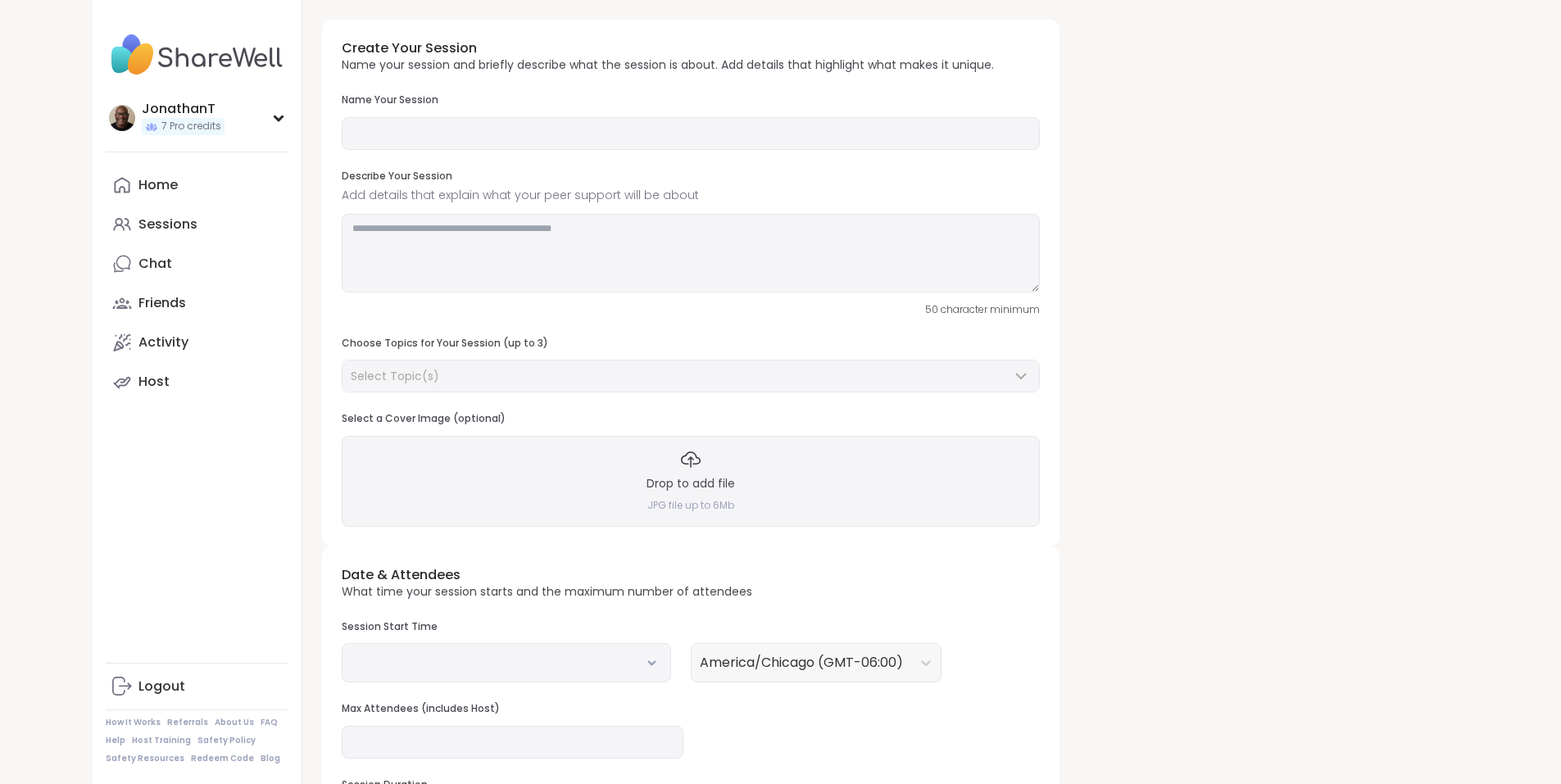 type on "**********" 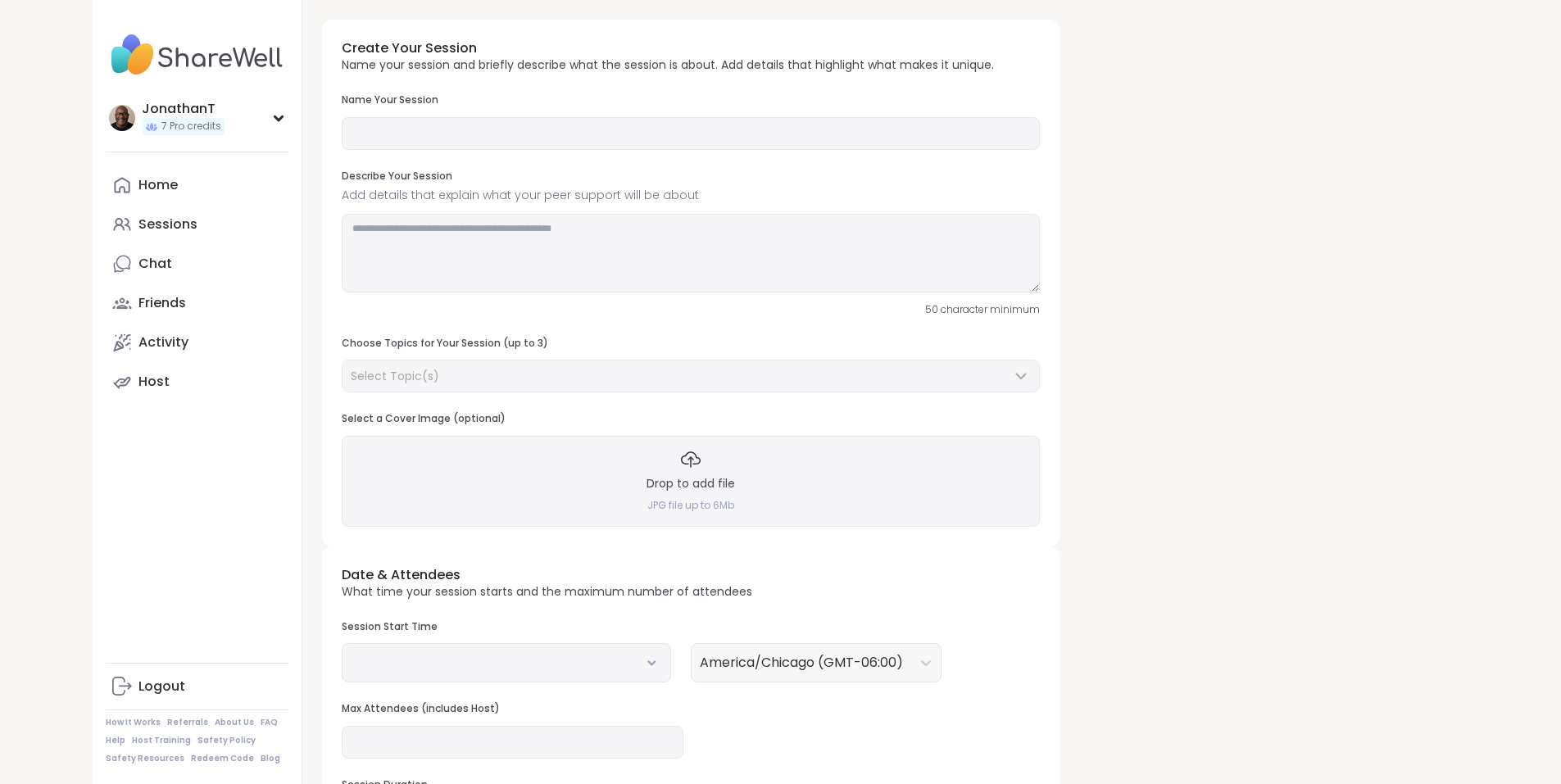 type on "**********" 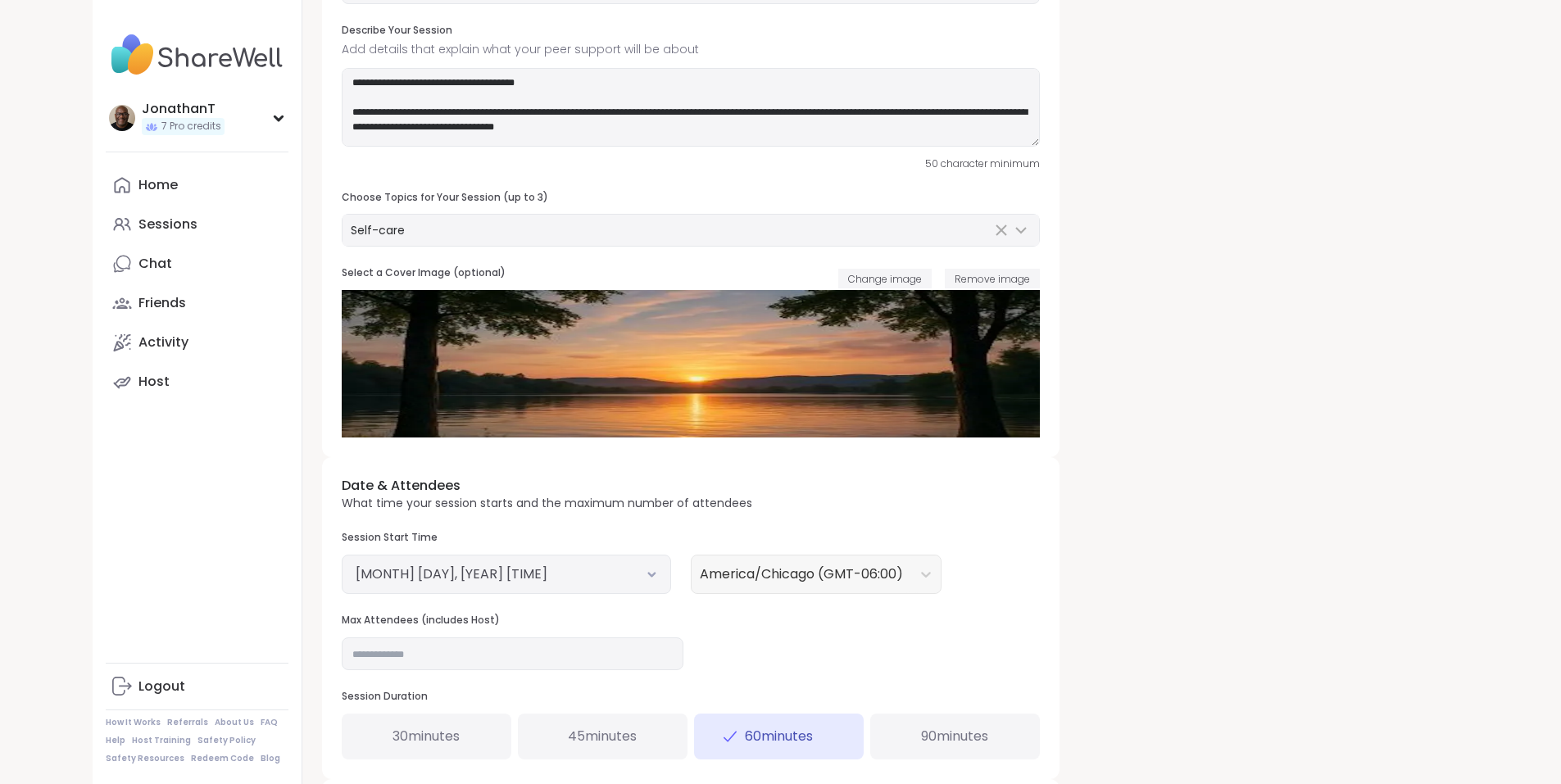 scroll, scrollTop: 410, scrollLeft: 0, axis: vertical 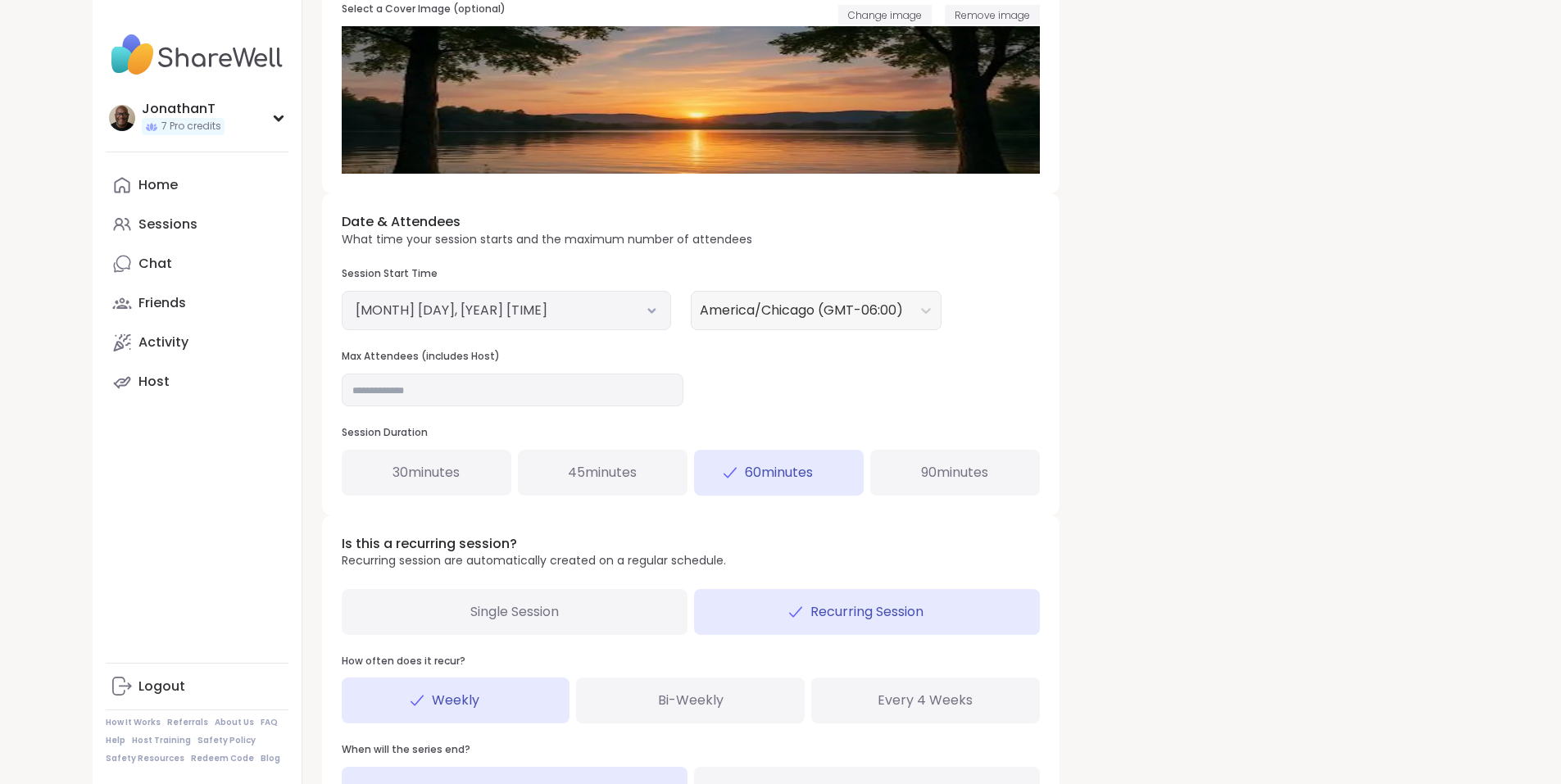 click on "[MONTH] [DAY], [YEAR] [TIME]" at bounding box center (506, 310) 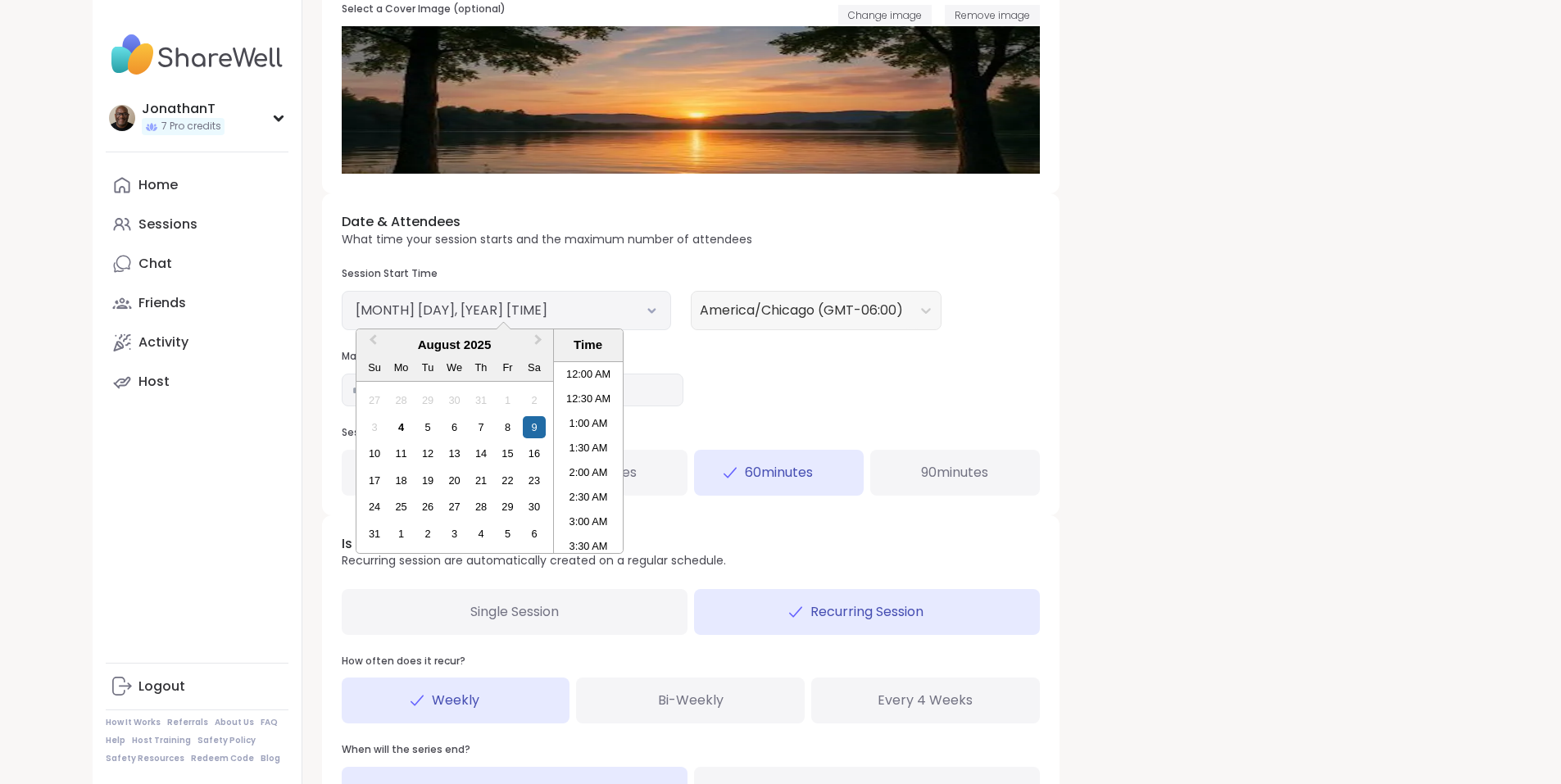 scroll, scrollTop: 458, scrollLeft: 0, axis: vertical 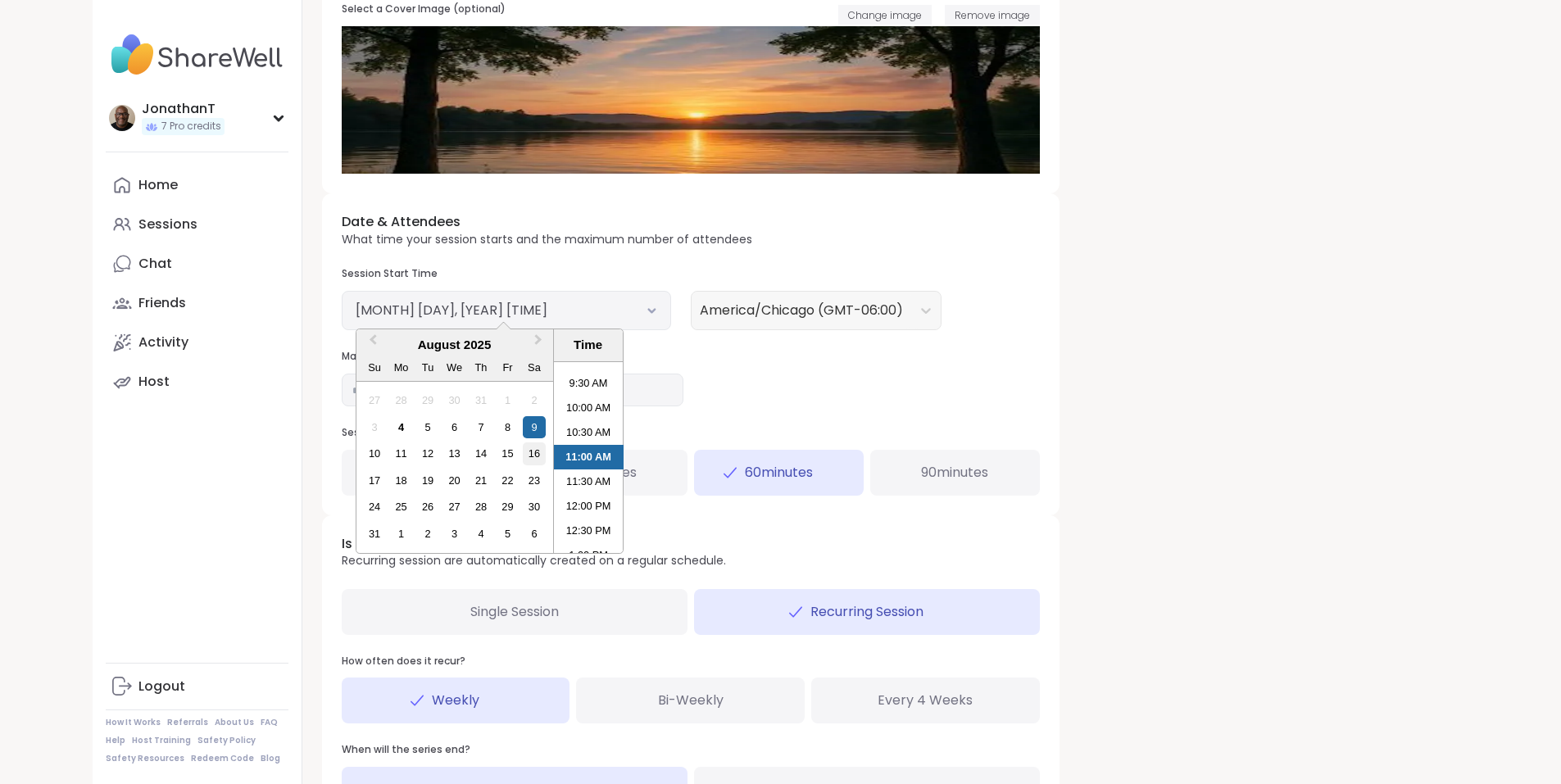 click on "16" at bounding box center [533, 453] 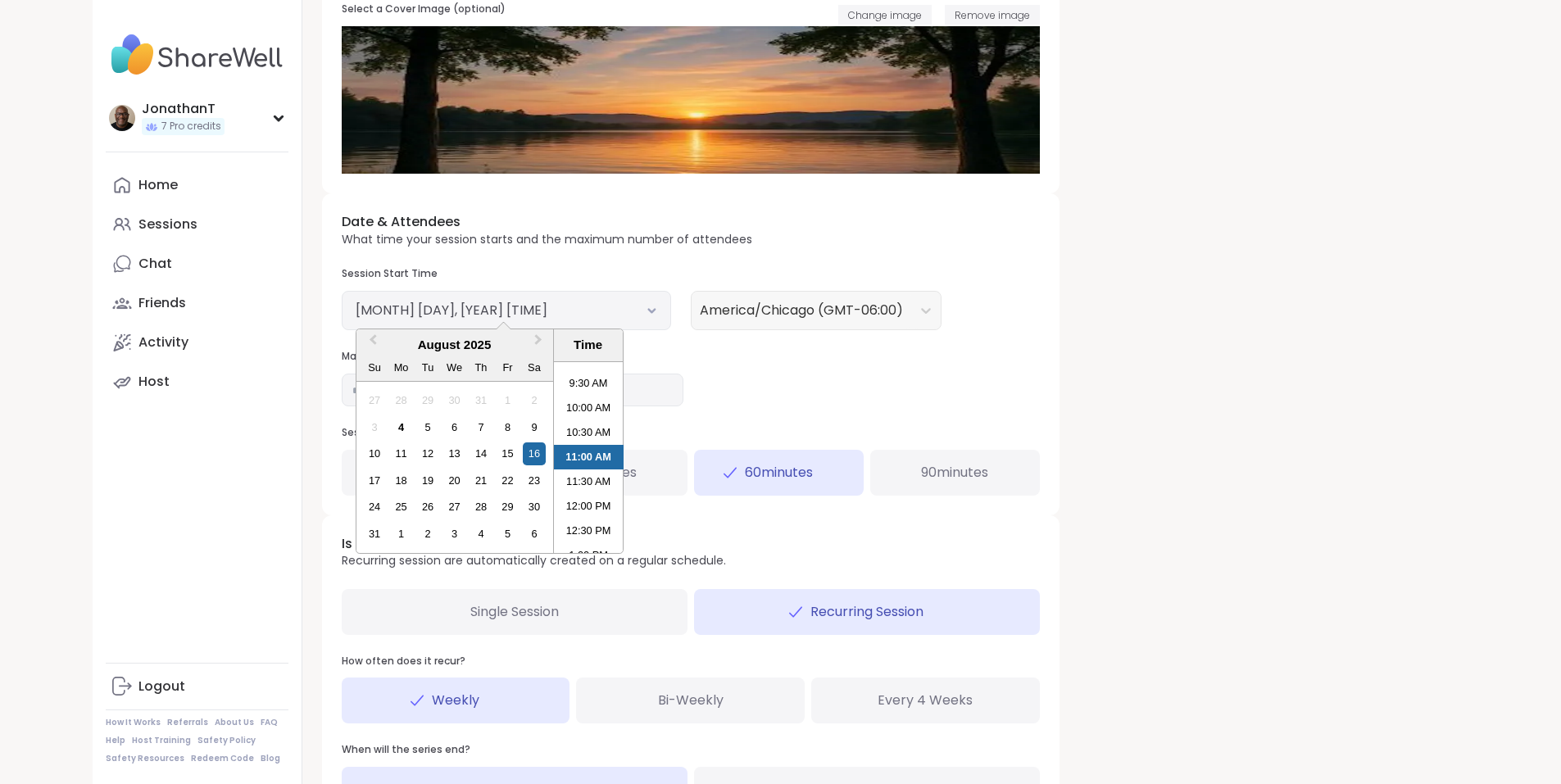 click on "Date & Attendees What time your session starts and the maximum number of attendees Session Start Time   August 16, 2025 11:00 AM Previous Month Next Month August 2025 Su Mo Tu We Th Fr Sa 27 28 29 30 31 1 2 3 4 5 6 7 8 9 10 11 12 13 14 15 16 17 18 19 20 21 22 23 24 25 26 27 28 29 30 31 1 2 3 4 5 6 Time 12:00 AM 12:30 AM 1:00 AM 1:30 AM 2:00 AM 2:30 AM 3:00 AM 3:30 AM 4:00 AM 4:30 AM 5:00 AM 5:30 AM 6:00 AM 6:30 AM 7:00 AM 7:30 AM 8:00 AM 8:30 AM 9:00 AM 9:30 AM 10:00 AM 10:30 AM 11:00 AM 11:30 AM 12:00 PM 12:30 PM 1:00 PM 1:30 PM 2:00 PM 2:30 PM 3:00 PM 3:30 PM 4:00 PM 4:30 PM 5:00 PM 5:30 PM 6:00 PM 6:30 PM 7:00 PM 7:30 PM 8:00 PM 8:30 PM 9:00 PM 9:30 PM 10:00 PM 10:30 PM 11:00 PM 11:30 PM America/Chicago (GMT-06:00) Max Attendees (includes Host)   ** Session Duration   30  minutes 45  minutes 60  minutes 90  minutes" at bounding box center (691, 354) 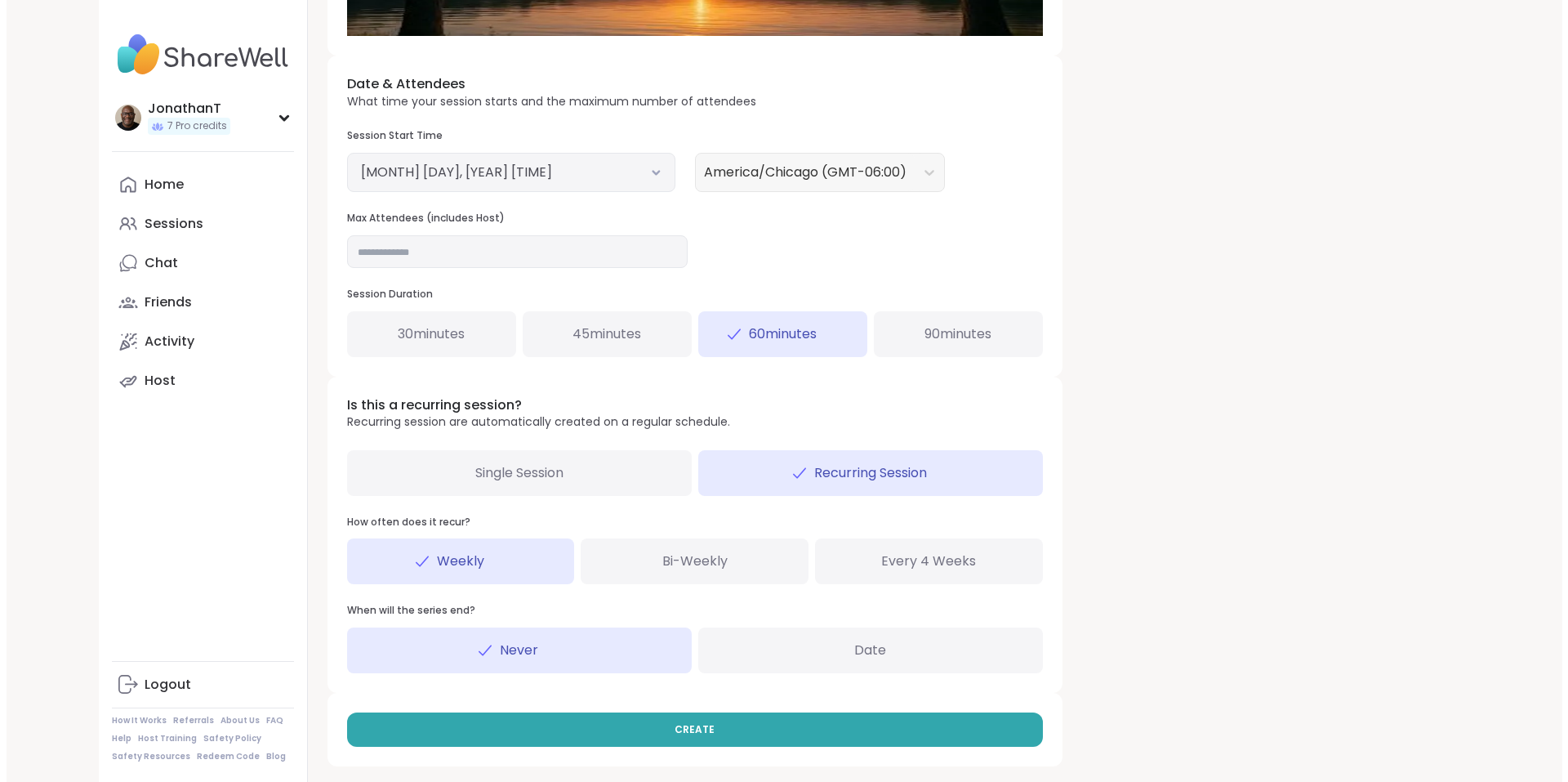 scroll, scrollTop: 547, scrollLeft: 0, axis: vertical 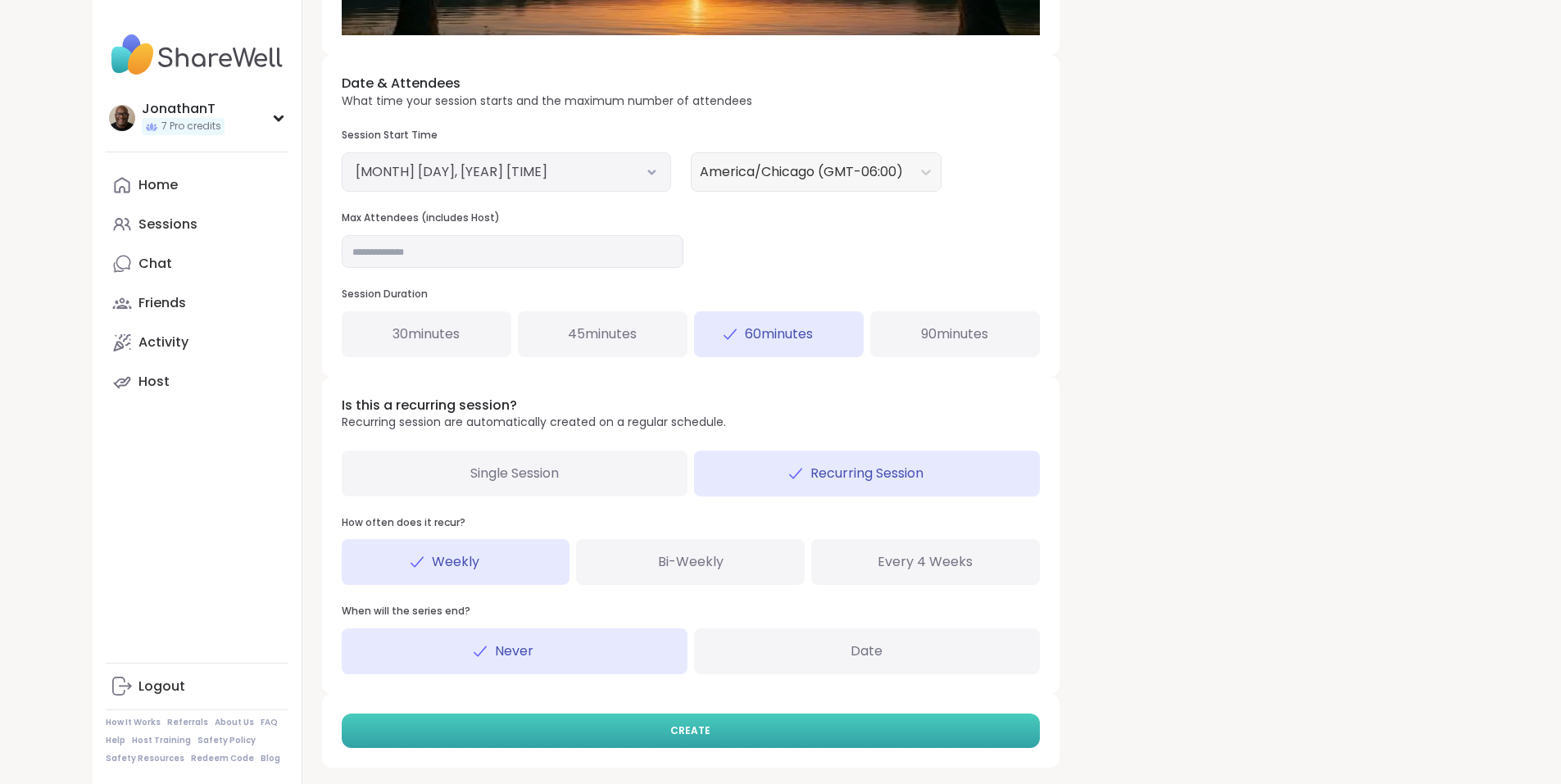 click on "CREATE" at bounding box center (691, 731) 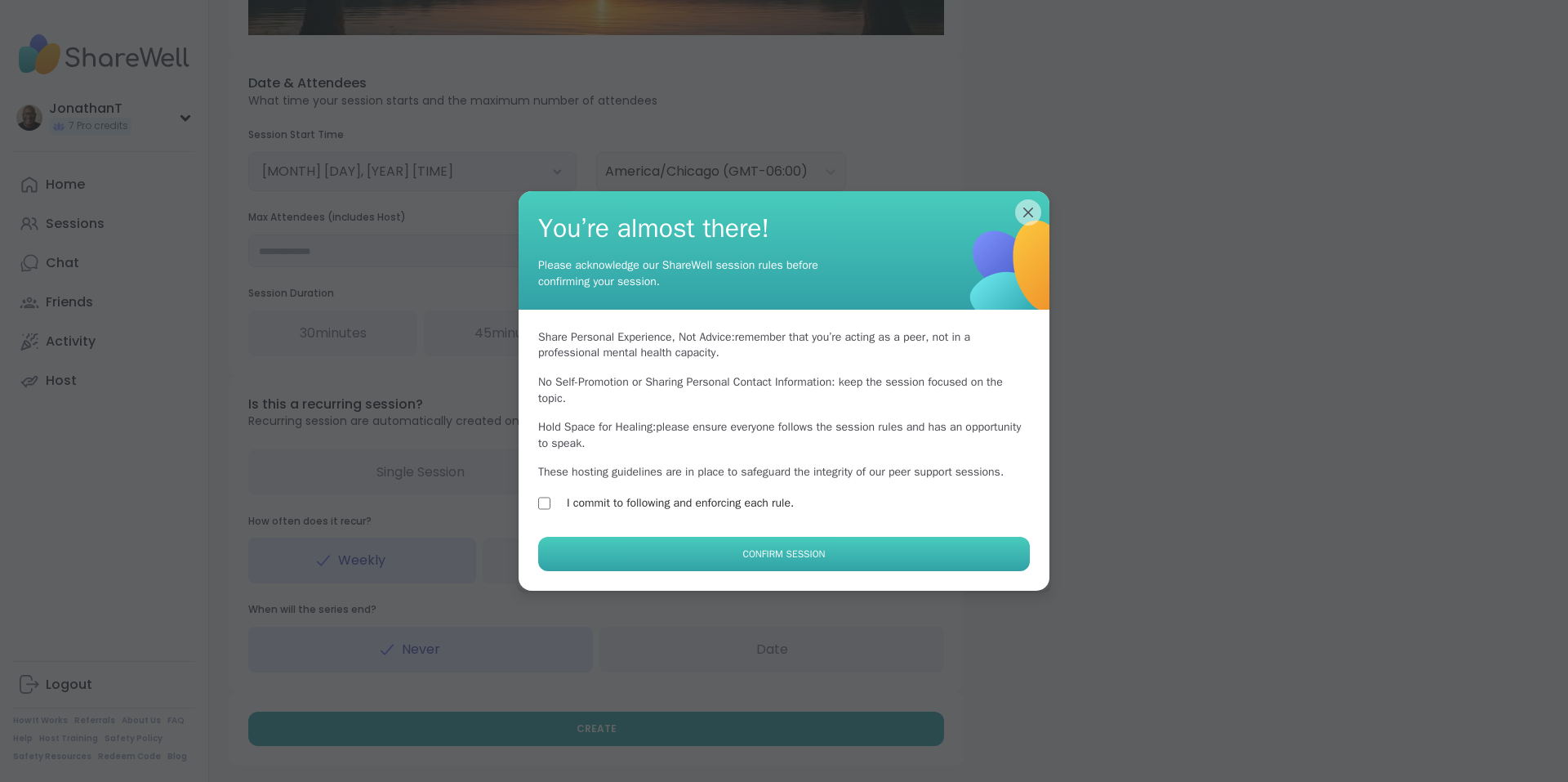 click on "Confirm Session" at bounding box center [784, 554] 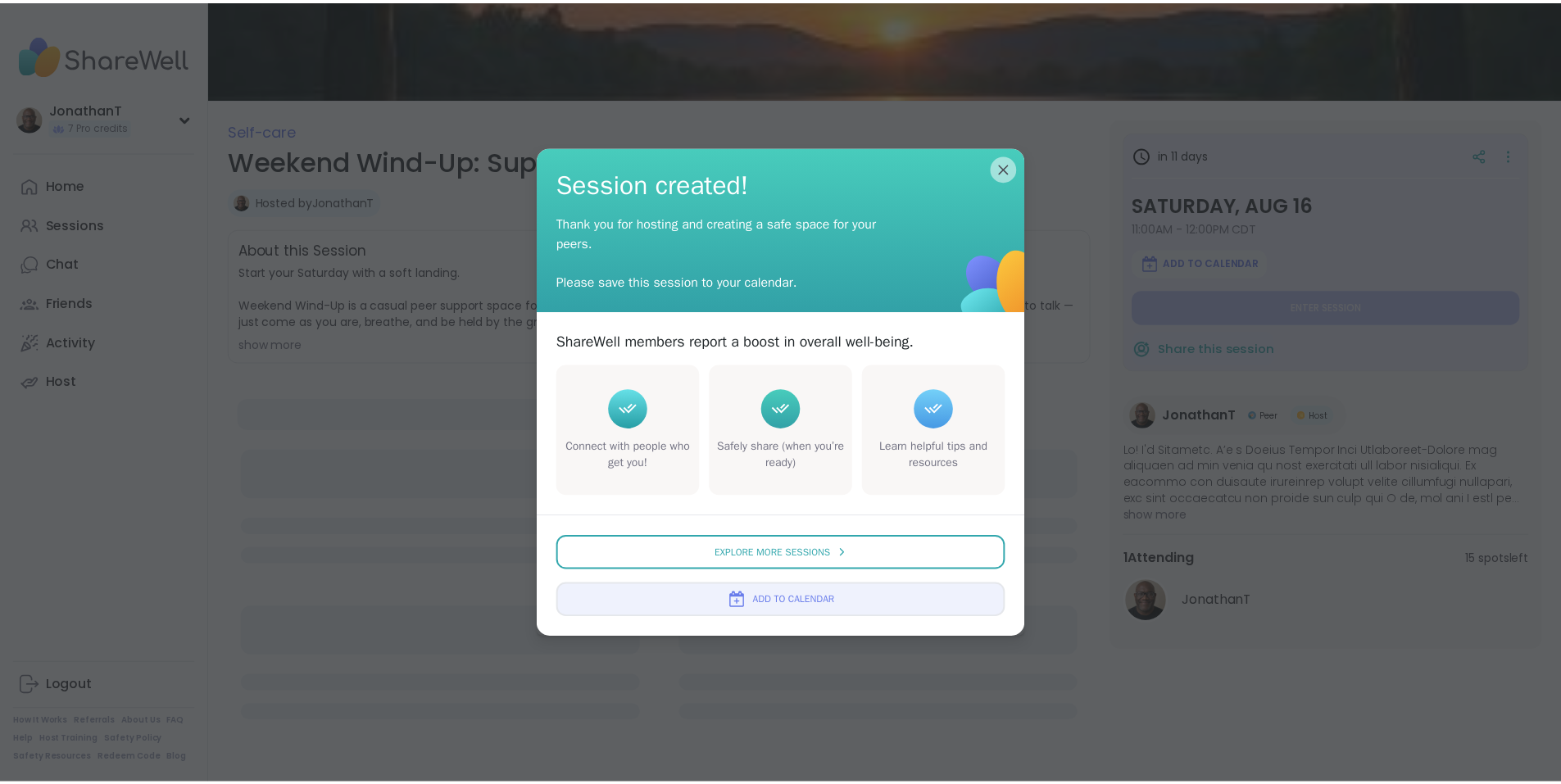 scroll, scrollTop: 0, scrollLeft: 0, axis: both 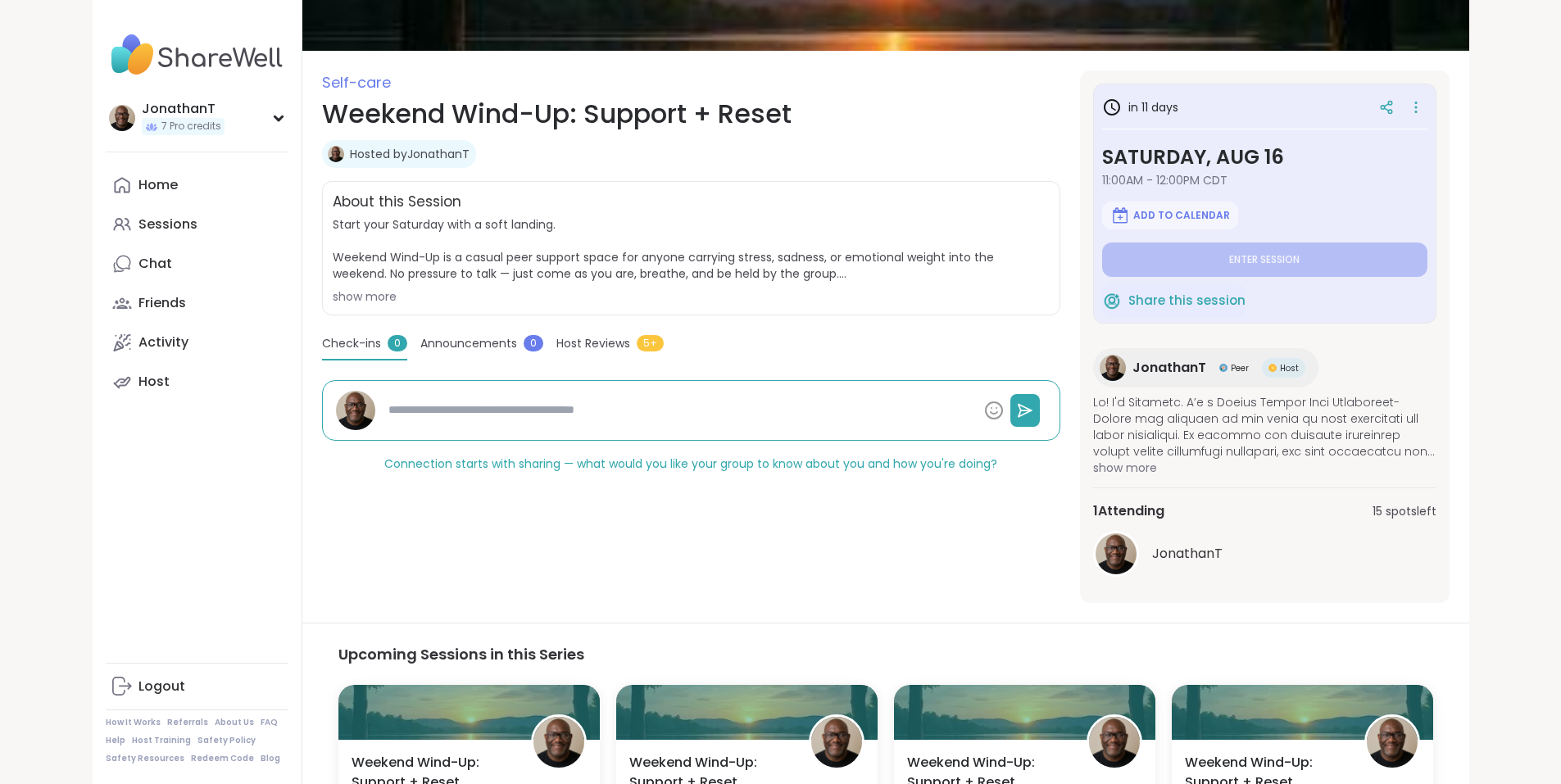 type on "*" 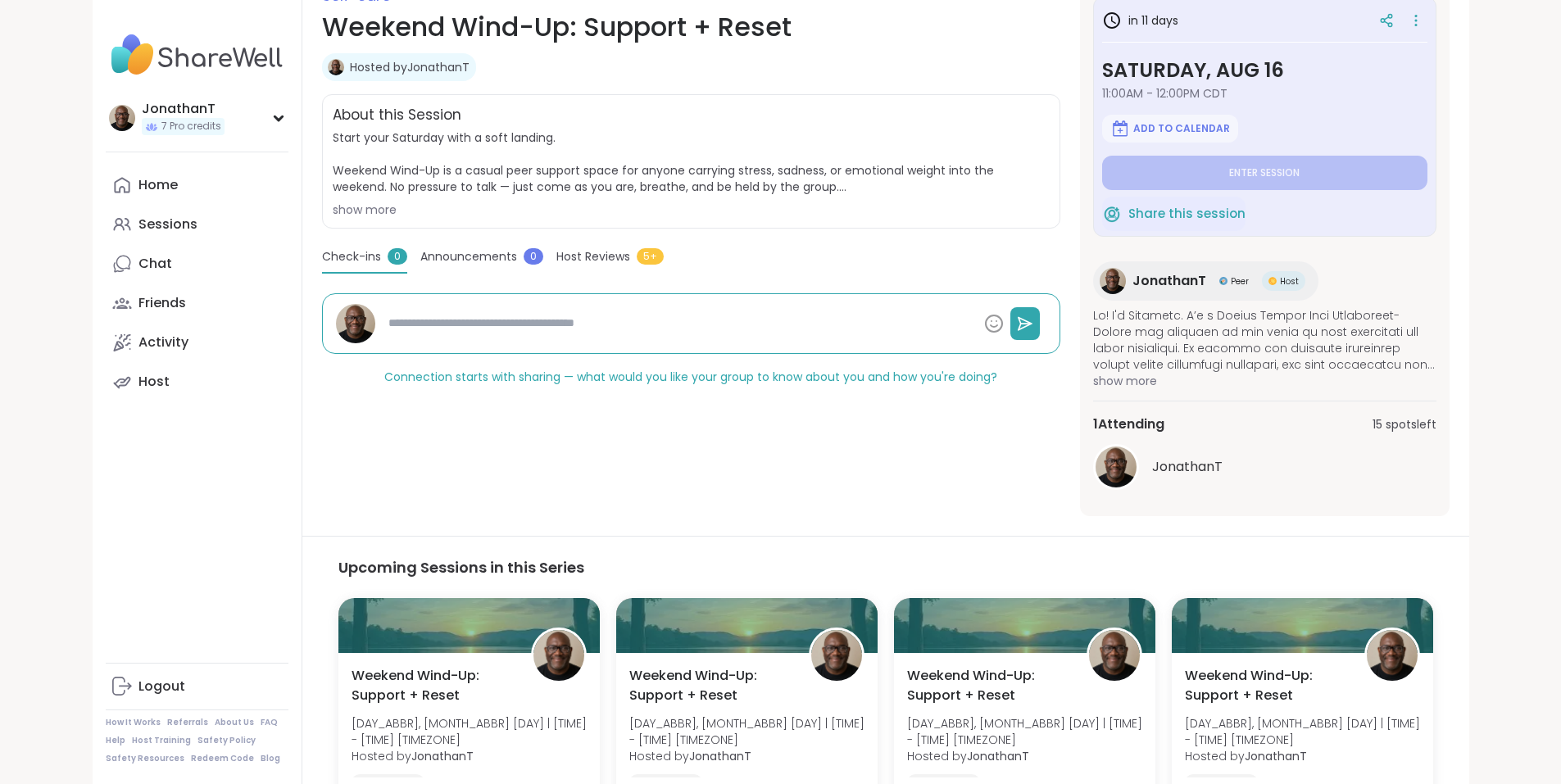 scroll, scrollTop: 383, scrollLeft: 0, axis: vertical 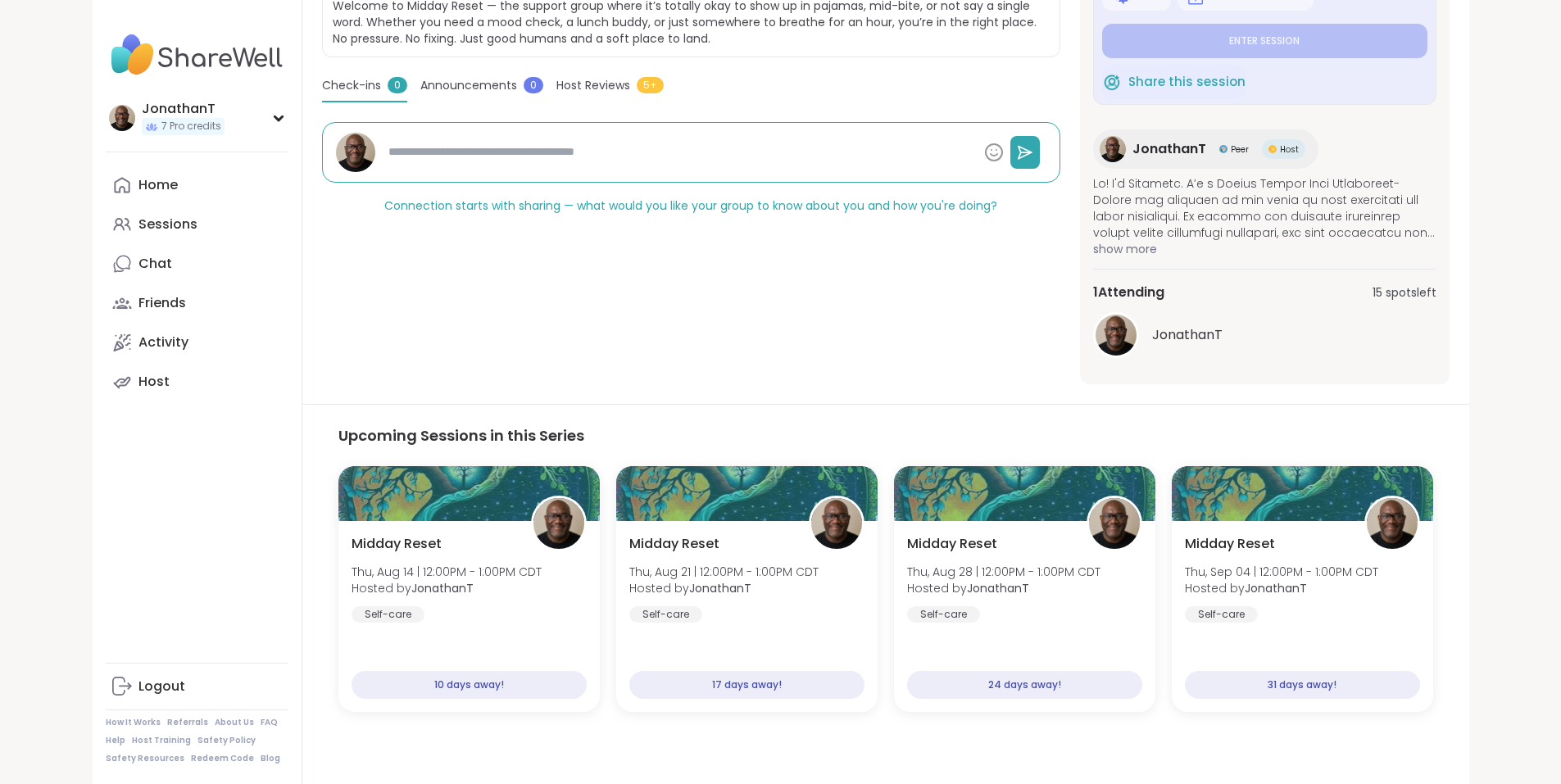 type on "*" 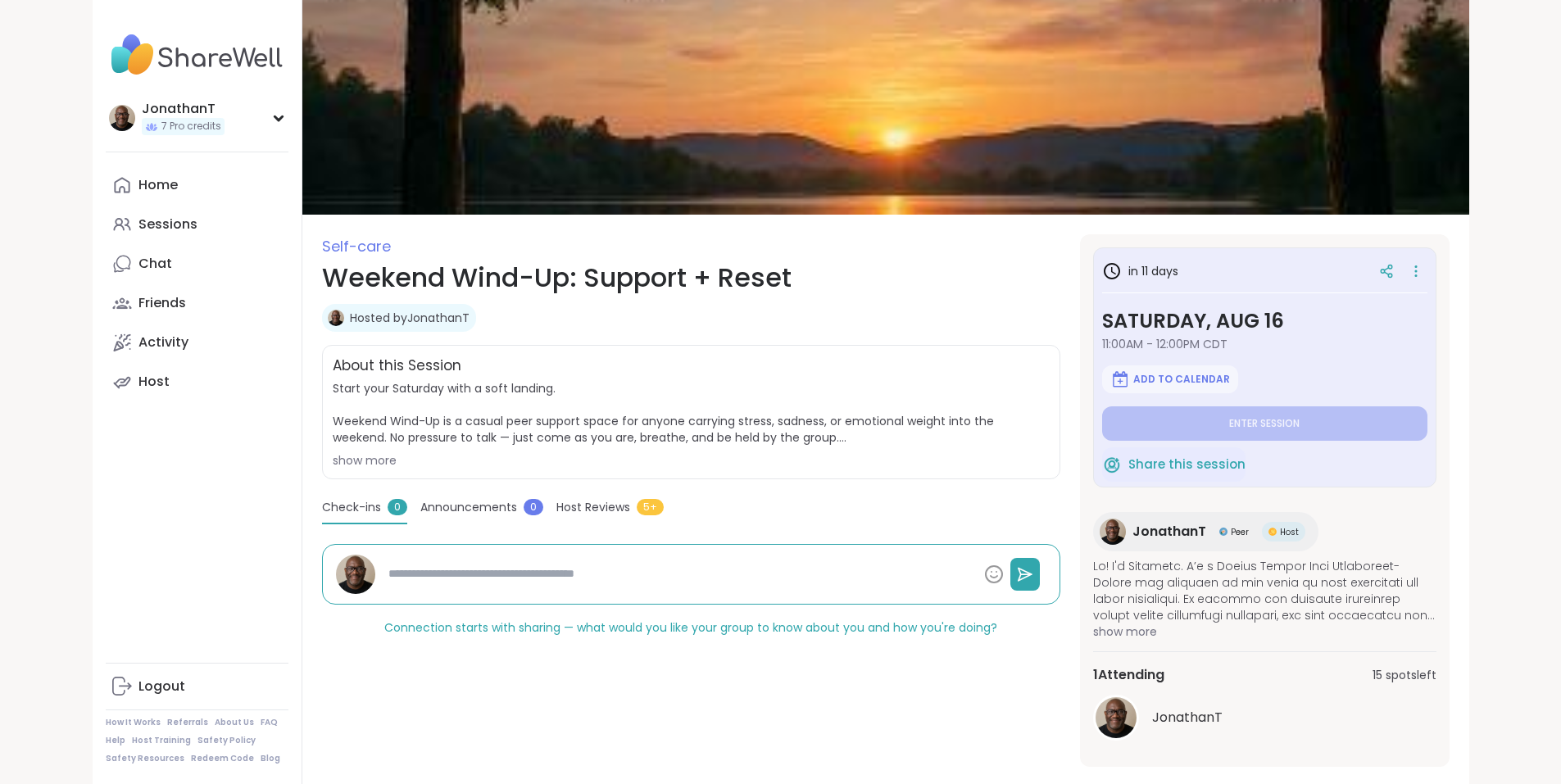 scroll, scrollTop: 376, scrollLeft: 0, axis: vertical 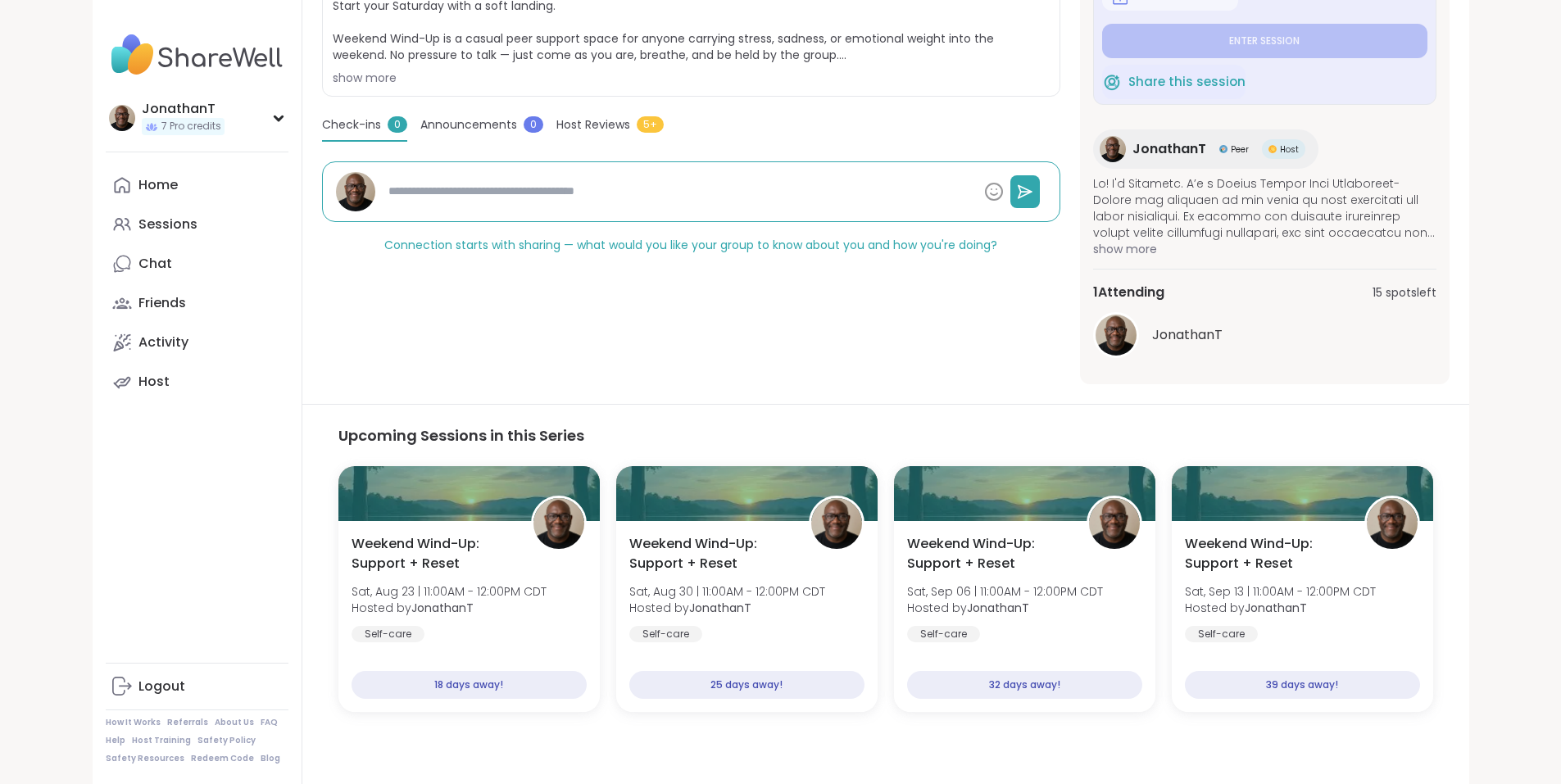 type on "*" 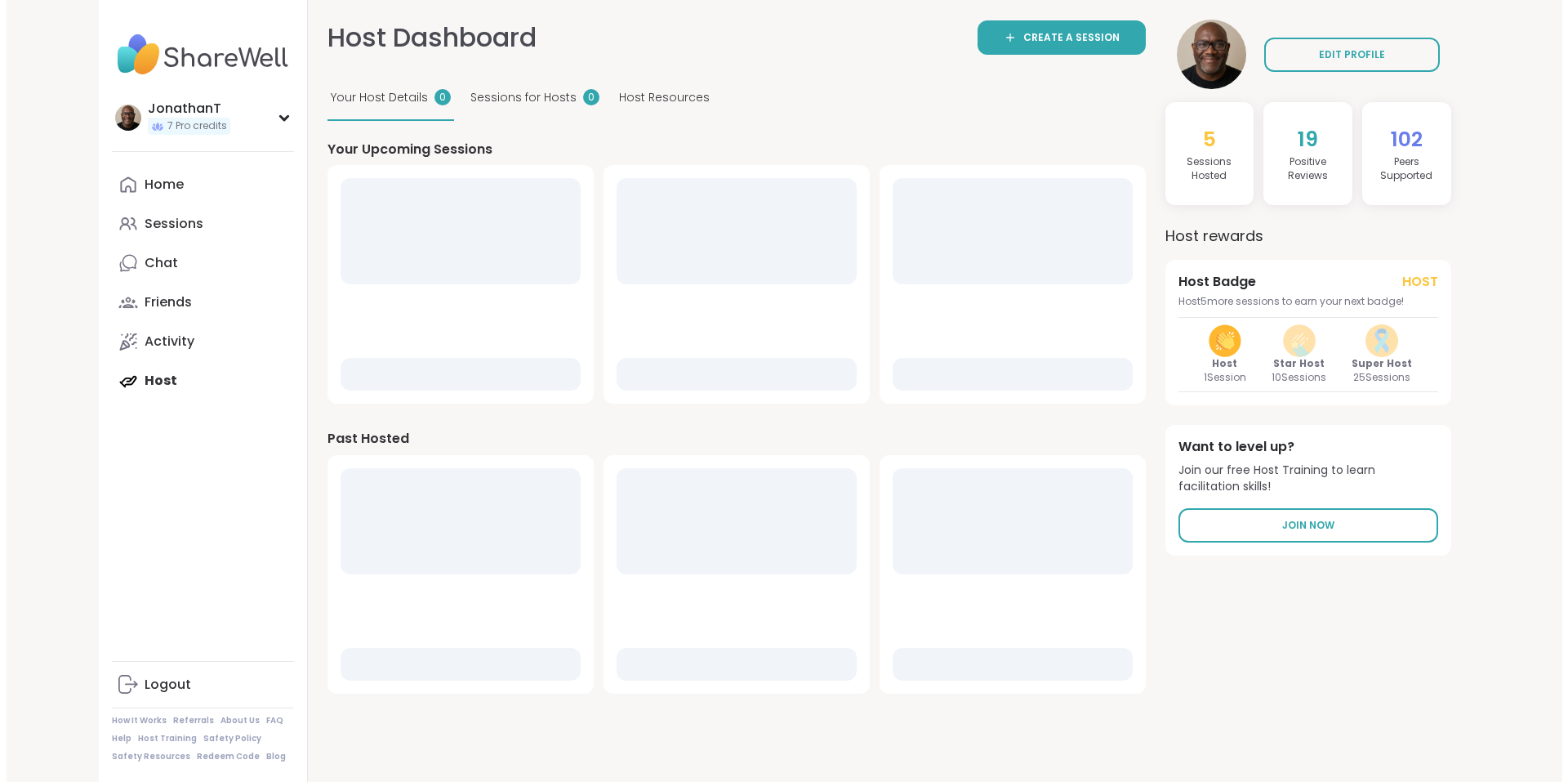 scroll, scrollTop: 0, scrollLeft: 0, axis: both 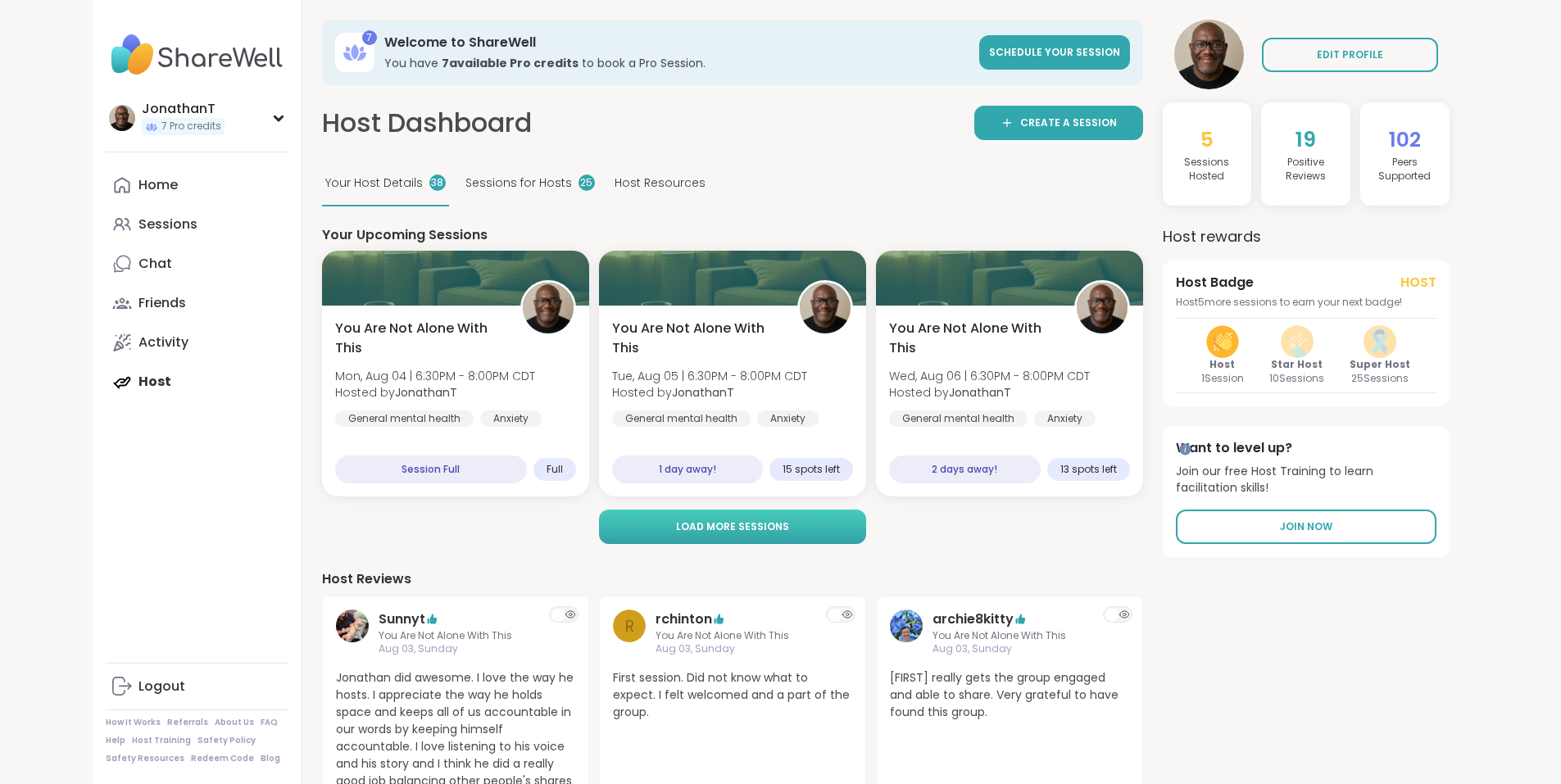 click on "Load more sessions" at bounding box center [733, 527] 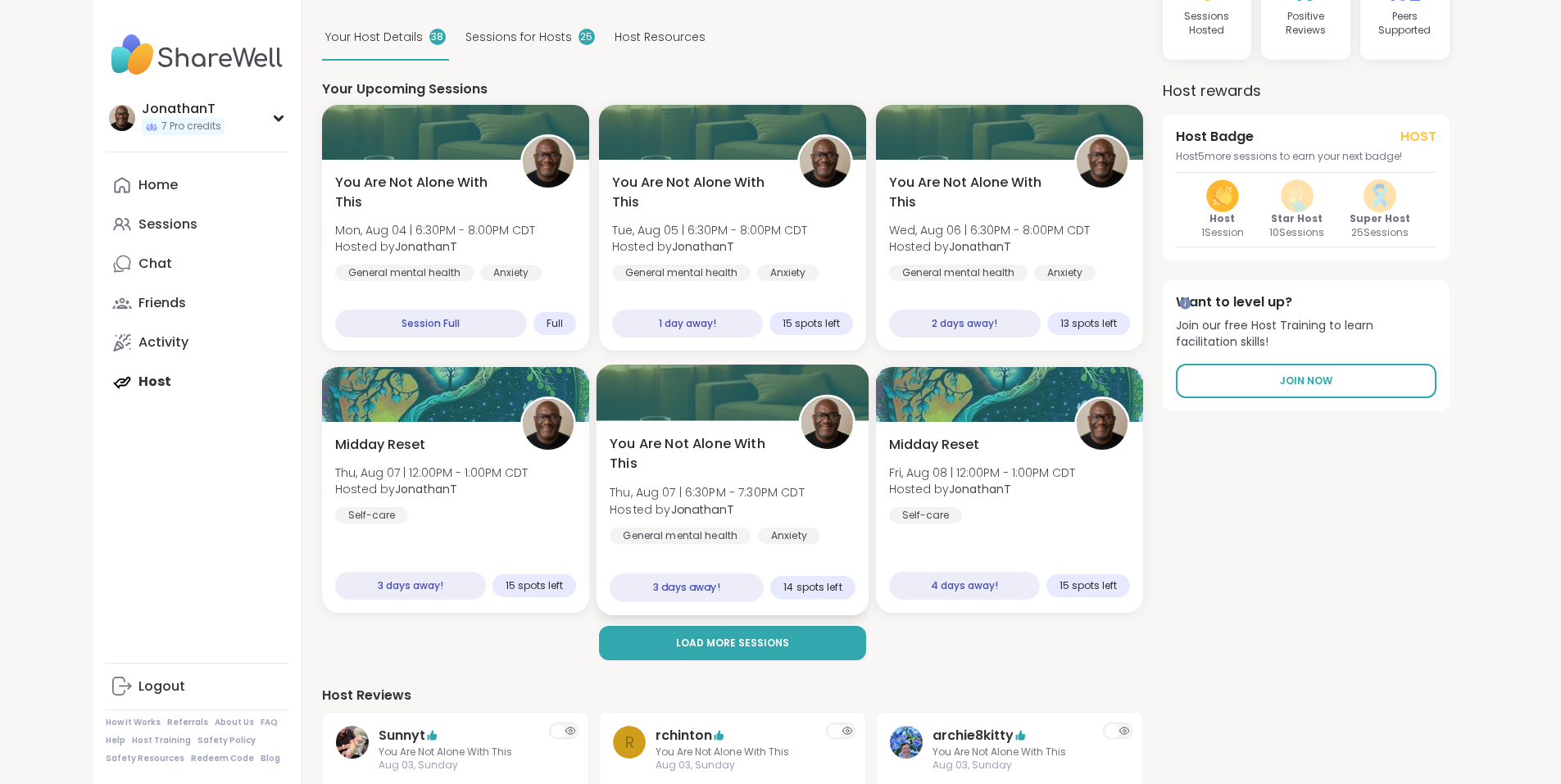 scroll, scrollTop: 164, scrollLeft: 0, axis: vertical 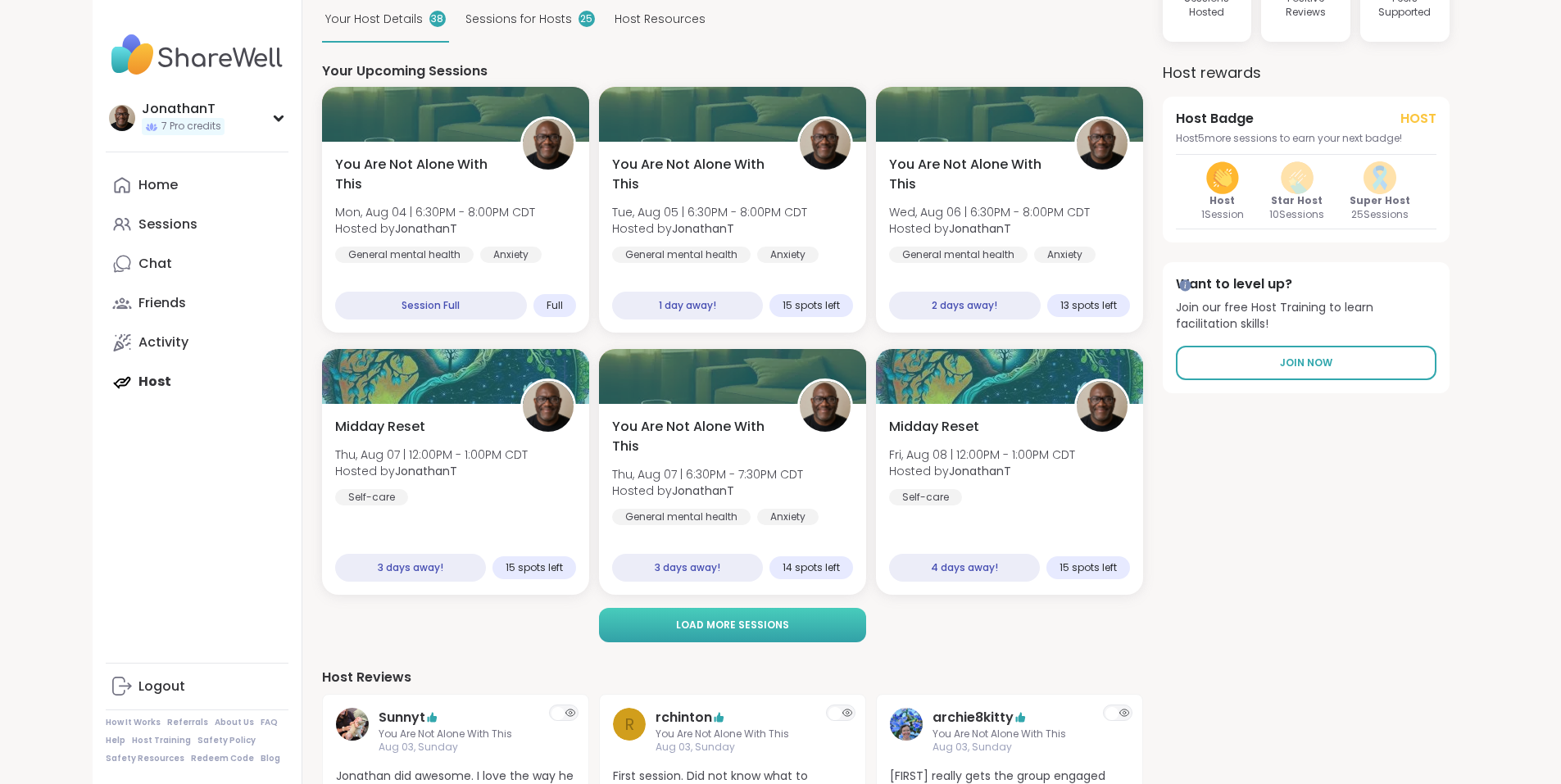 click on "Load more sessions" at bounding box center (733, 625) 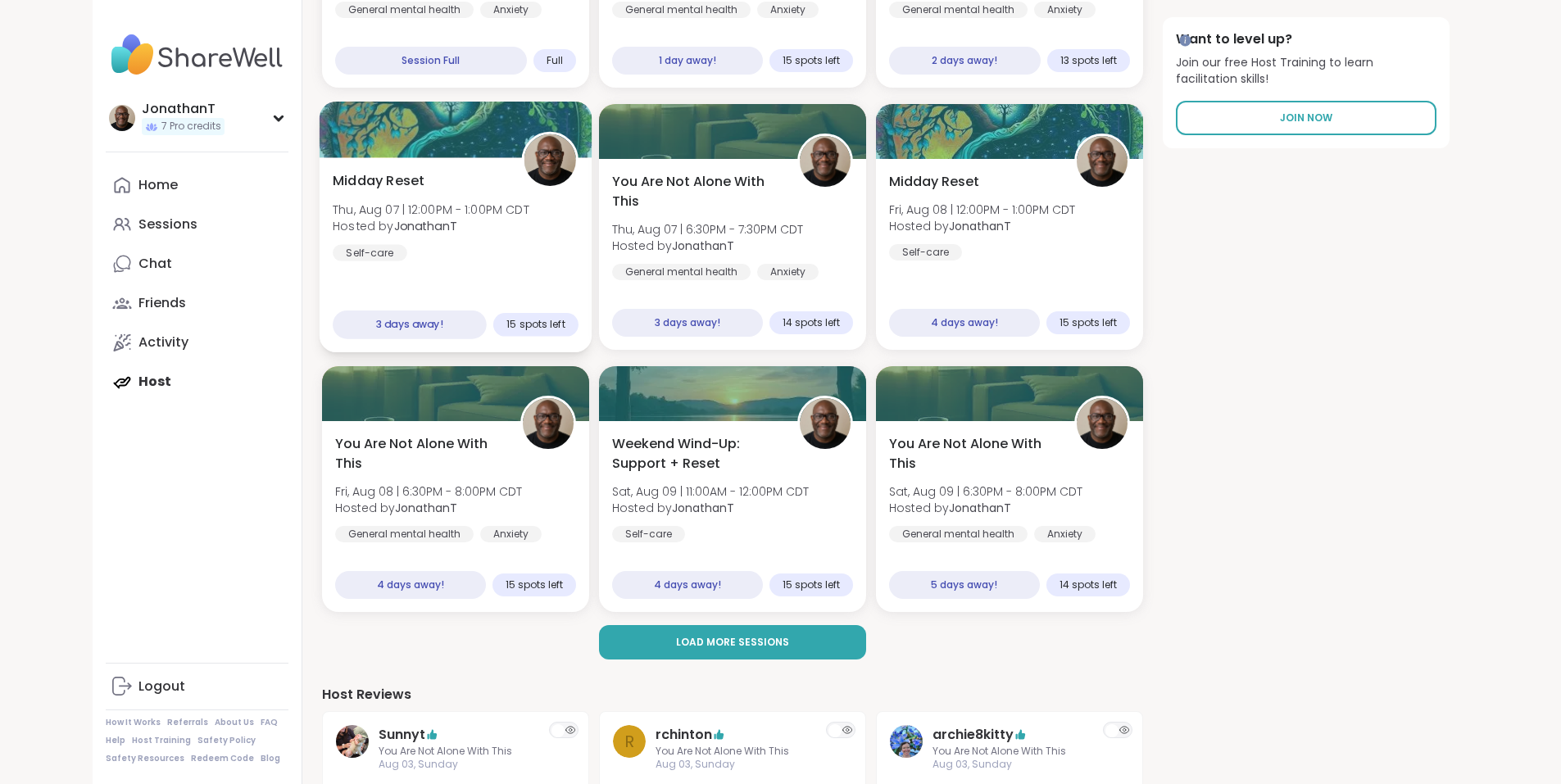 scroll, scrollTop: 82, scrollLeft: 0, axis: vertical 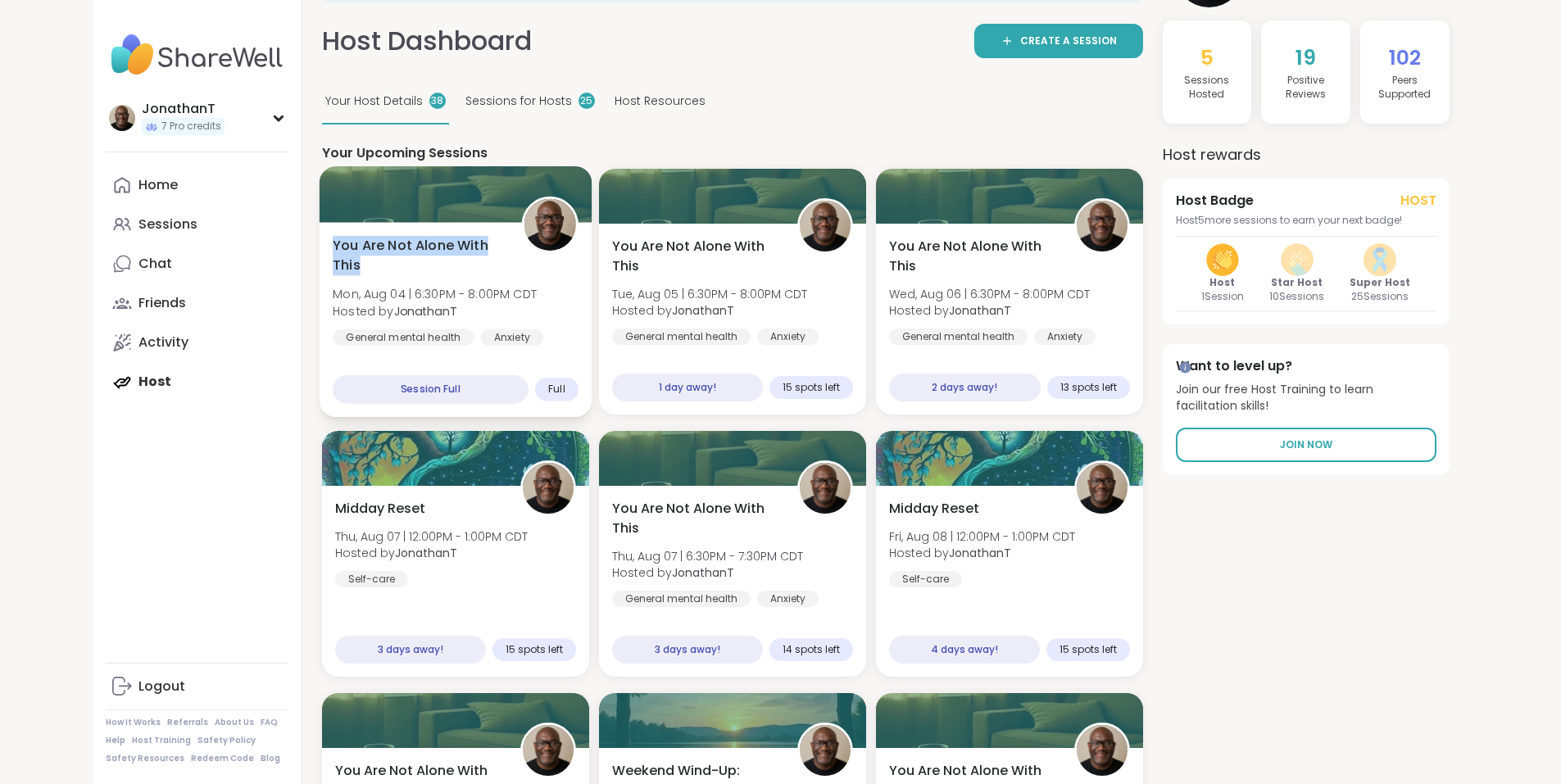 drag, startPoint x: 444, startPoint y: 239, endPoint x: 239, endPoint y: 241, distance: 205.01 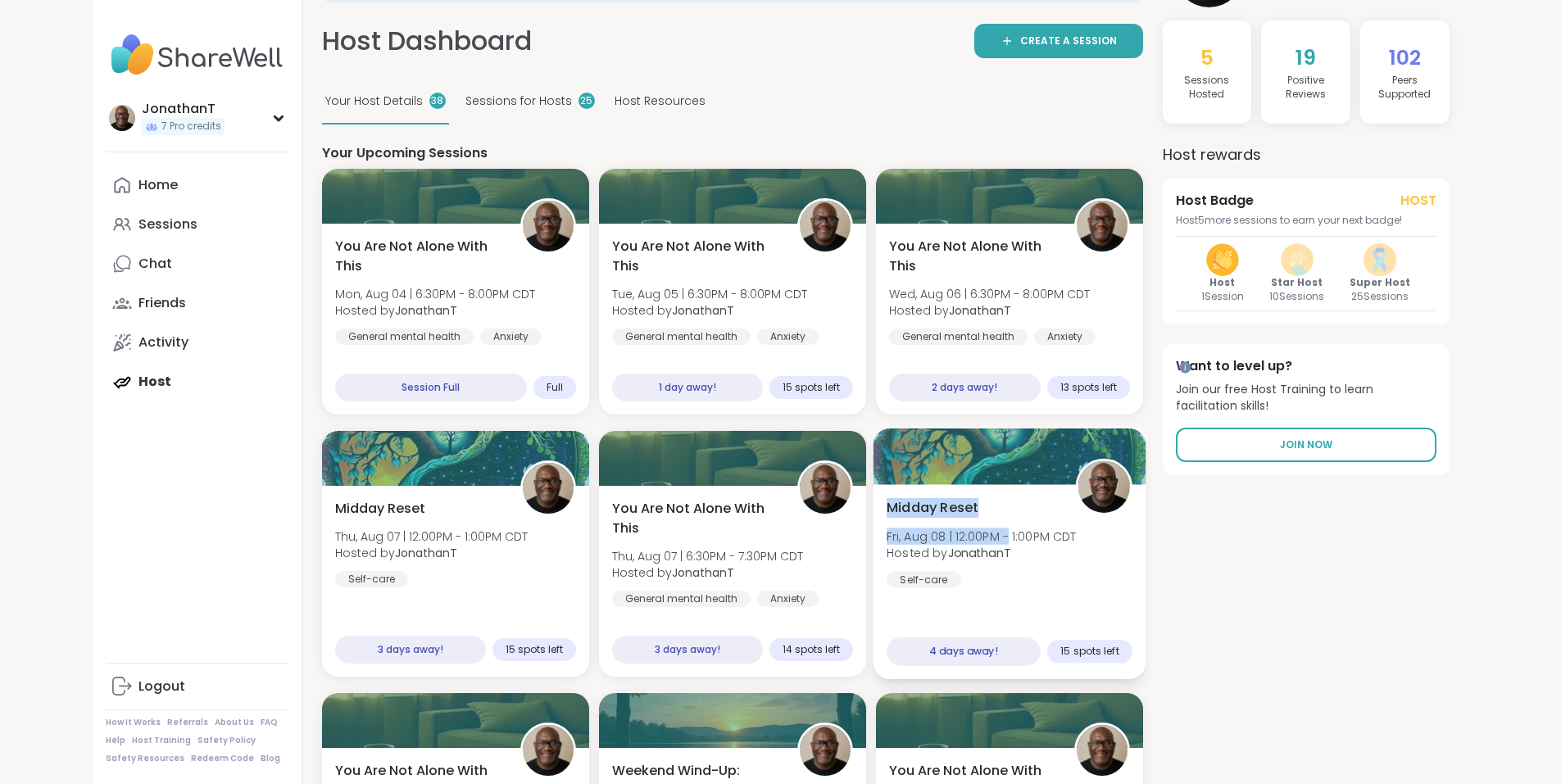 drag, startPoint x: 1038, startPoint y: 504, endPoint x: 916, endPoint y: 506, distance: 122.0164 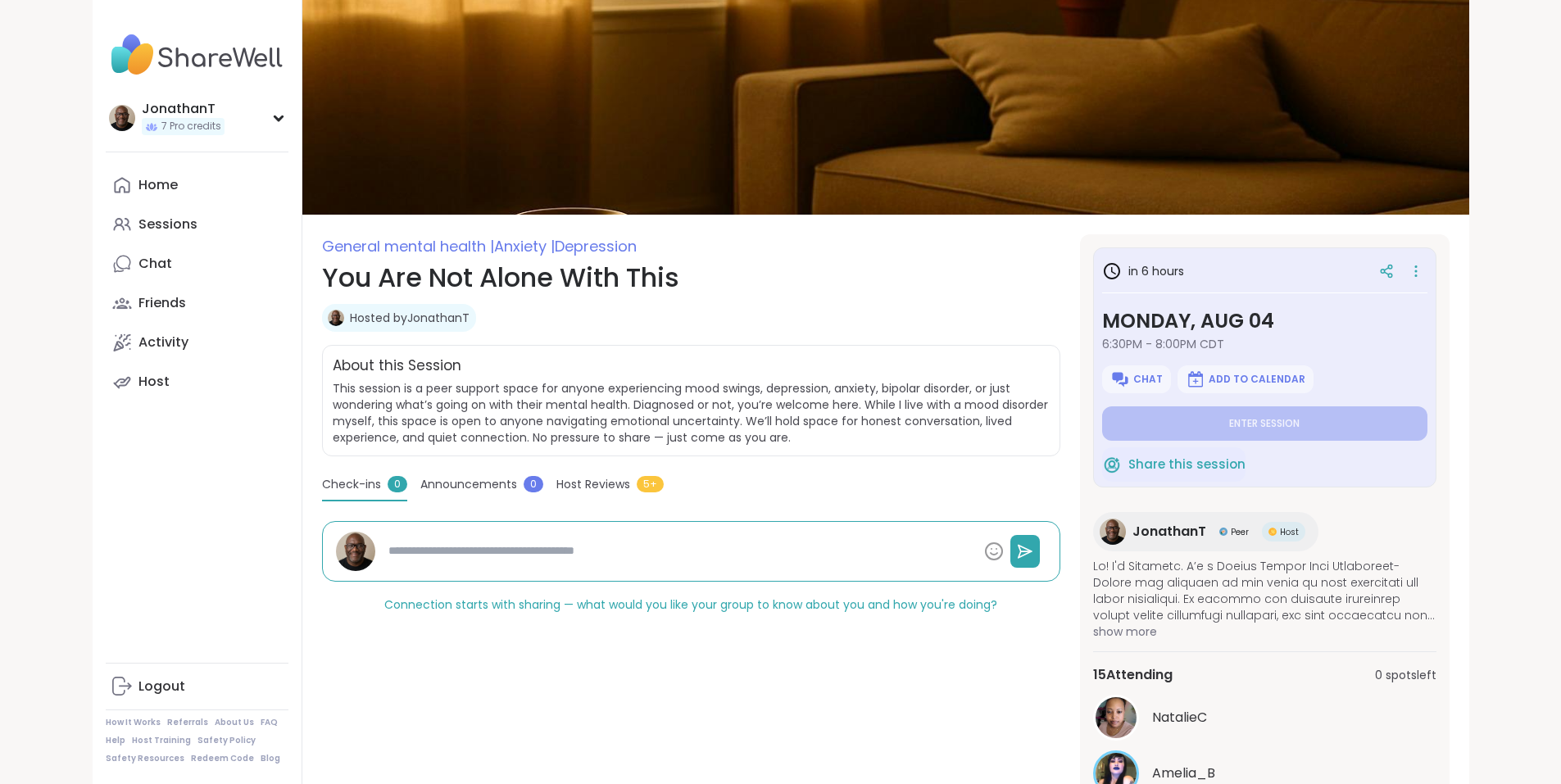 scroll, scrollTop: 0, scrollLeft: 0, axis: both 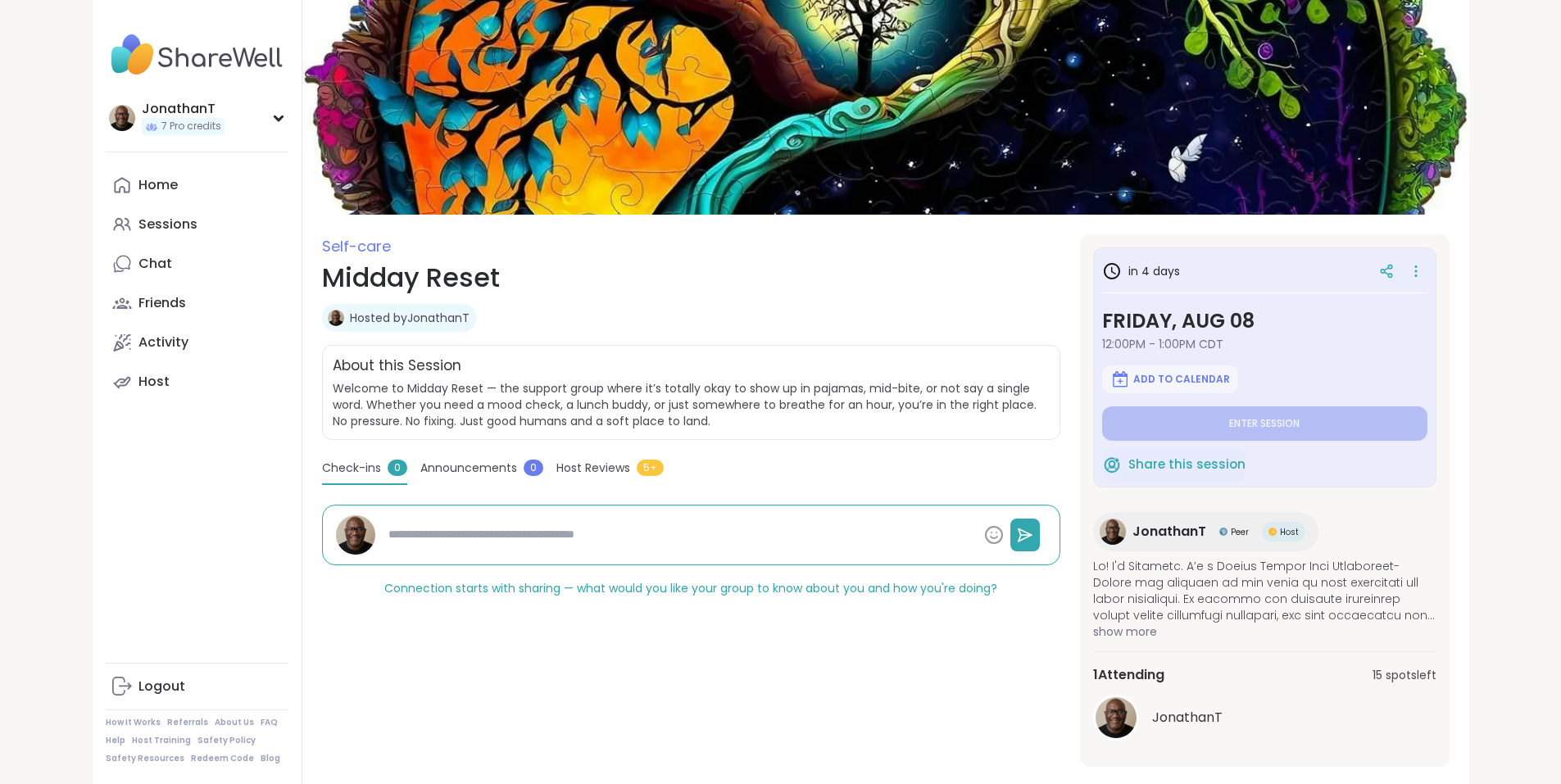 click on "Midday Reset" at bounding box center [691, 278] 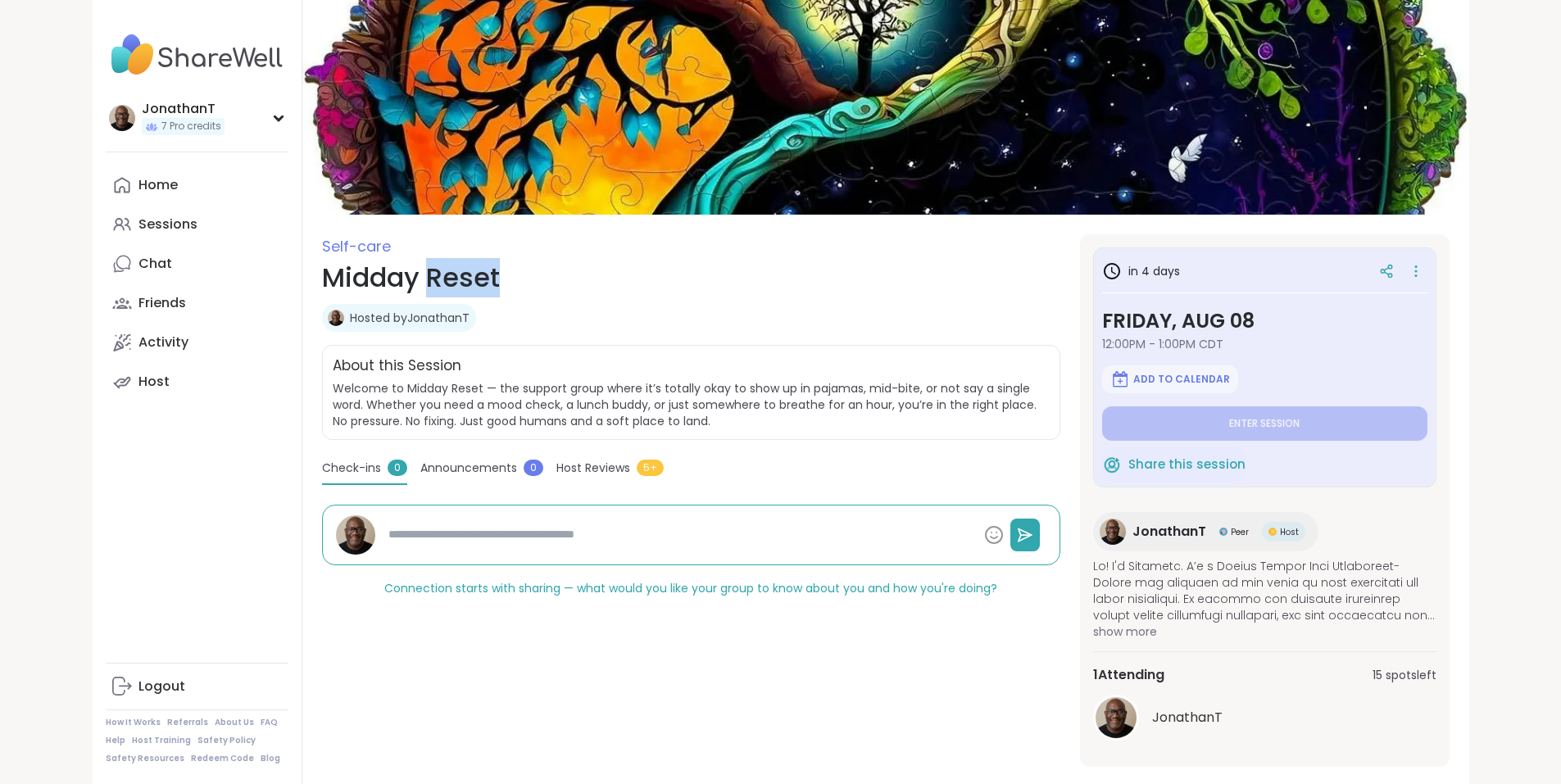 click on "Midday Reset" at bounding box center (691, 278) 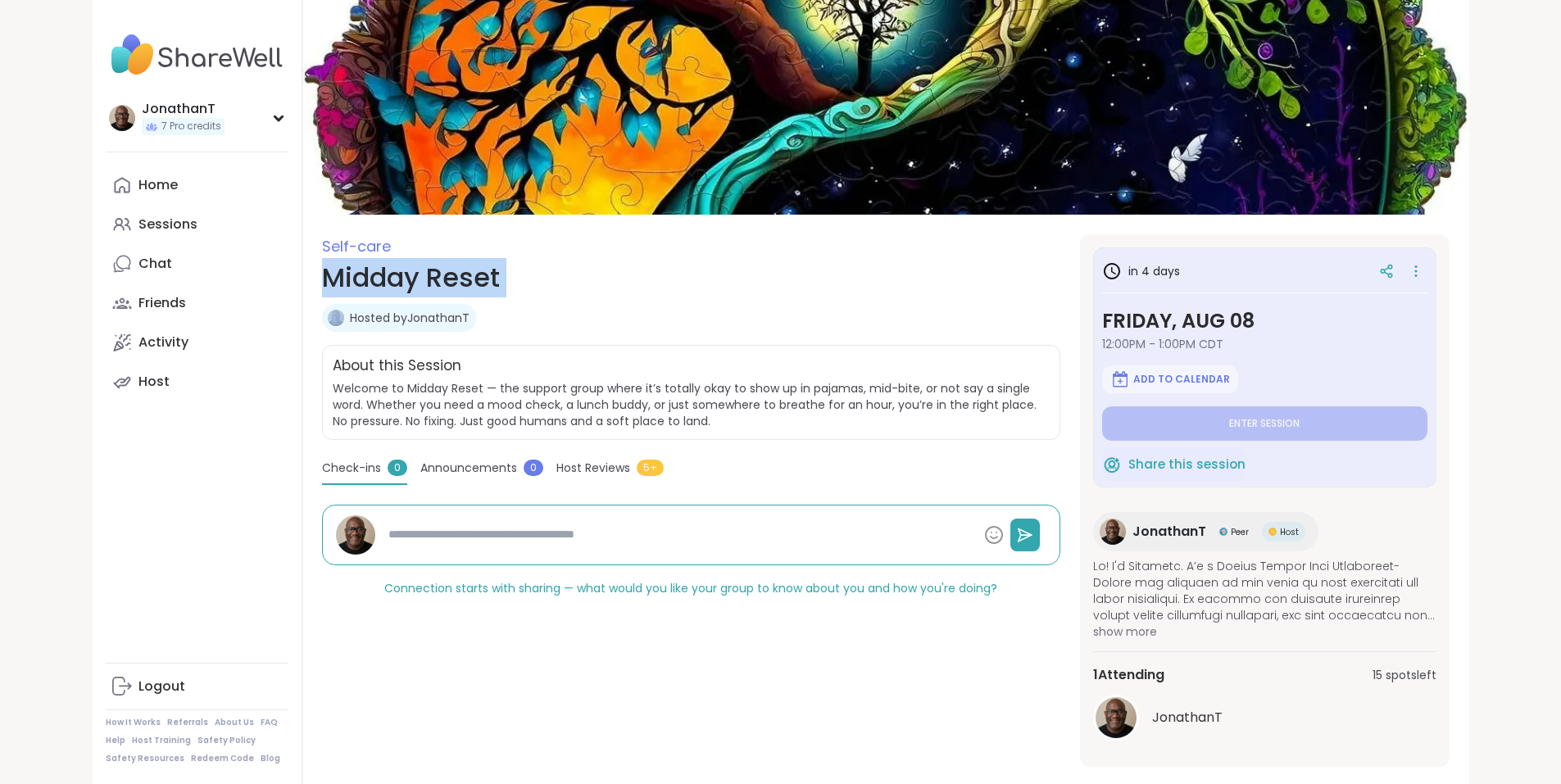click on "Midday Reset" at bounding box center [691, 278] 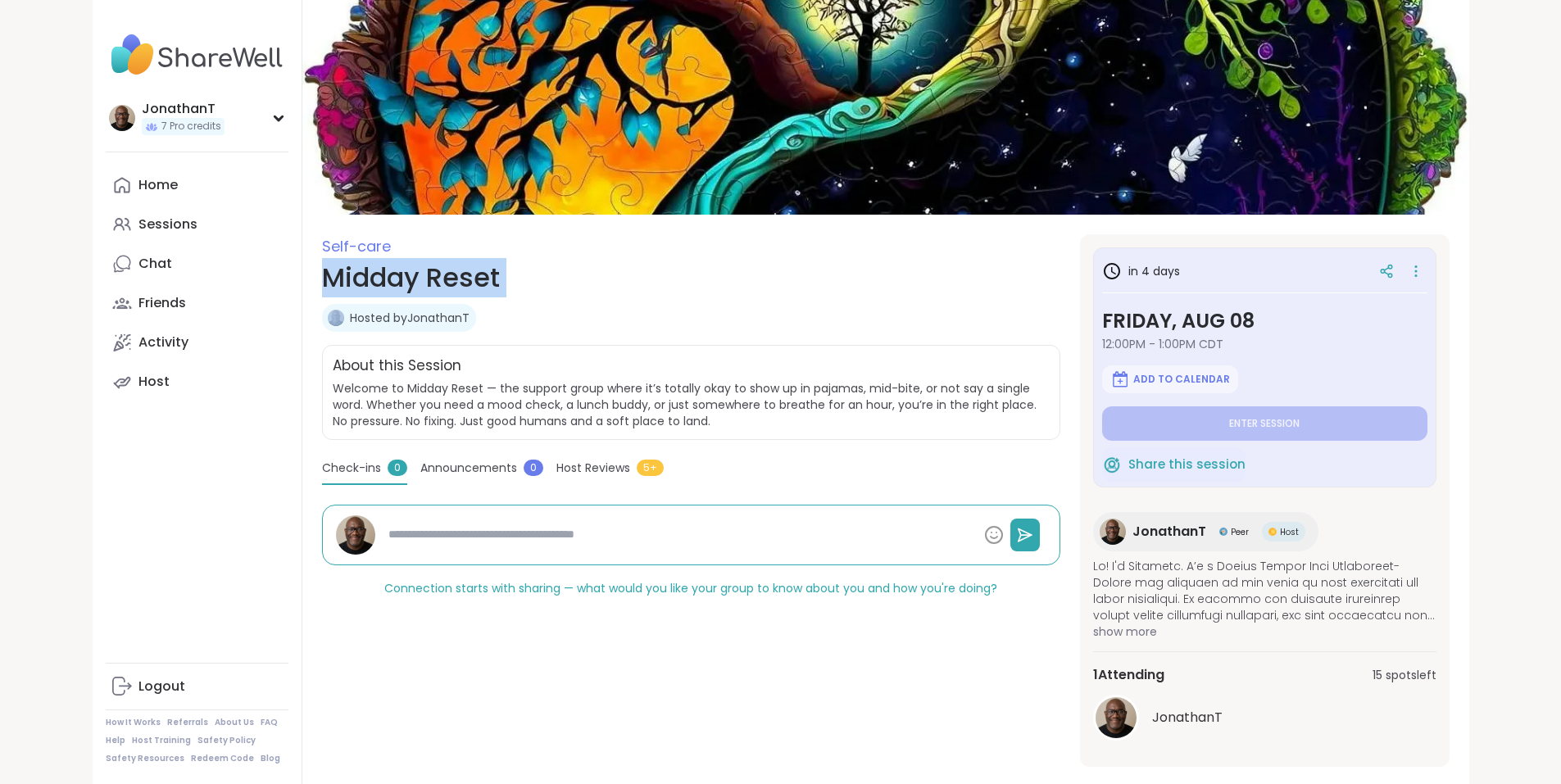 type on "*" 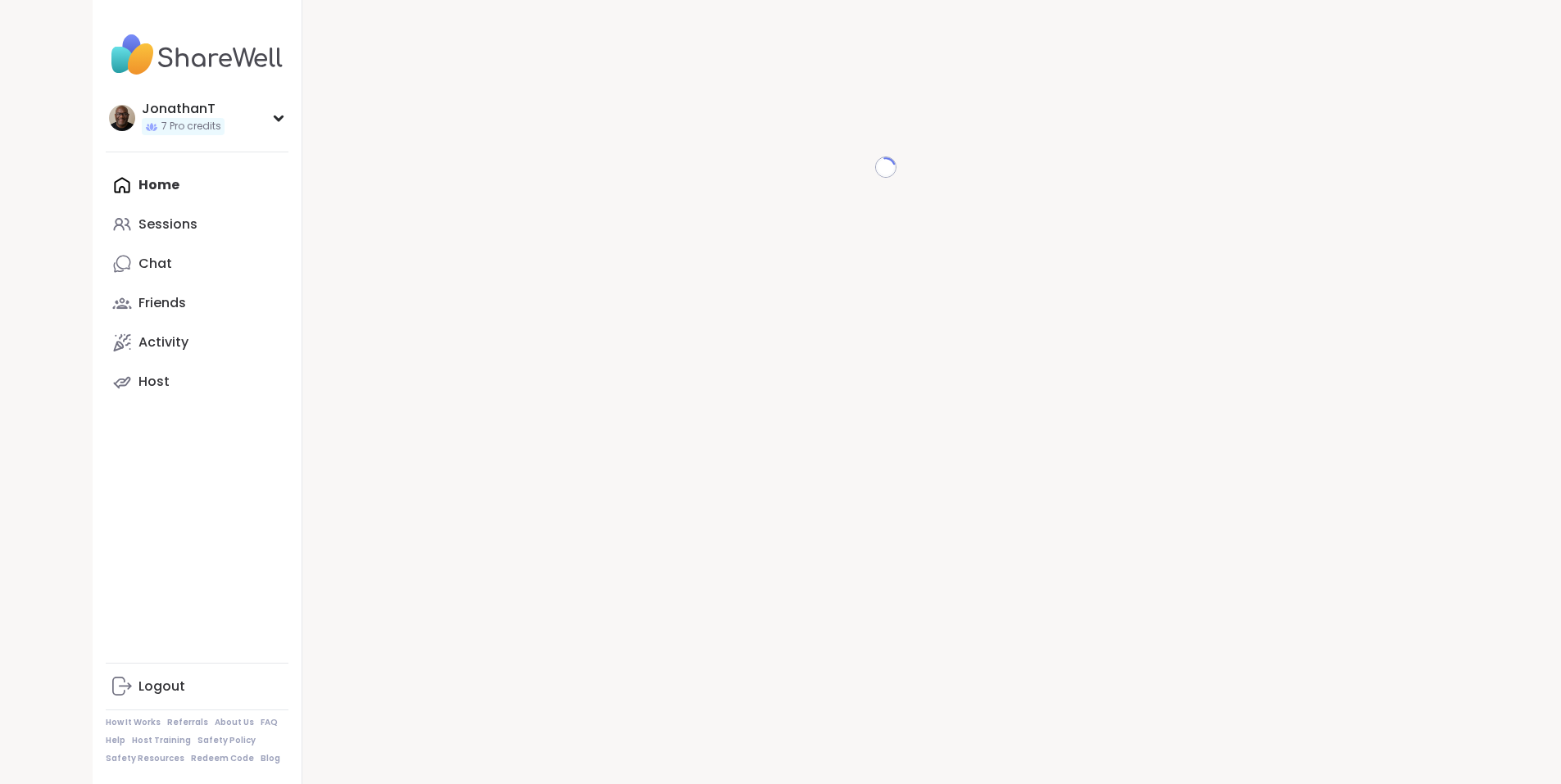 scroll, scrollTop: 0, scrollLeft: 0, axis: both 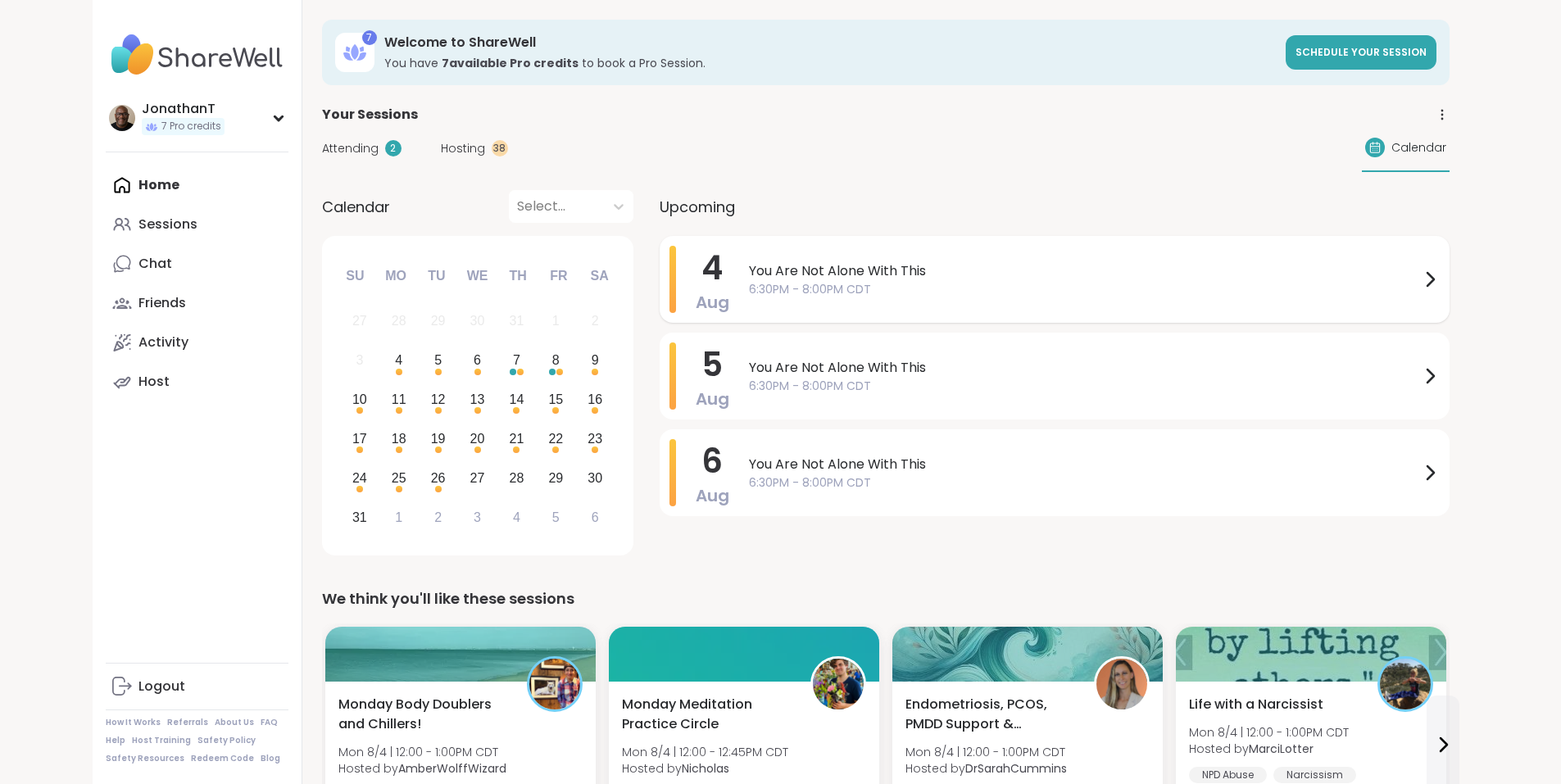 click on "You Are Not Alone With This" at bounding box center [1084, 271] 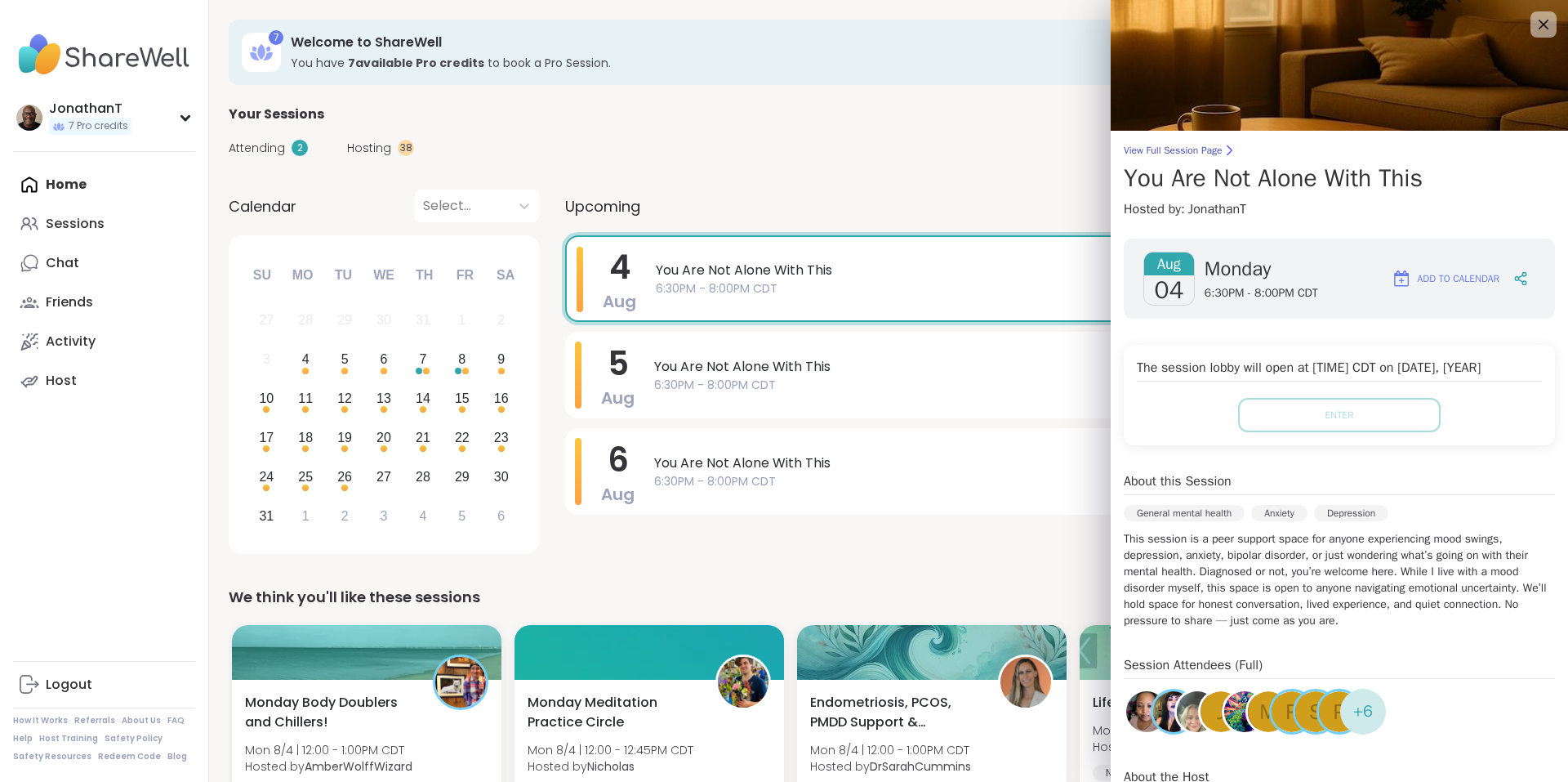 click on "View Full Session Page  You Are Not Alone With This Hosted by:   JonathanT Aug 04 Monday 6:30PM - 8:00PM CDT Add to Calendar The session lobby will open at 6:00PM CDT on Aug 04, 2025 Enter About this Session General mental health Anxiety Depression This session is a peer support space for anyone experiencing mood swings, depression, anxiety, bipolar disorder, or just wondering what’s going on with their mental health. Diagnosed or not, you’re welcome here. While I live with a mood disorder myself, this space is open to anyone navigating emotional uncertainty. We’ll hold space for honest conversation, lived experience, and quiet connection. No pressure to share — just come as you are. Session Attendees   (Full) j m r S P + 6 About the Host JonathanT Peer Host show more" at bounding box center (1339, 484) 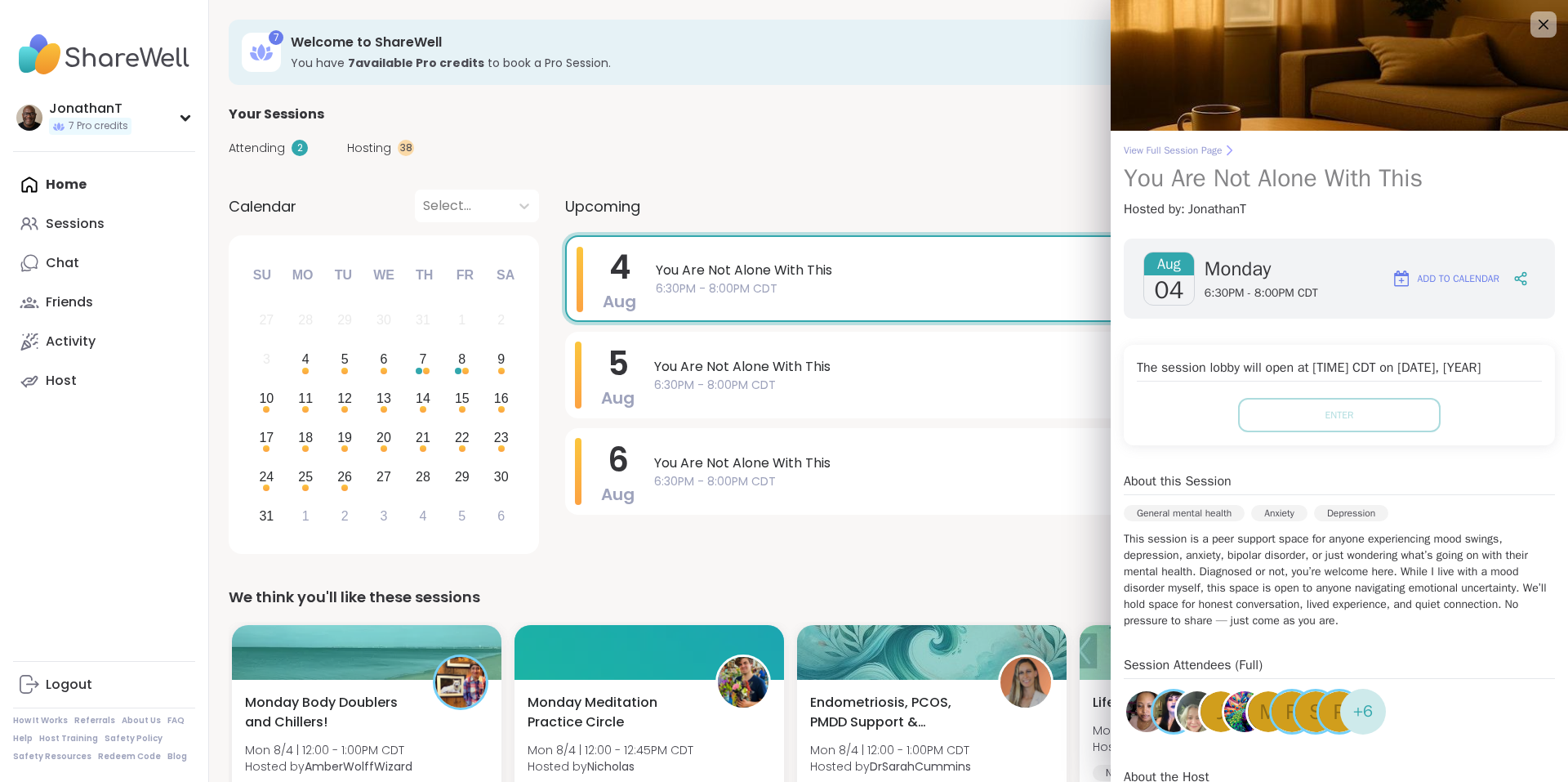 click on "View Full Session Page" at bounding box center (1339, 150) 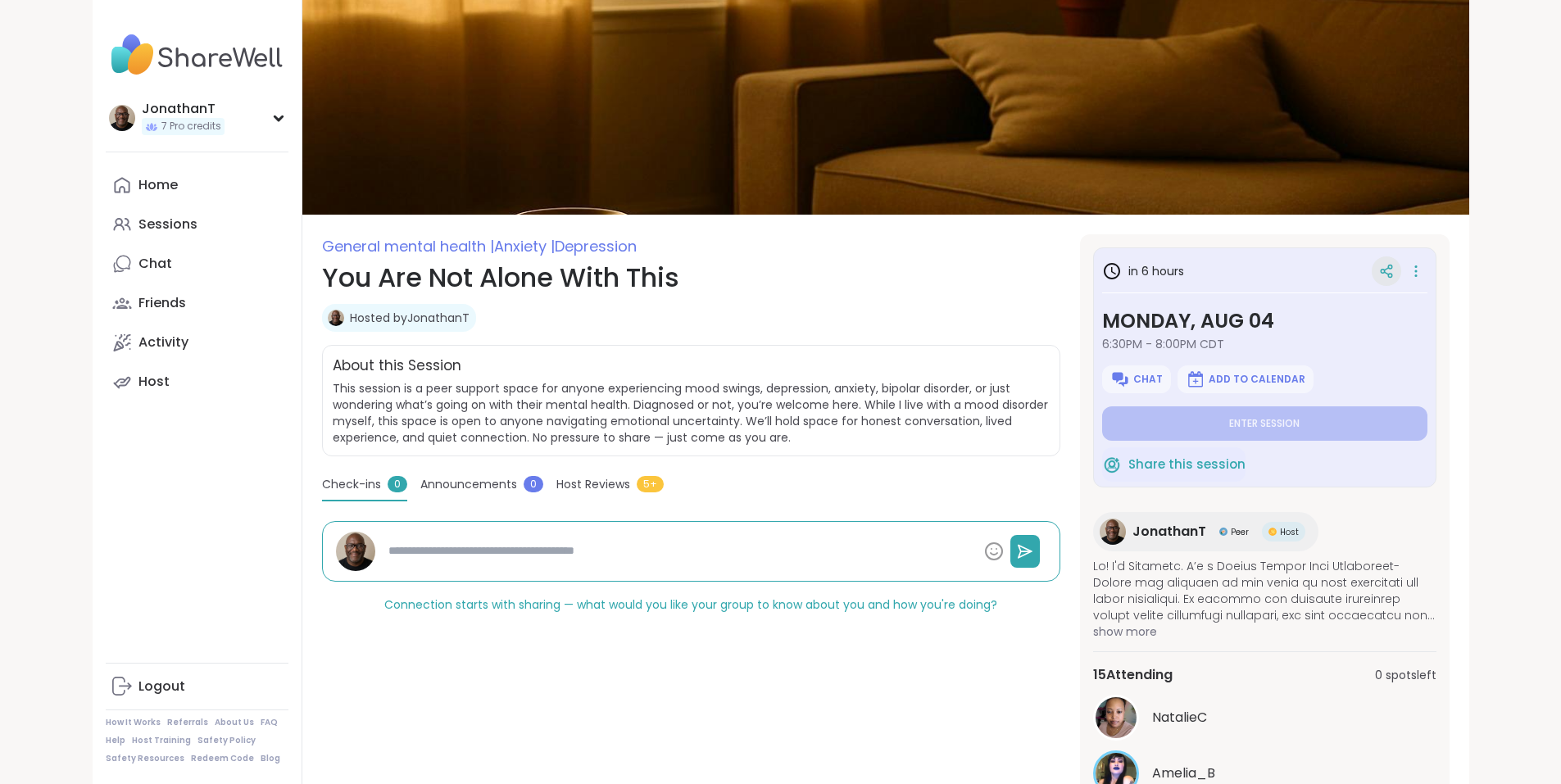 click 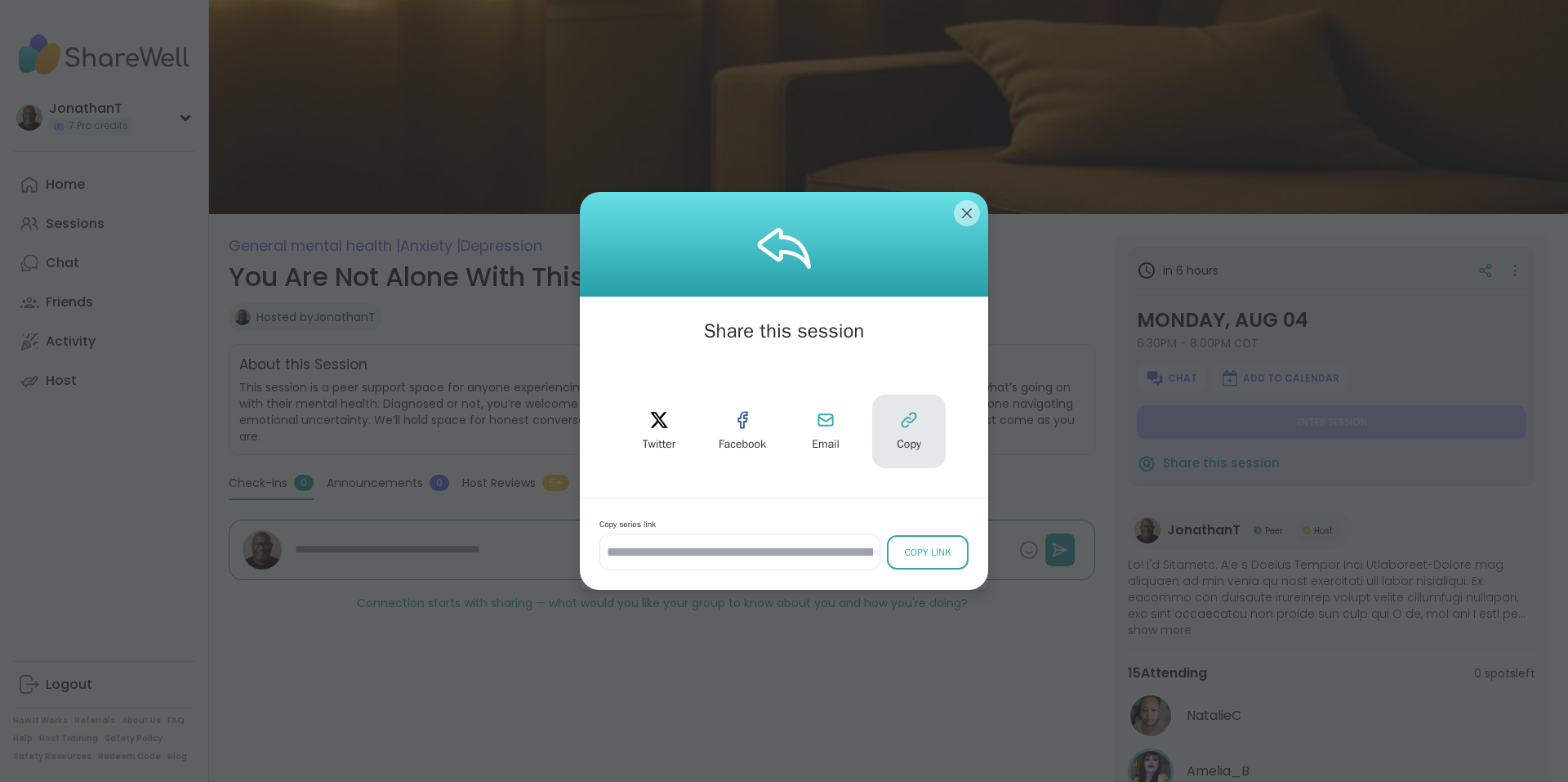 click on "Copy" at bounding box center [909, 445] 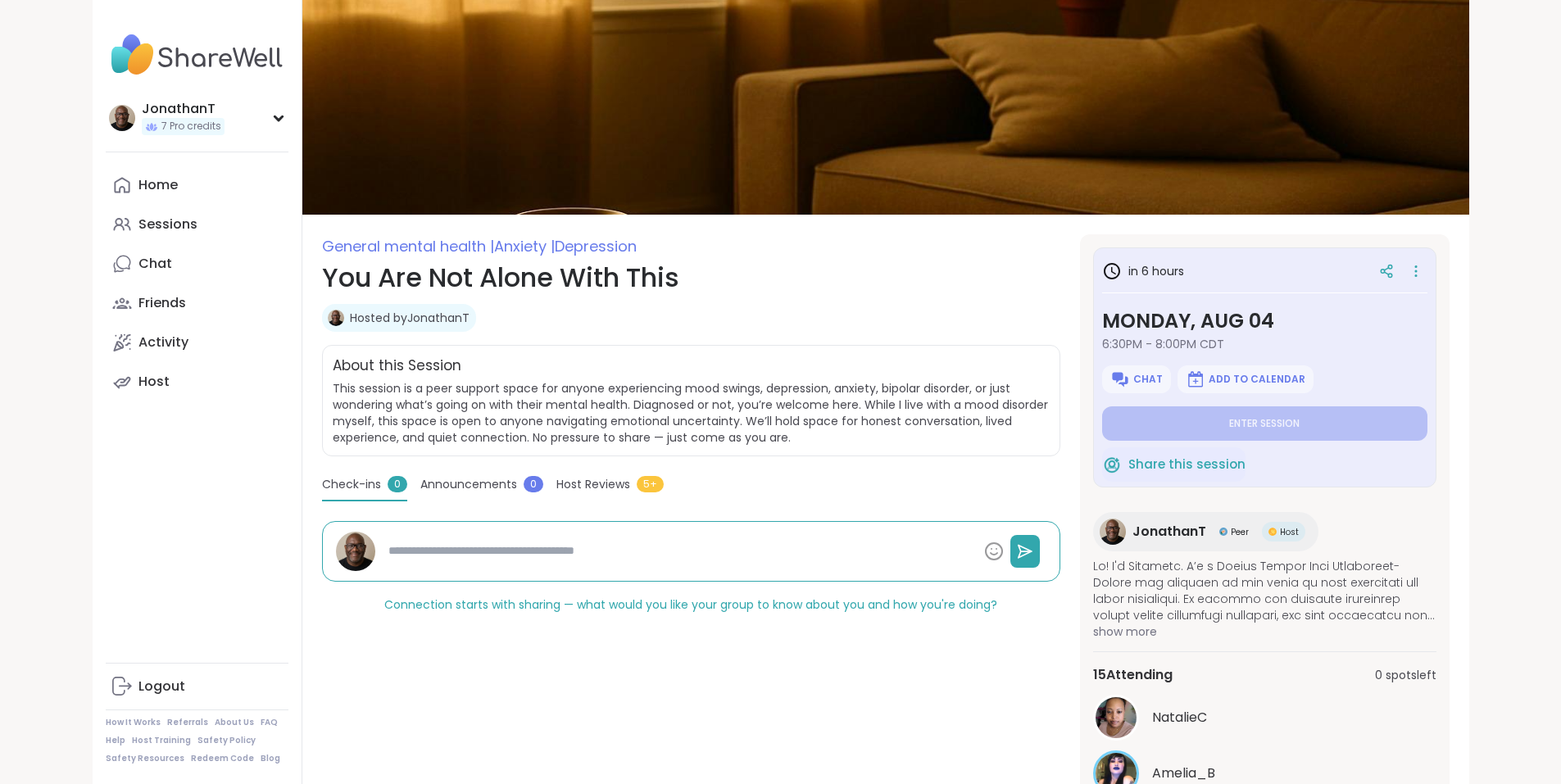 click on "You Are Not Alone With This" at bounding box center [691, 278] 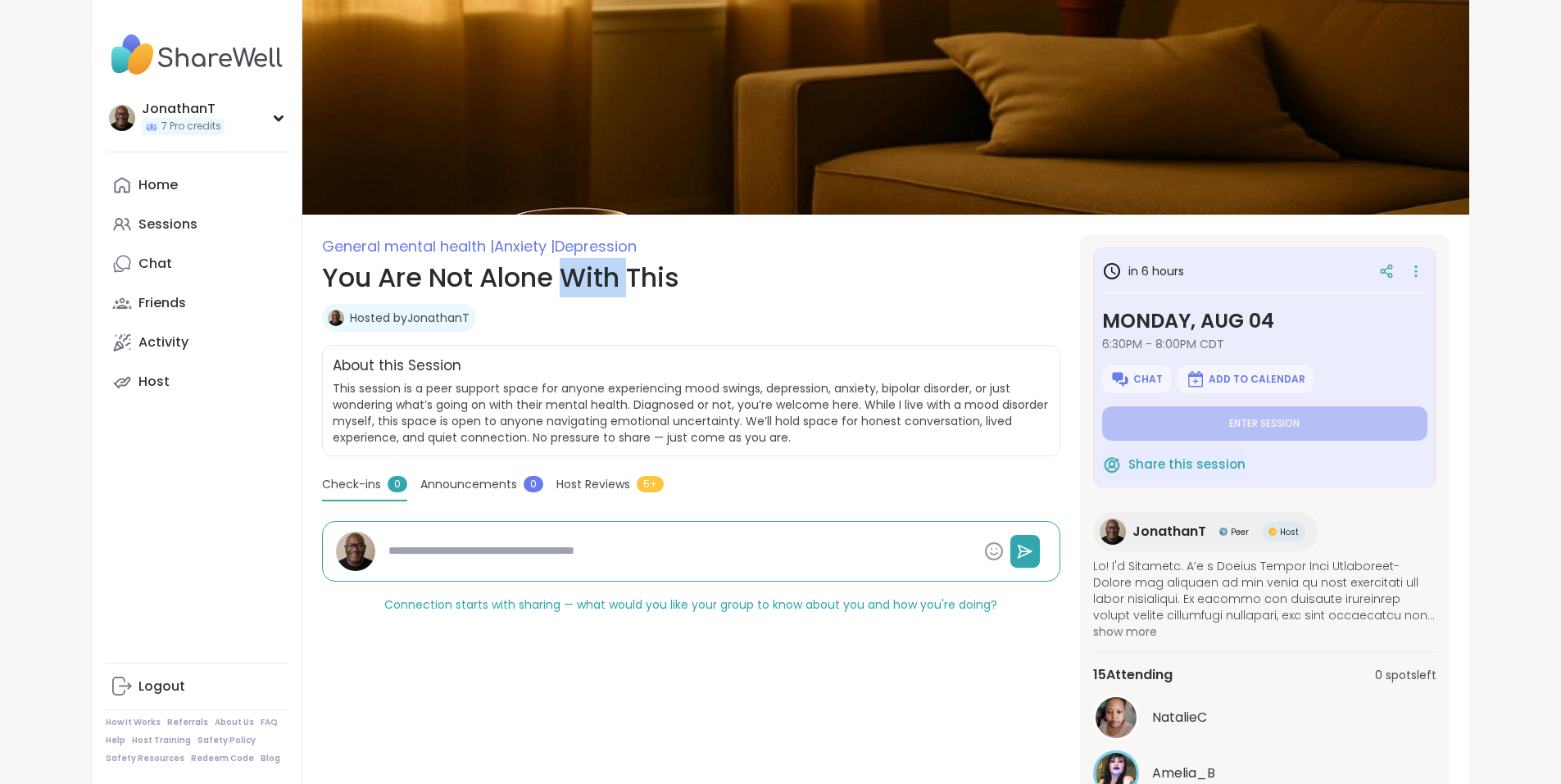 click on "You Are Not Alone With This" at bounding box center [691, 278] 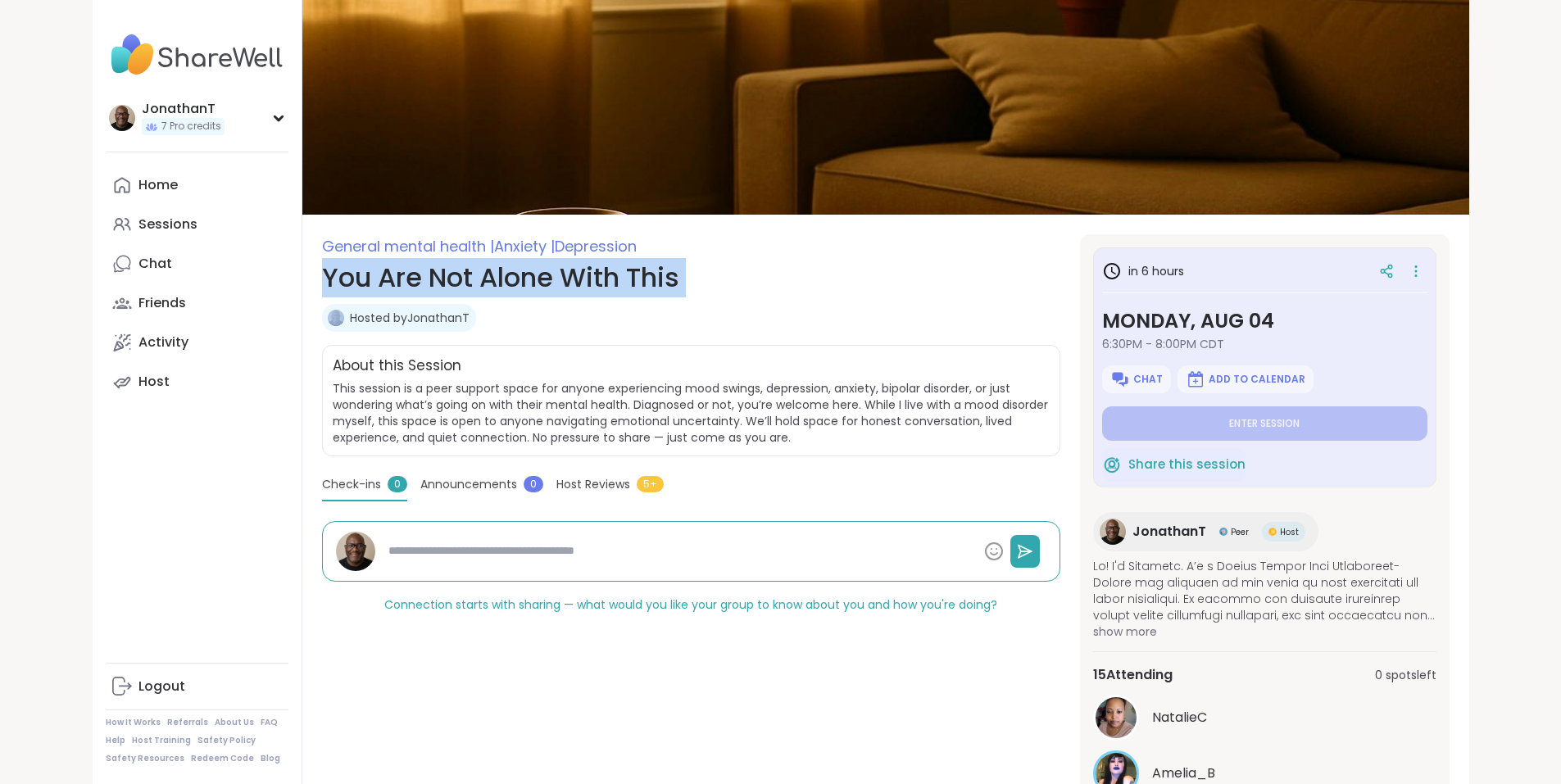 click on "You Are Not Alone With This" at bounding box center (691, 278) 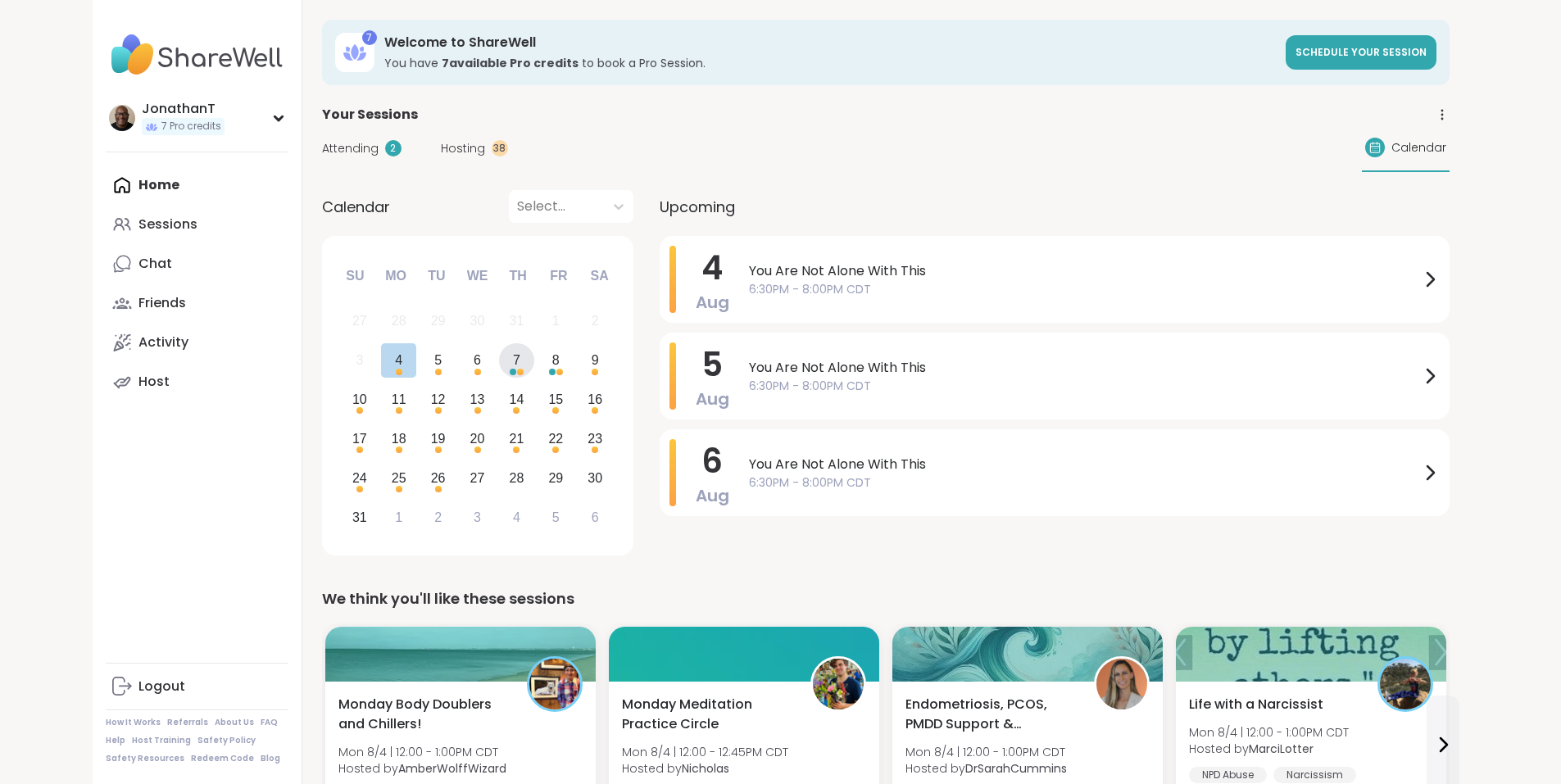 click on "7" at bounding box center (516, 360) 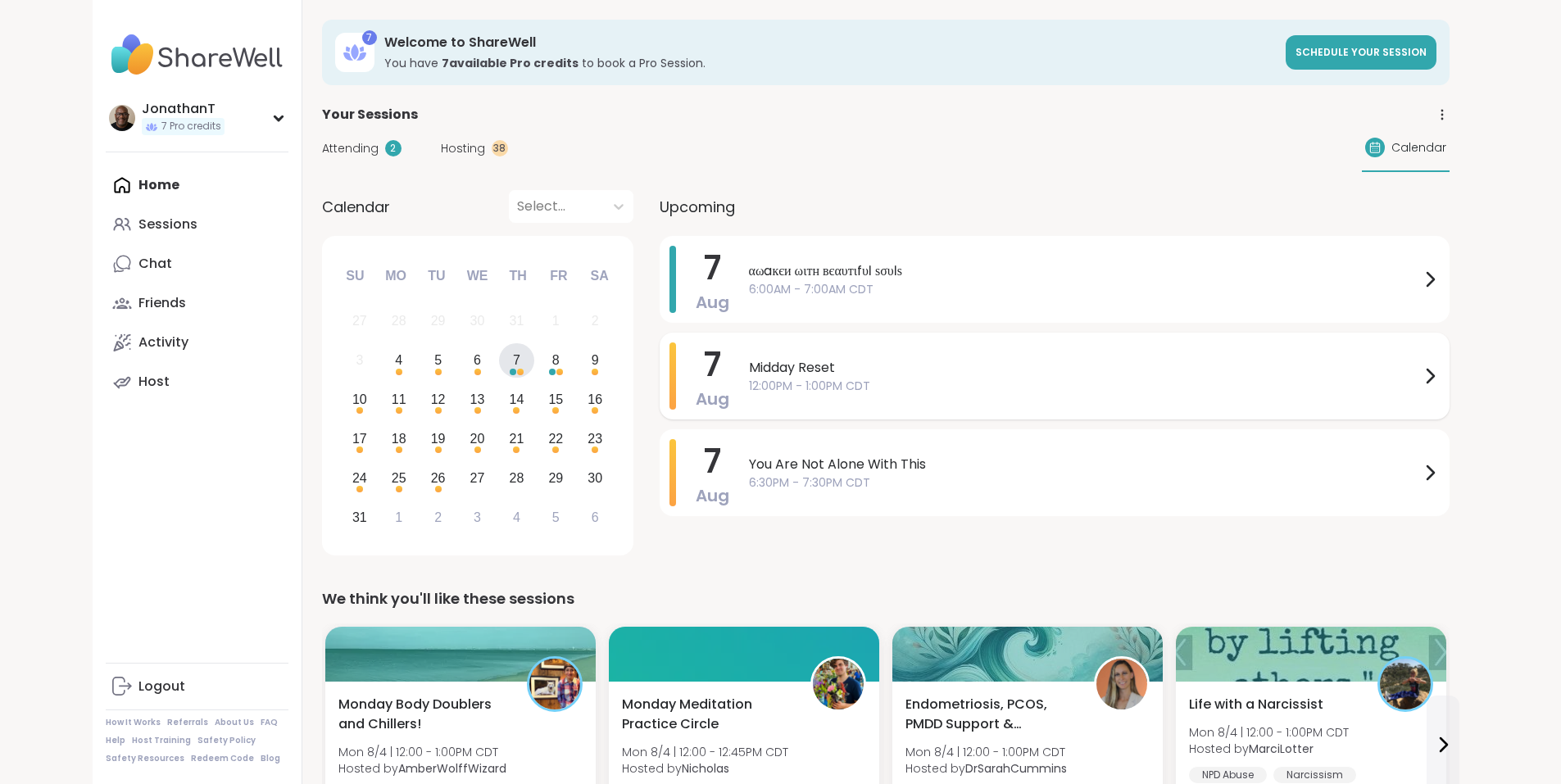 click on "Midday Reset" at bounding box center (1084, 368) 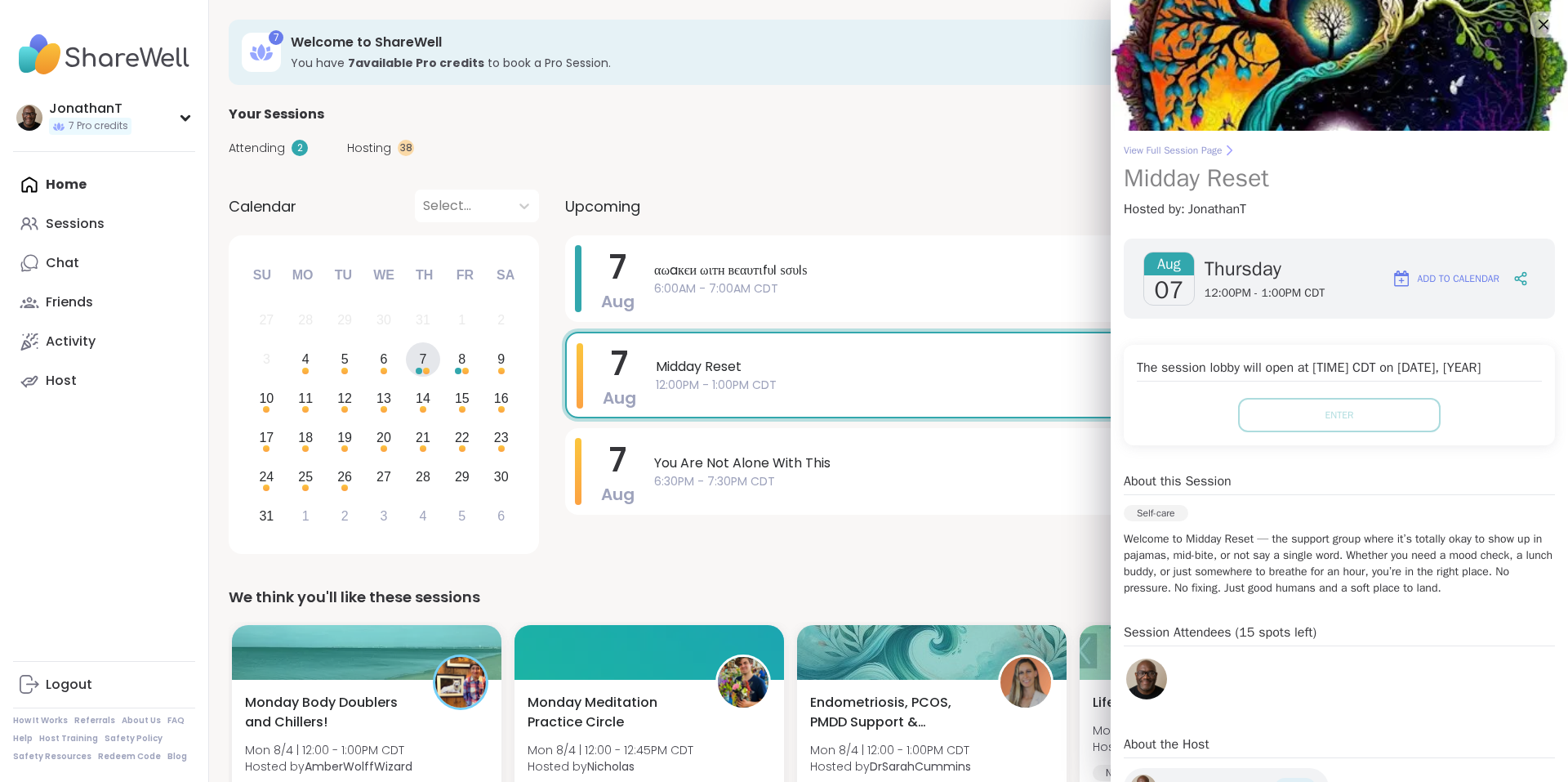 click on "View Full Session Page" at bounding box center [1339, 150] 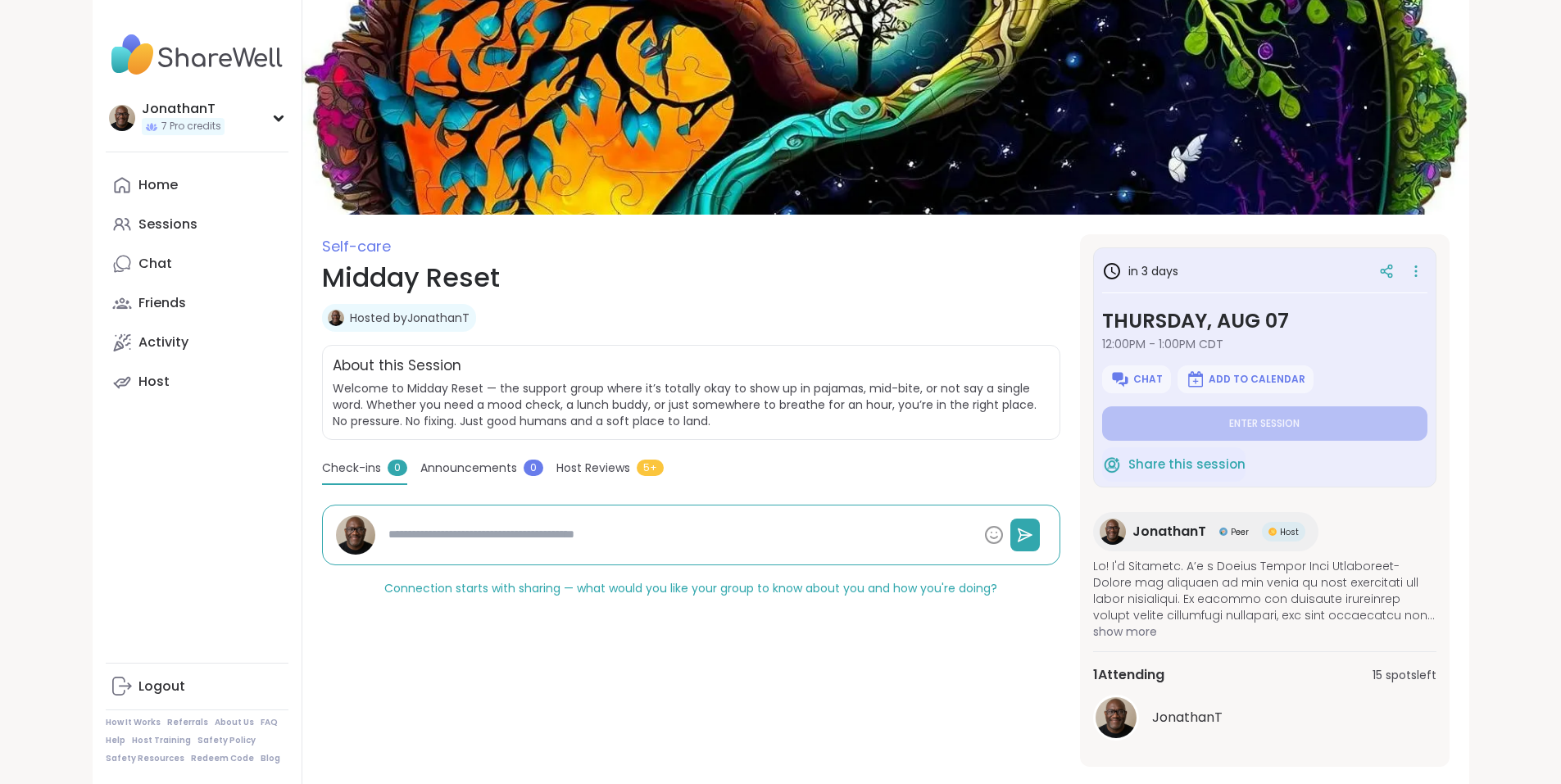 click on "Midday Reset" at bounding box center (691, 278) 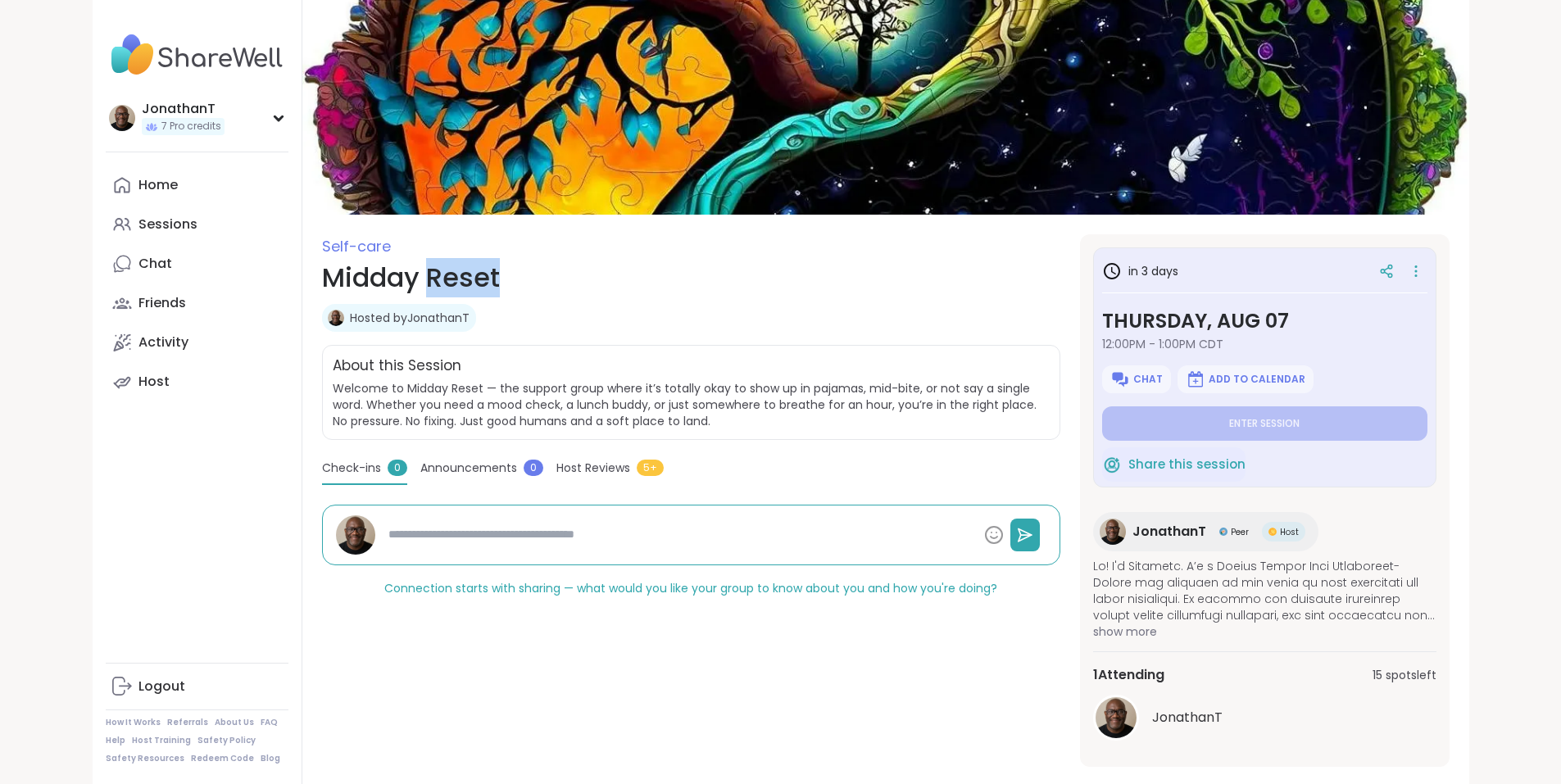 click on "Midday Reset" at bounding box center [691, 278] 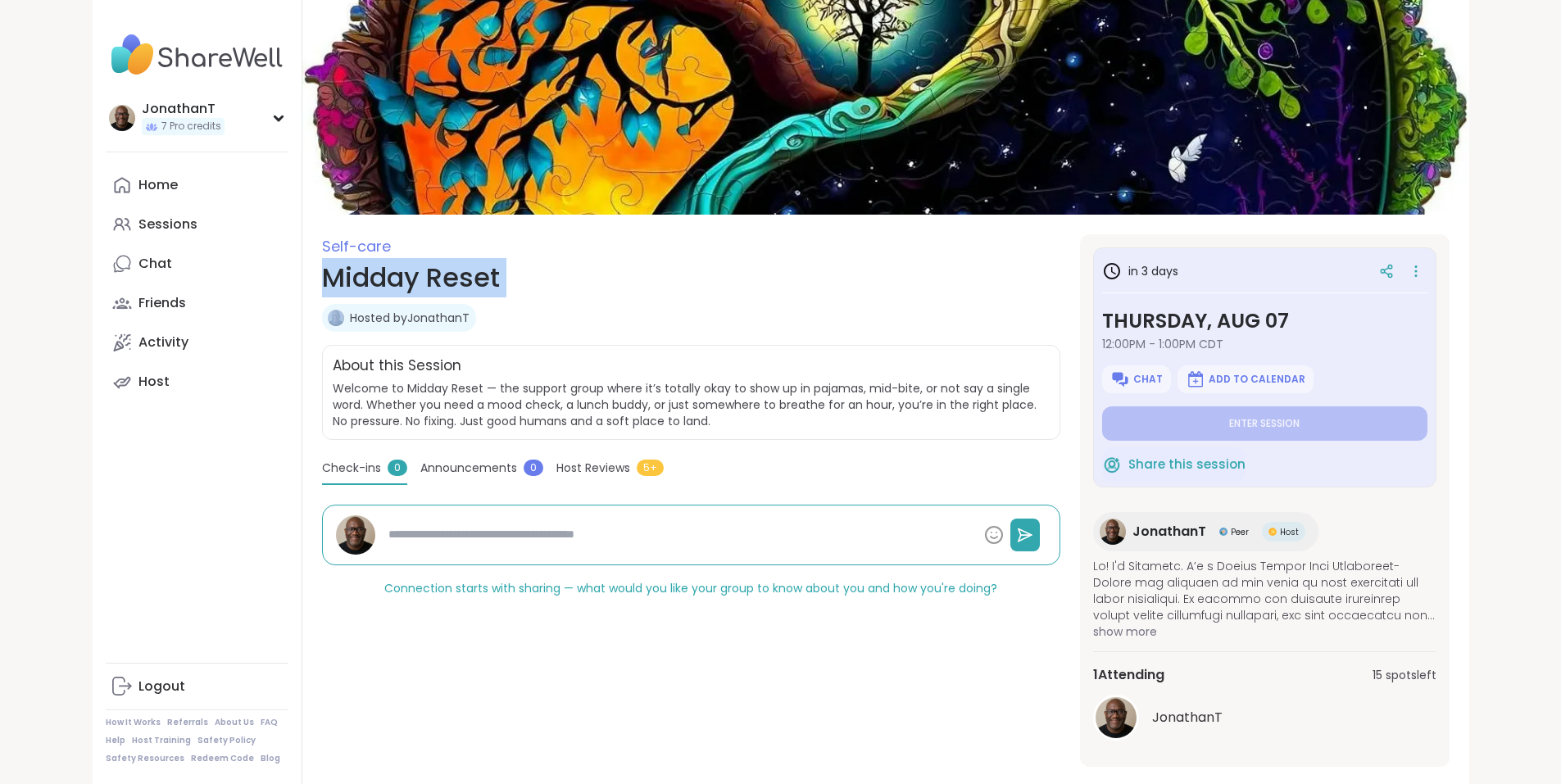 click on "Midday Reset" at bounding box center [691, 278] 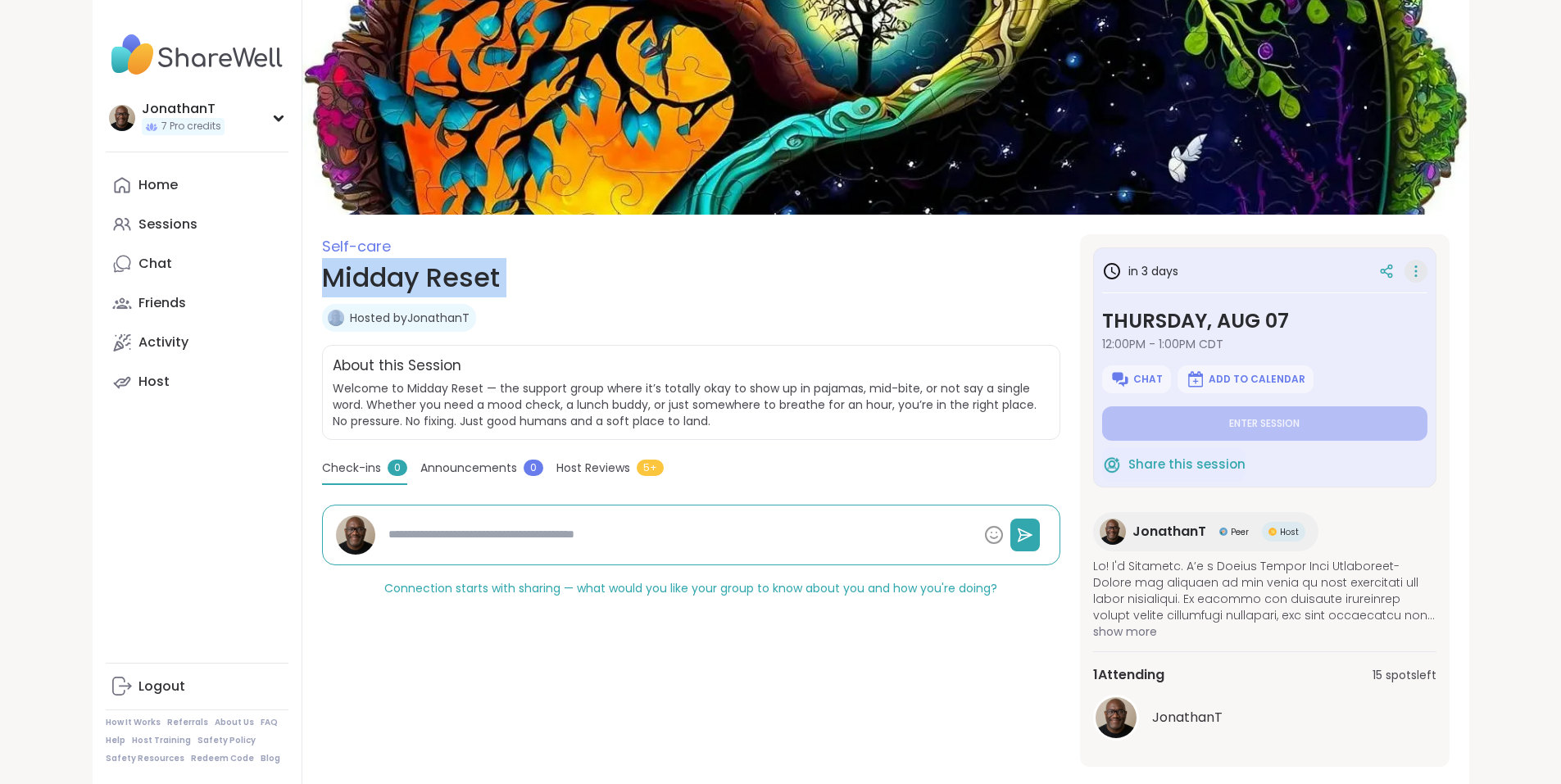 click 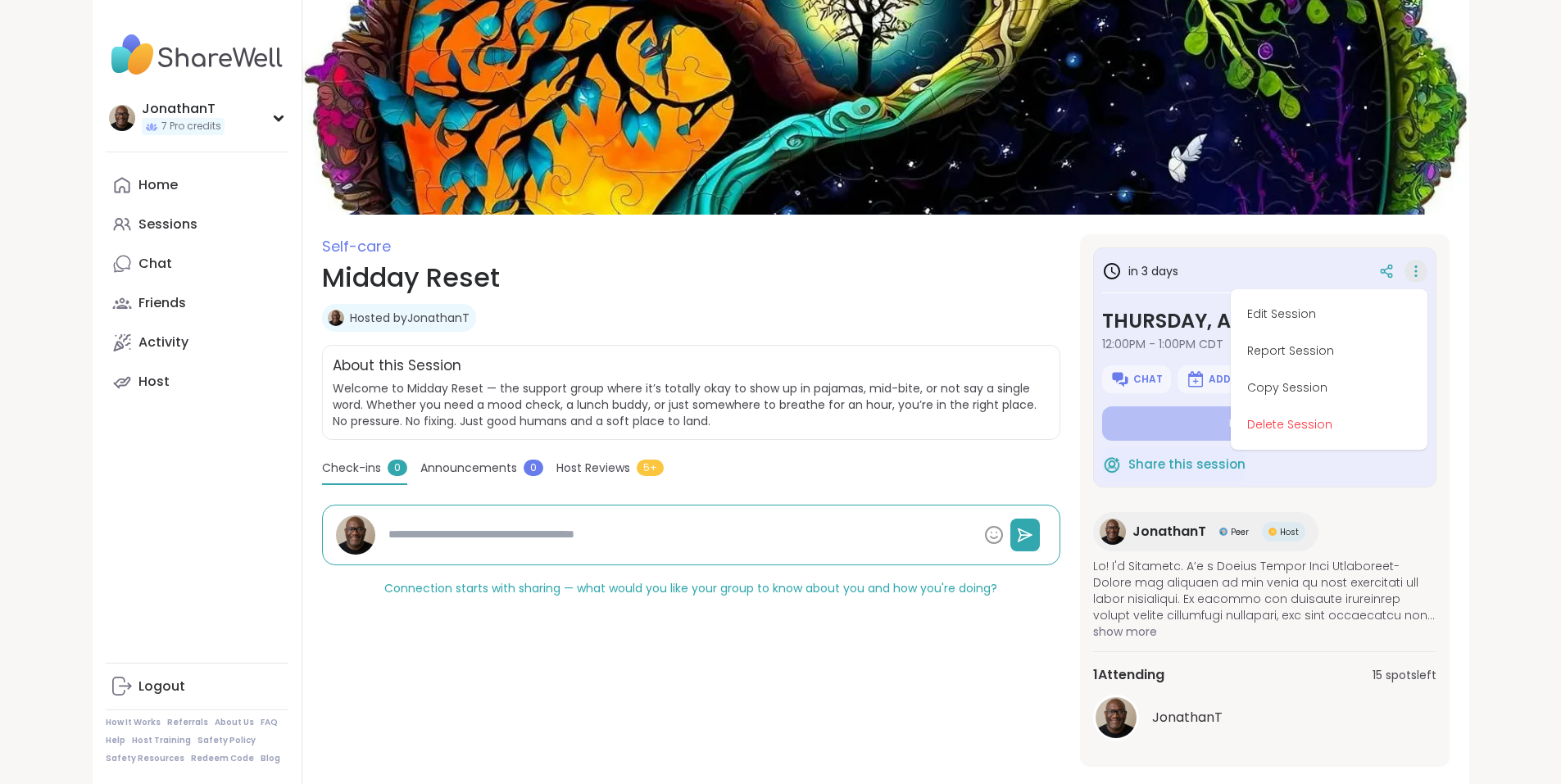 click on "Midday Reset" at bounding box center (691, 278) 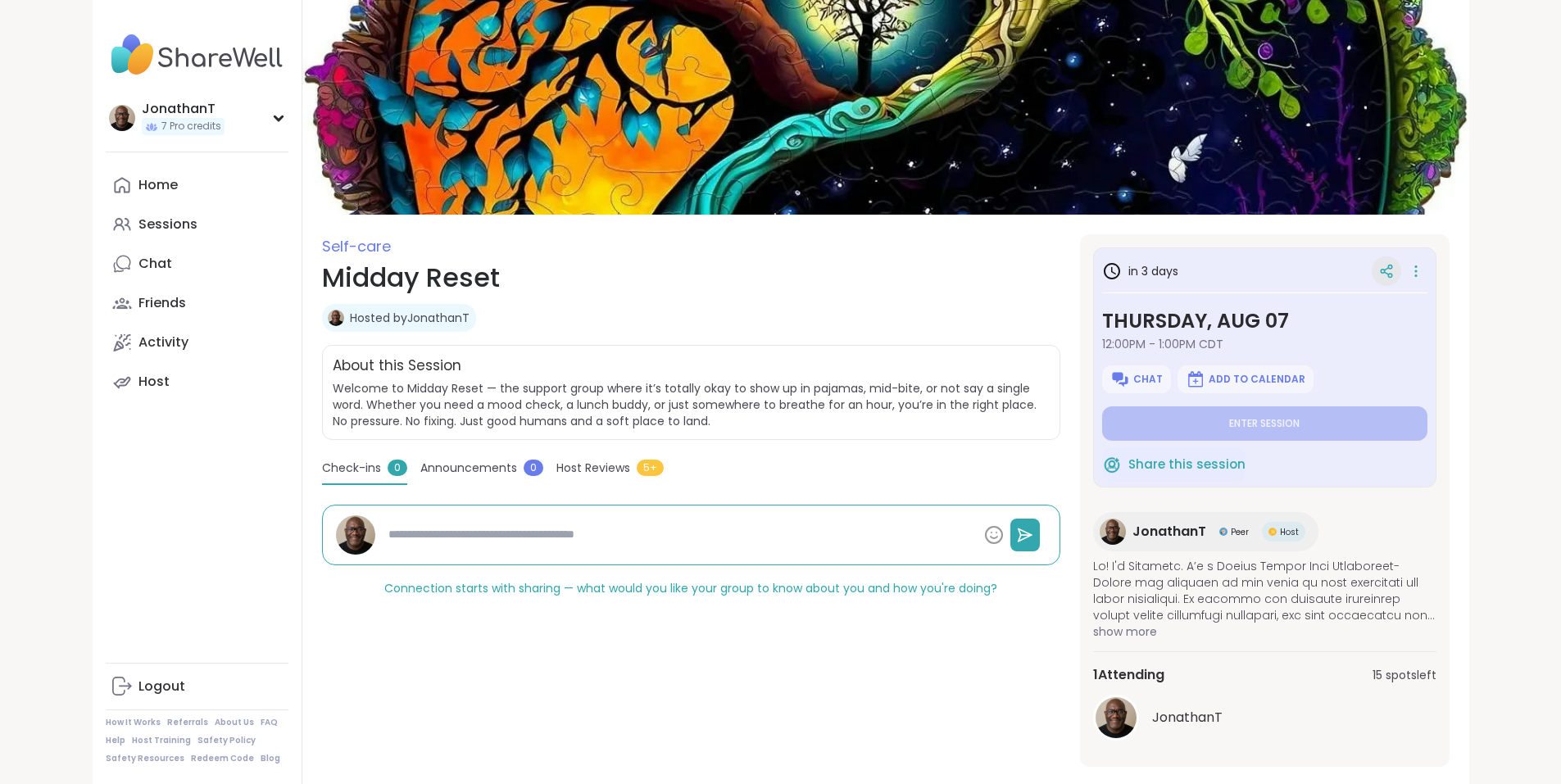 click 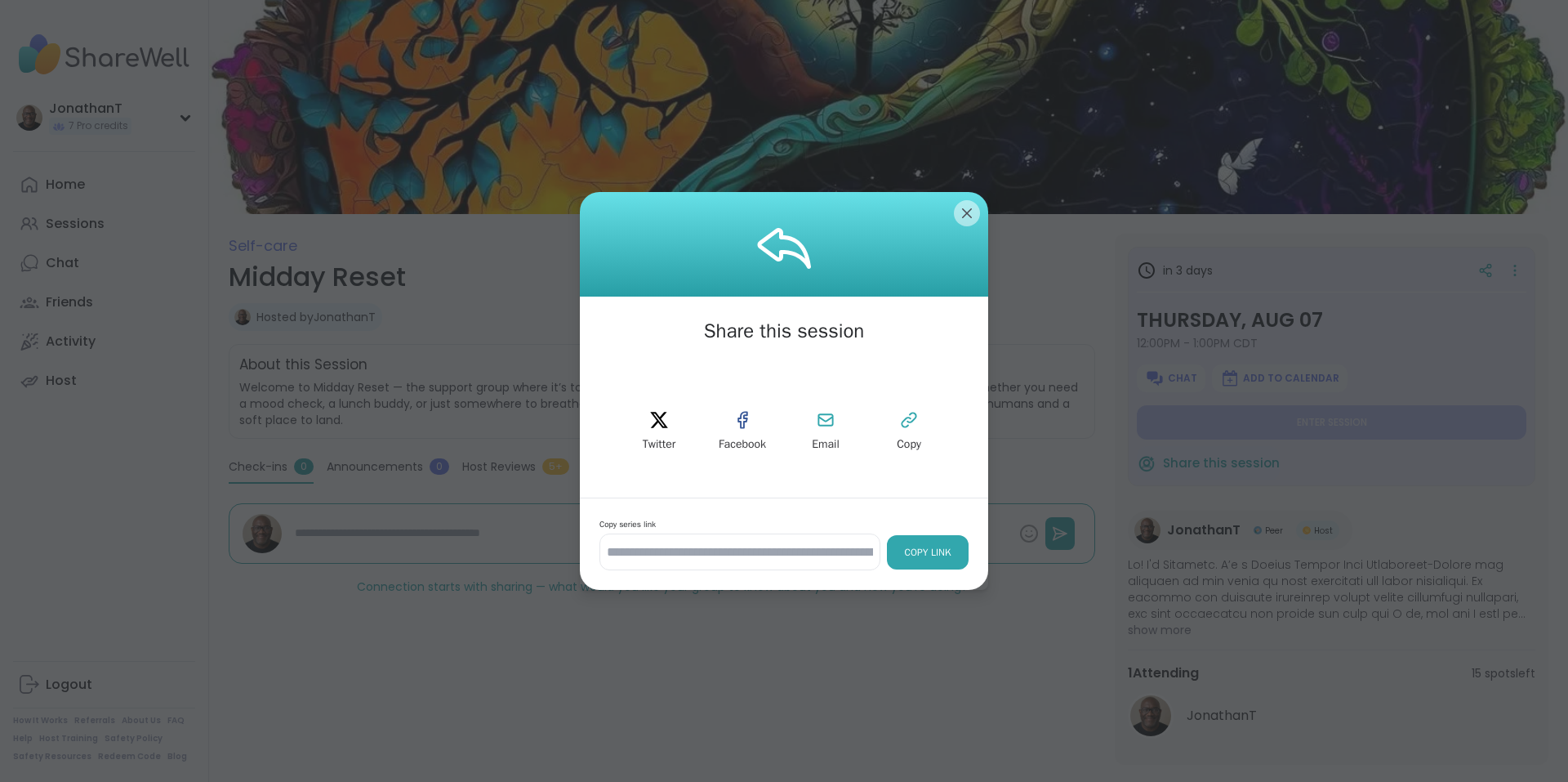 click on "Copy Link" at bounding box center (928, 552) 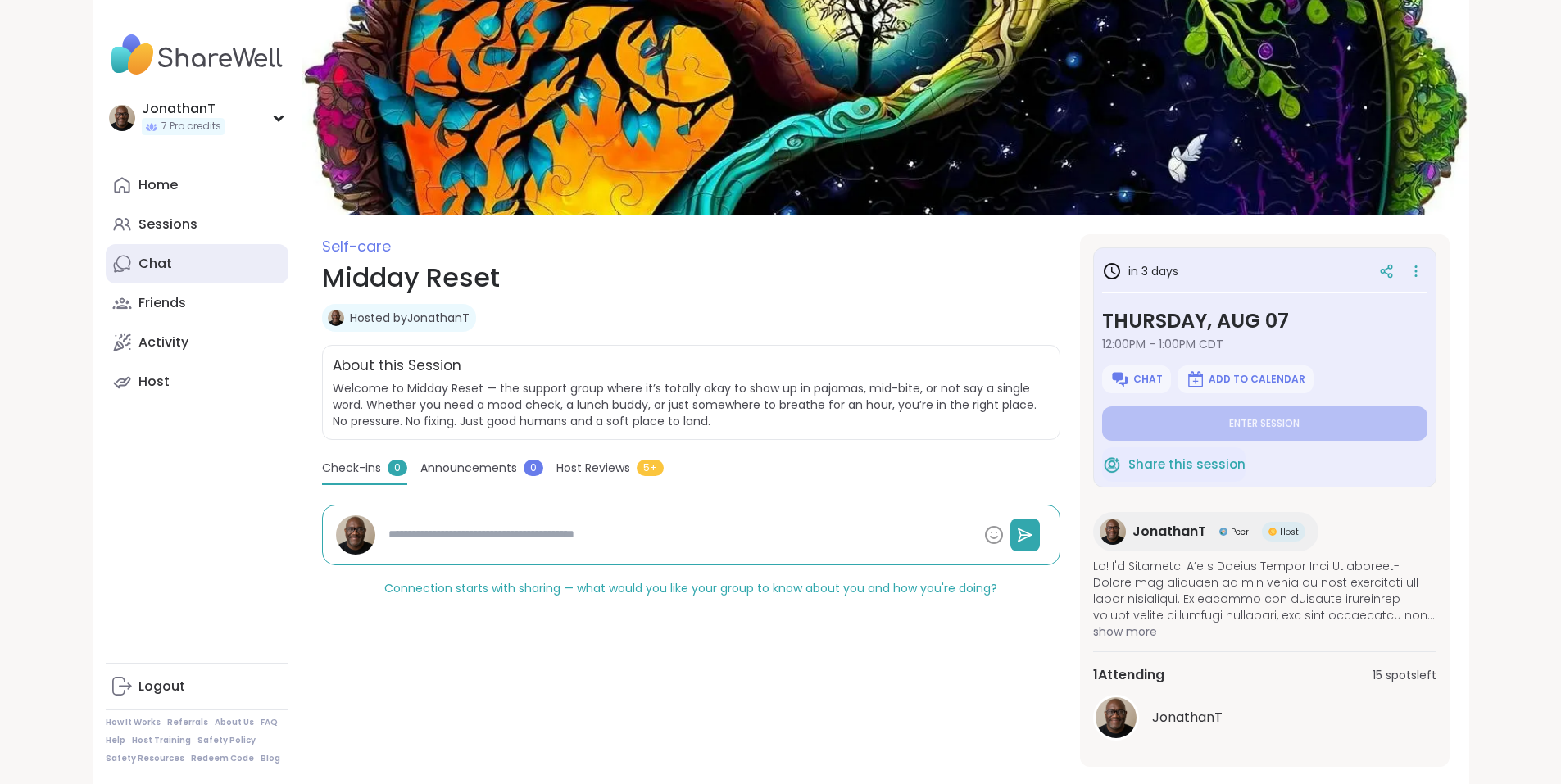 click on "Chat" at bounding box center (197, 264) 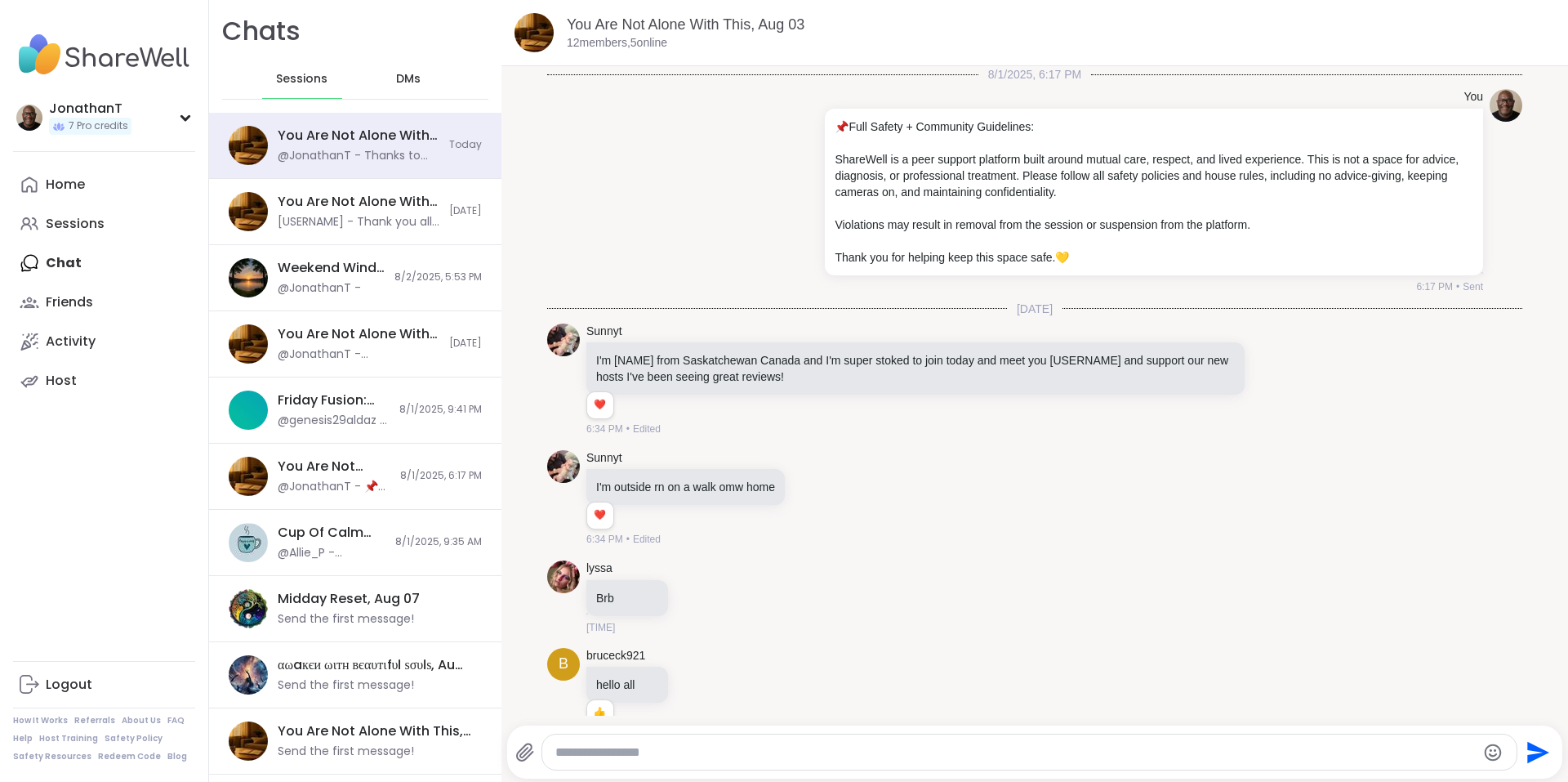 scroll, scrollTop: 7979, scrollLeft: 0, axis: vertical 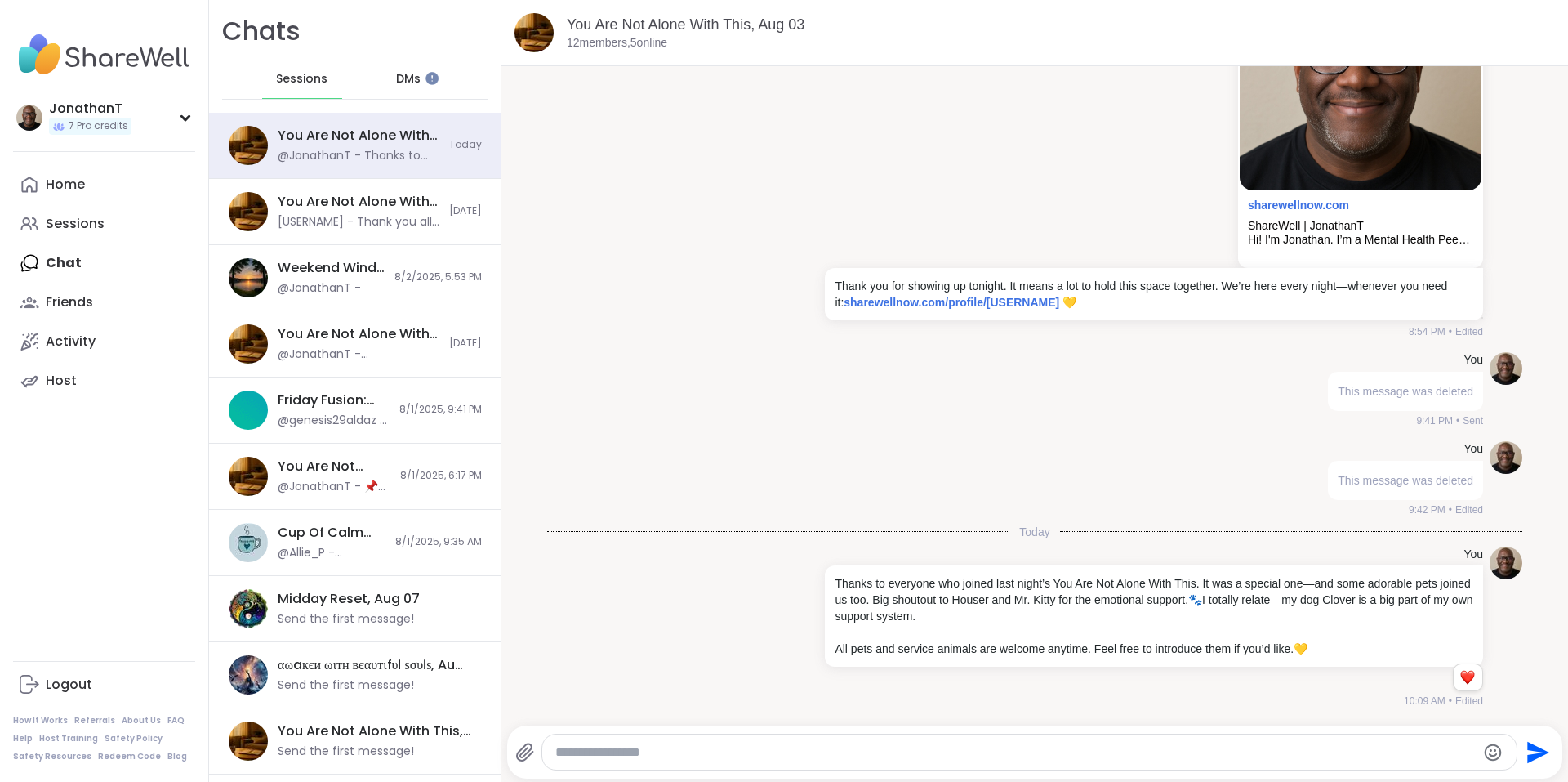 click on "DMs" at bounding box center [409, 79] 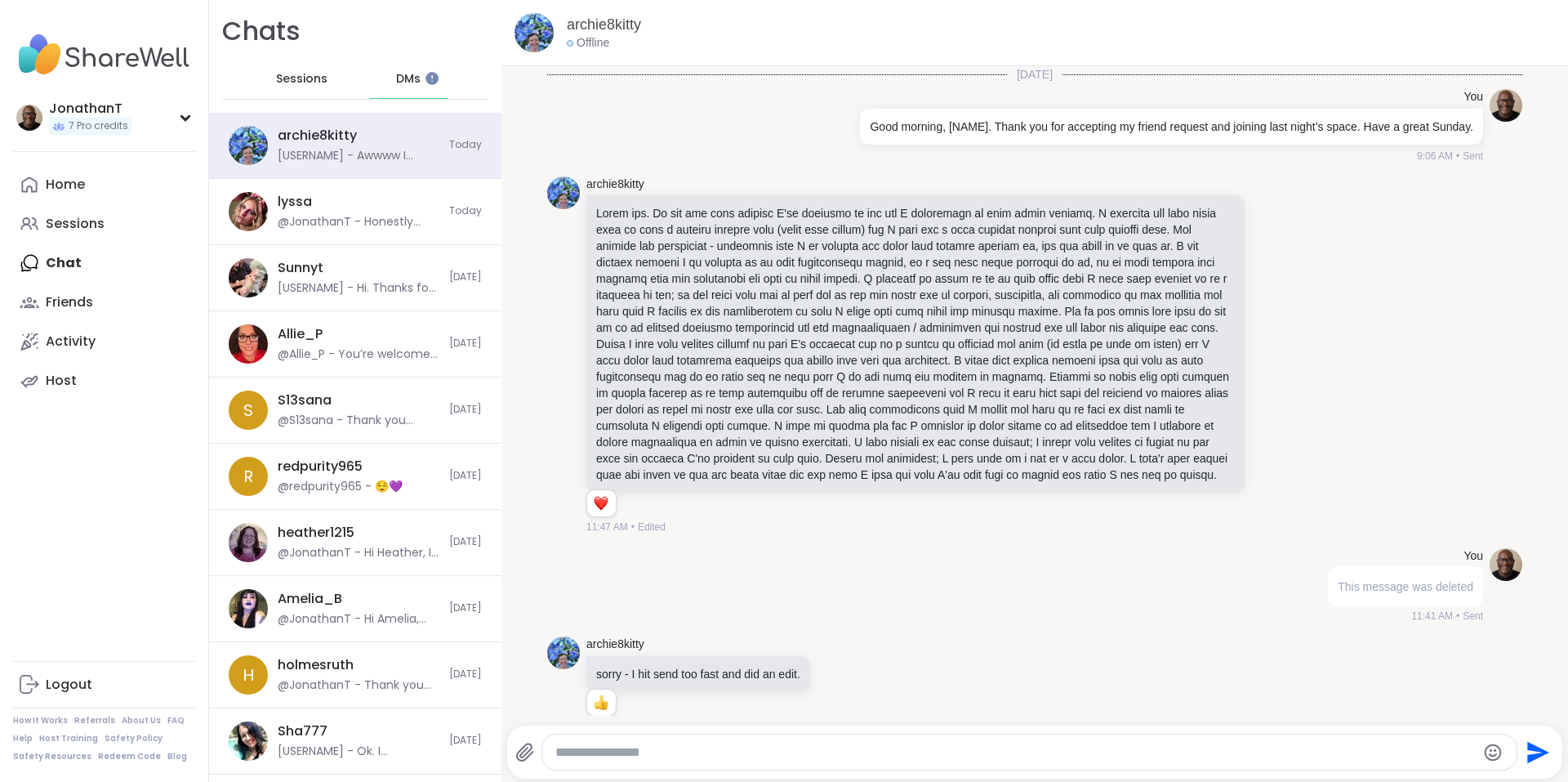 scroll, scrollTop: 1535, scrollLeft: 0, axis: vertical 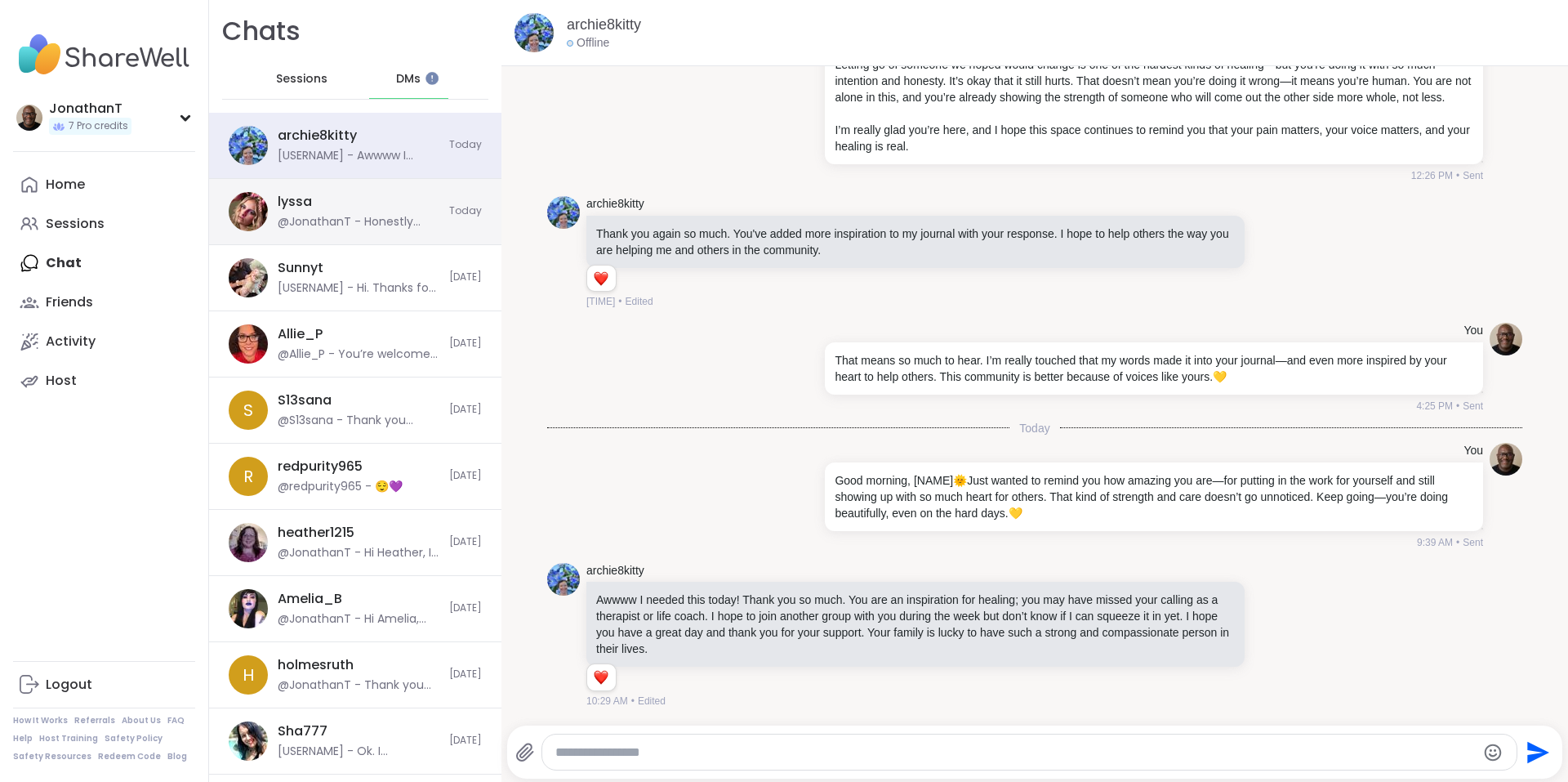 click on "lyssa @JonathanT - Honestly Lyssa… that means a lot to hear. I just wanted to create something that showed even a fraction of the beauty and light you give off. You’ve got this rare energy—it’s calming, soulful, and kind—and I’m really grateful I get to be around it. Just being connected to you feels like something special." at bounding box center (359, 212) 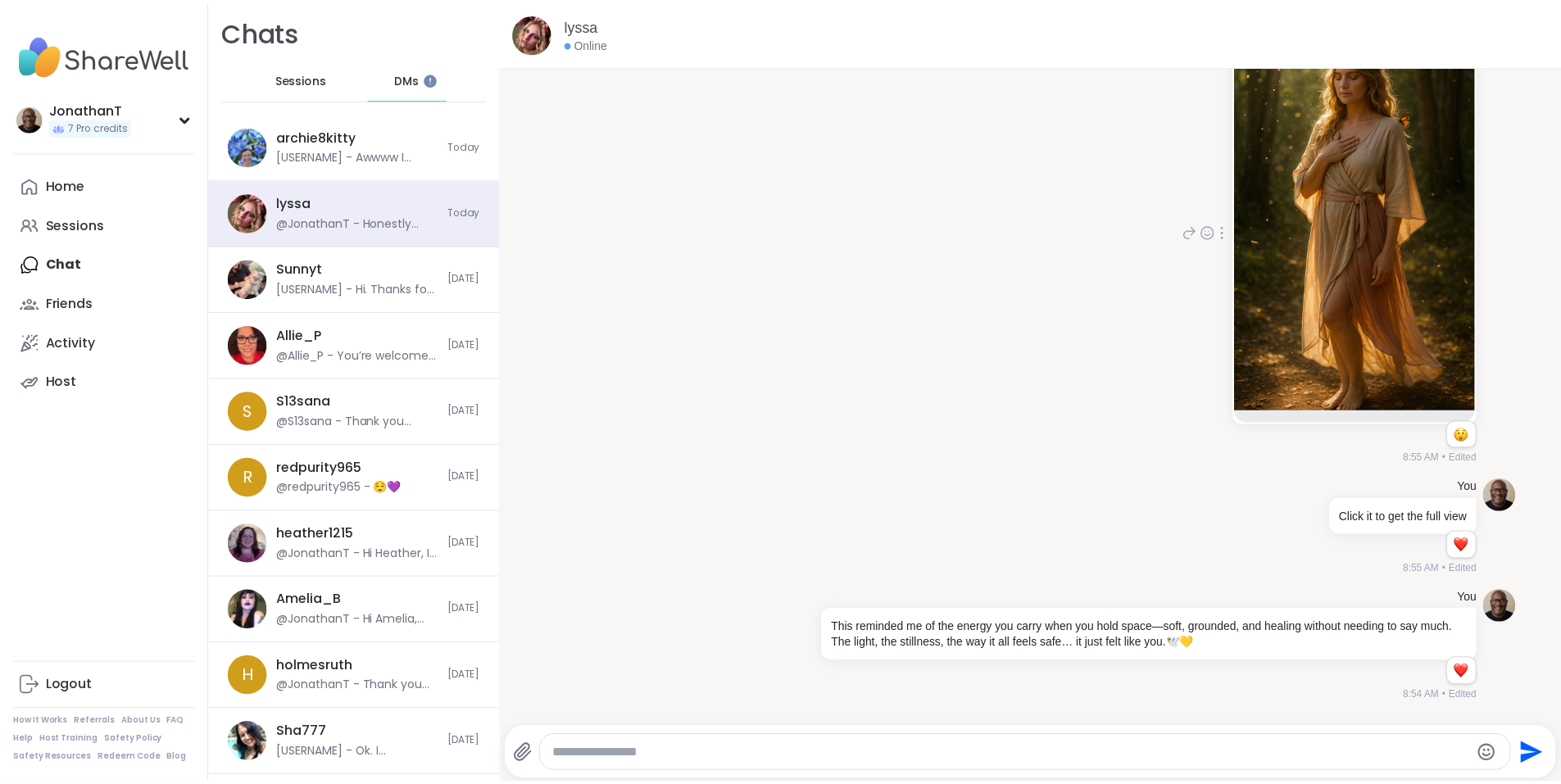 scroll, scrollTop: 10947, scrollLeft: 0, axis: vertical 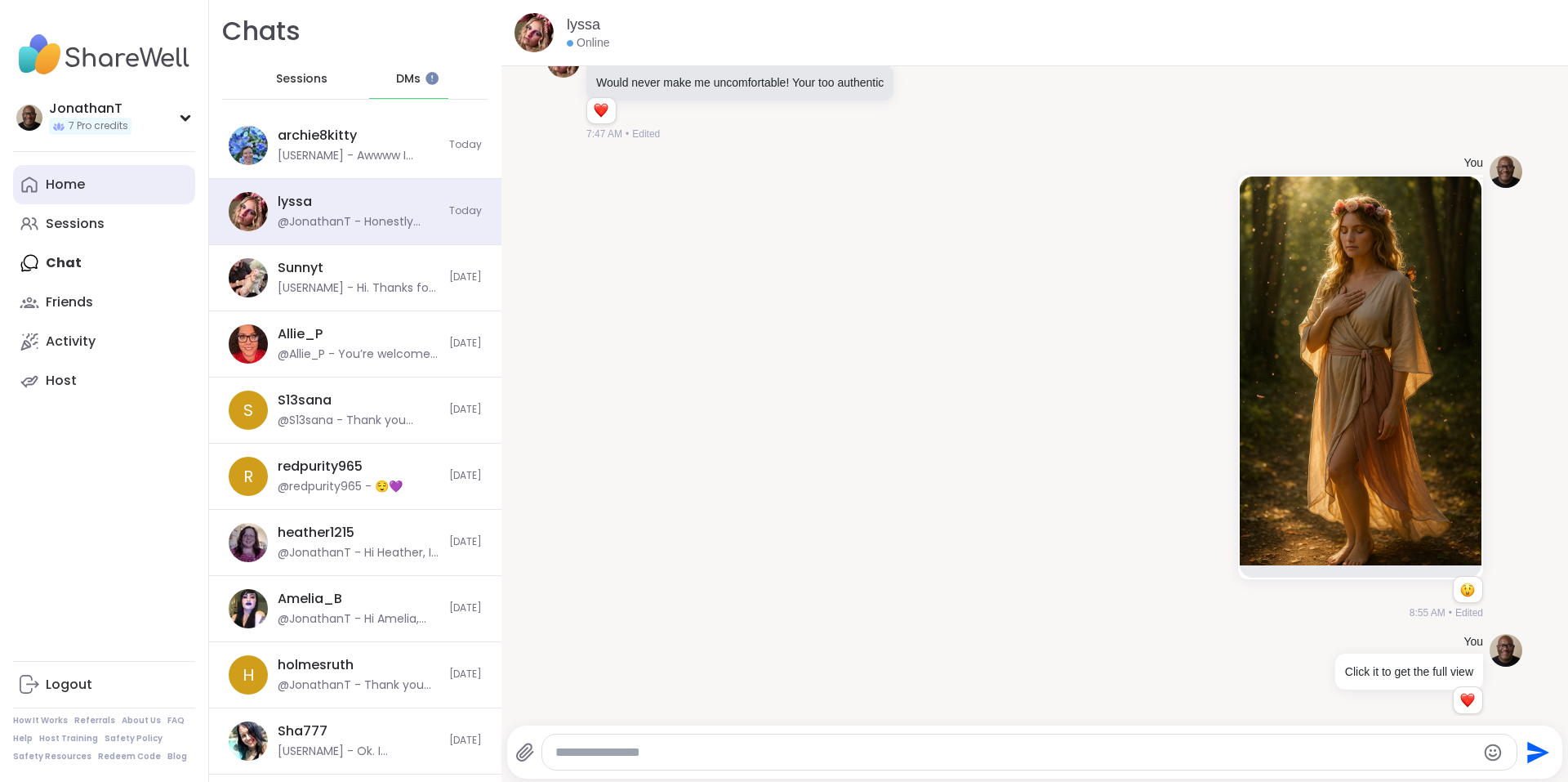click on "Home" at bounding box center [65, 185] 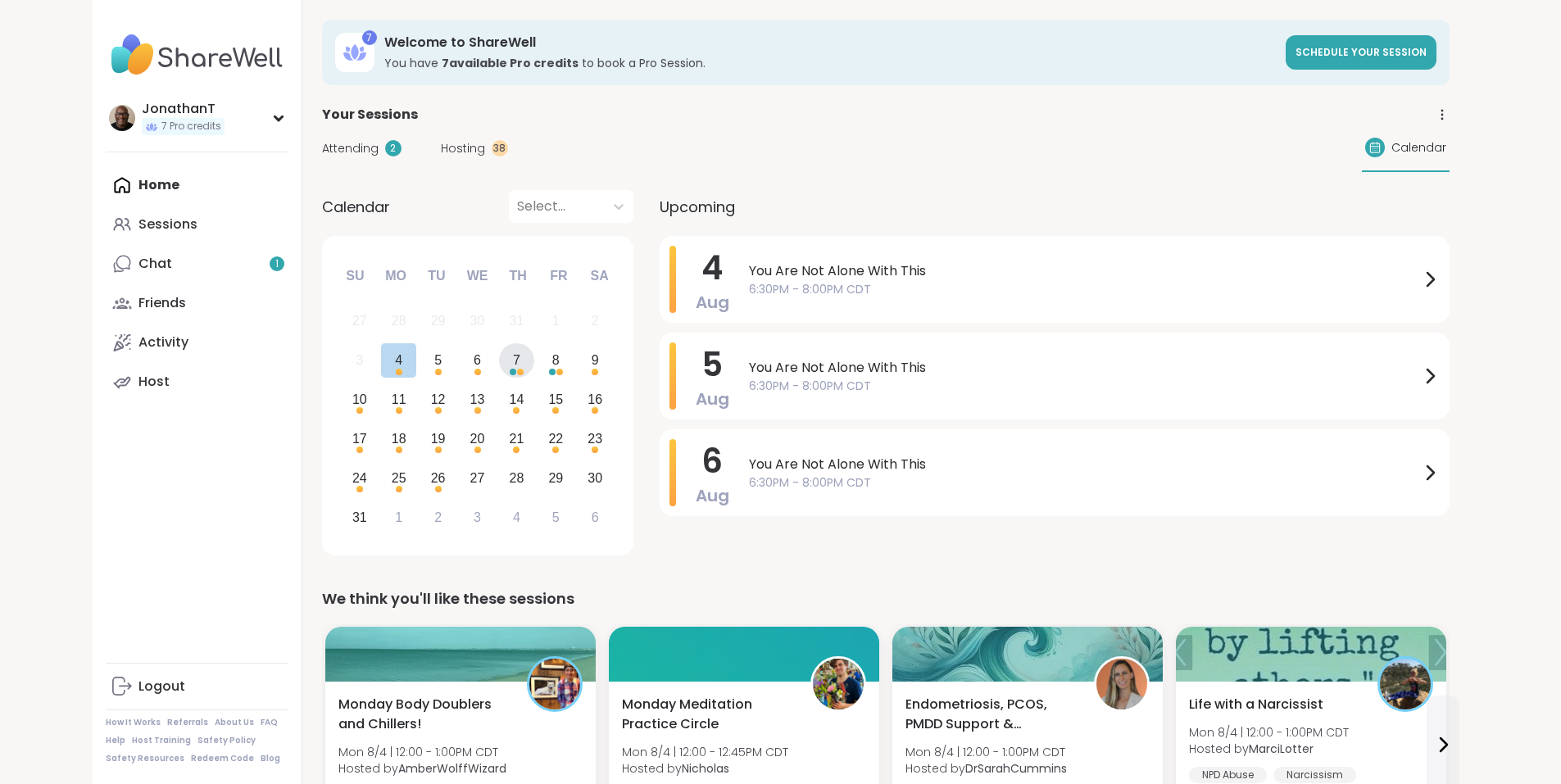 click at bounding box center [520, 372] 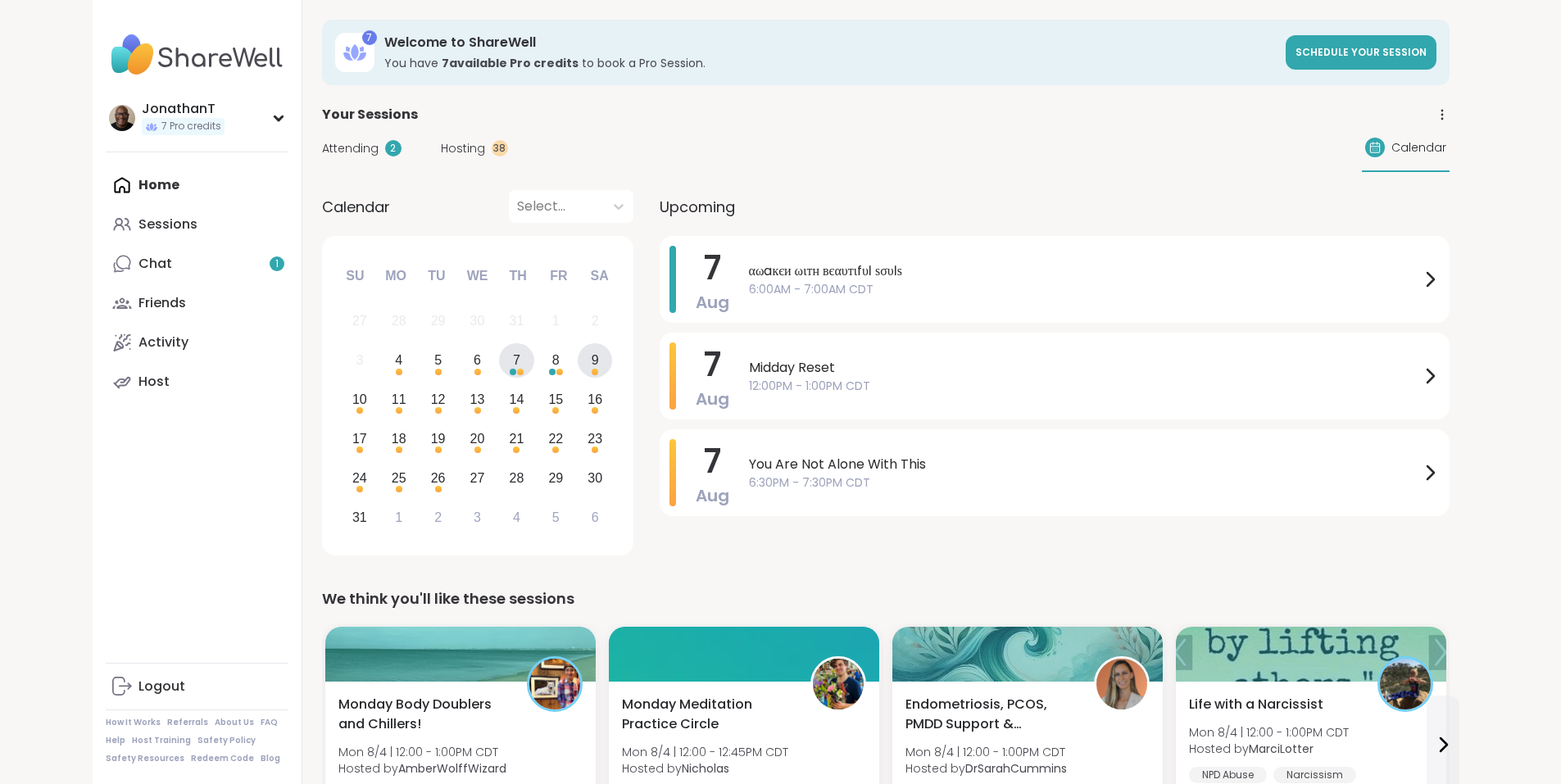 click on "9" at bounding box center (595, 360) 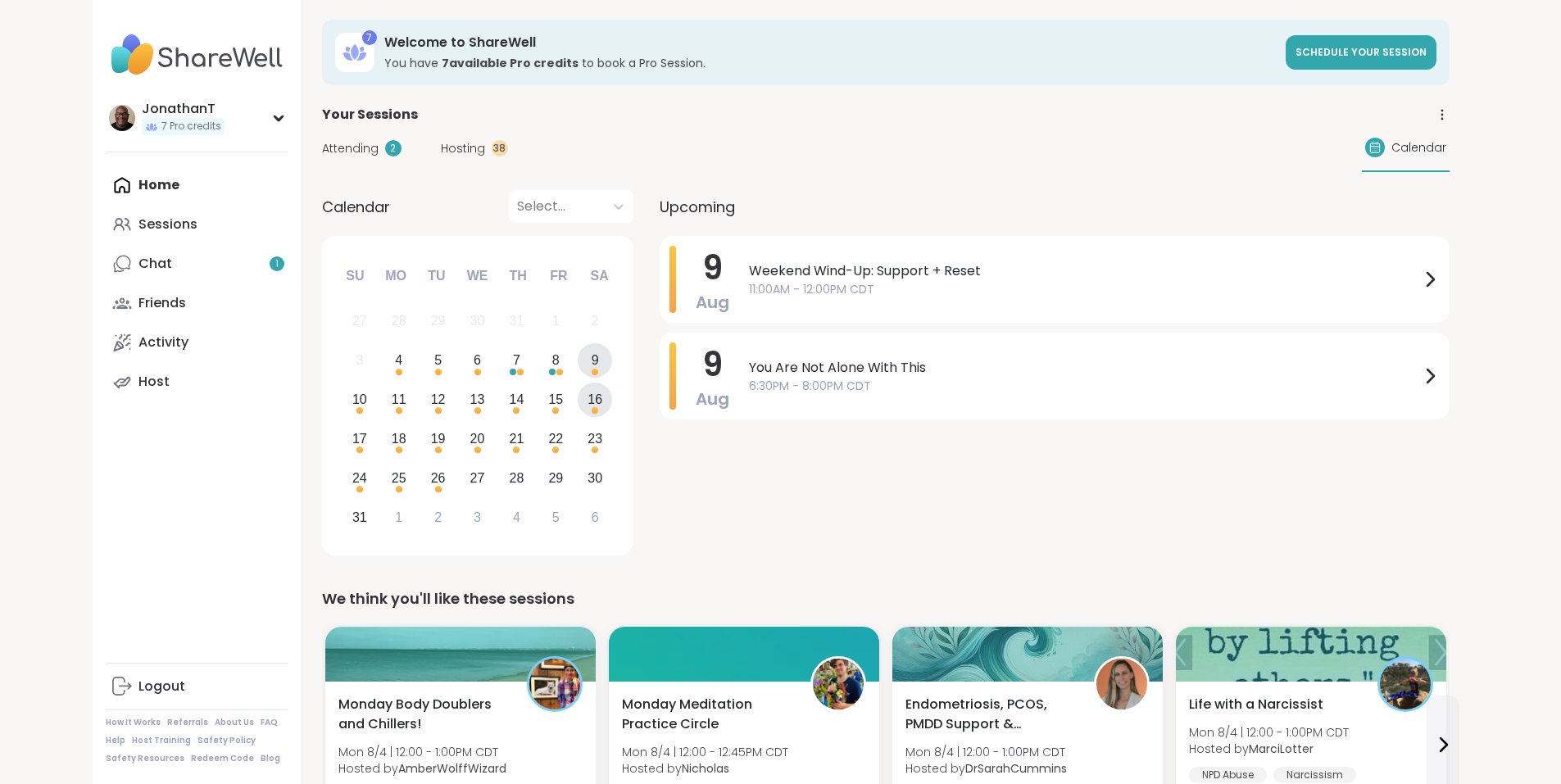 click on "16" at bounding box center [595, 399] 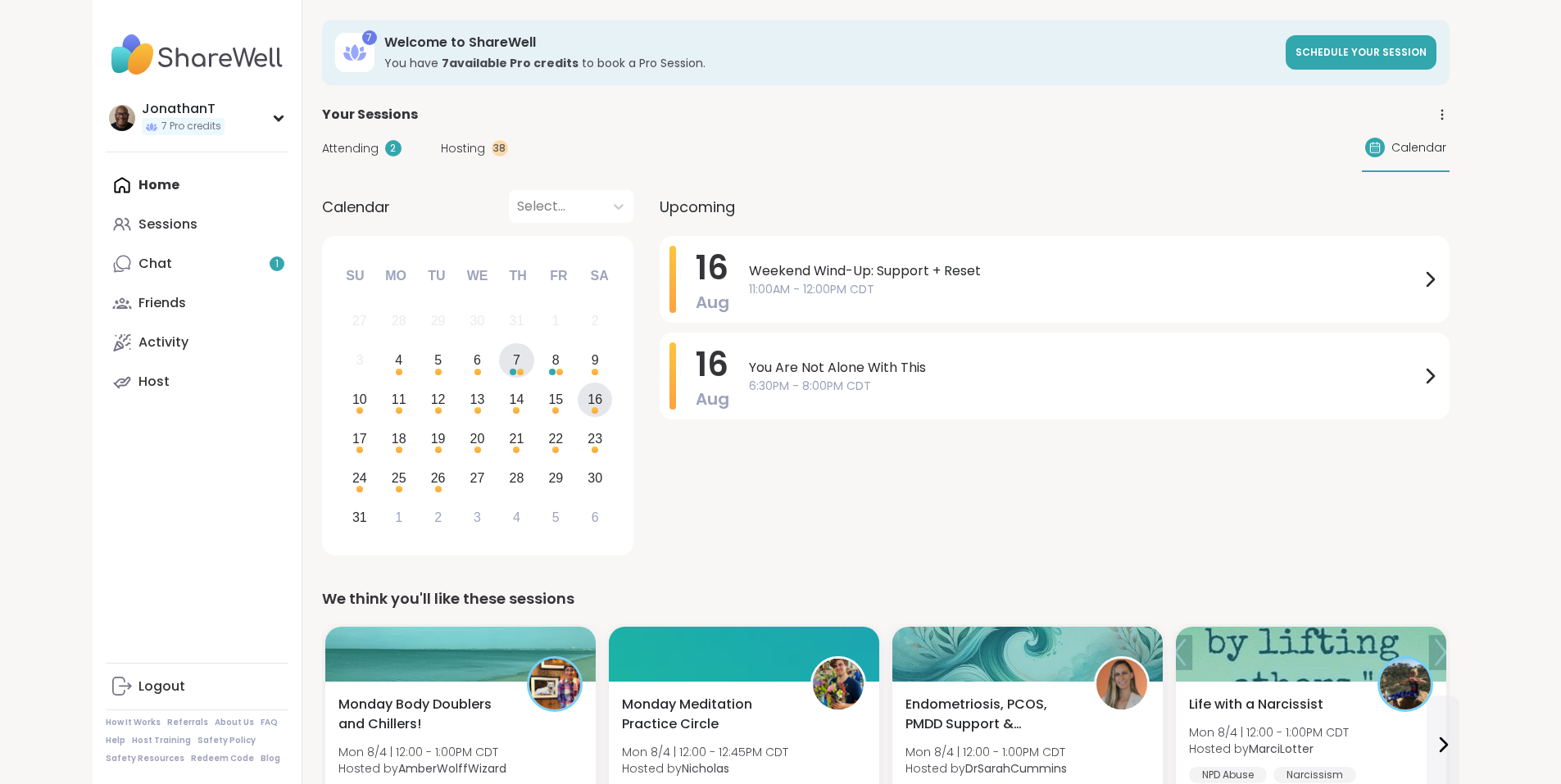 click on "7" at bounding box center [516, 360] 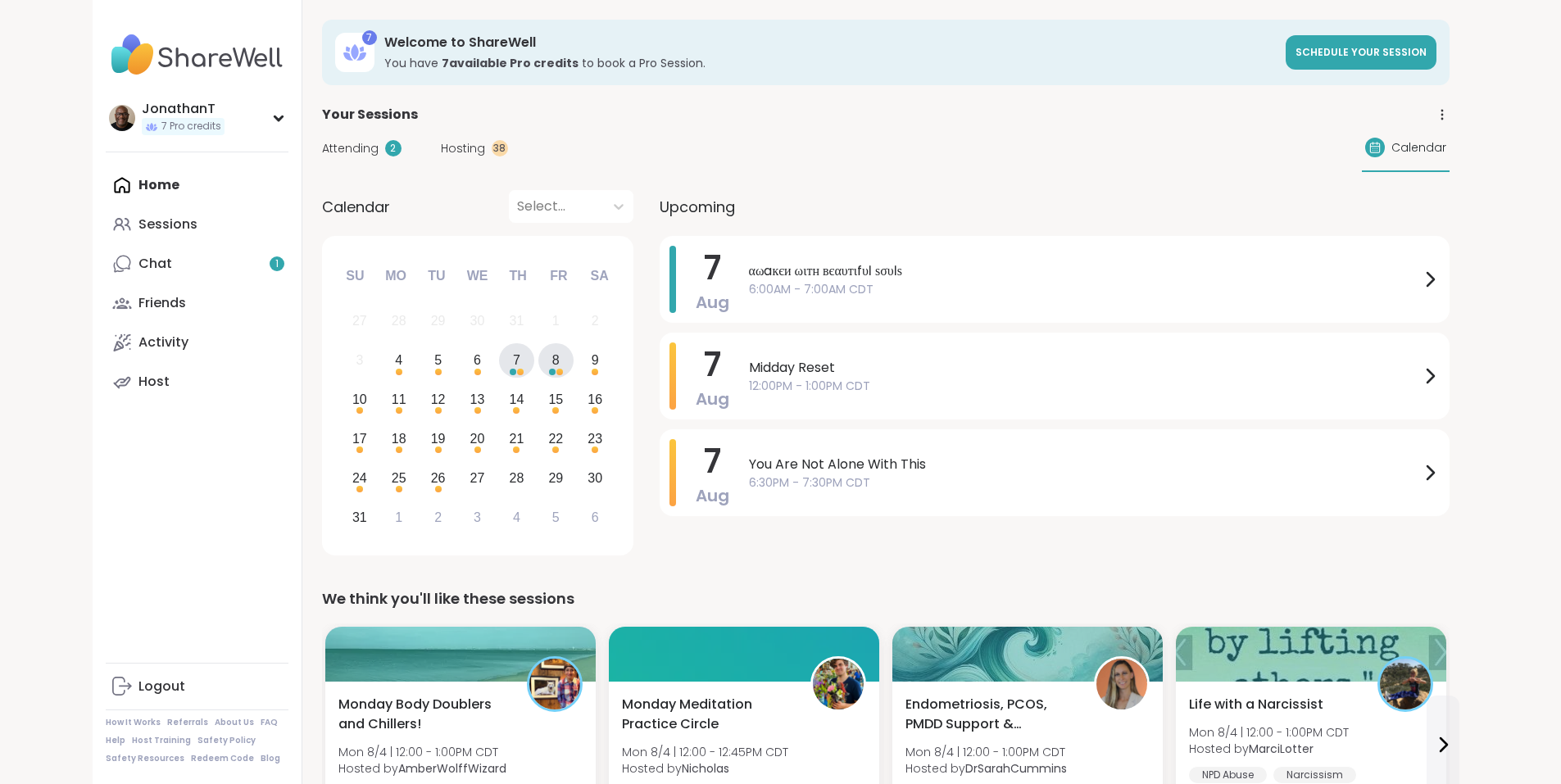 click on "3 4 5 6 7 8 9" at bounding box center [477, 360] 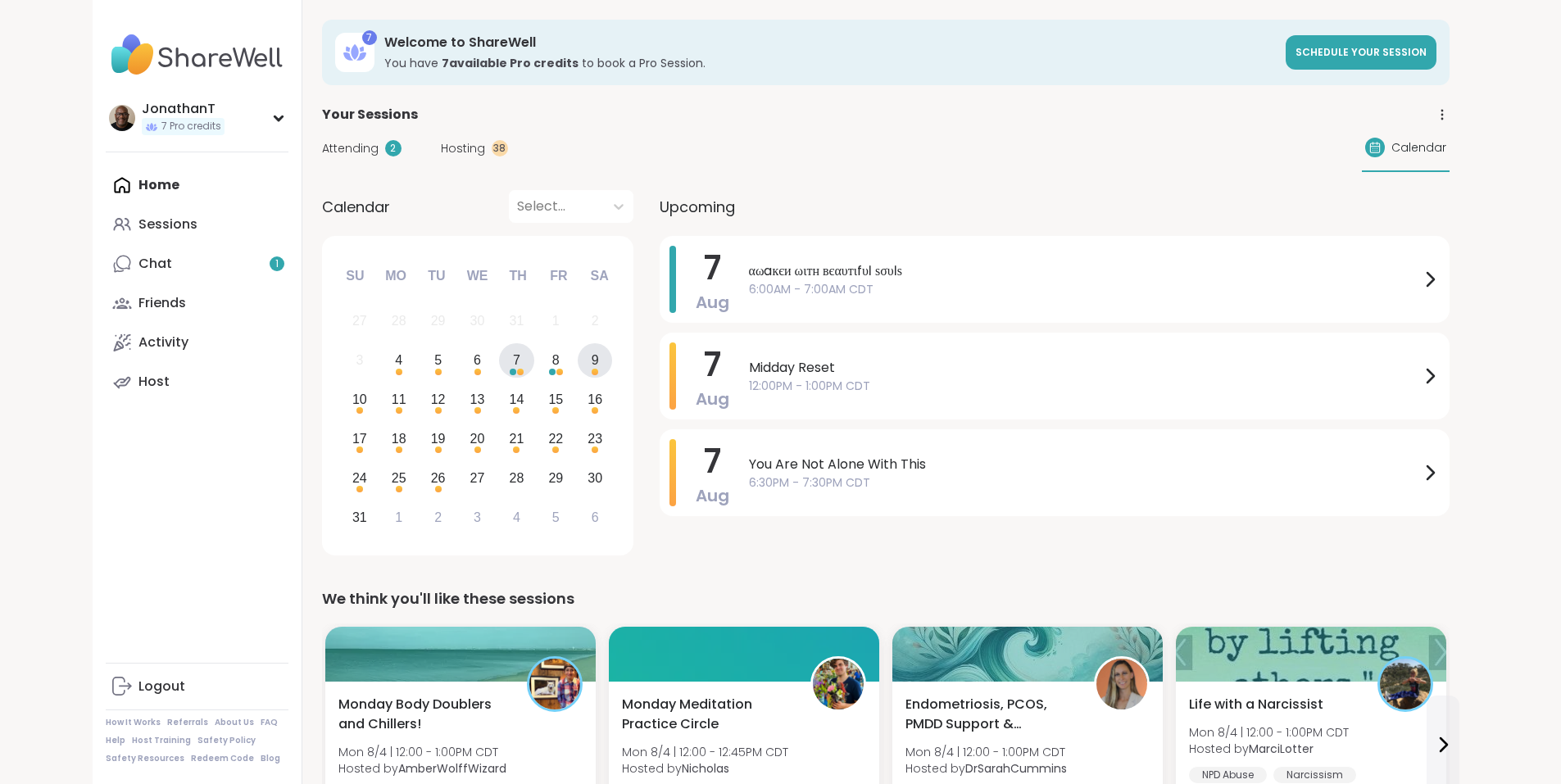 click on "9" at bounding box center (595, 360) 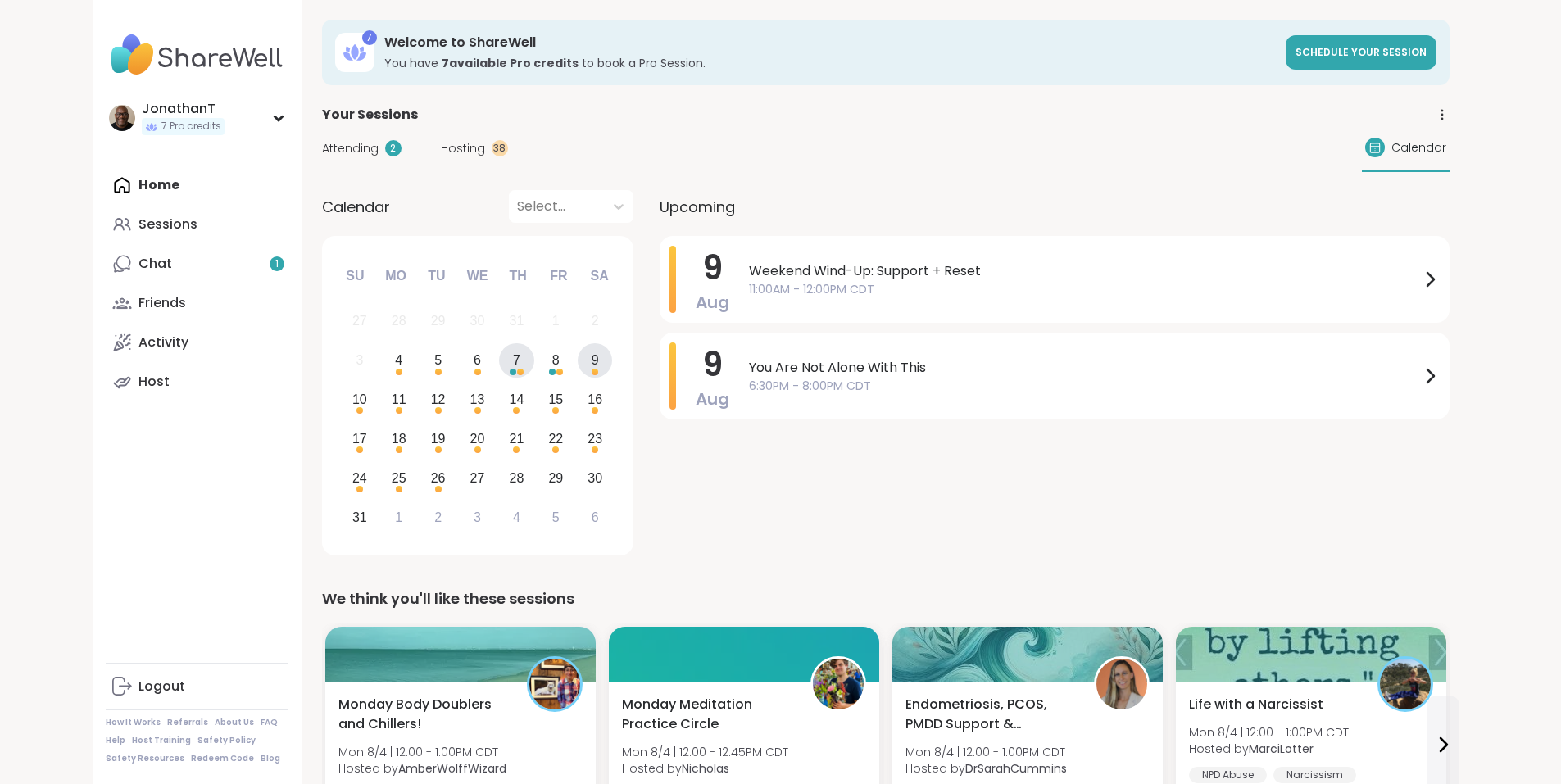 click on "7" at bounding box center (516, 360) 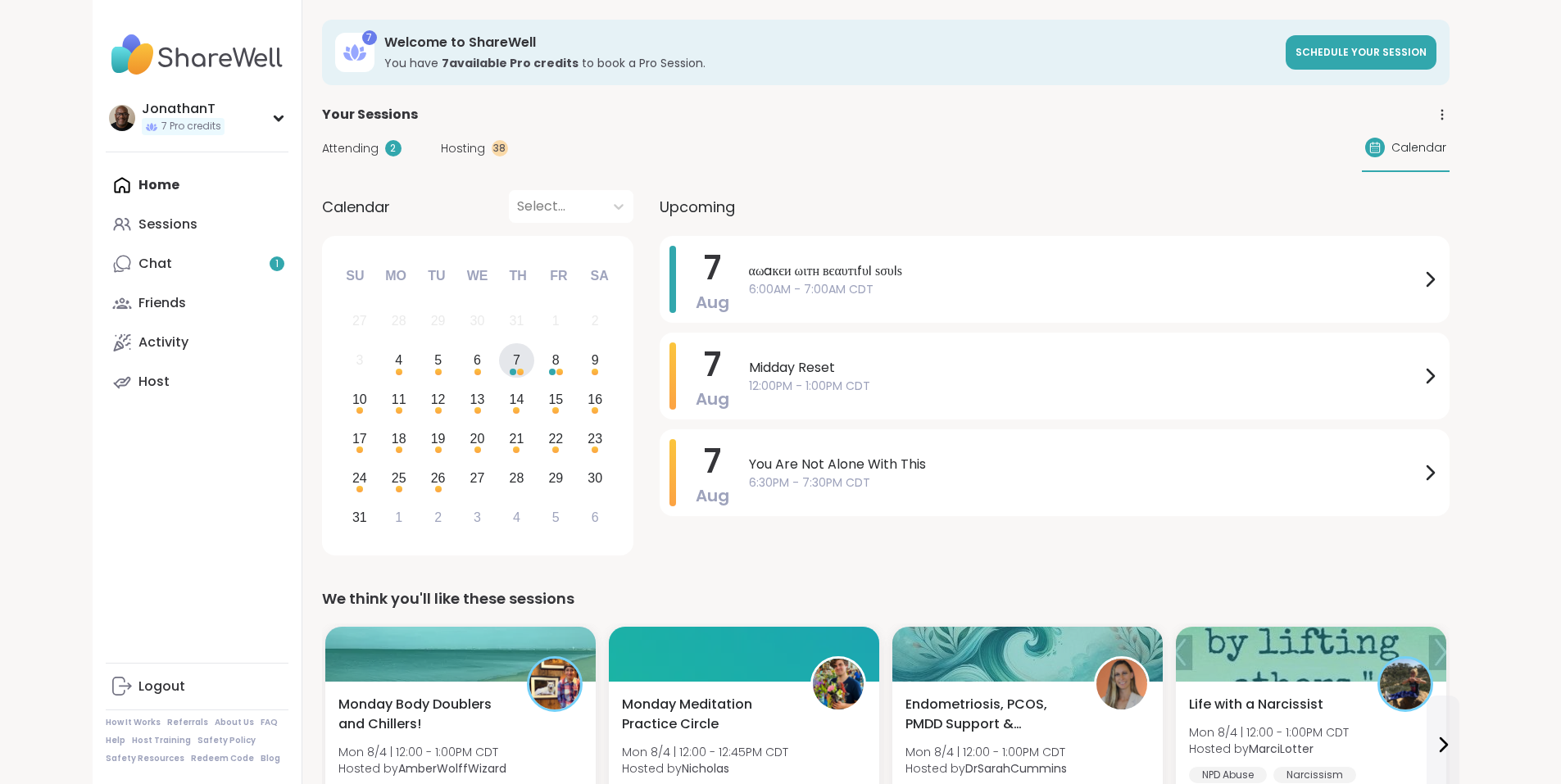 click on "3 4 5 6 7 8 9" at bounding box center [477, 360] 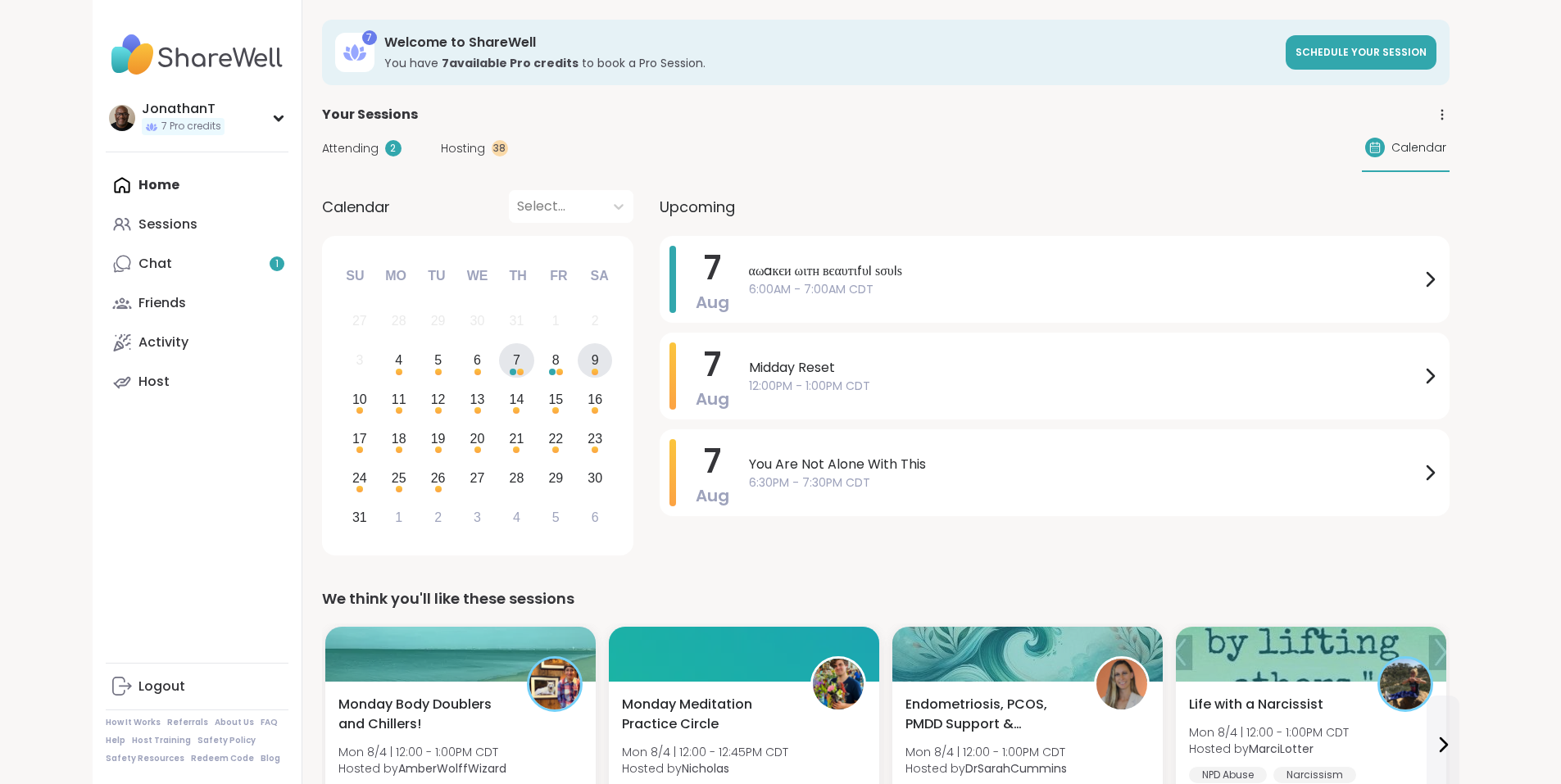 click on "9" at bounding box center [595, 360] 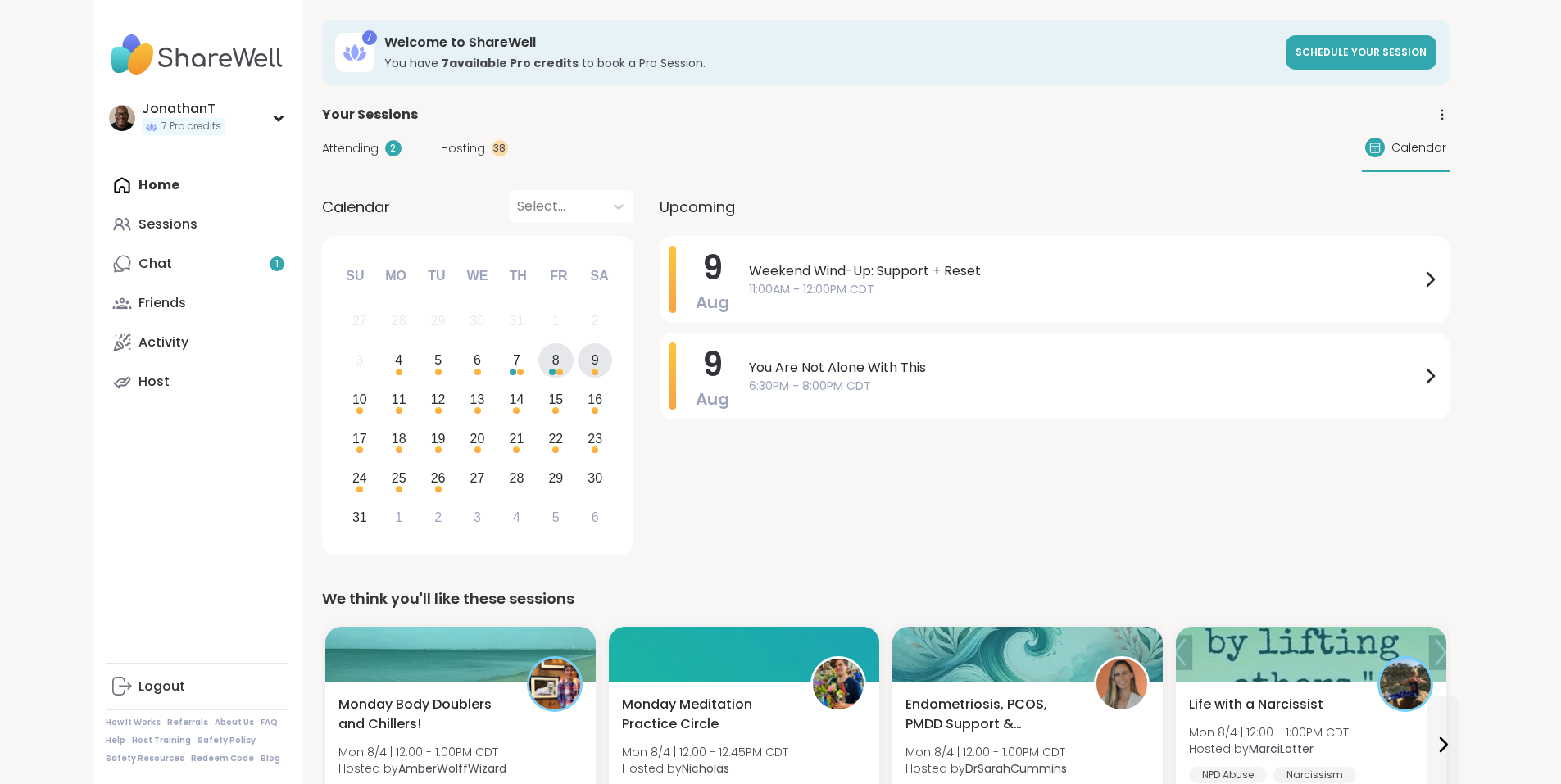 click on "8" at bounding box center (556, 360) 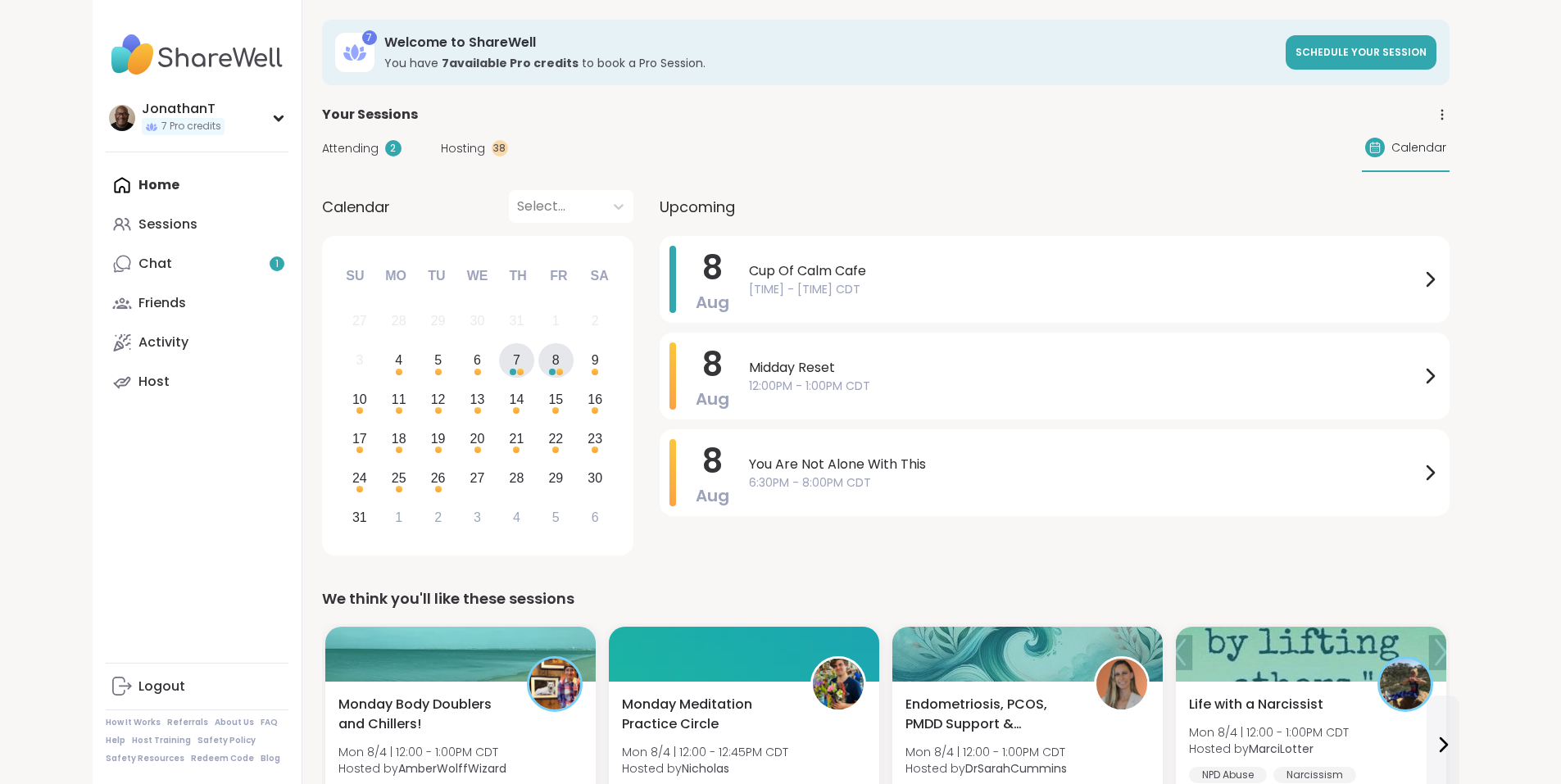 click on "7" at bounding box center [516, 360] 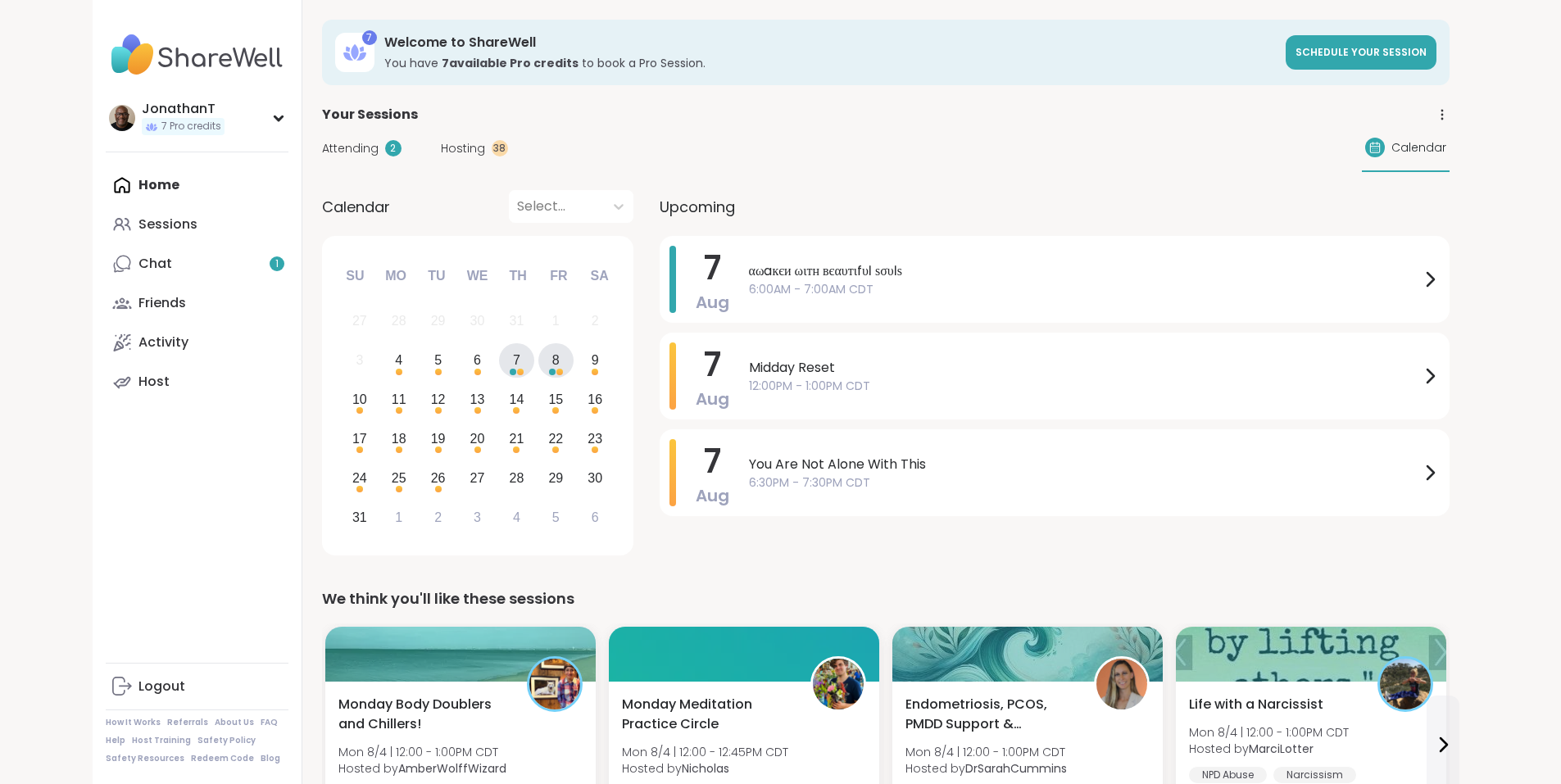 click on "8" at bounding box center [556, 360] 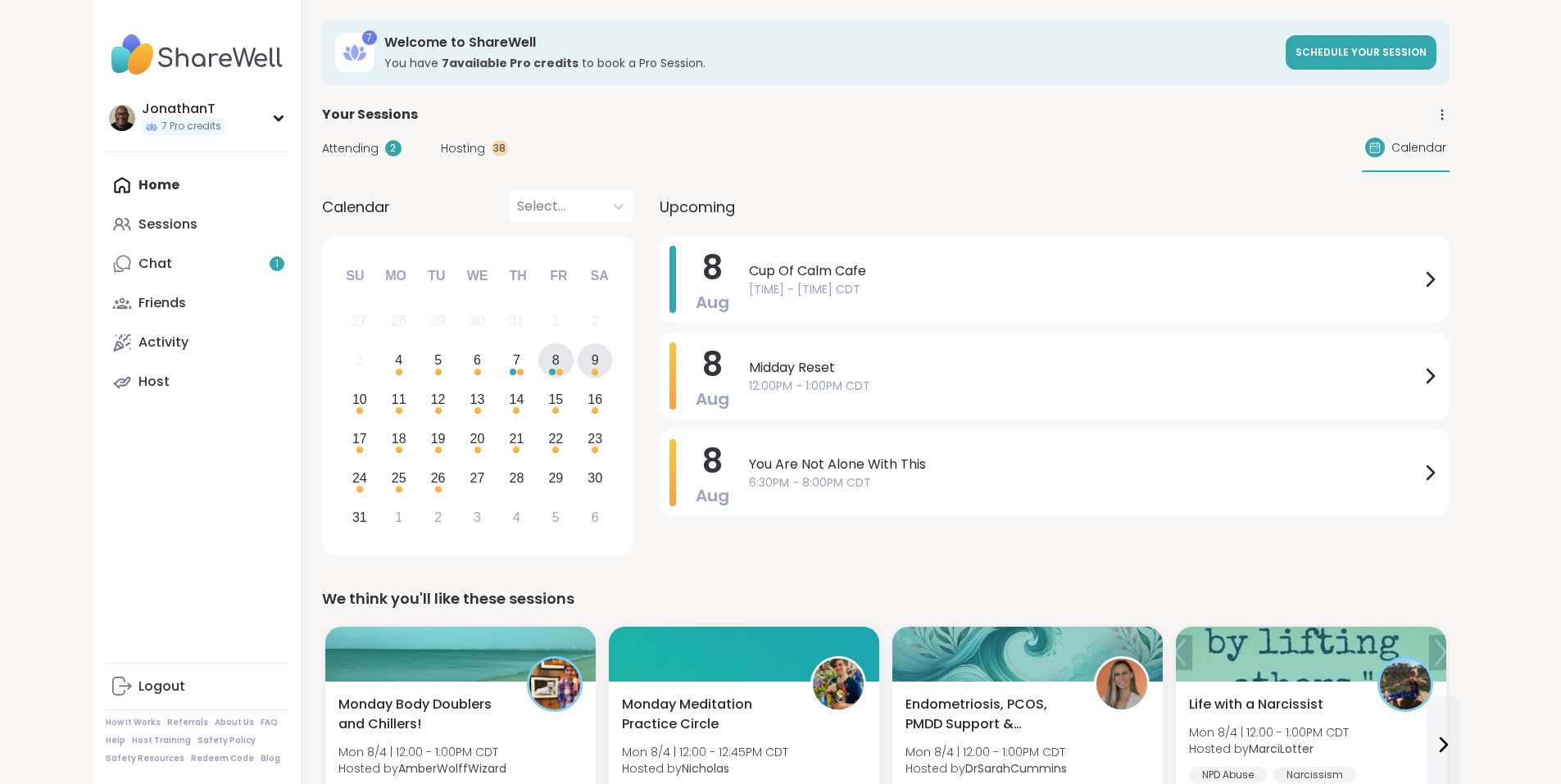 click on "9" at bounding box center (595, 360) 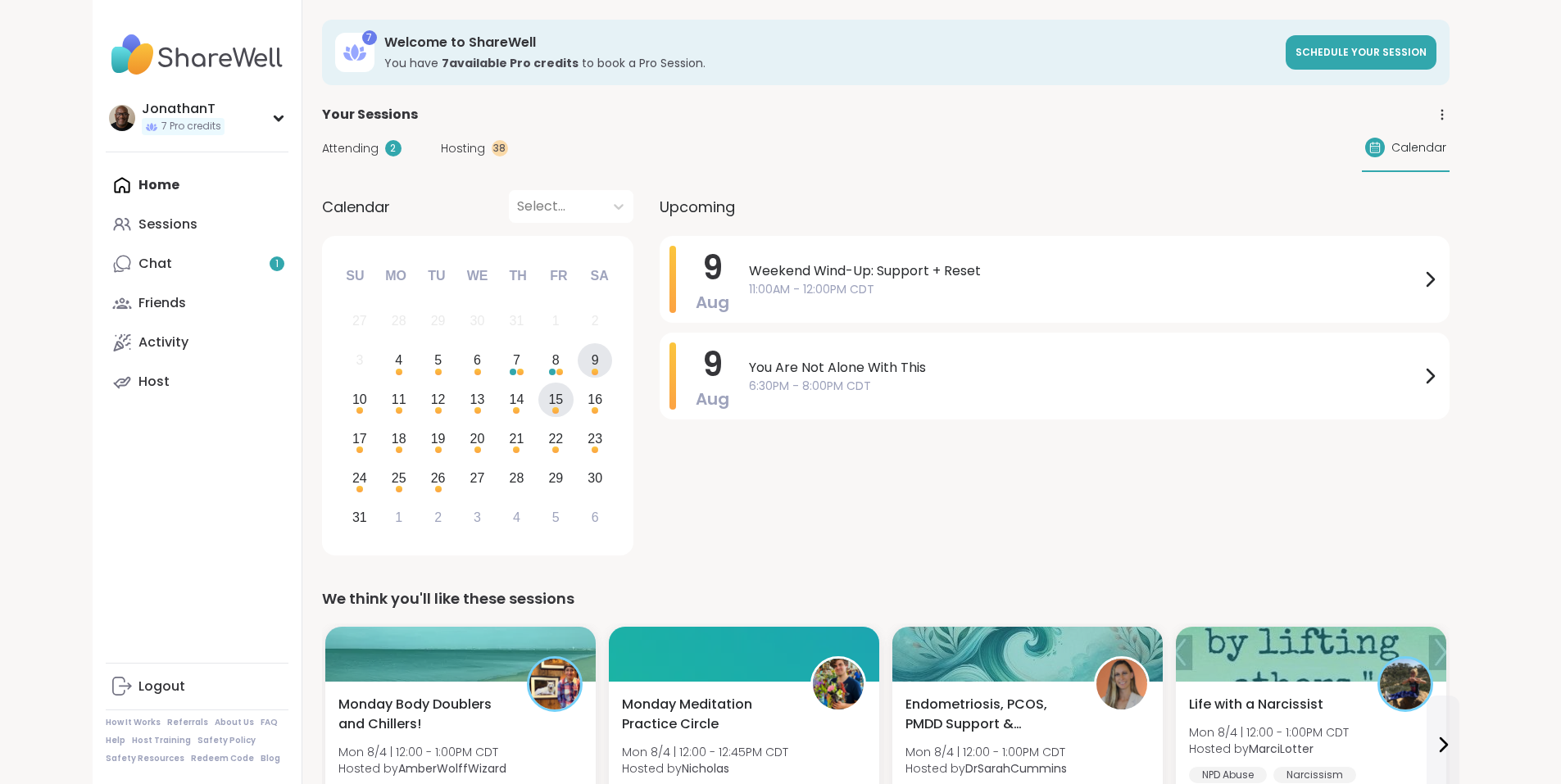 click on "15" at bounding box center (556, 399) 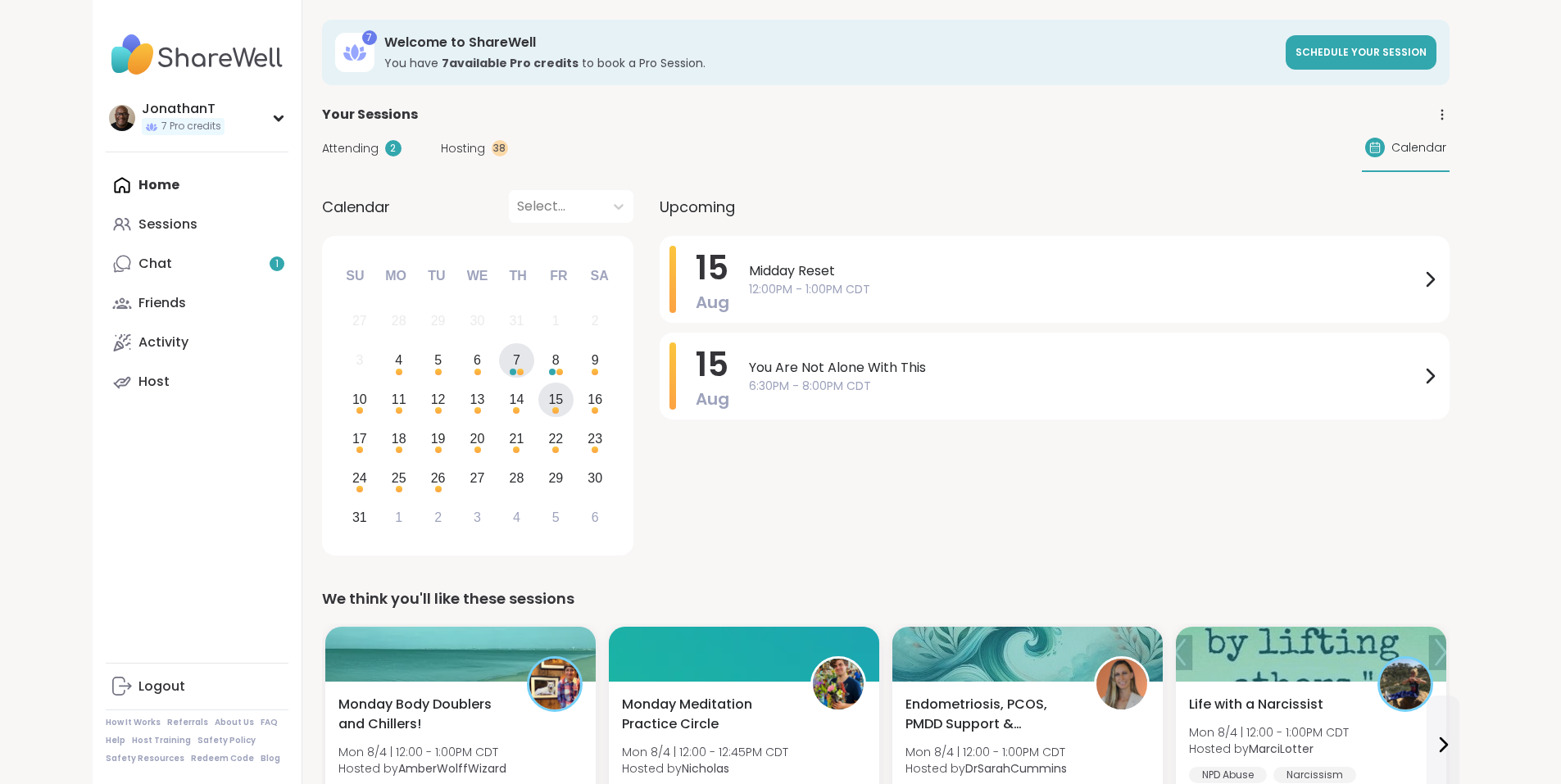 click at bounding box center (513, 372) 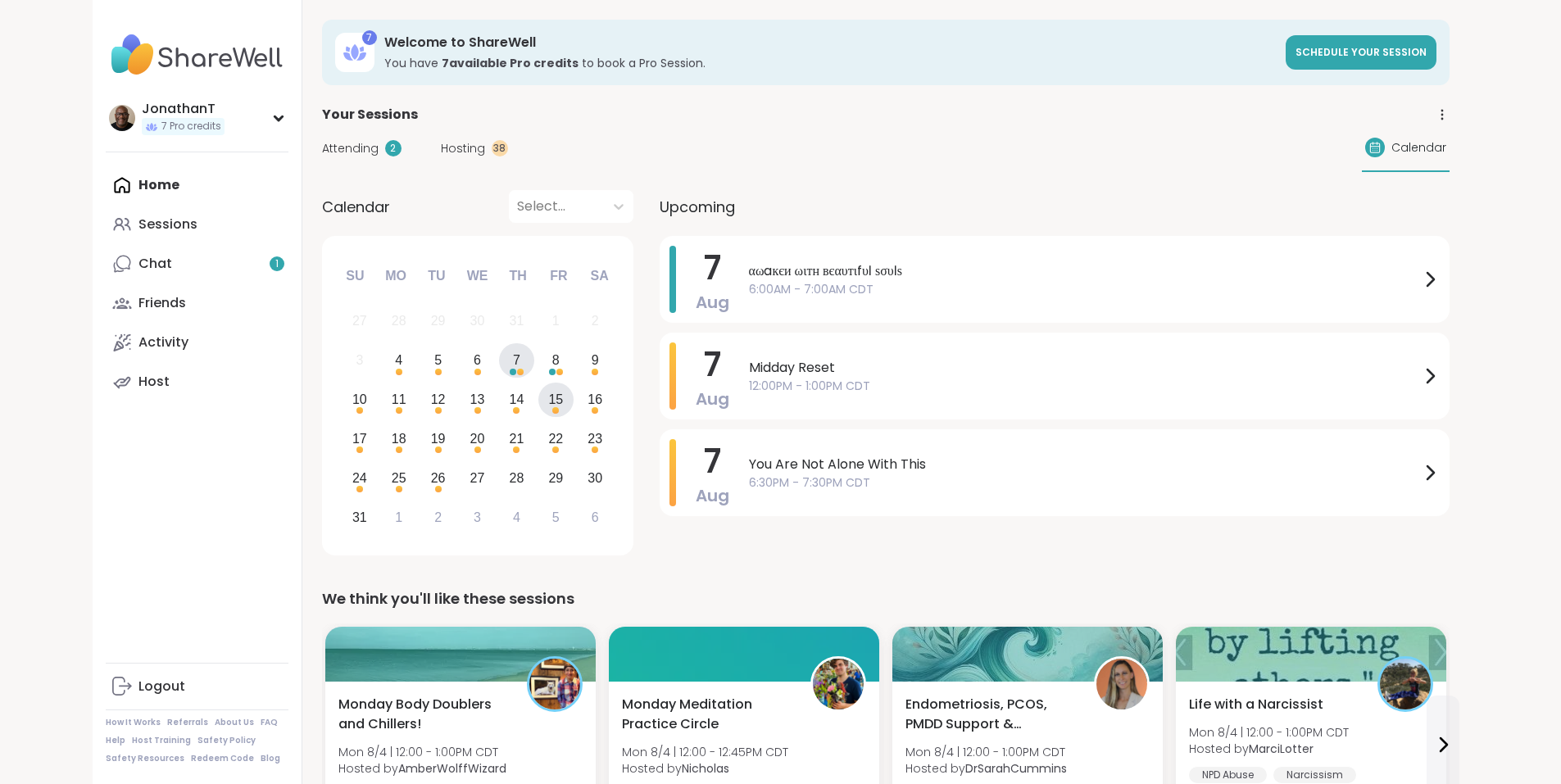 click on "15" at bounding box center [556, 399] 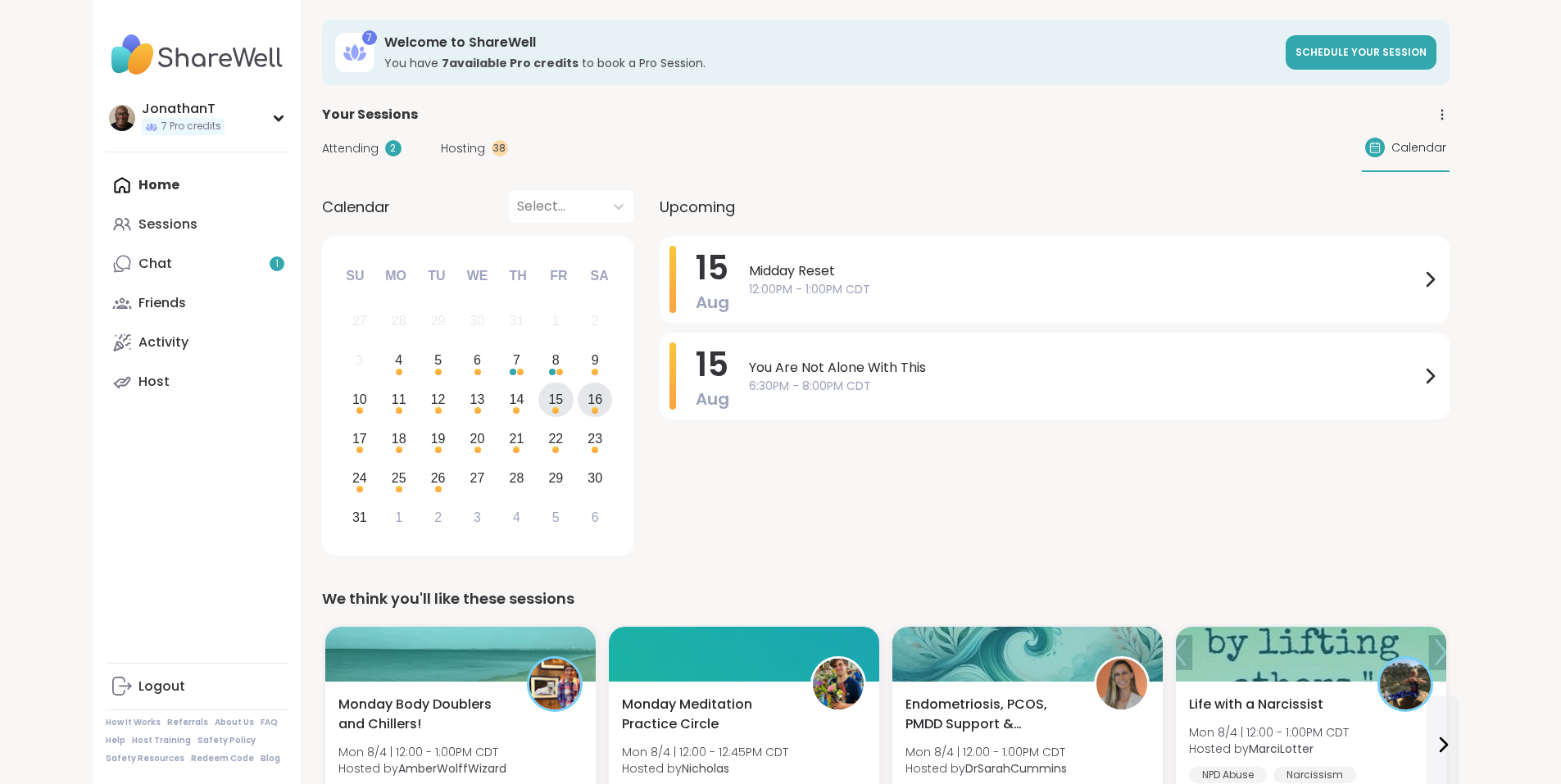 click on "16" at bounding box center (595, 399) 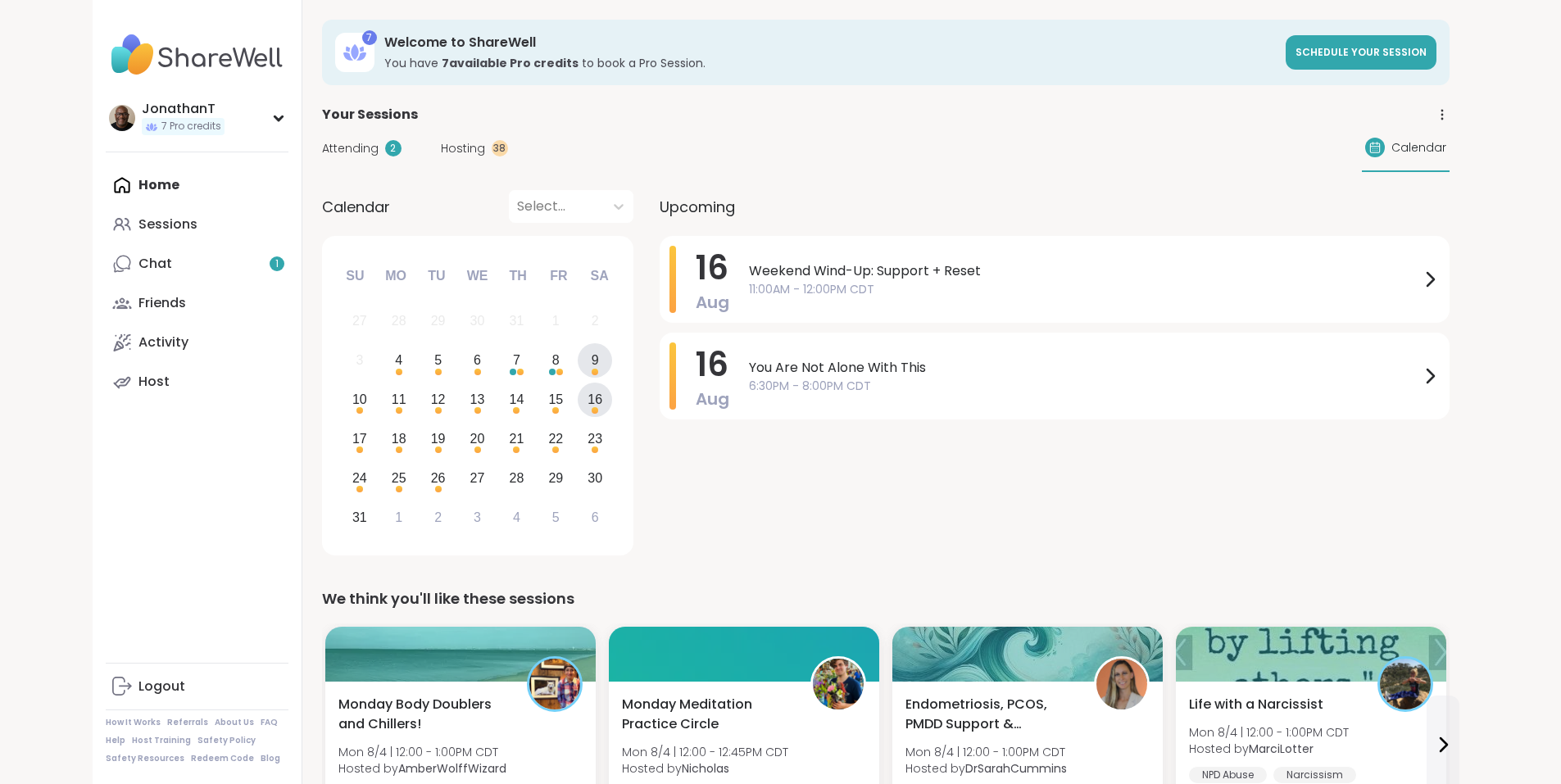 click on "9" at bounding box center [595, 360] 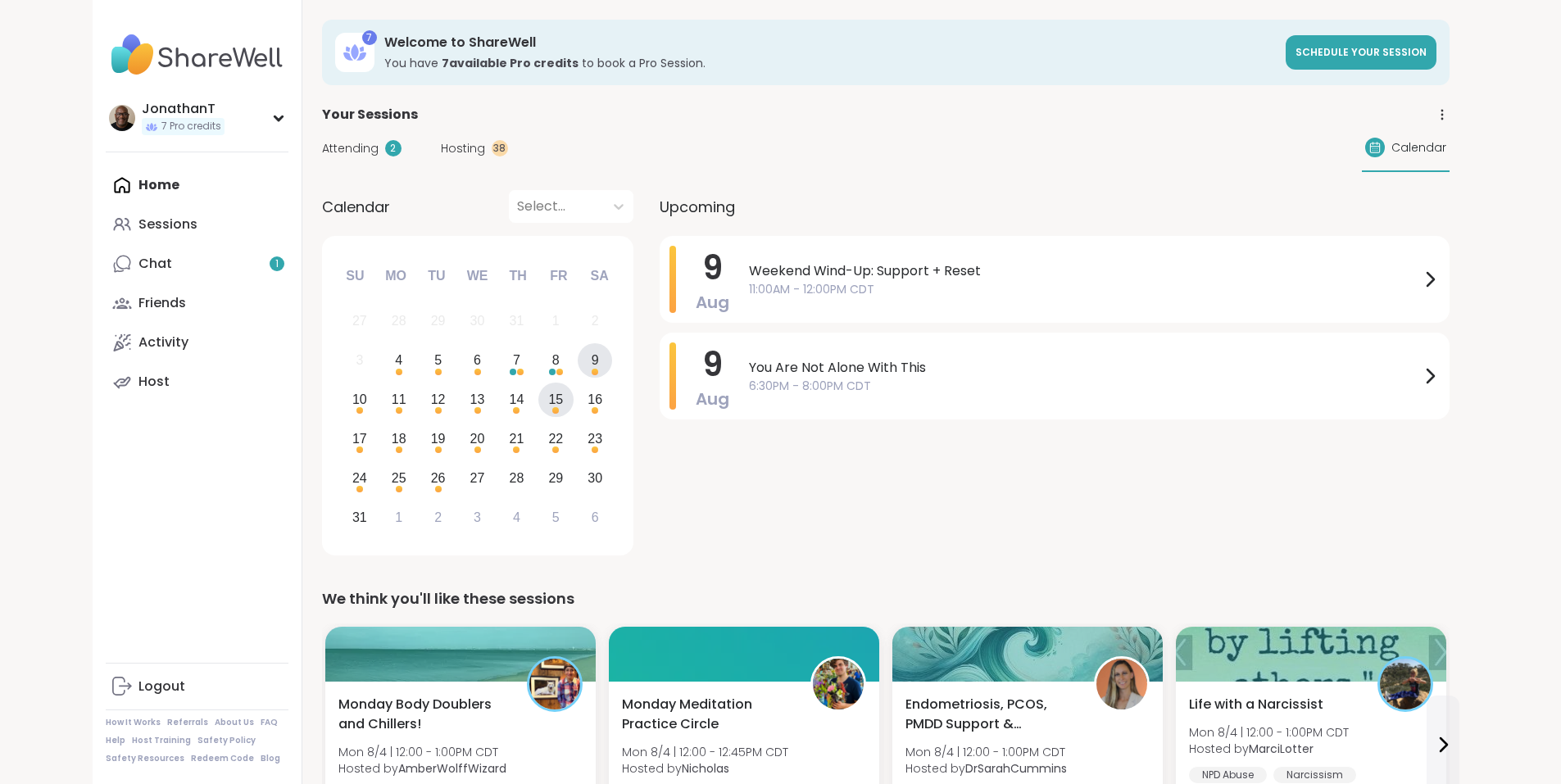 click on "15" at bounding box center (556, 399) 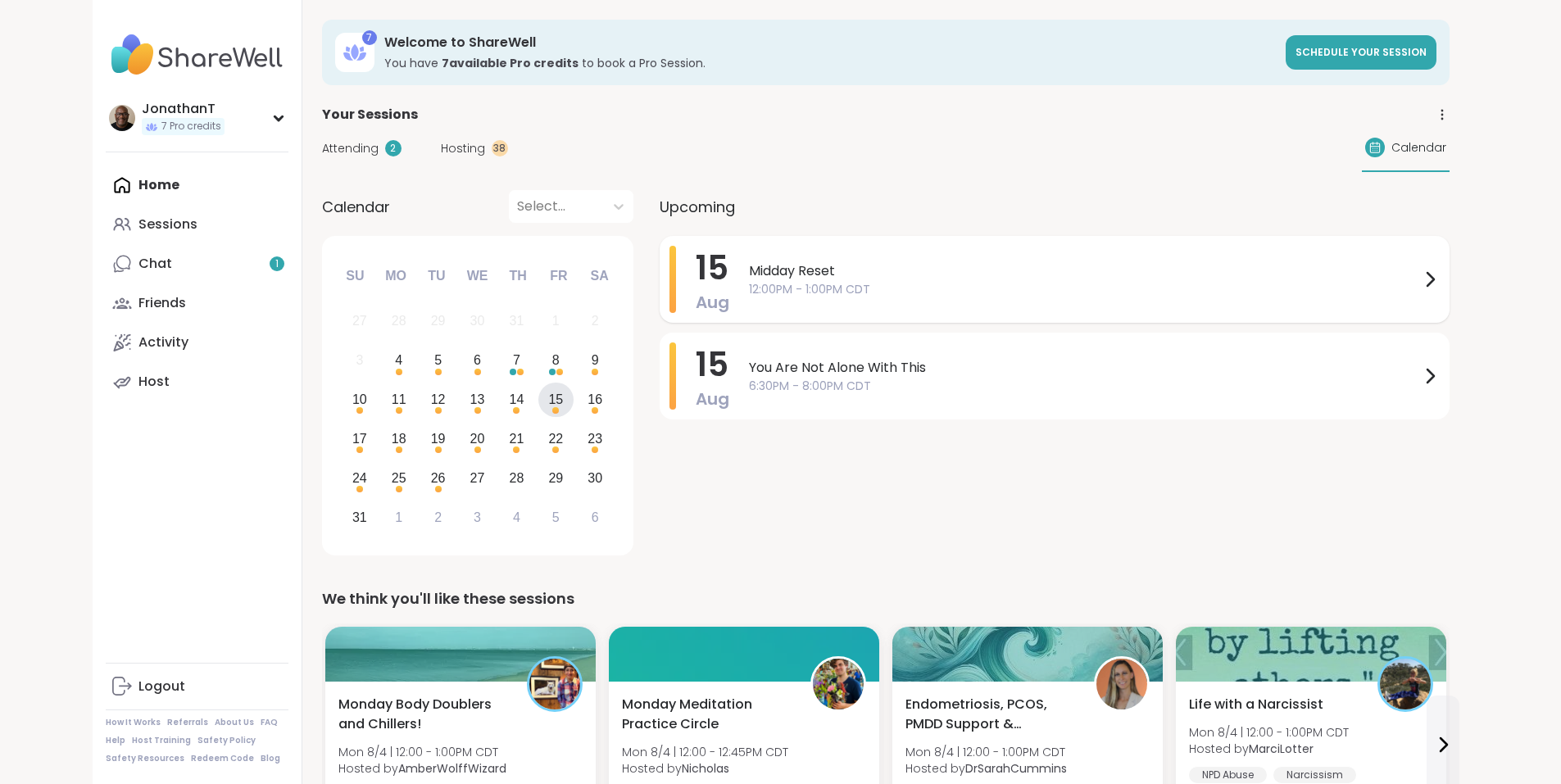 click on "Midday Reset" at bounding box center [1084, 271] 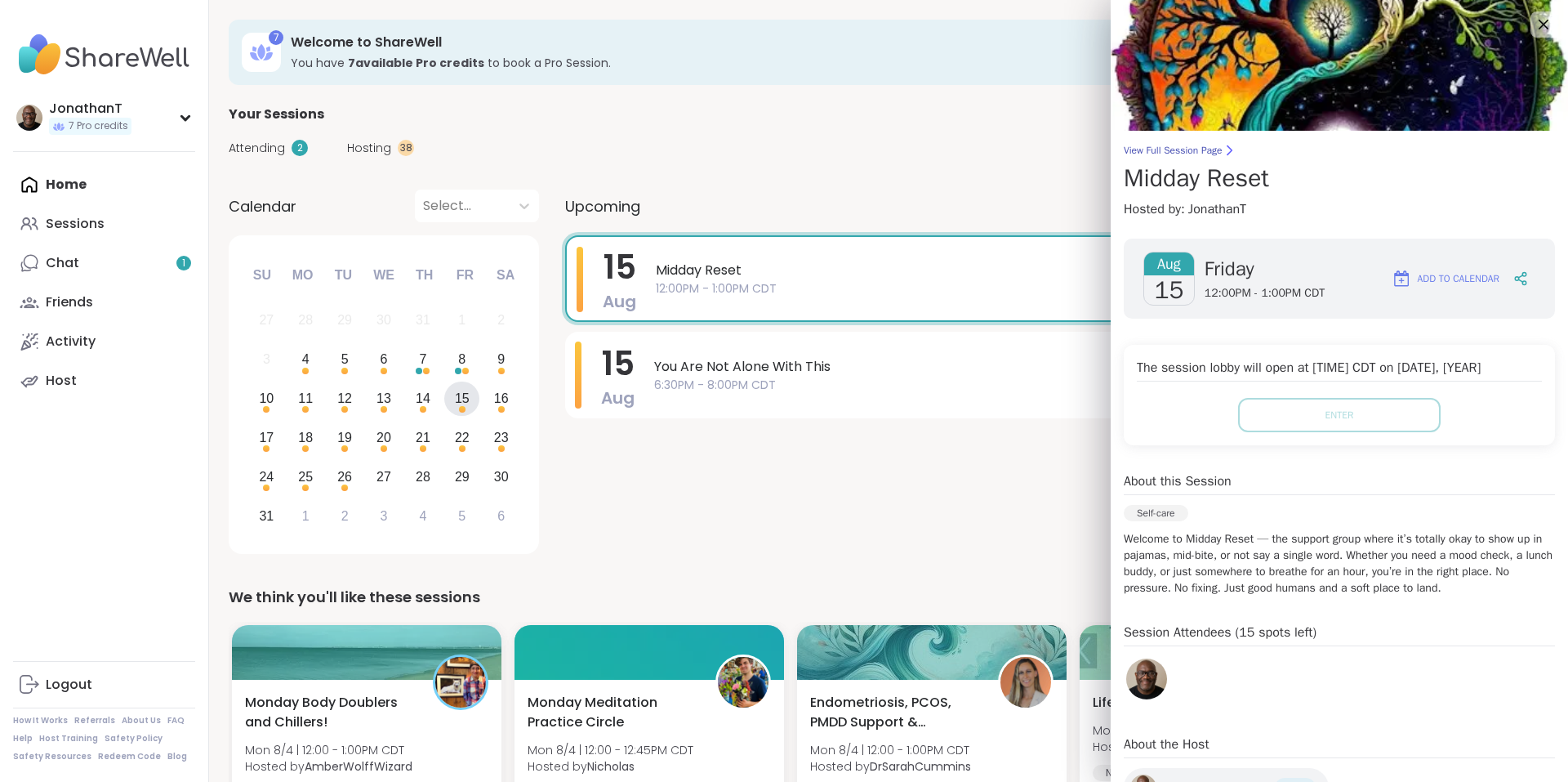 click on "Midday Reset" at bounding box center [1339, 178] 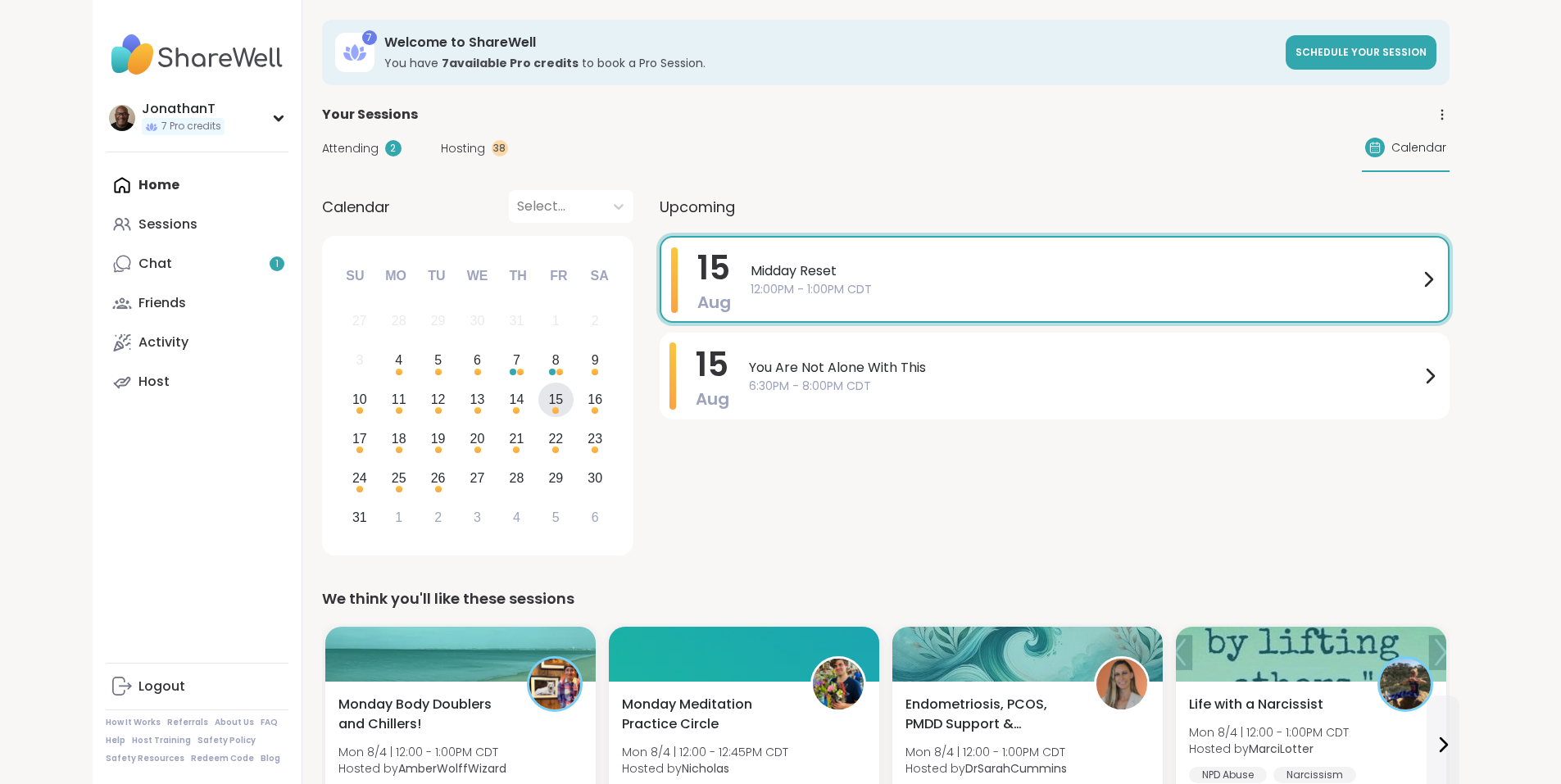 click on "7 Welcome to ShareWell You have   7  available Pro credit s   to book a Pro Session. Schedule your session Your Sessions Attending 2 Hosting 38 Calendar Calendar Select... Previous Month Next Month August 2025 Su Mo Tu We Th Fr Sa 27 28 29 30 31 1 2 3 4 5 6 7 8 9 10 11 12 13 14 15 16 17 18 19 20 21 22 23 24 25 26 27 28 29 30 31 1 2 3 4 5 6 Upcoming 15 Aug Midday Reset 12:00PM - 1:00PM CDT 15 Aug You Are Not Alone With This 6:30PM - 8:00PM CDT We think you'll like these sessions Monday Body Doublers and Chillers! Mon 8/4 | 12:00 - 1:00PM CDT Hosted by  AmberWolffWizard Good company Self-care Body doubling + 1  more topic Sign Up 5 spots left Monday Meditation Practice Circle Mon 8/4 | 12:00 - 12:45PM CDT Hosted by  Nicholas Anxiety Breathwork Meditation Sign Up 5 spots left Endometriosis, PCOS, PMDD Support & Empowerment Mon 8/4 | 12:00 - 1:00PM CDT Hosted by  DrSarahCummins General mental health Self-care Chronic Illness + 1  more topic Sign Up 5 spots left Life with a Narcissist Hosted by  MarciLotter J +" at bounding box center [886, 1398] 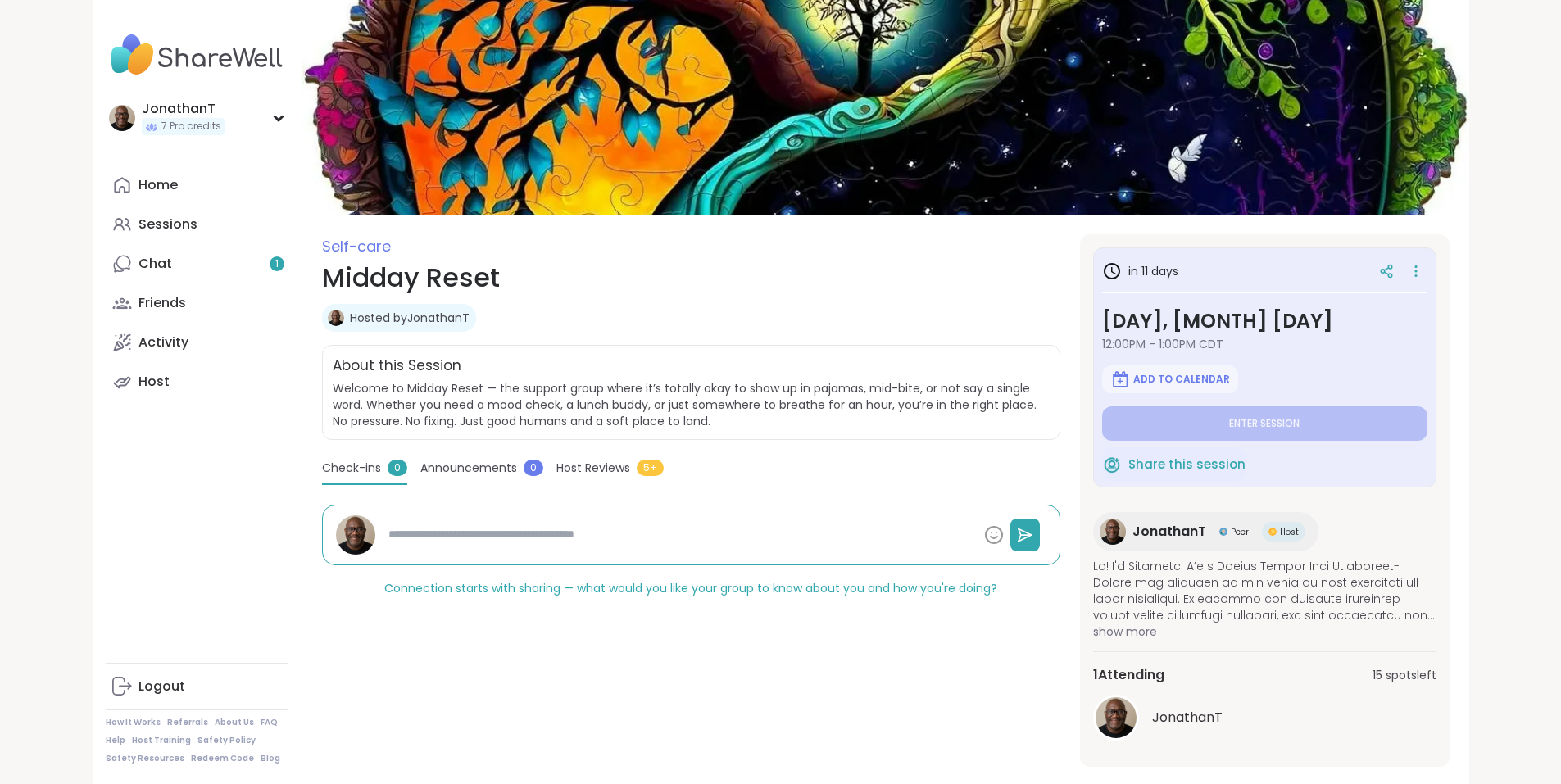click on "Midday Reset" at bounding box center [691, 278] 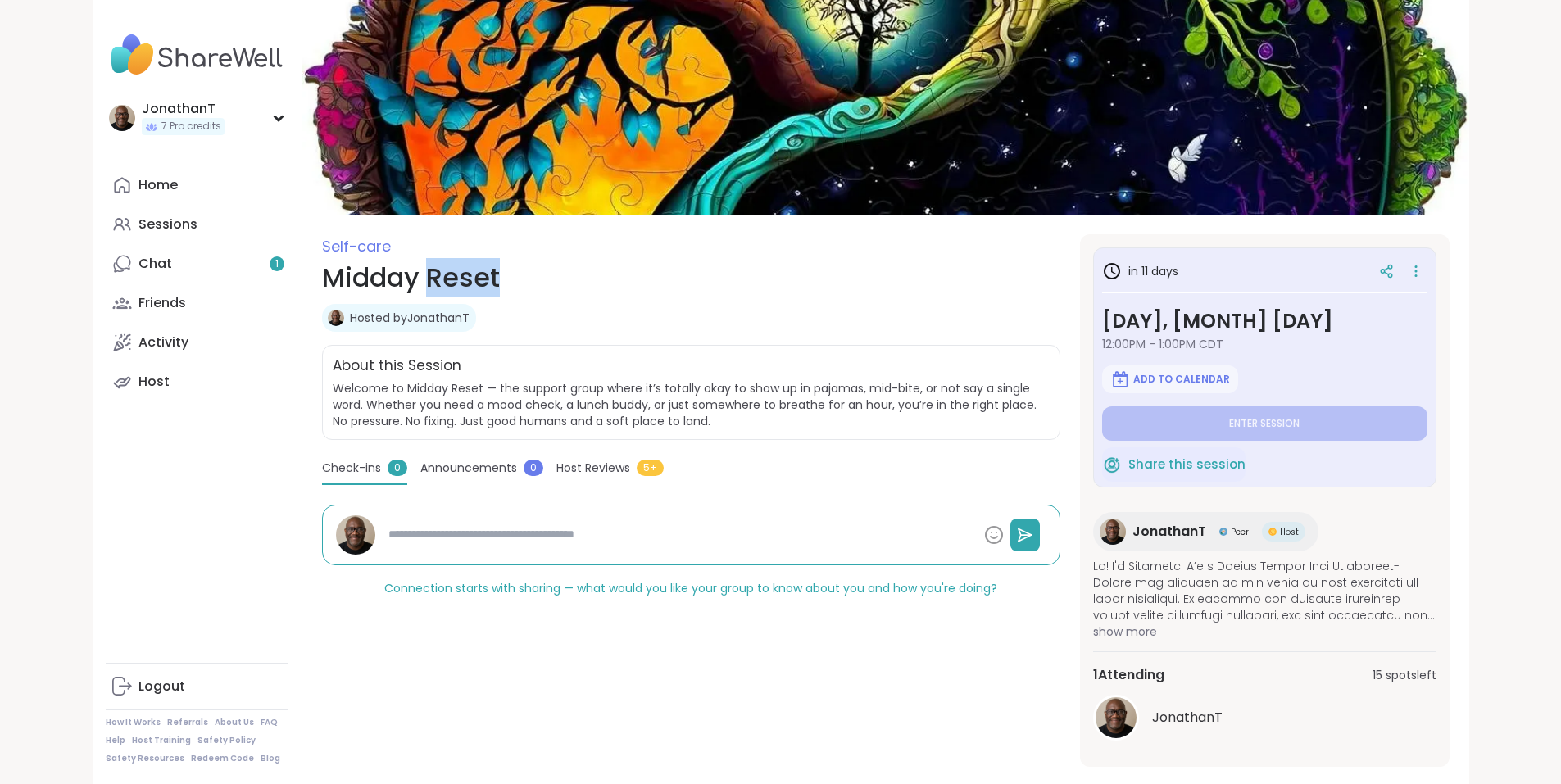 click on "Midday Reset" at bounding box center (691, 278) 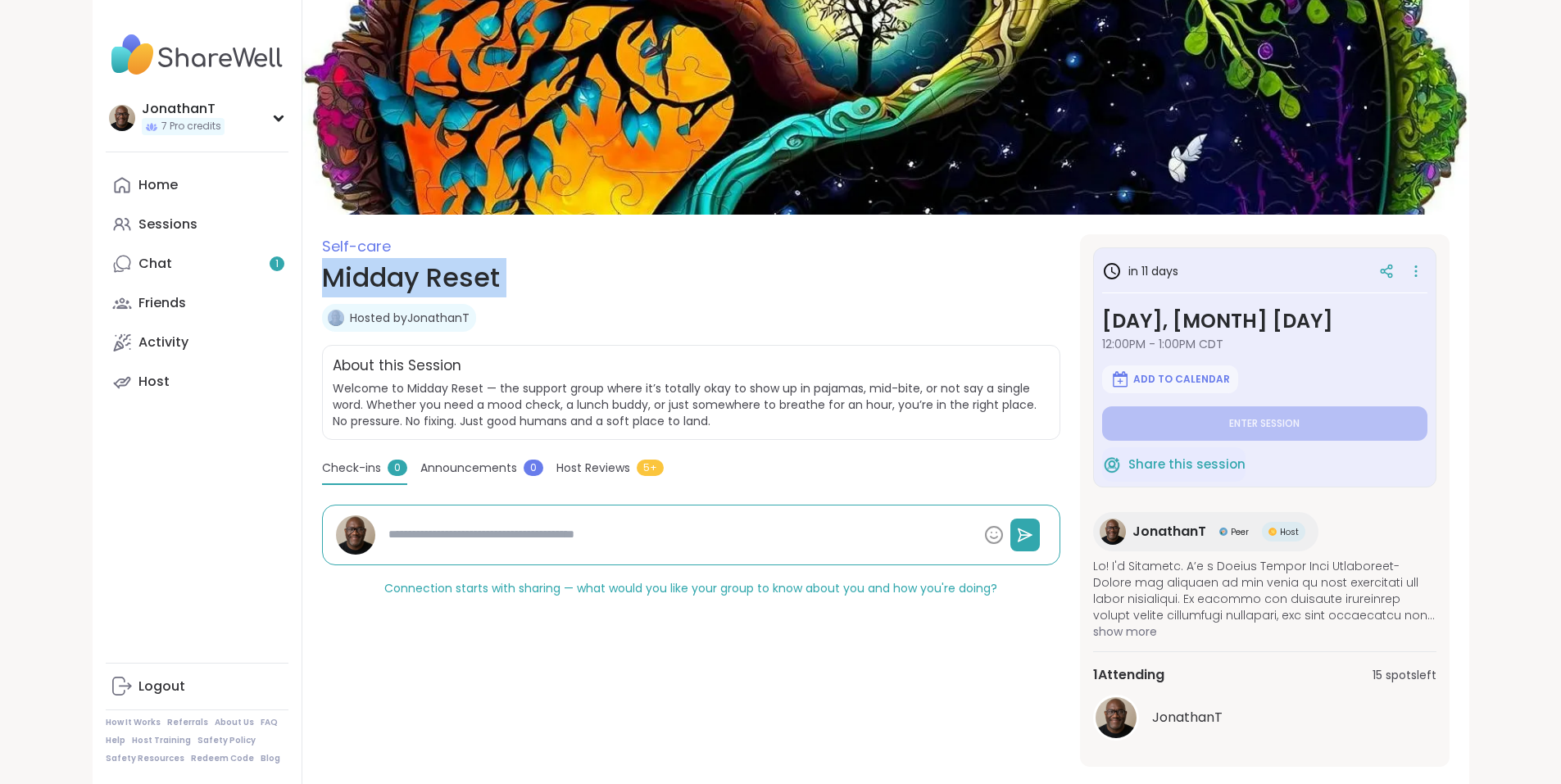 click on "Midday Reset" at bounding box center (691, 278) 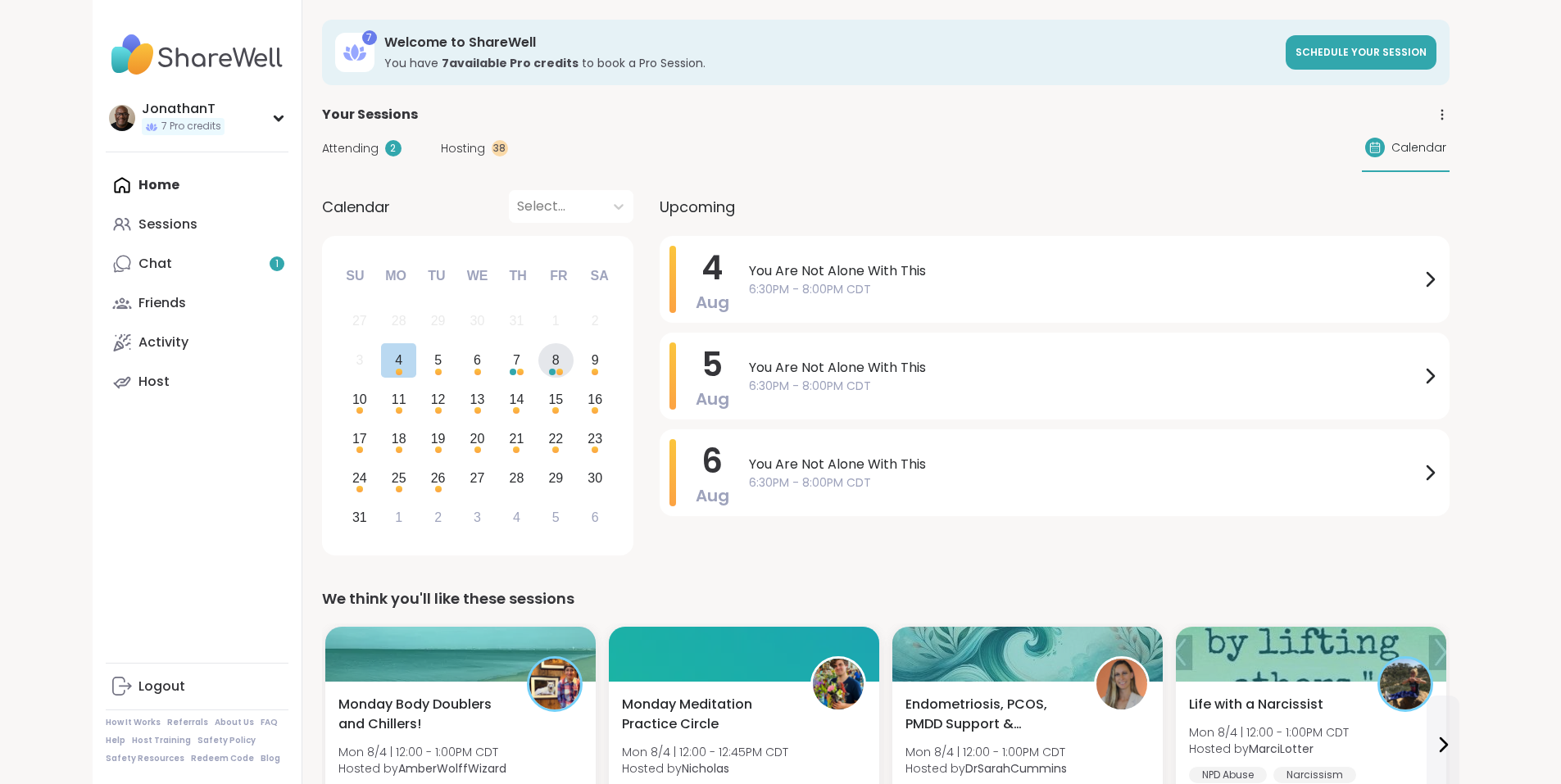 click on "8" at bounding box center (556, 360) 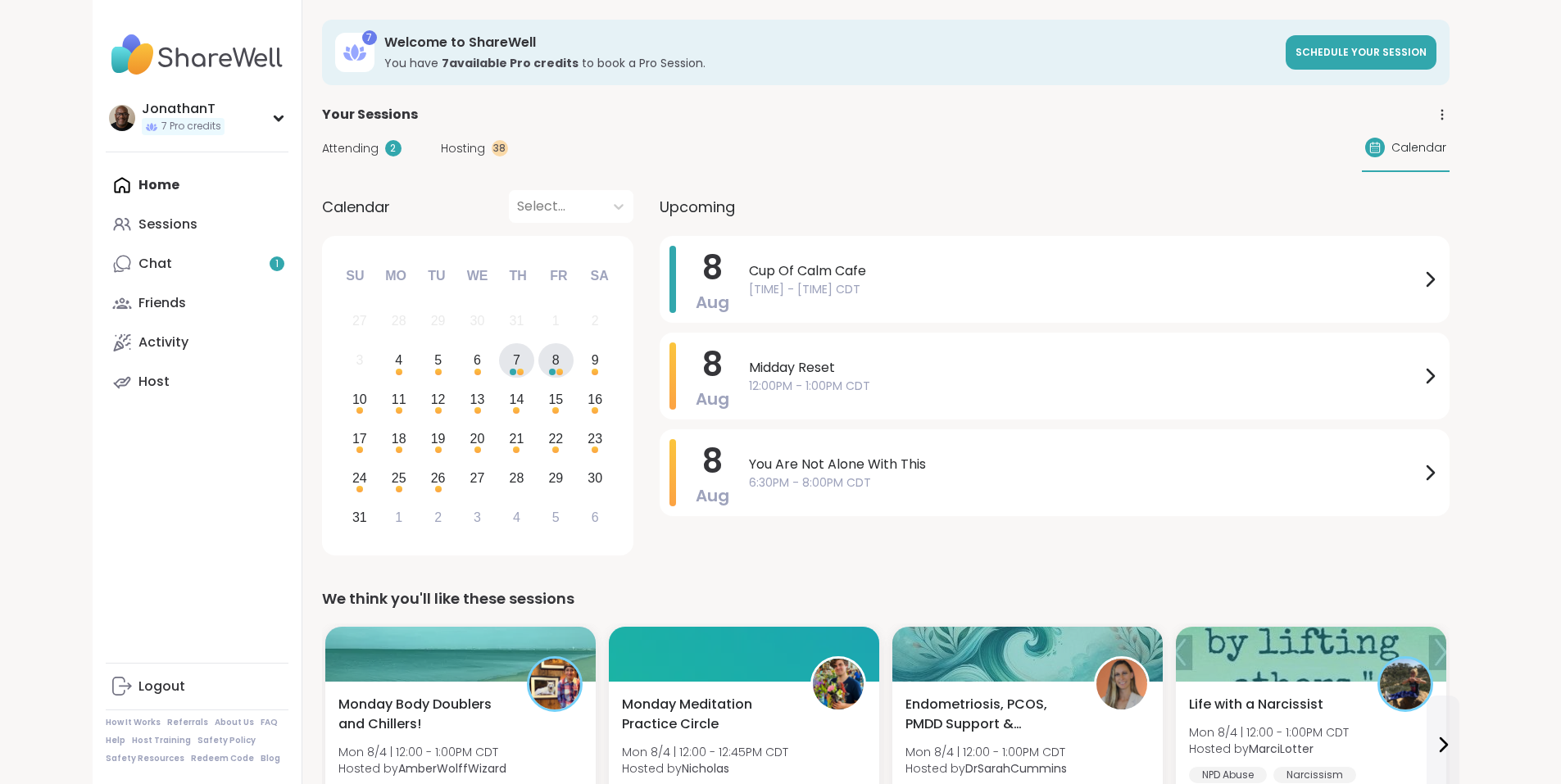 click on "7" at bounding box center [516, 360] 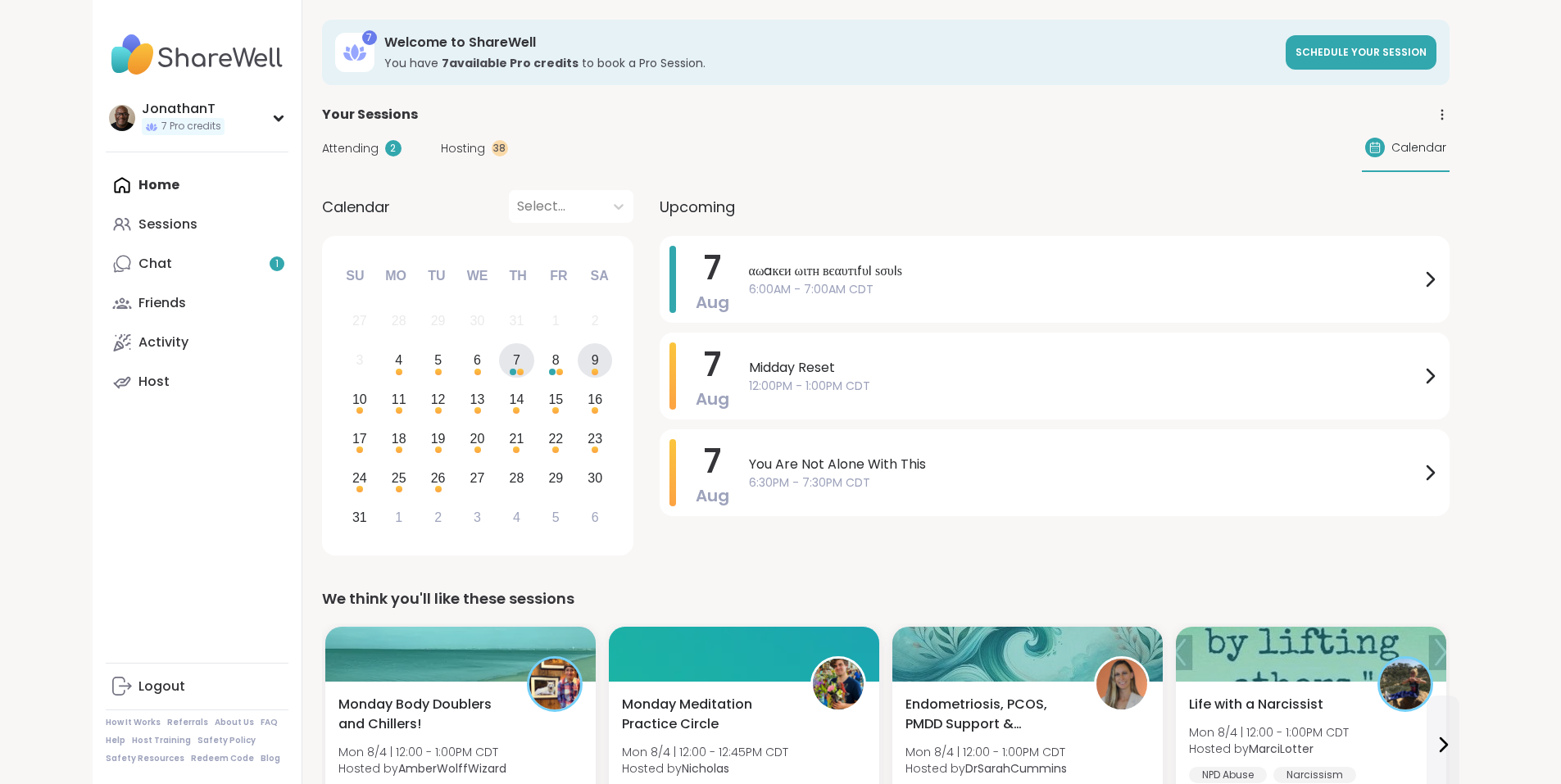 click on "9" at bounding box center (595, 360) 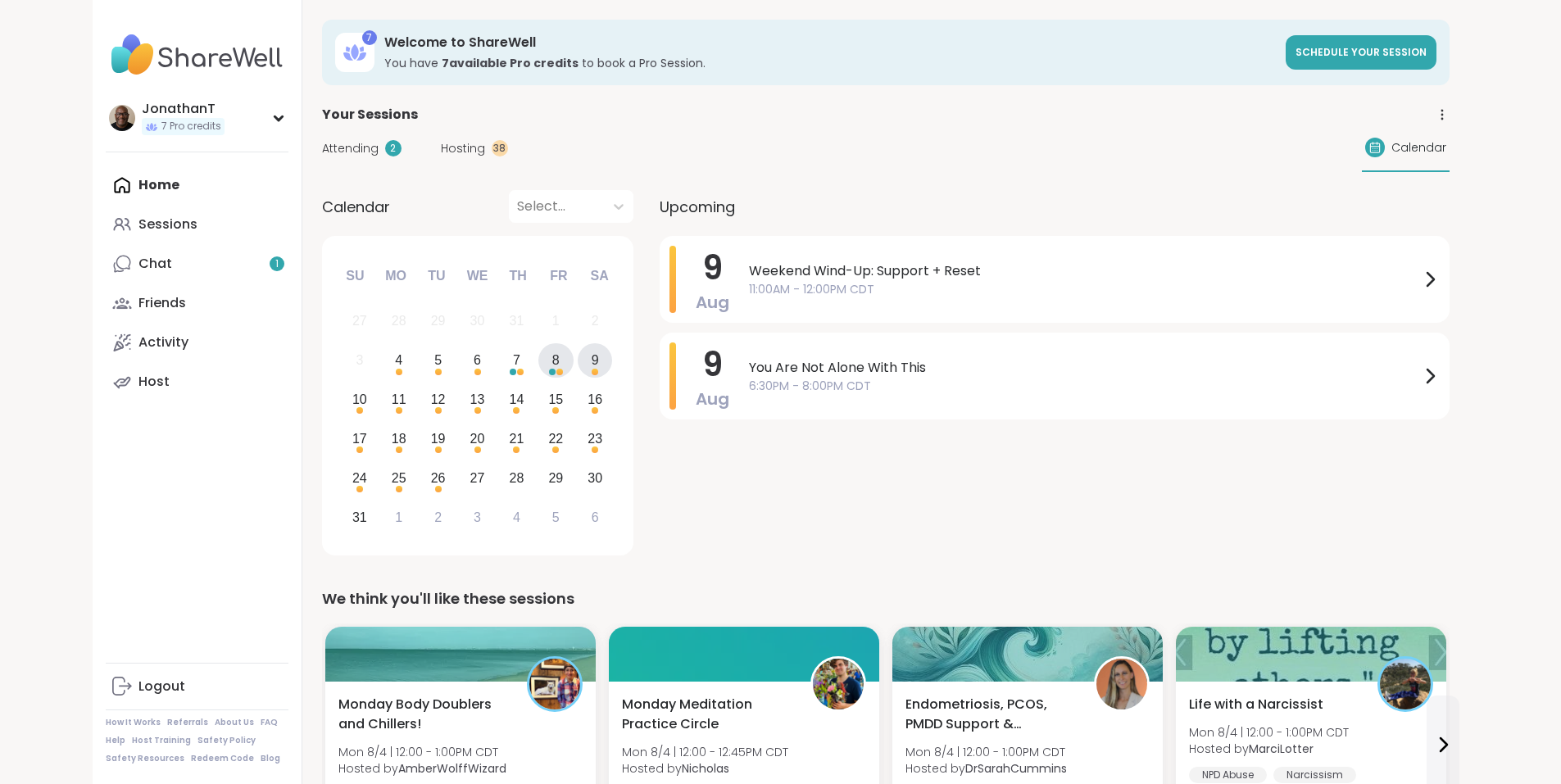 click on "8" at bounding box center (556, 360) 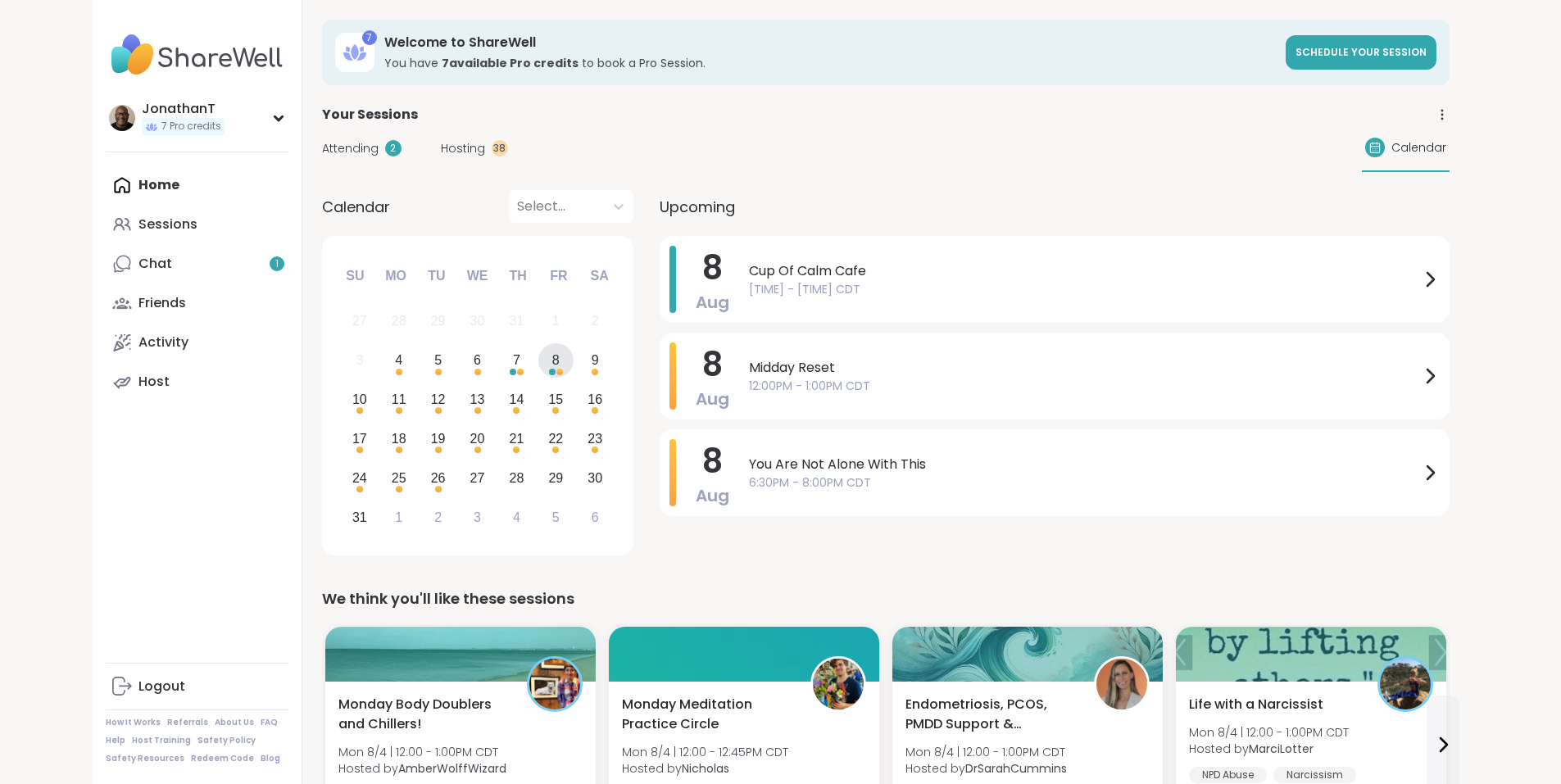 click on "Sa" at bounding box center (599, 276) 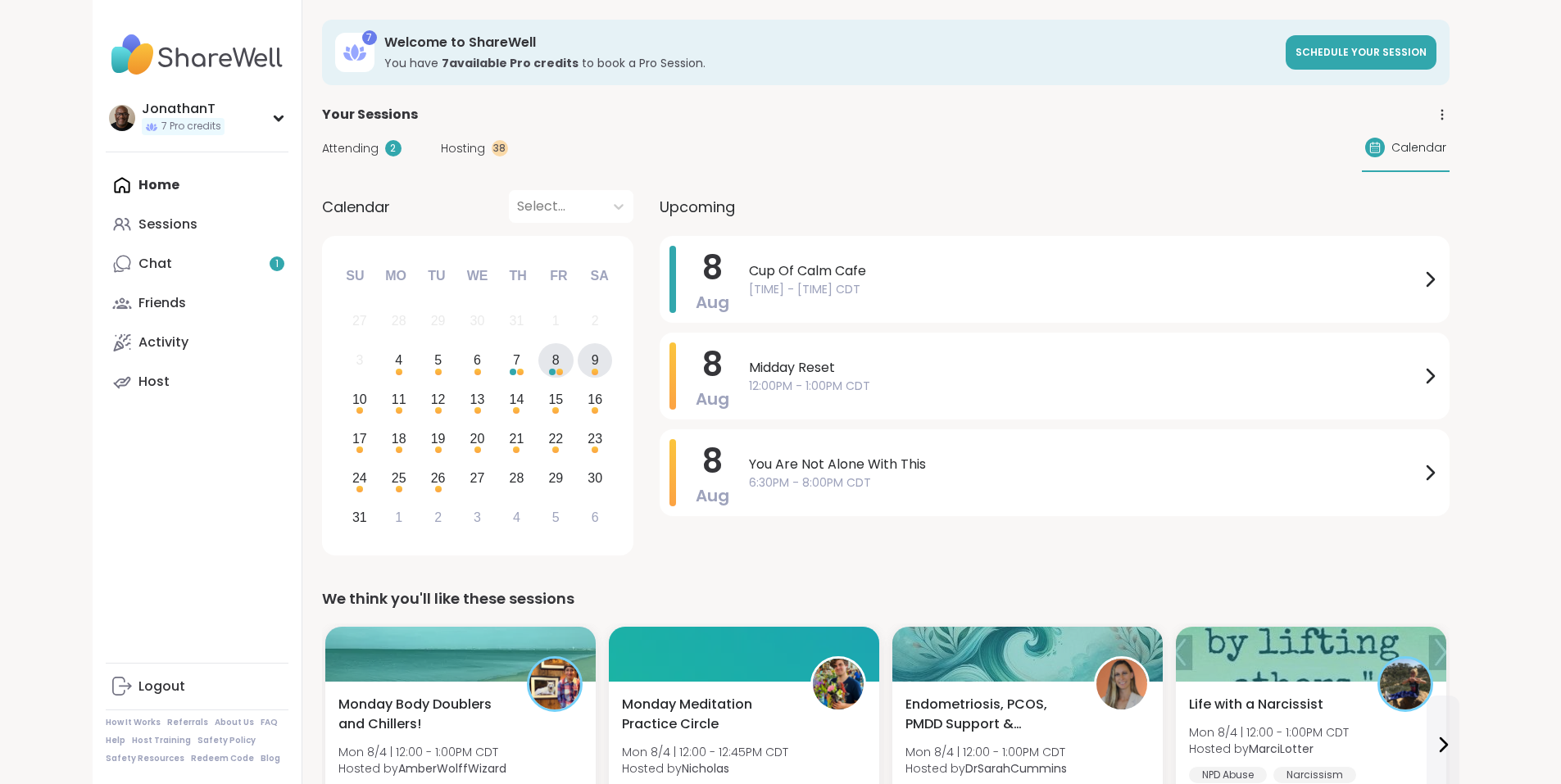 click at bounding box center [595, 372] 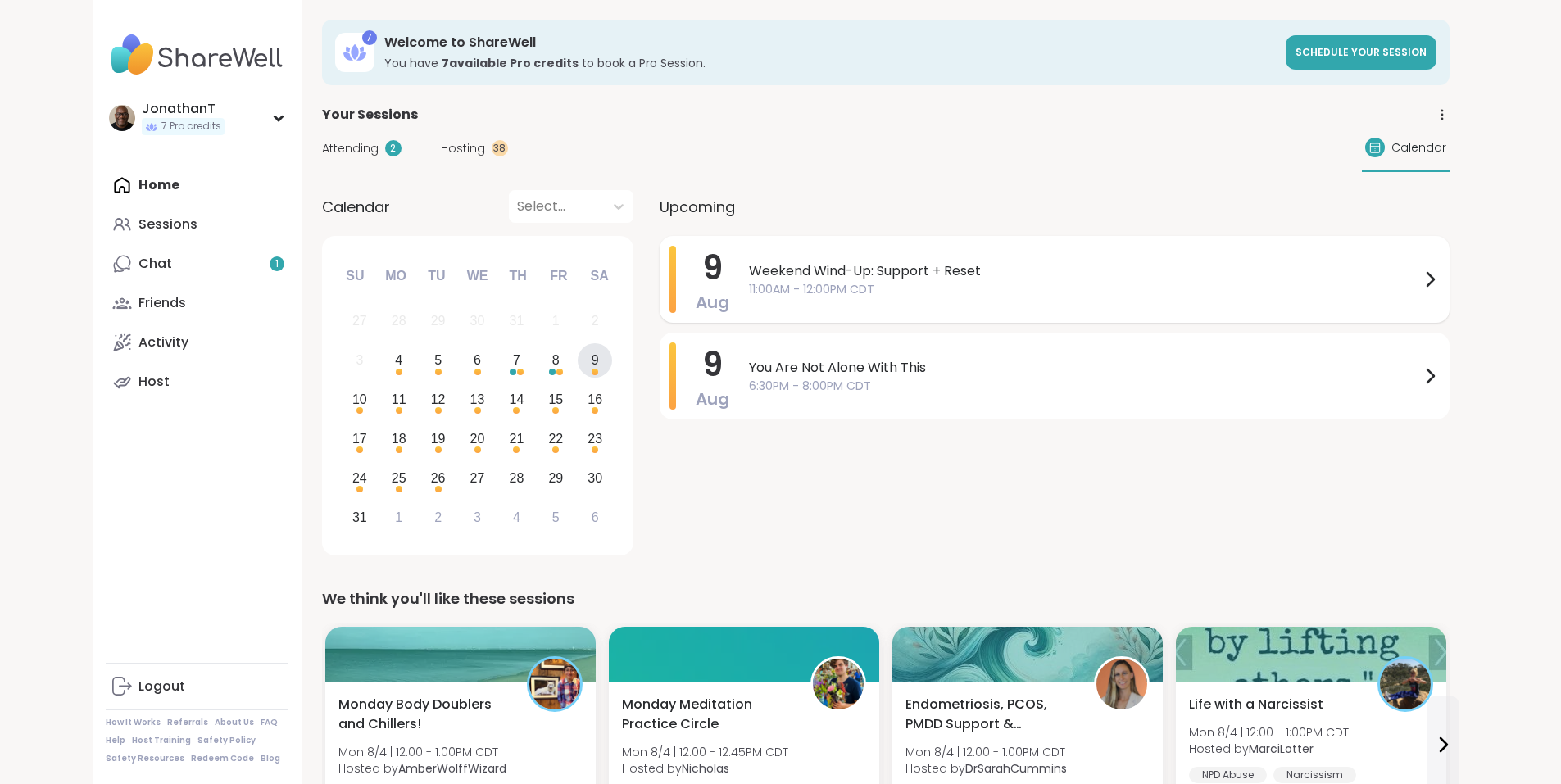 click on "11:00AM - 12:00PM CDT" at bounding box center [1084, 289] 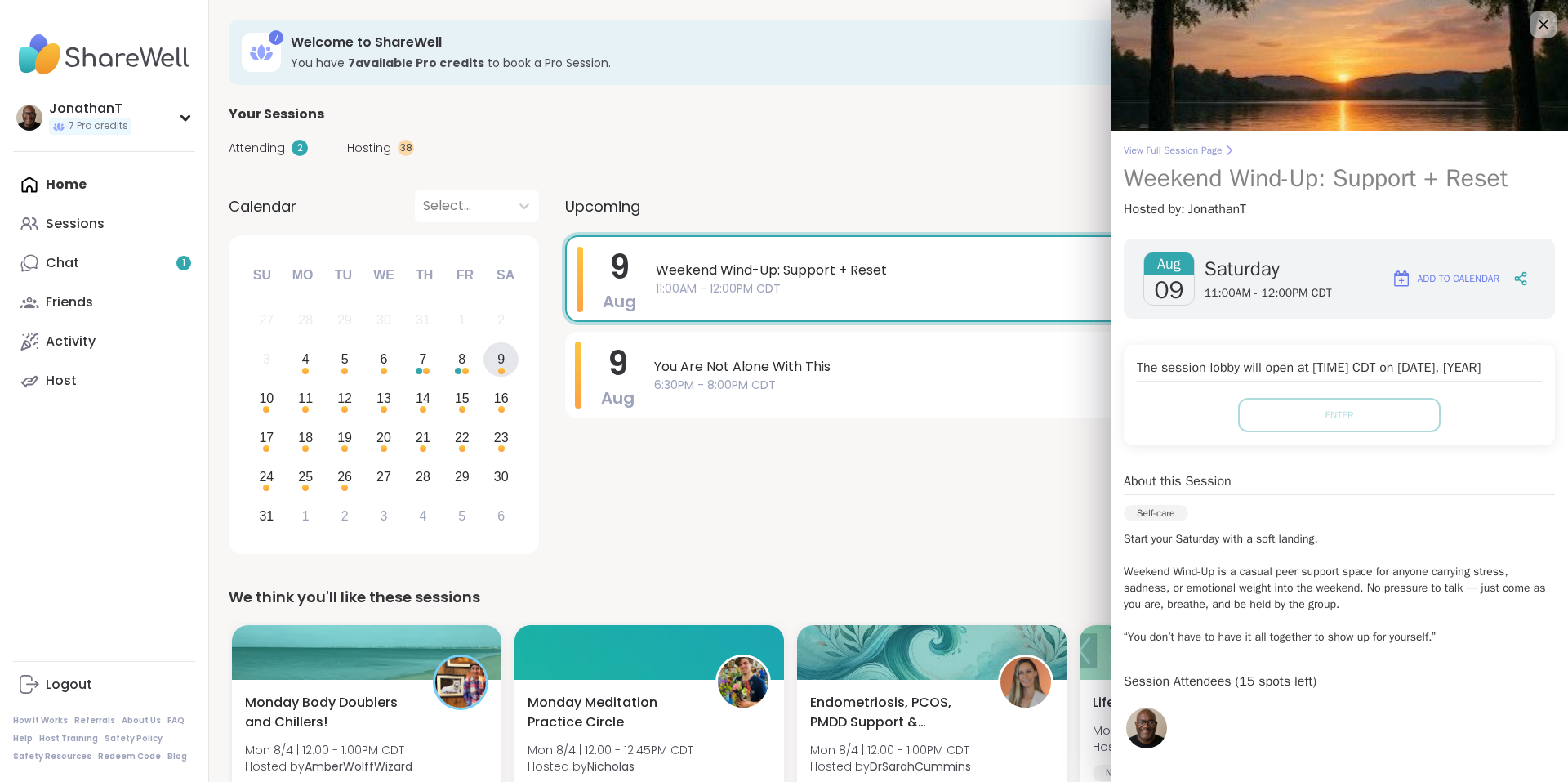click on "Weekend Wind-Up: Support + Reset" at bounding box center (1339, 178) 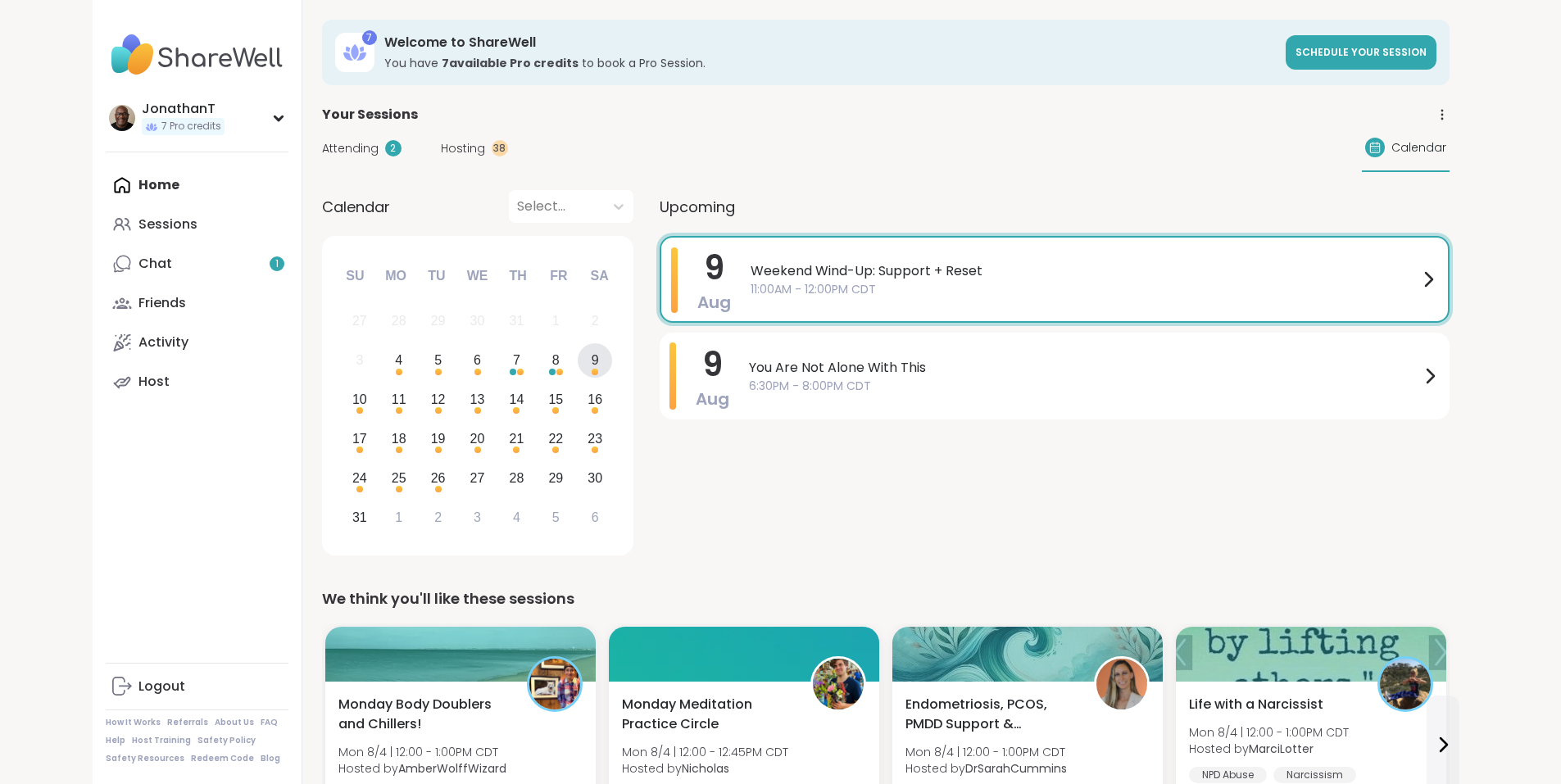 click on "Attending 2 Hosting 38 Calendar" at bounding box center (886, 148) 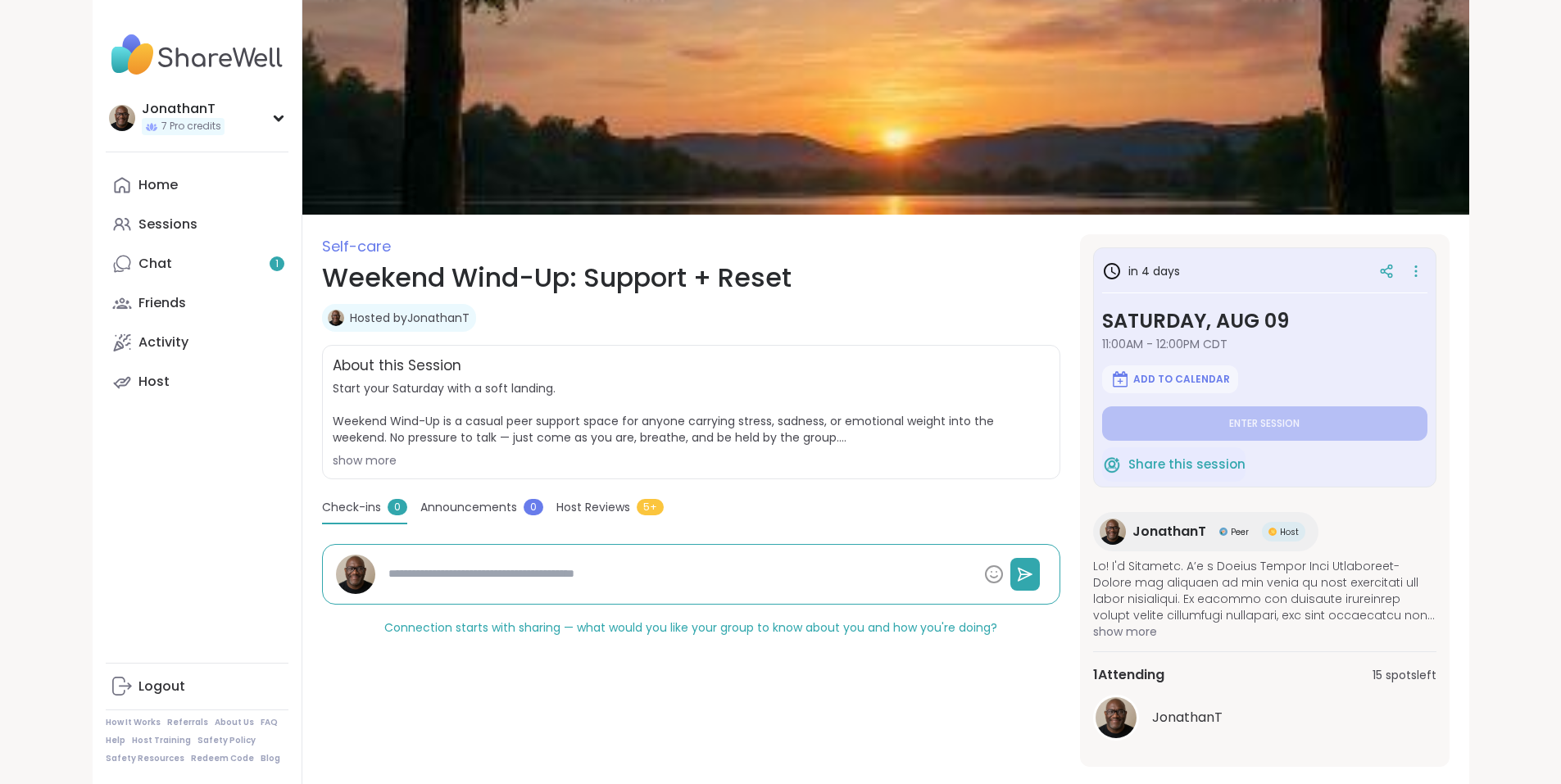 click on "Weekend Wind-Up: Support + Reset" at bounding box center (691, 278) 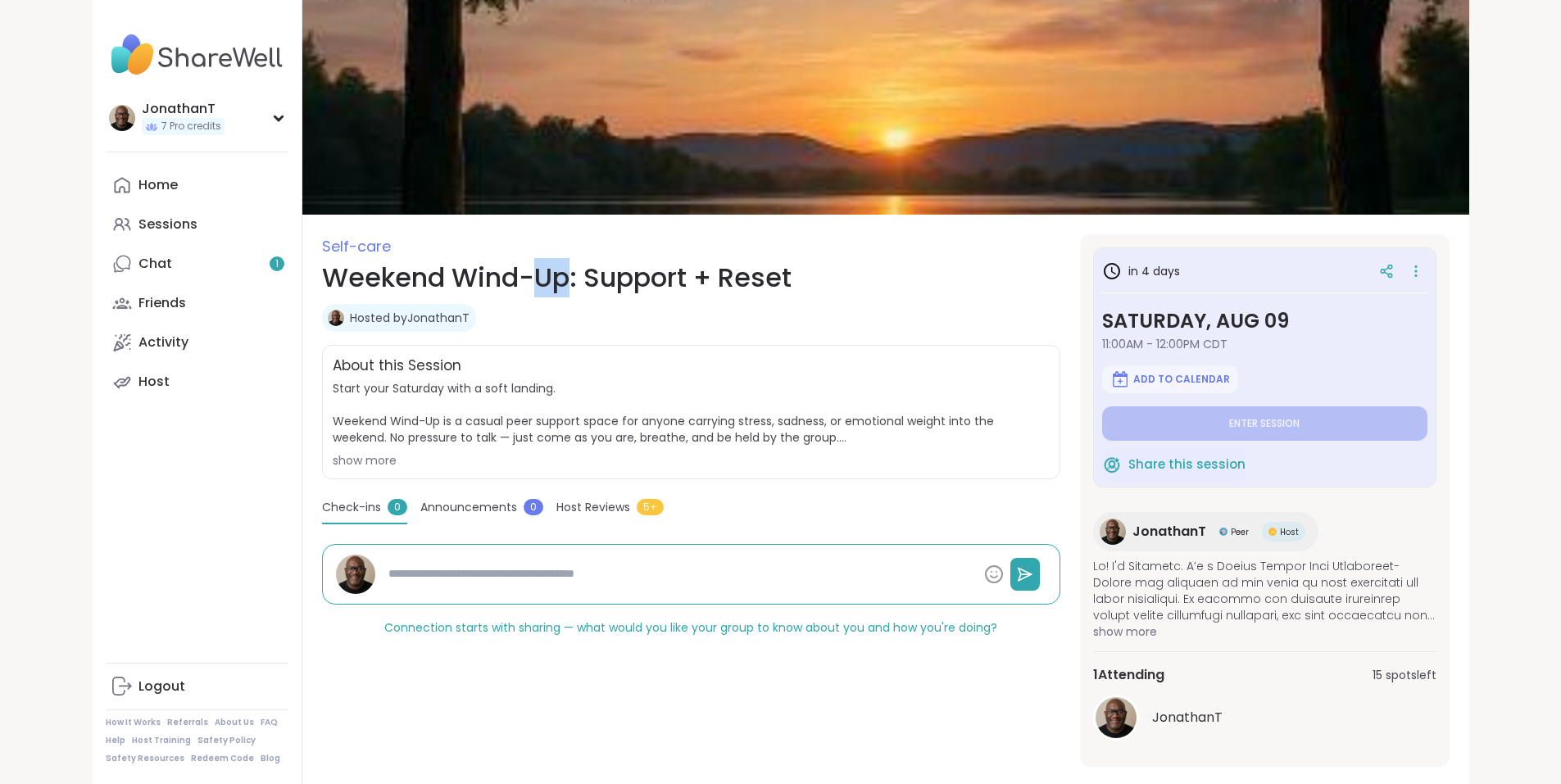 click on "Weekend Wind-Up: Support + Reset" at bounding box center [691, 278] 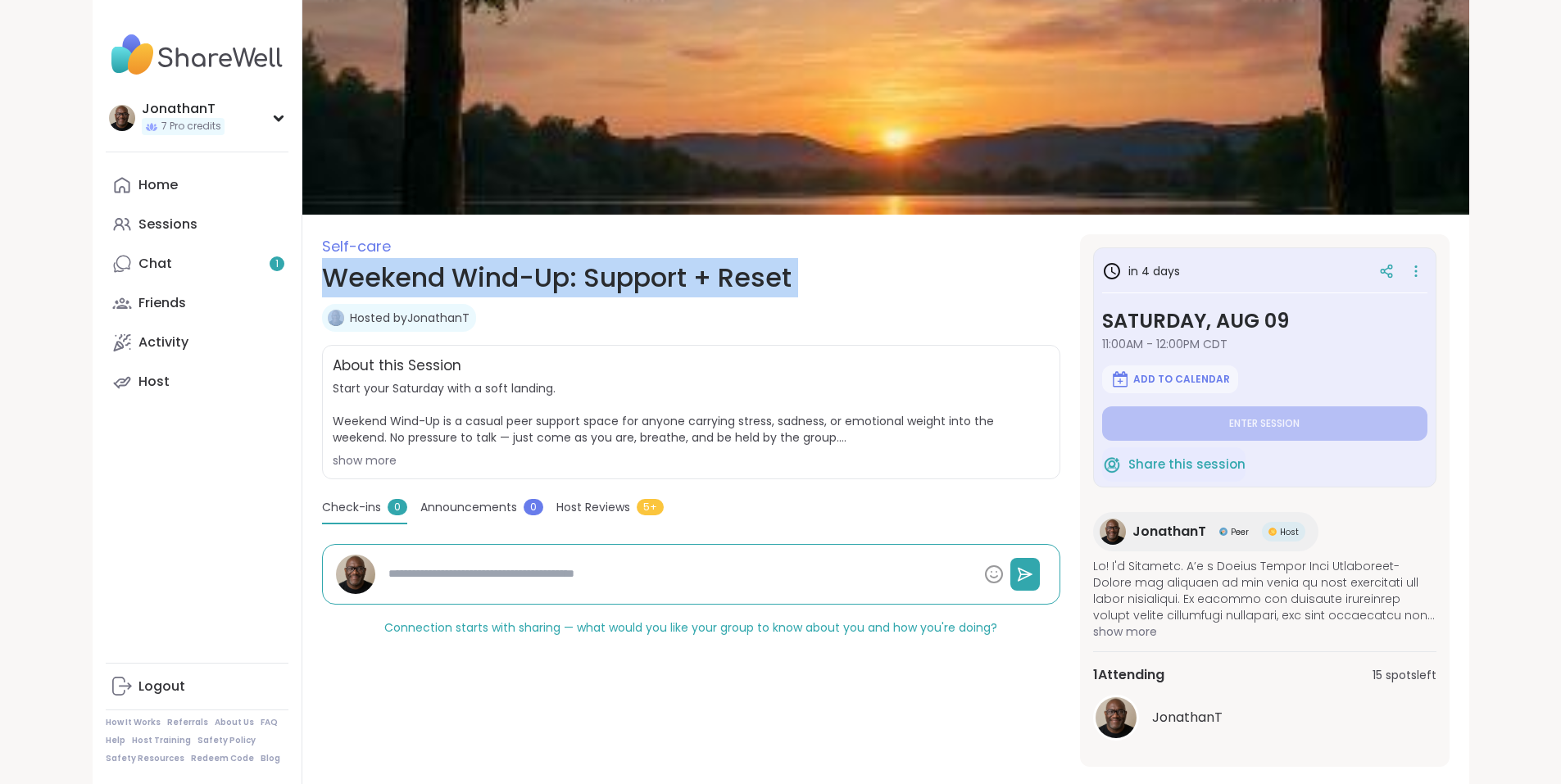 click on "Weekend Wind-Up: Support + Reset" at bounding box center (691, 278) 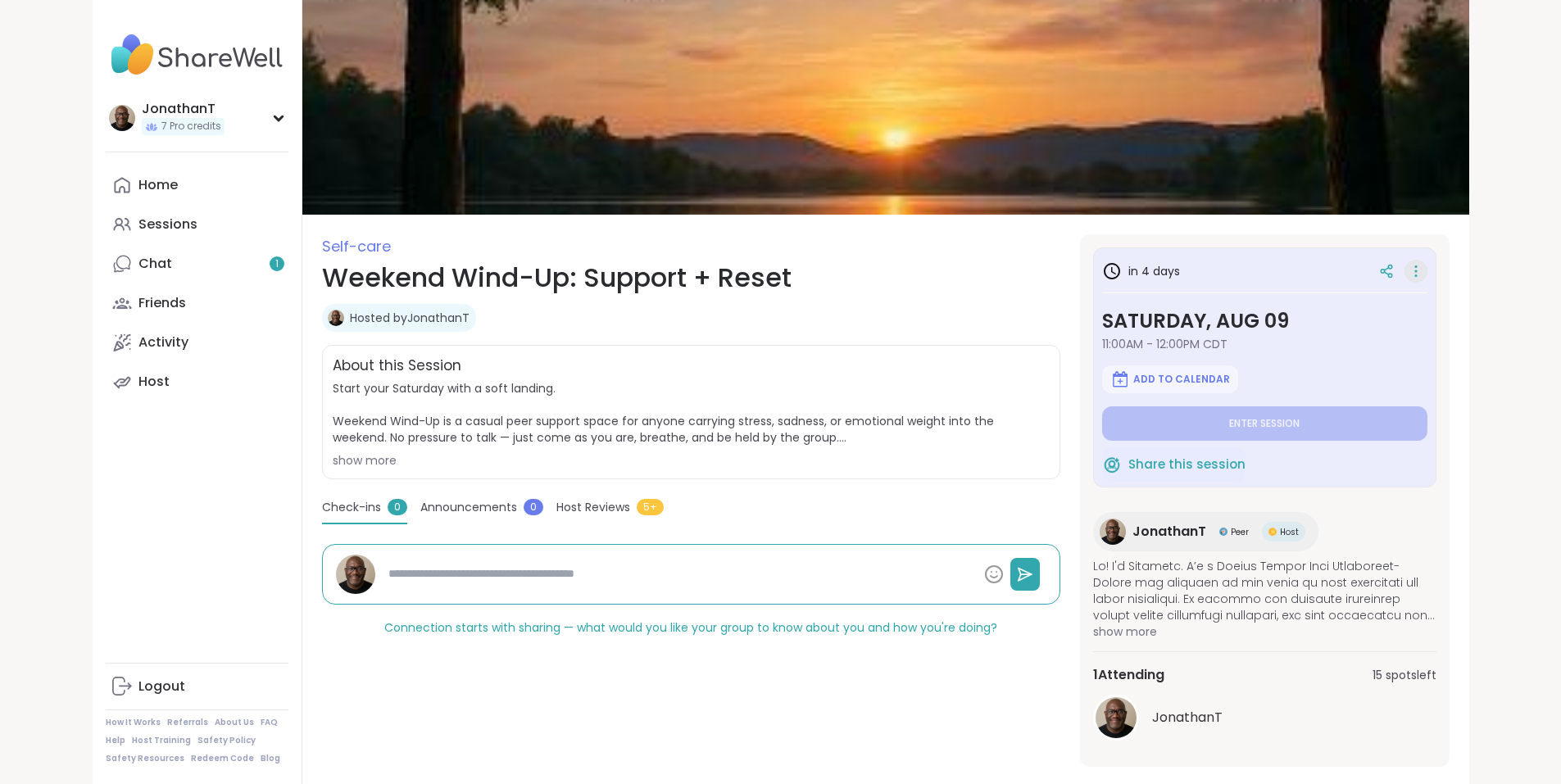 click 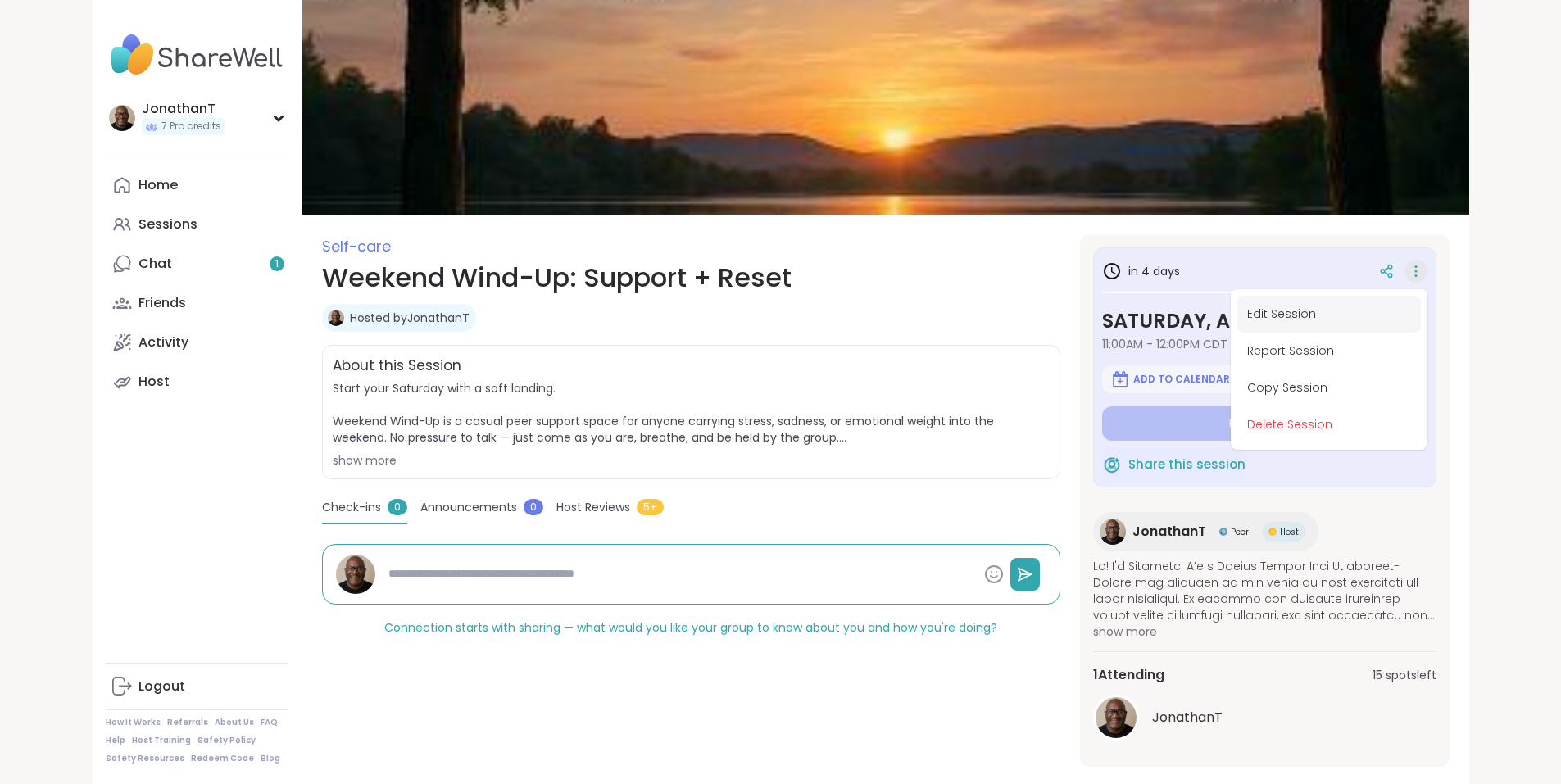 click on "Edit Session" at bounding box center [1329, 314] 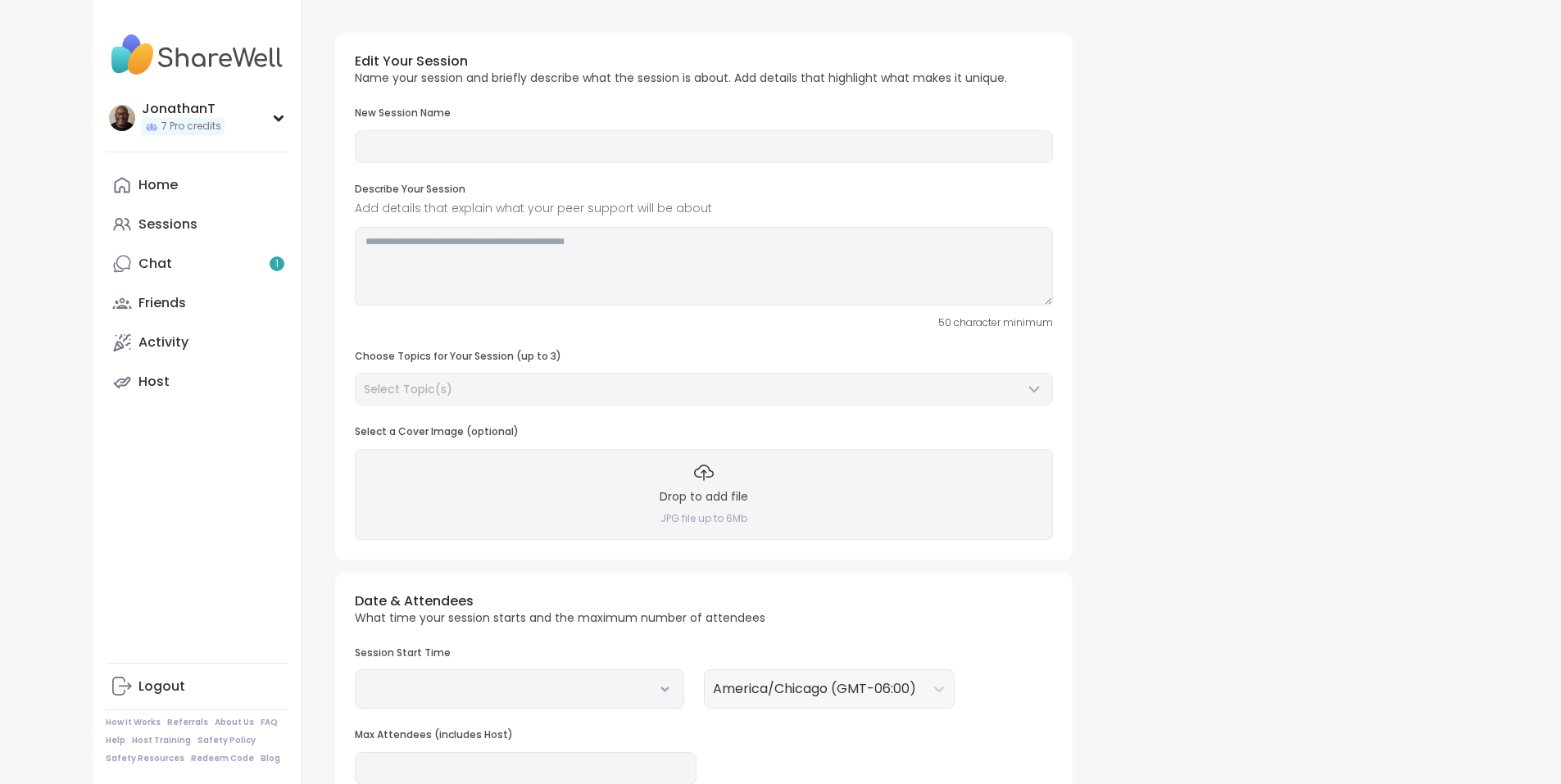 type on "**********" 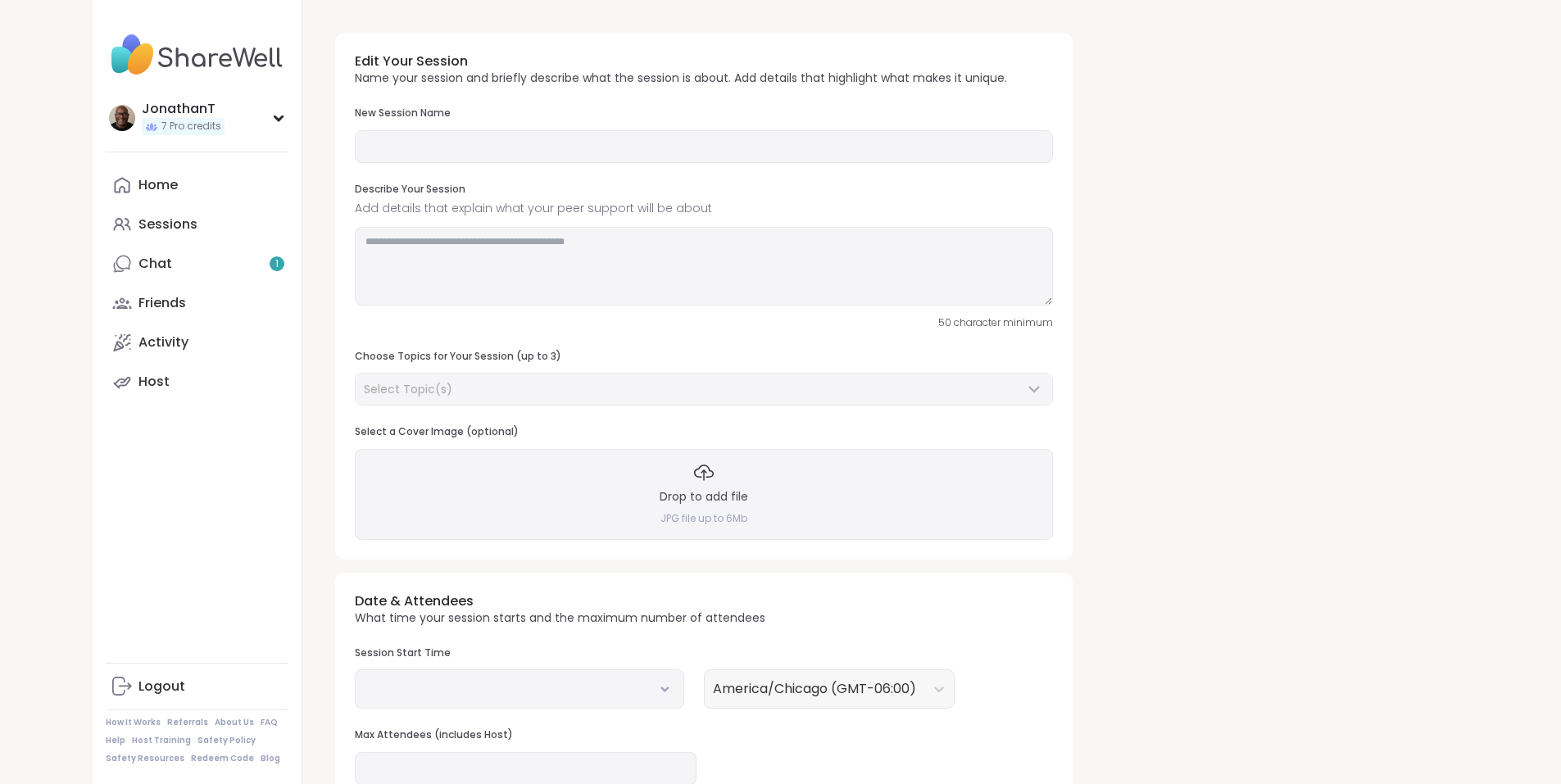 type on "**********" 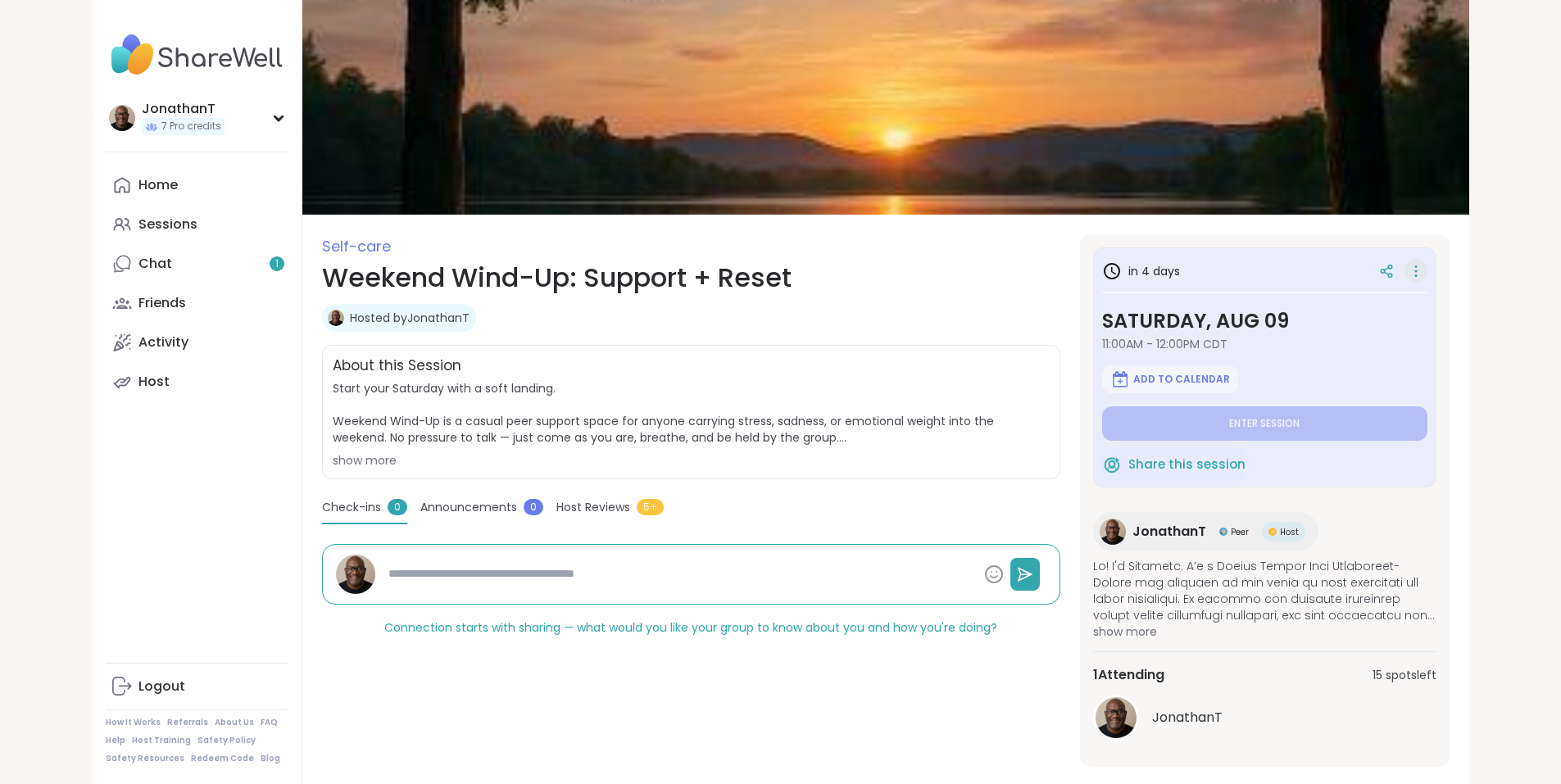 click 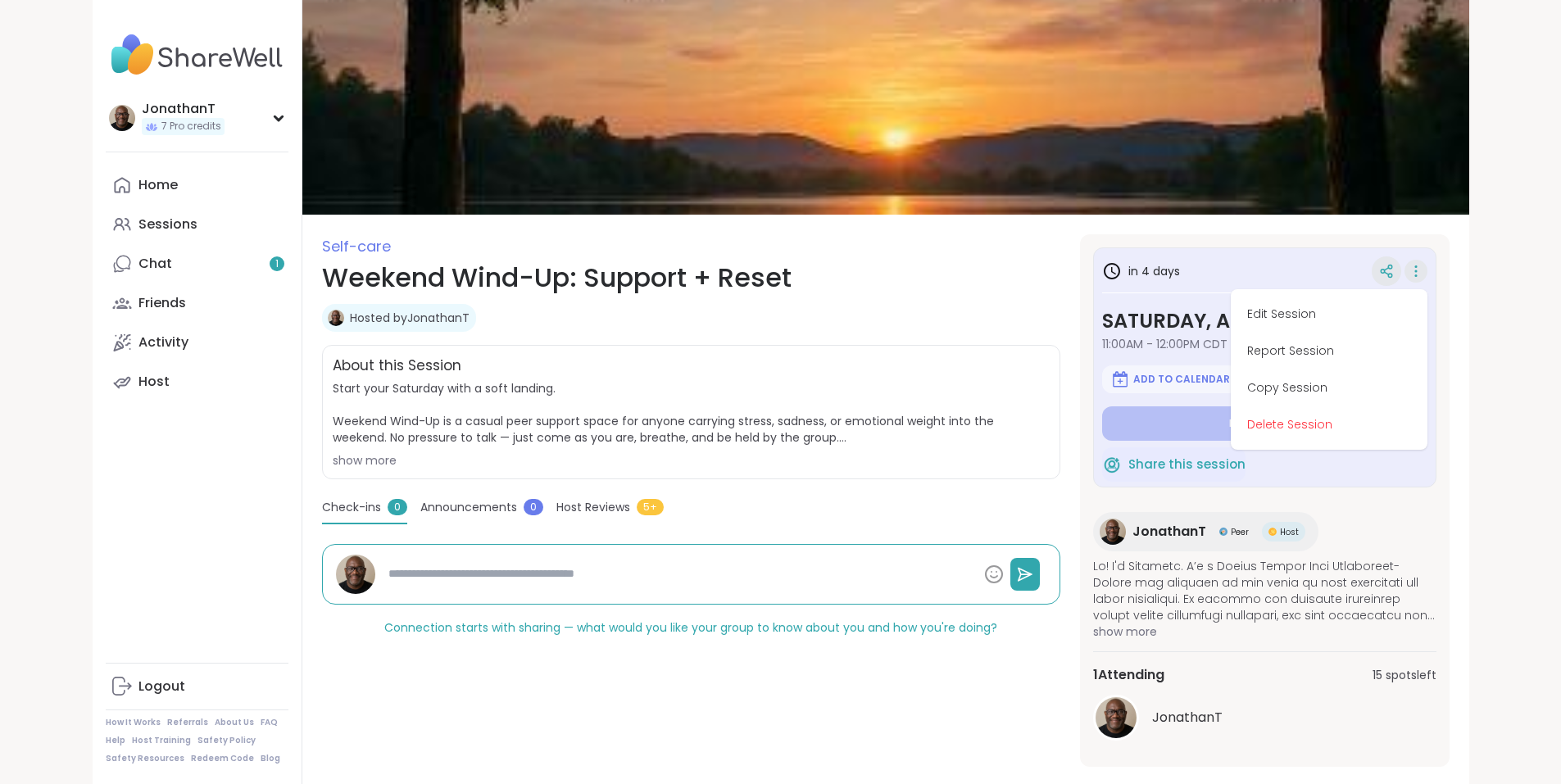 click at bounding box center [1386, 271] 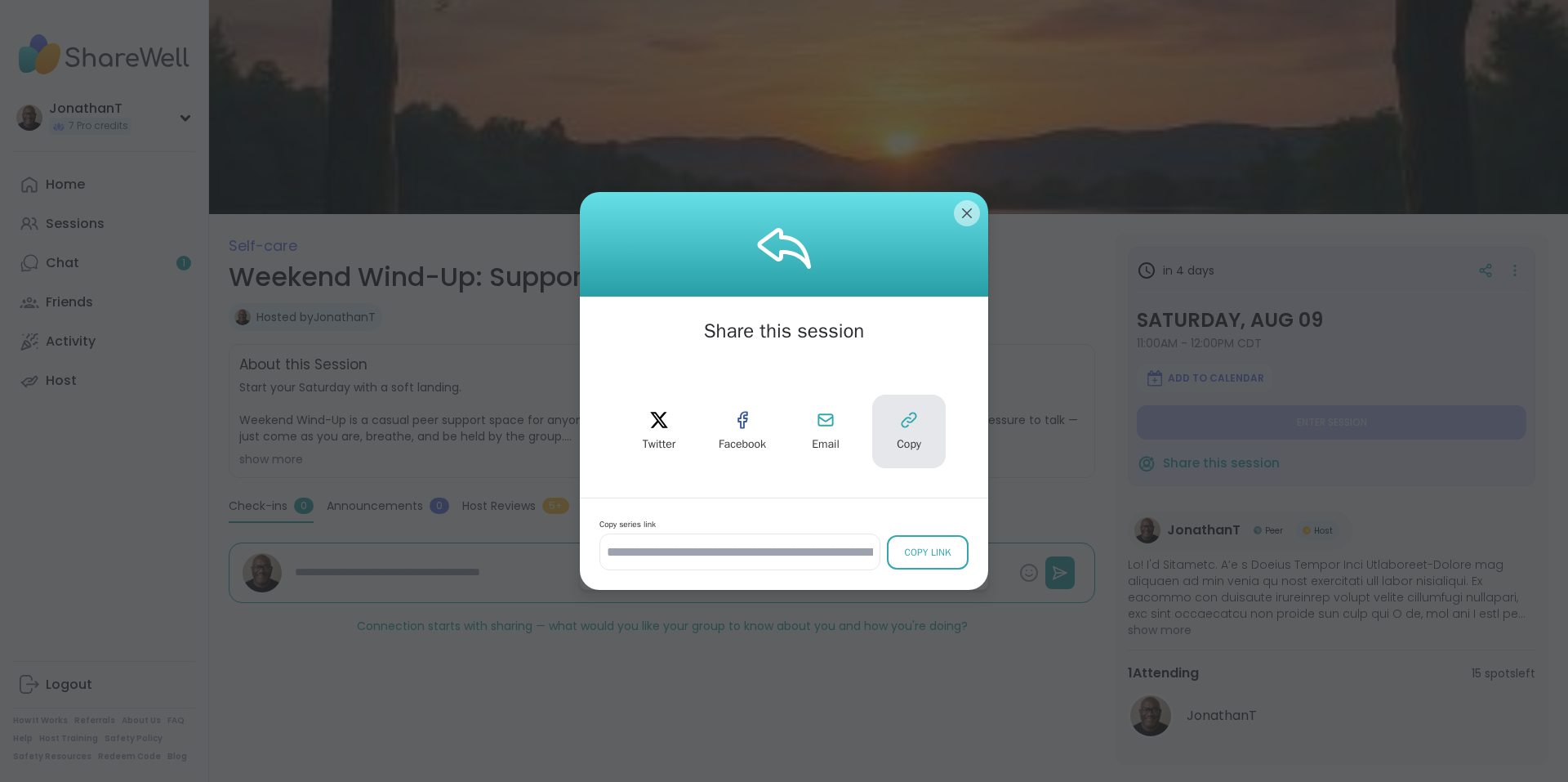 click on "Copy" at bounding box center [909, 431] 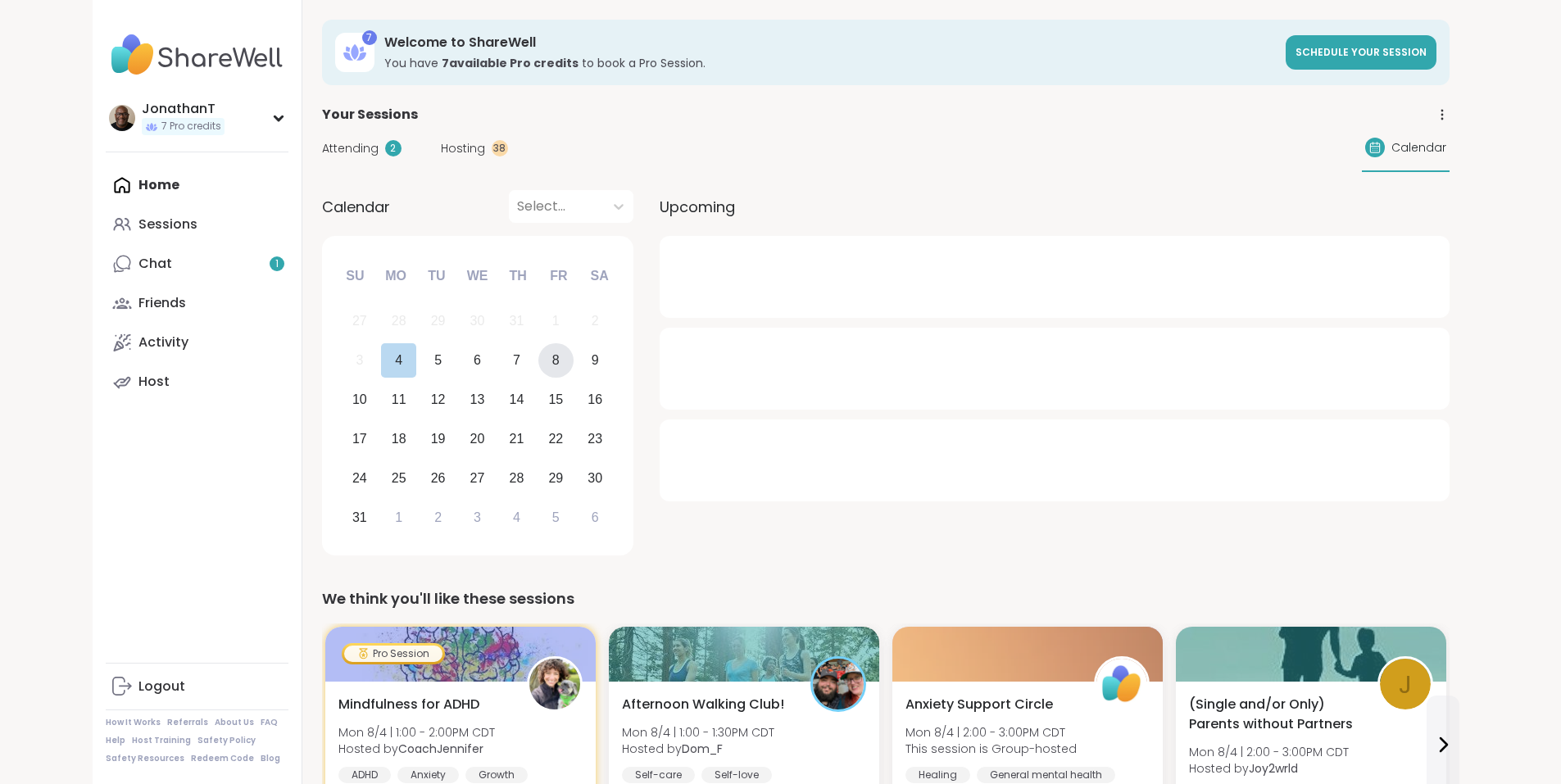 click on "8" at bounding box center [556, 360] 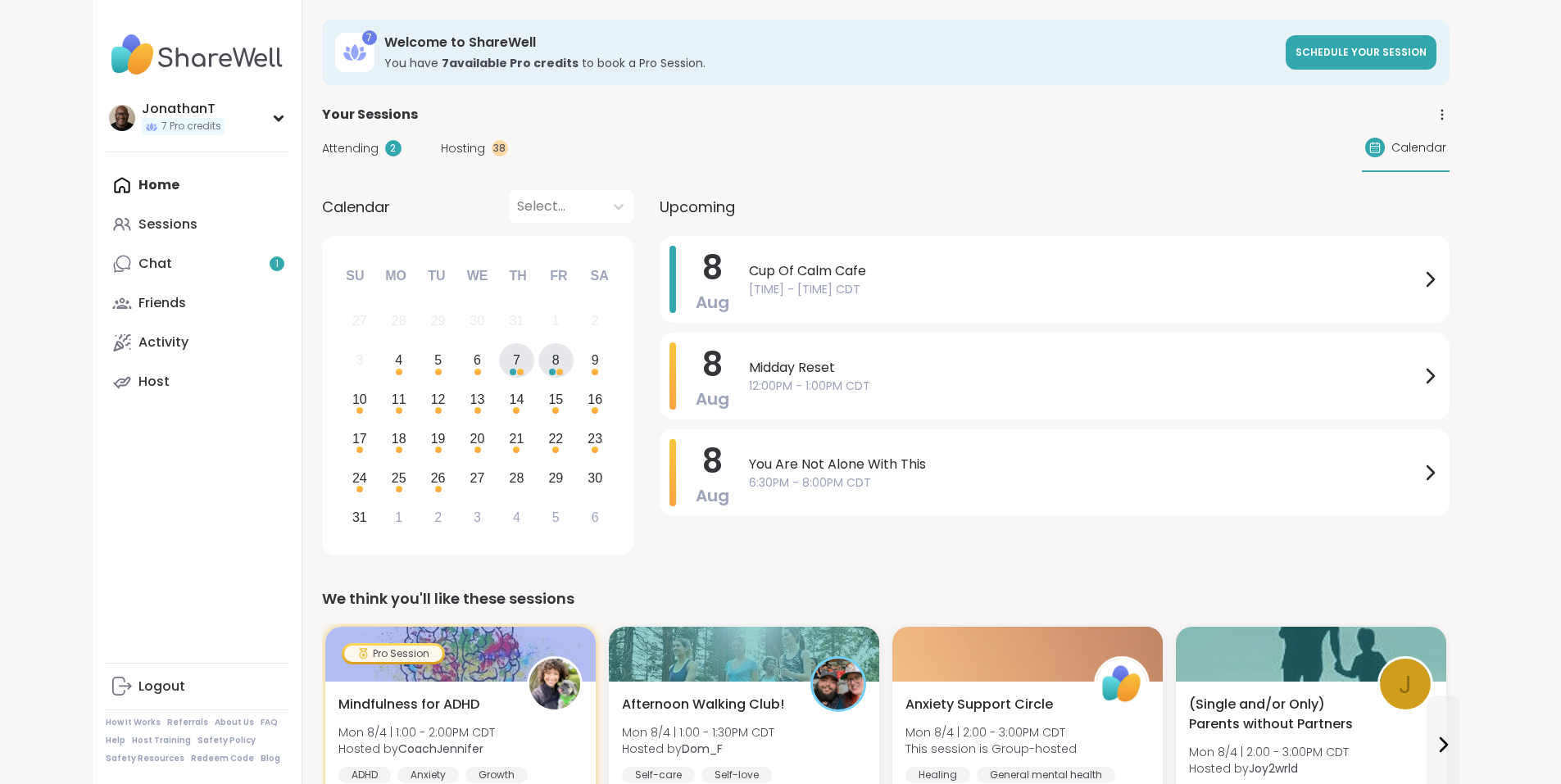 click on "7" at bounding box center [516, 360] 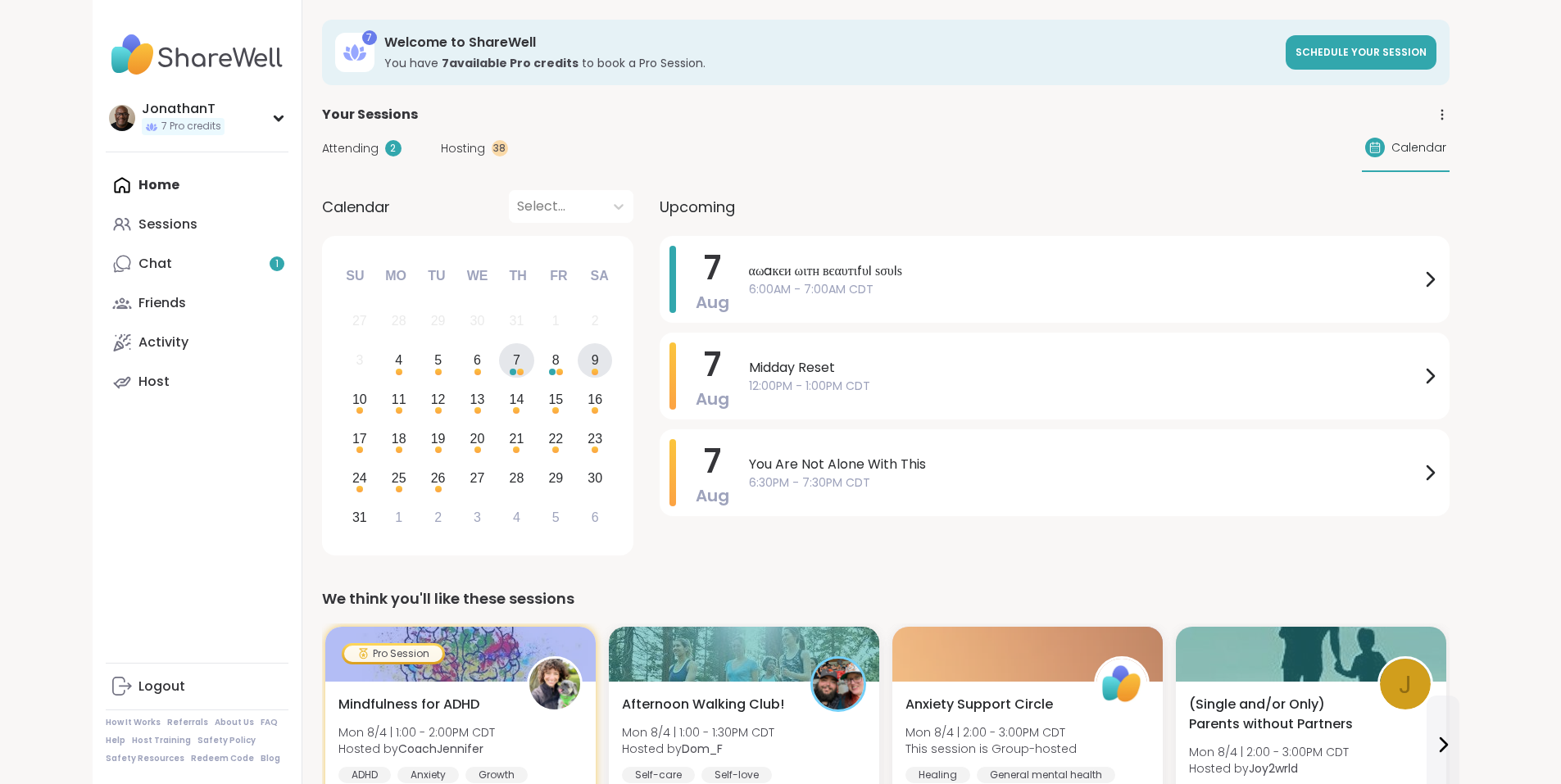 click on "9" at bounding box center (595, 360) 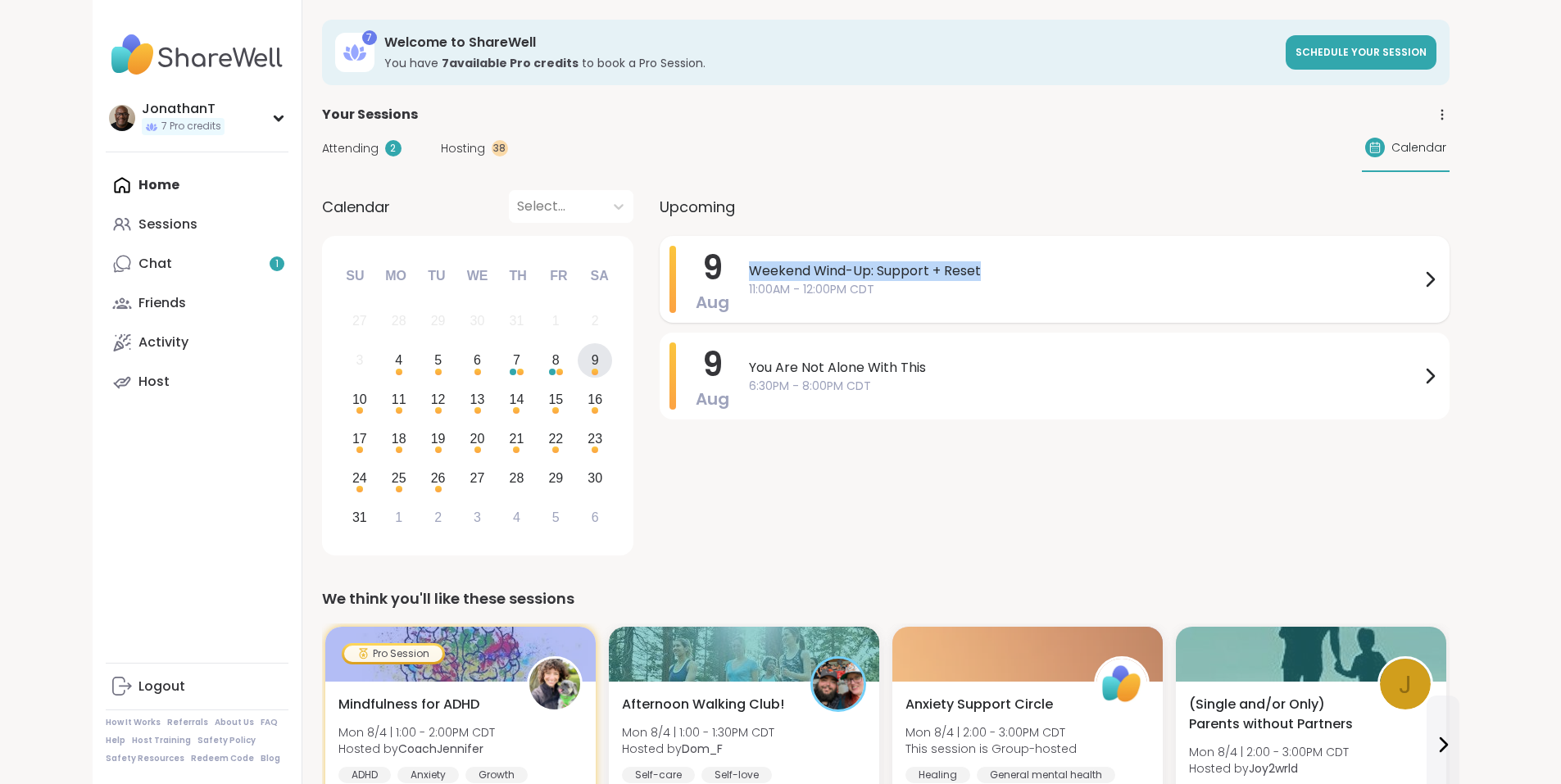drag, startPoint x: 930, startPoint y: 270, endPoint x: 659, endPoint y: 262, distance: 271.11806 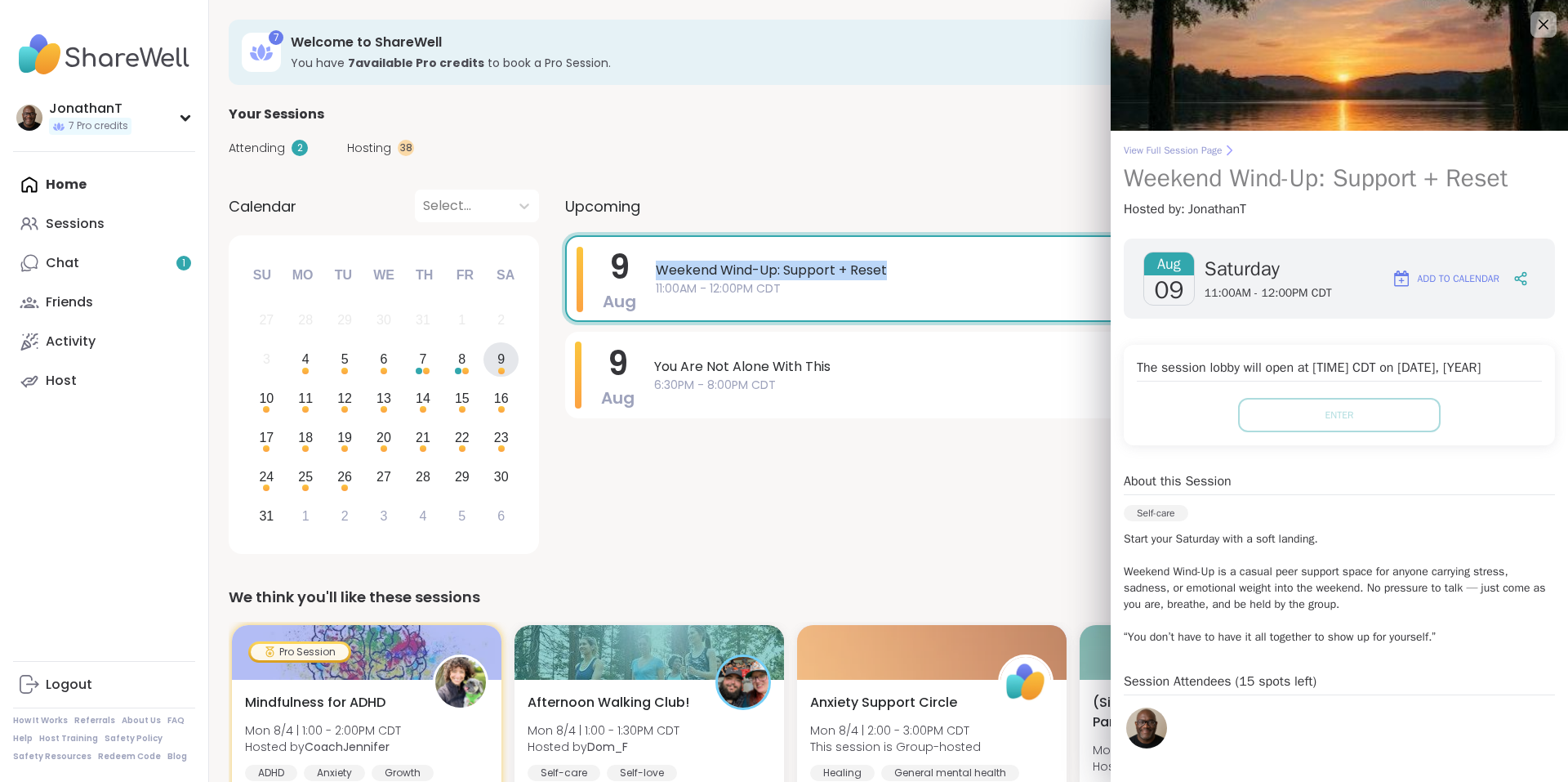 click on "Weekend Wind-Up: Support + Reset" at bounding box center [1339, 178] 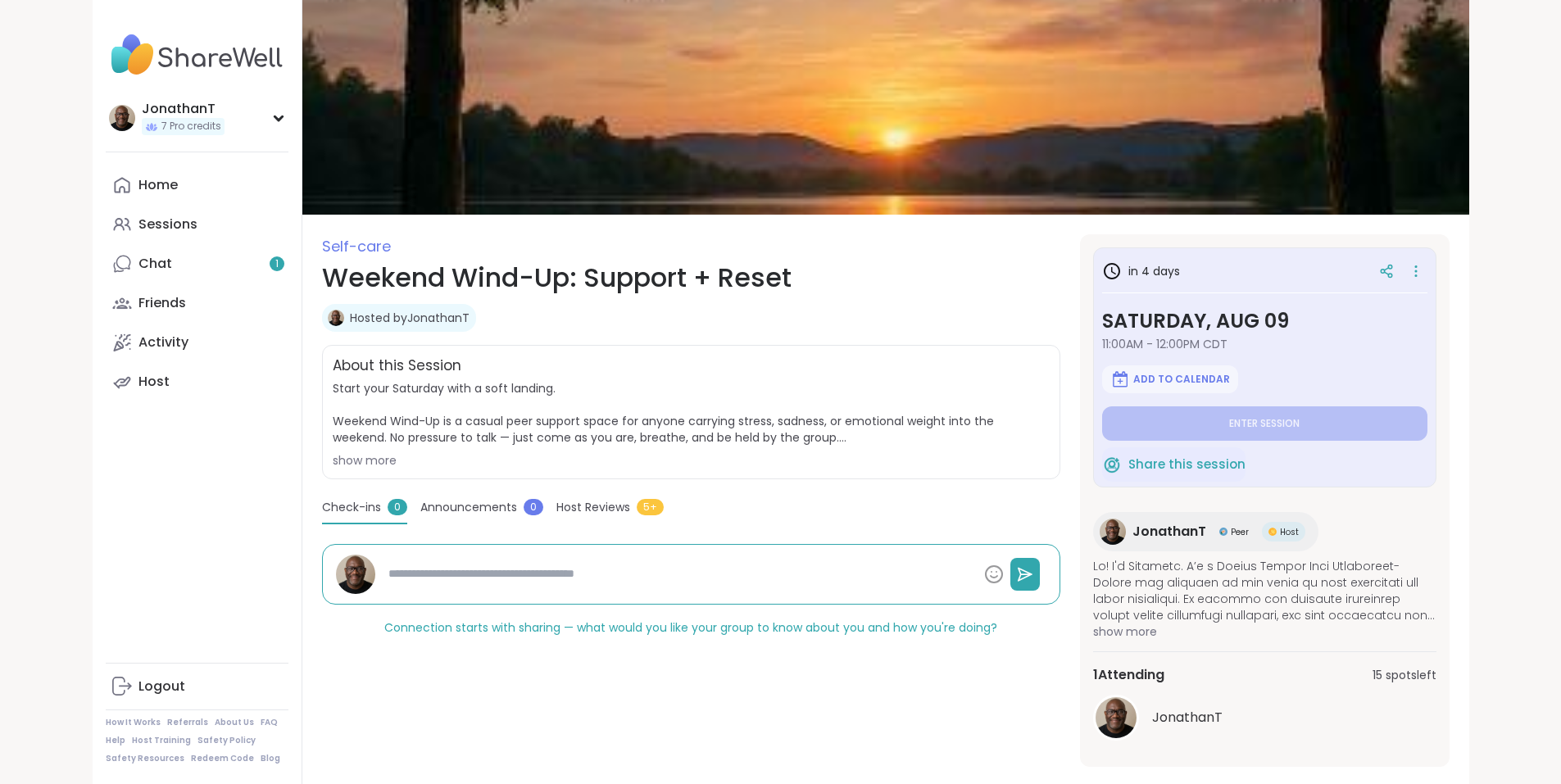 click on "Weekend Wind-Up: Support + Reset" at bounding box center (691, 278) 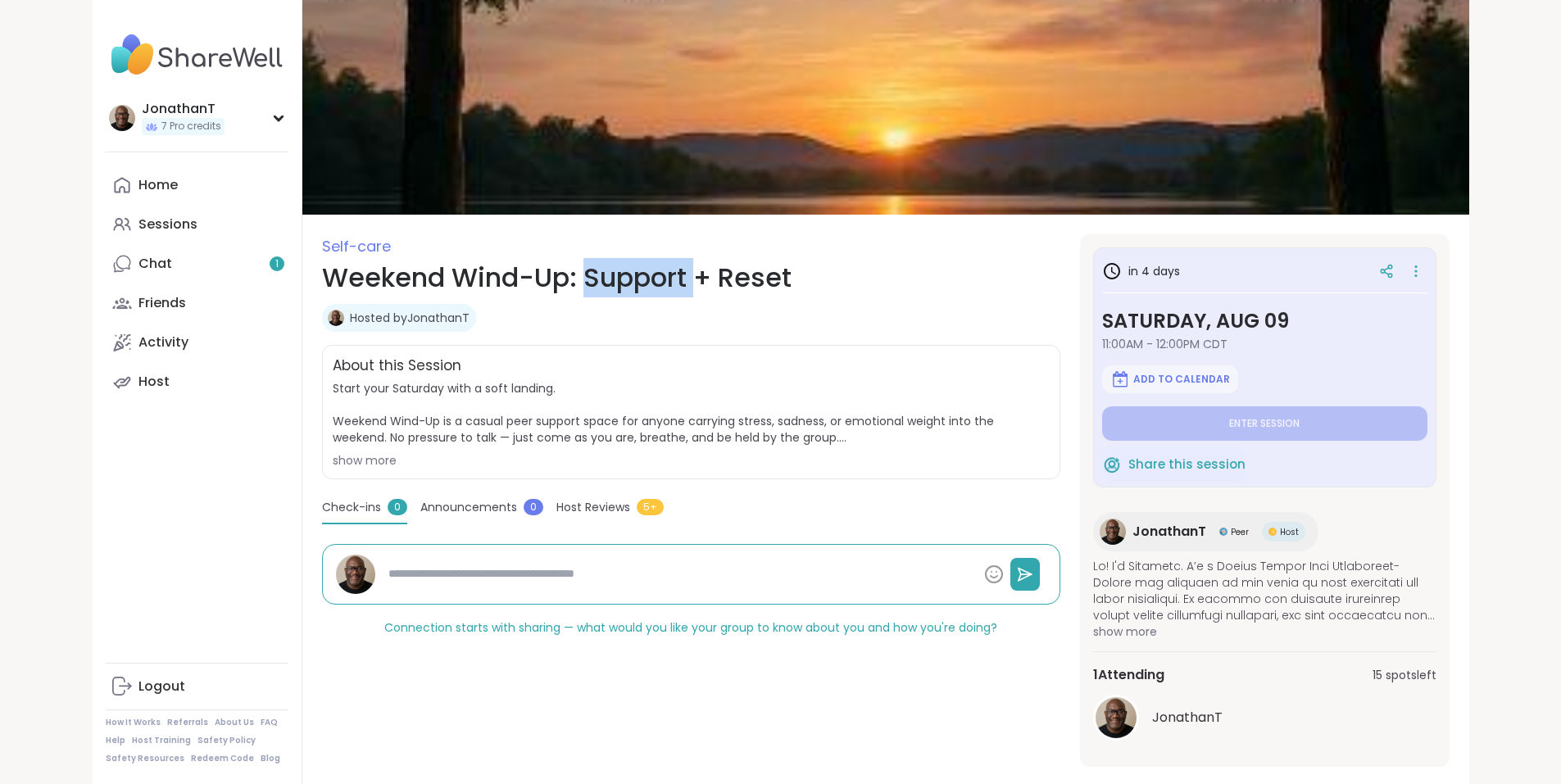 click on "Weekend Wind-Up: Support + Reset" at bounding box center [691, 278] 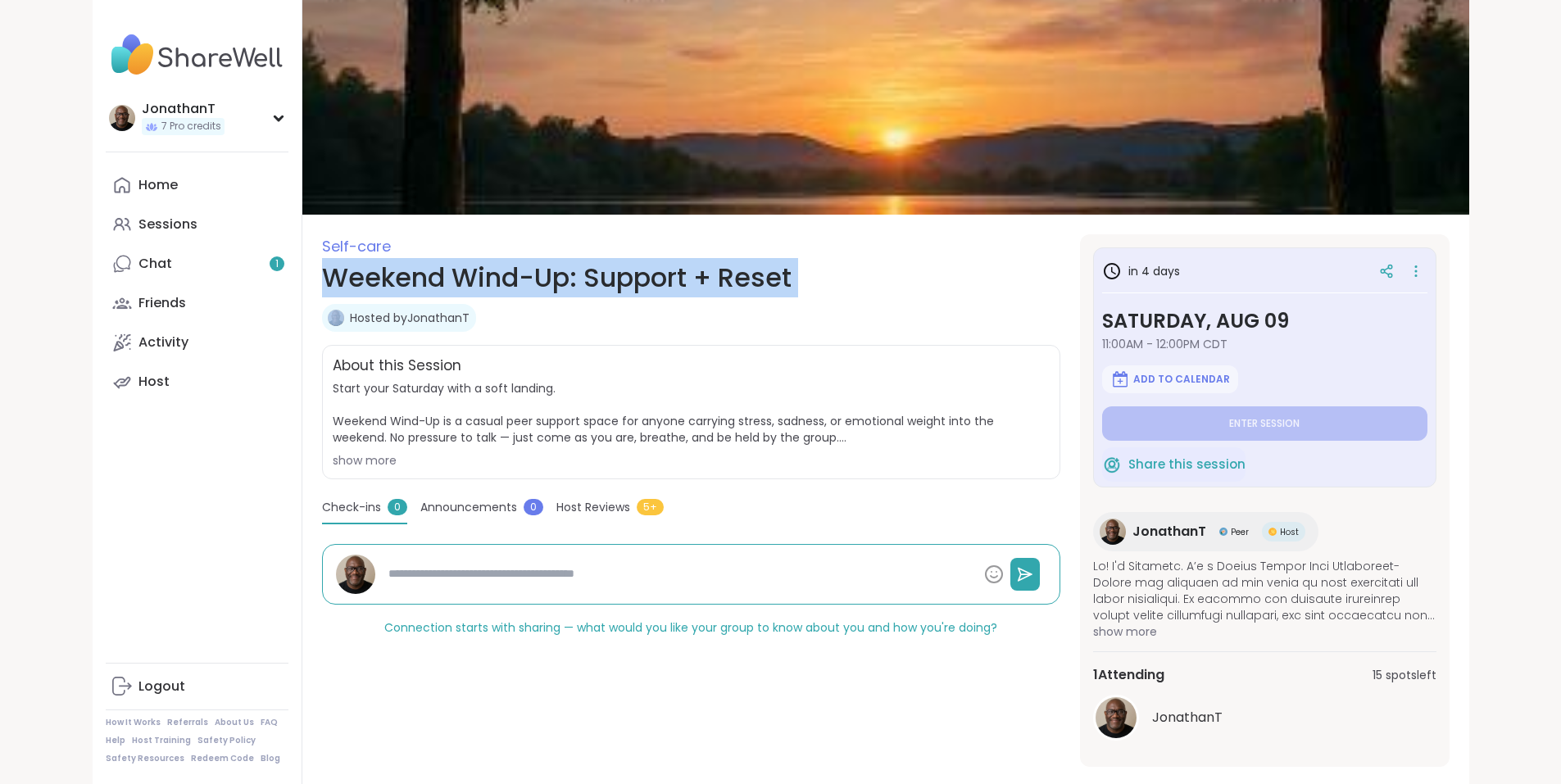 click on "Weekend Wind-Up: Support + Reset" at bounding box center (691, 278) 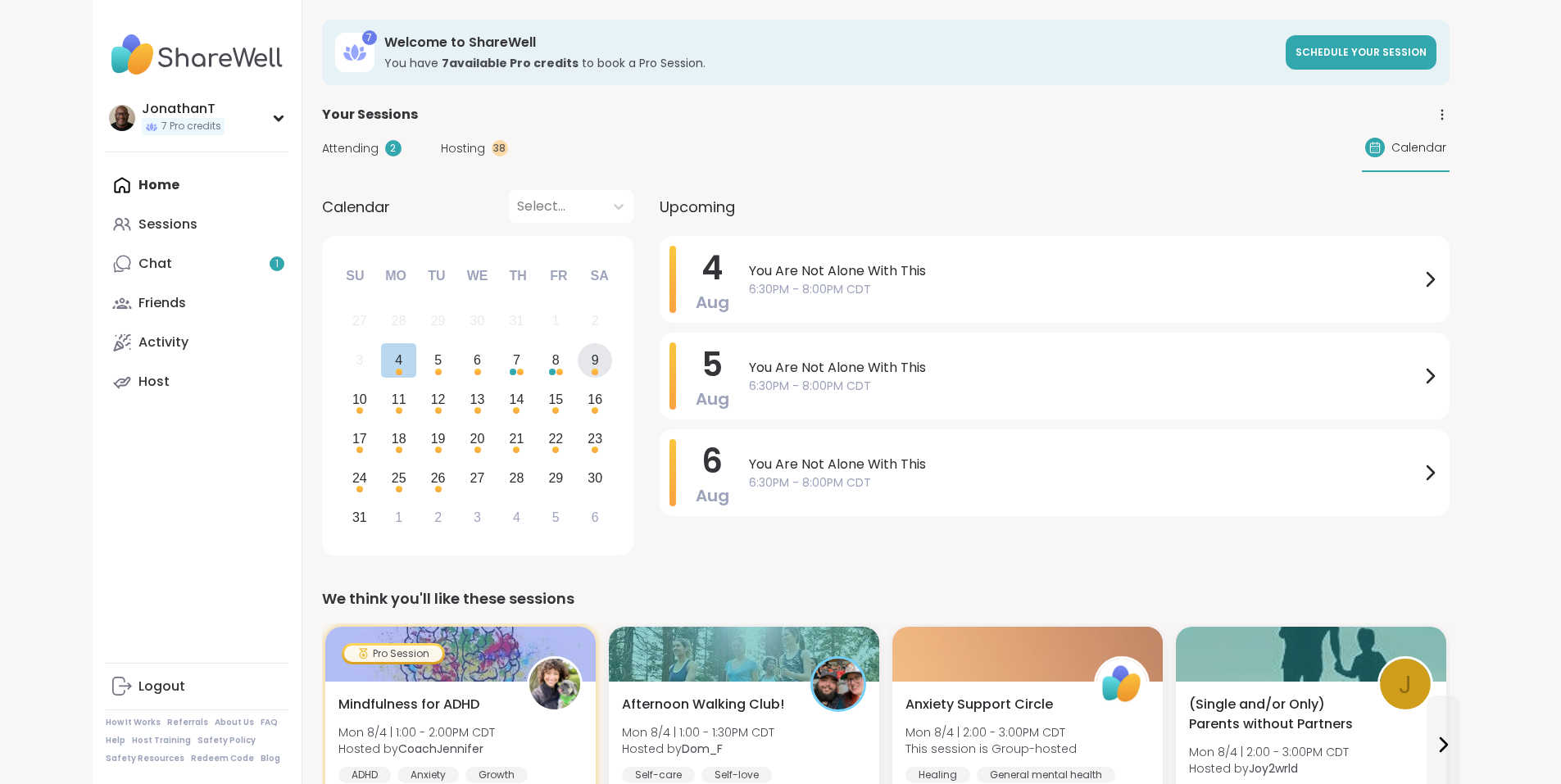 click on "9" at bounding box center (595, 360) 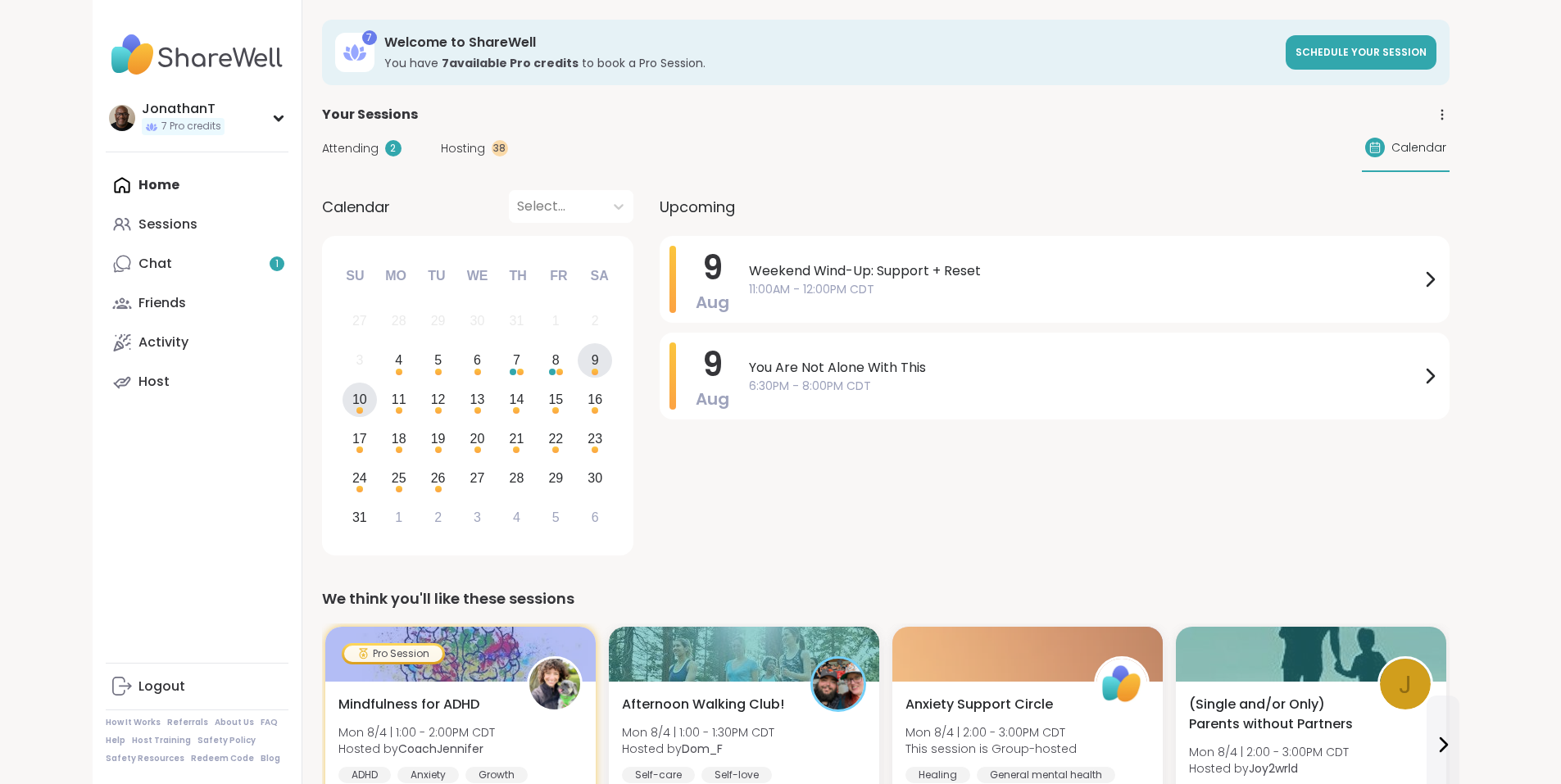 click on "10" at bounding box center (360, 399) 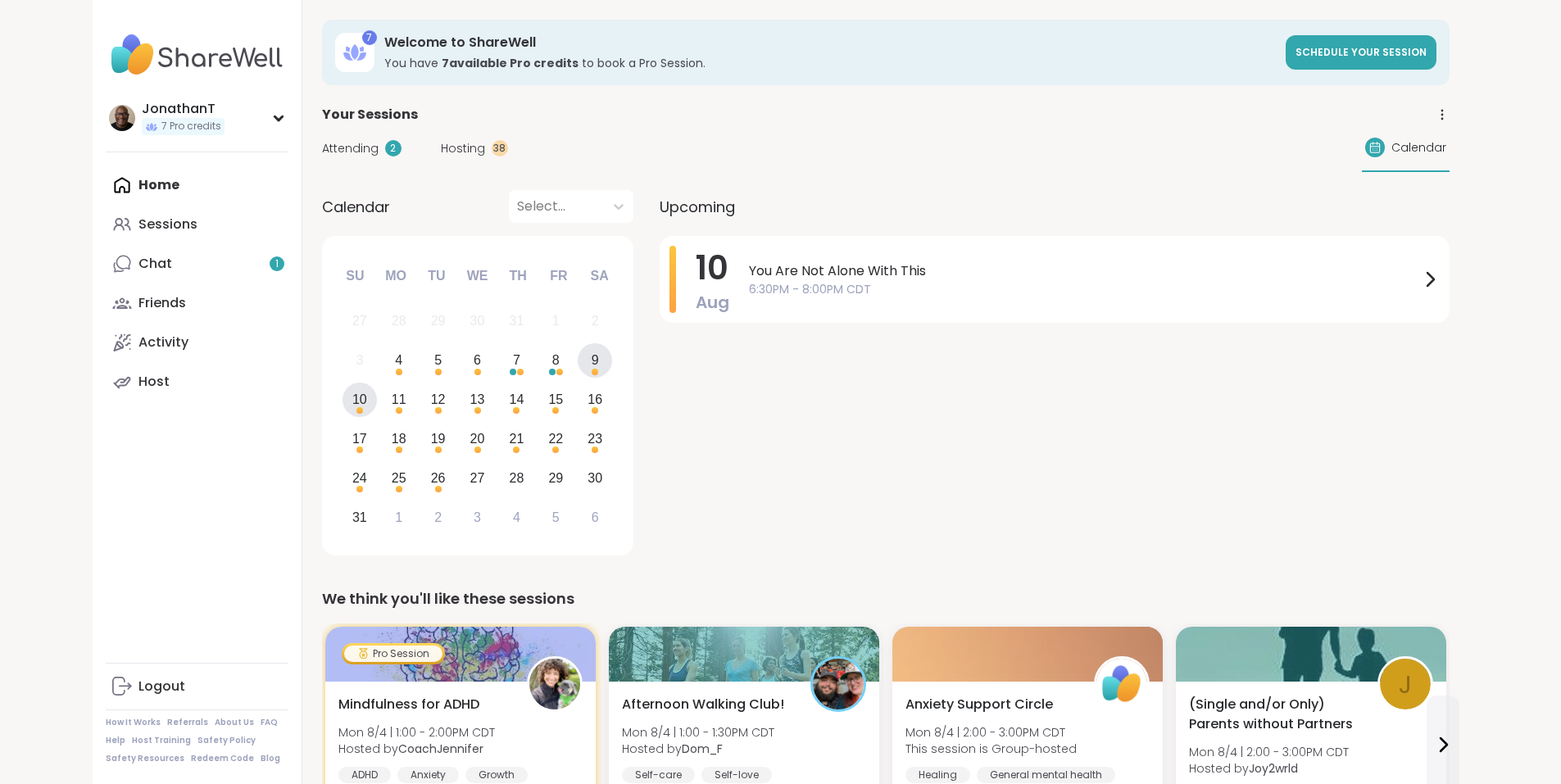 click on "9" at bounding box center [595, 360] 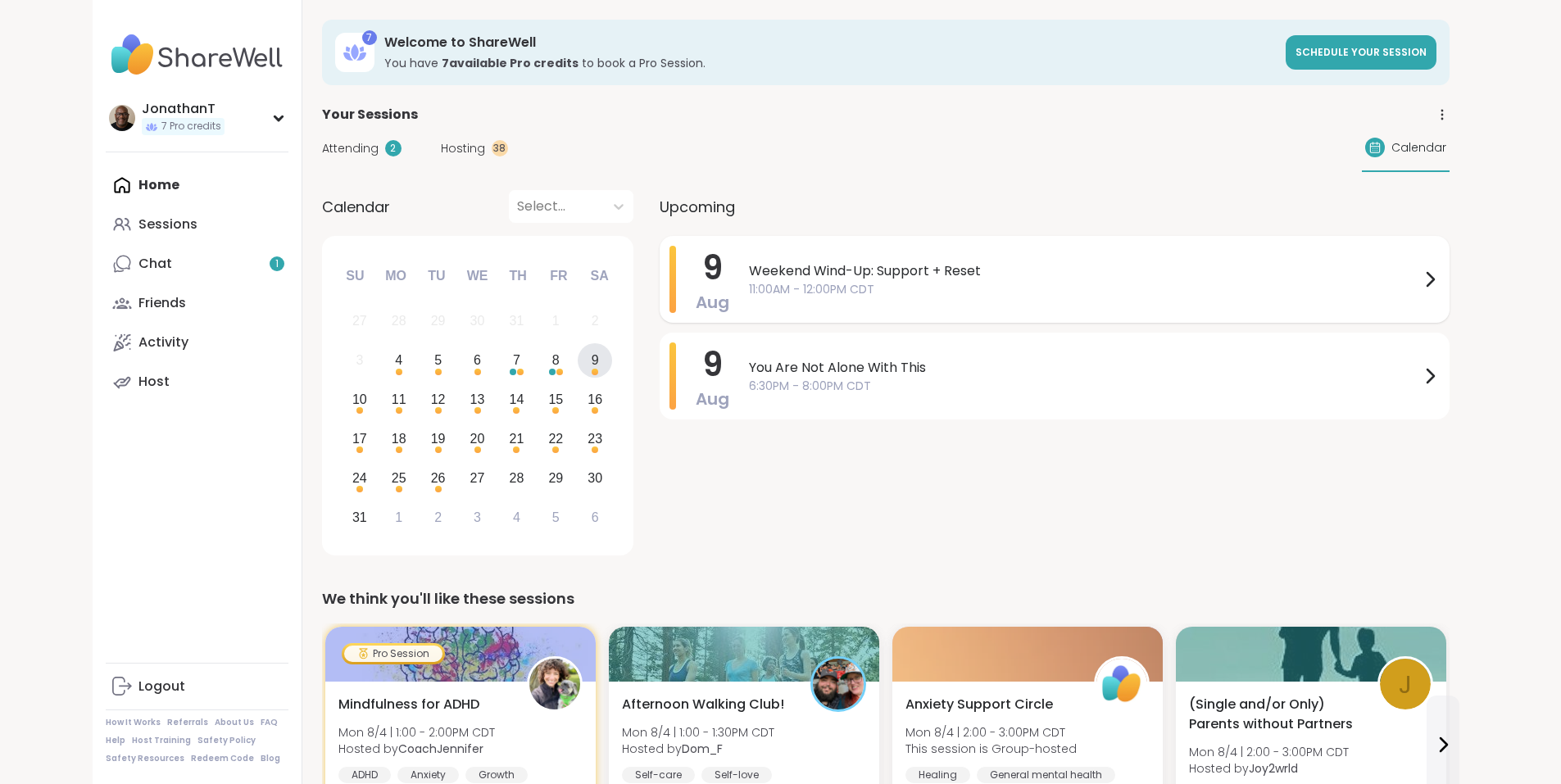 click on "Weekend Wind-Up: Support + Reset" at bounding box center [1084, 271] 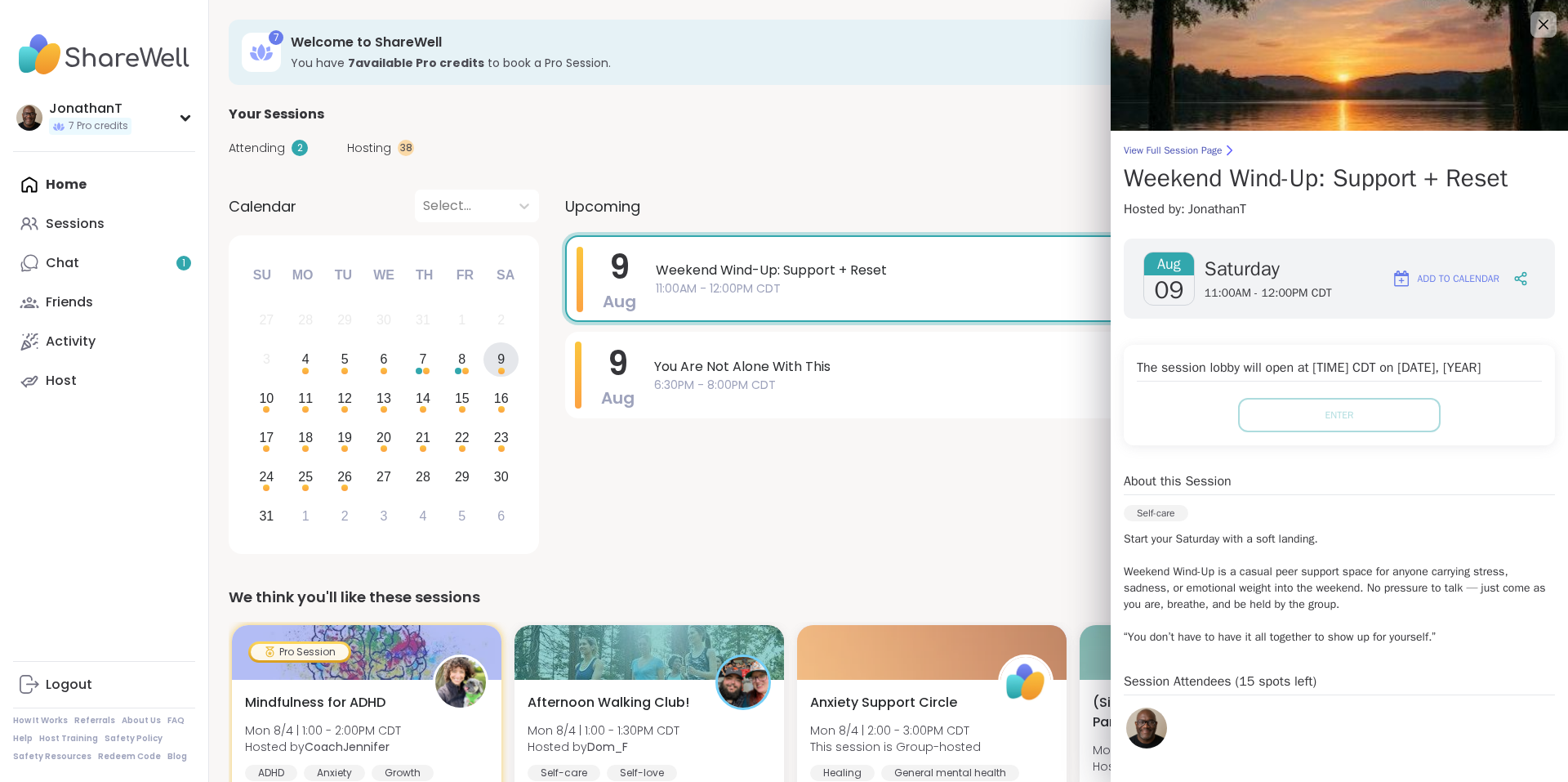 click on "View Full Session Page  Weekend Wind-Up: Support + Reset Hosted by:   JonathanT Aug 09 Saturday 11:00AM - 12:00PM CDT Add to Calendar The session lobby will open at 10:30AM CDT on Aug 09, 2025 Enter About this Session Self-care Start your Saturday with a soft landing.
Weekend Wind-Up is a casual peer support space for anyone carrying stress, sadness, or emotional weight into the weekend. No pressure to talk — just come as you are, breathe, and be held by the group.
“You don’t have to have it all together to show up for yourself.” Session Attendees   (15 spots left) About the Host JonathanT Peer Host show more" at bounding box center [1339, 492] 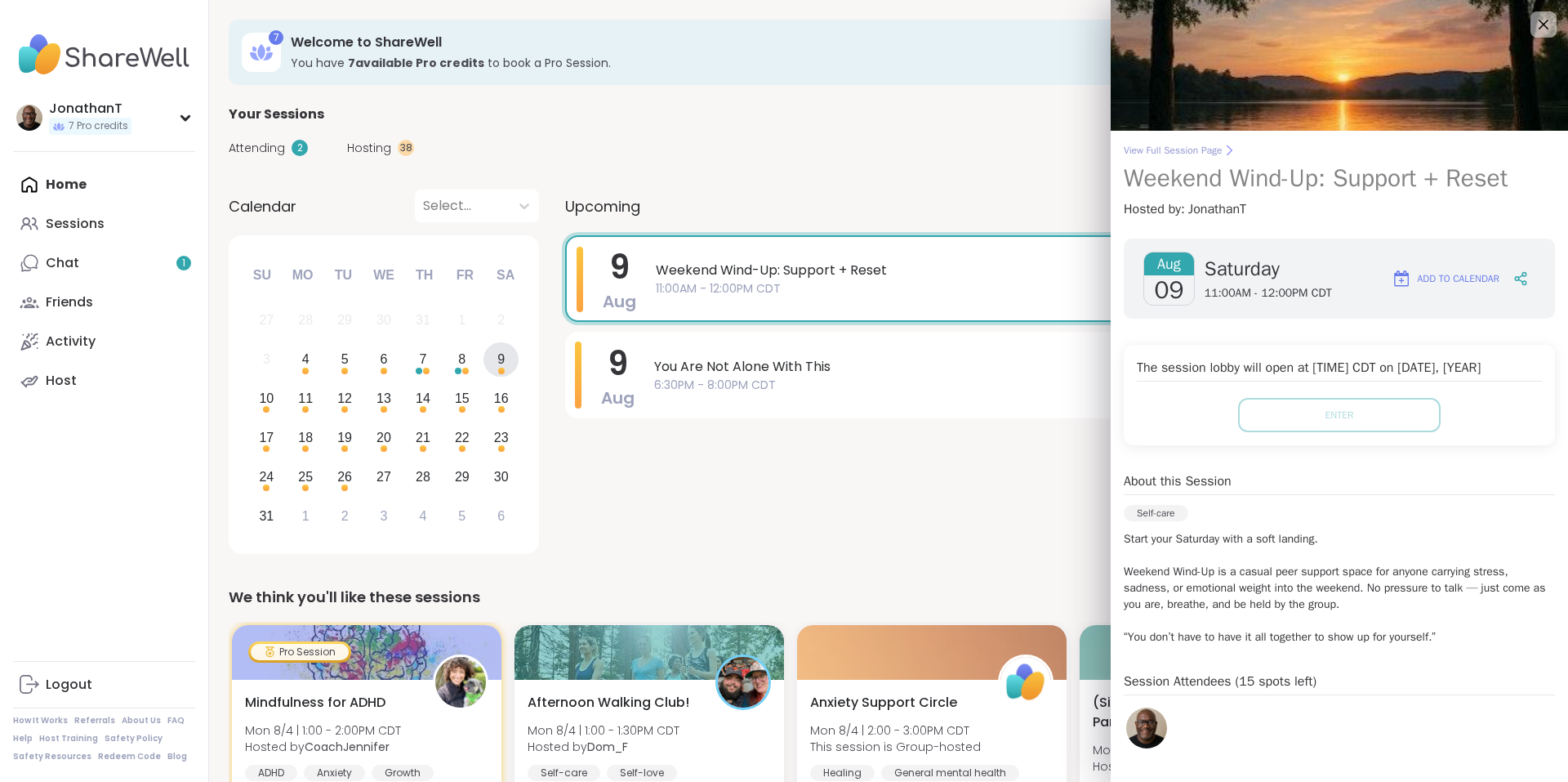 click on "View Full Session Page" at bounding box center [1339, 150] 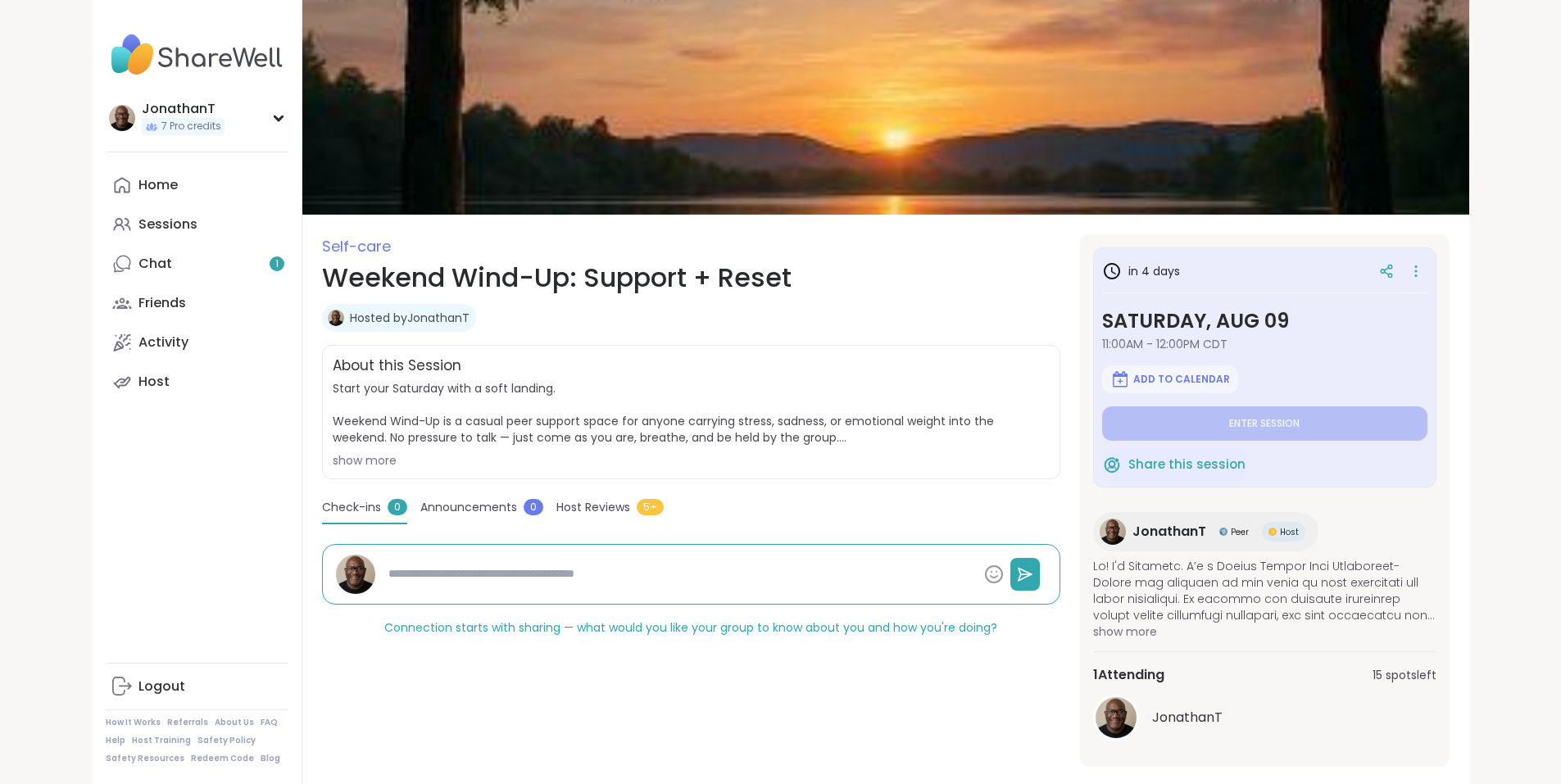 click on "Hosted by  JonathanT" at bounding box center [410, 318] 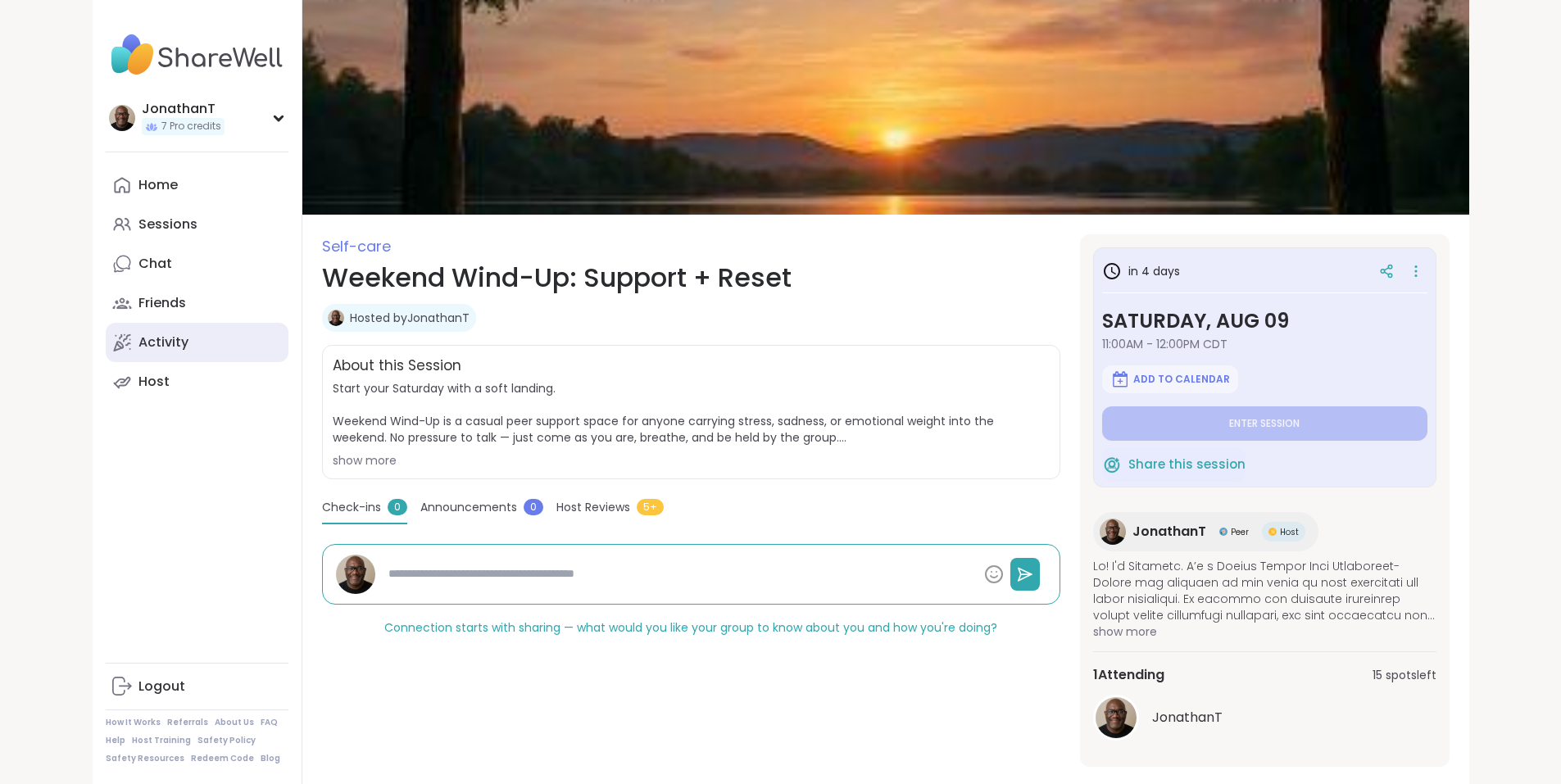 click on "Activity" at bounding box center [163, 342] 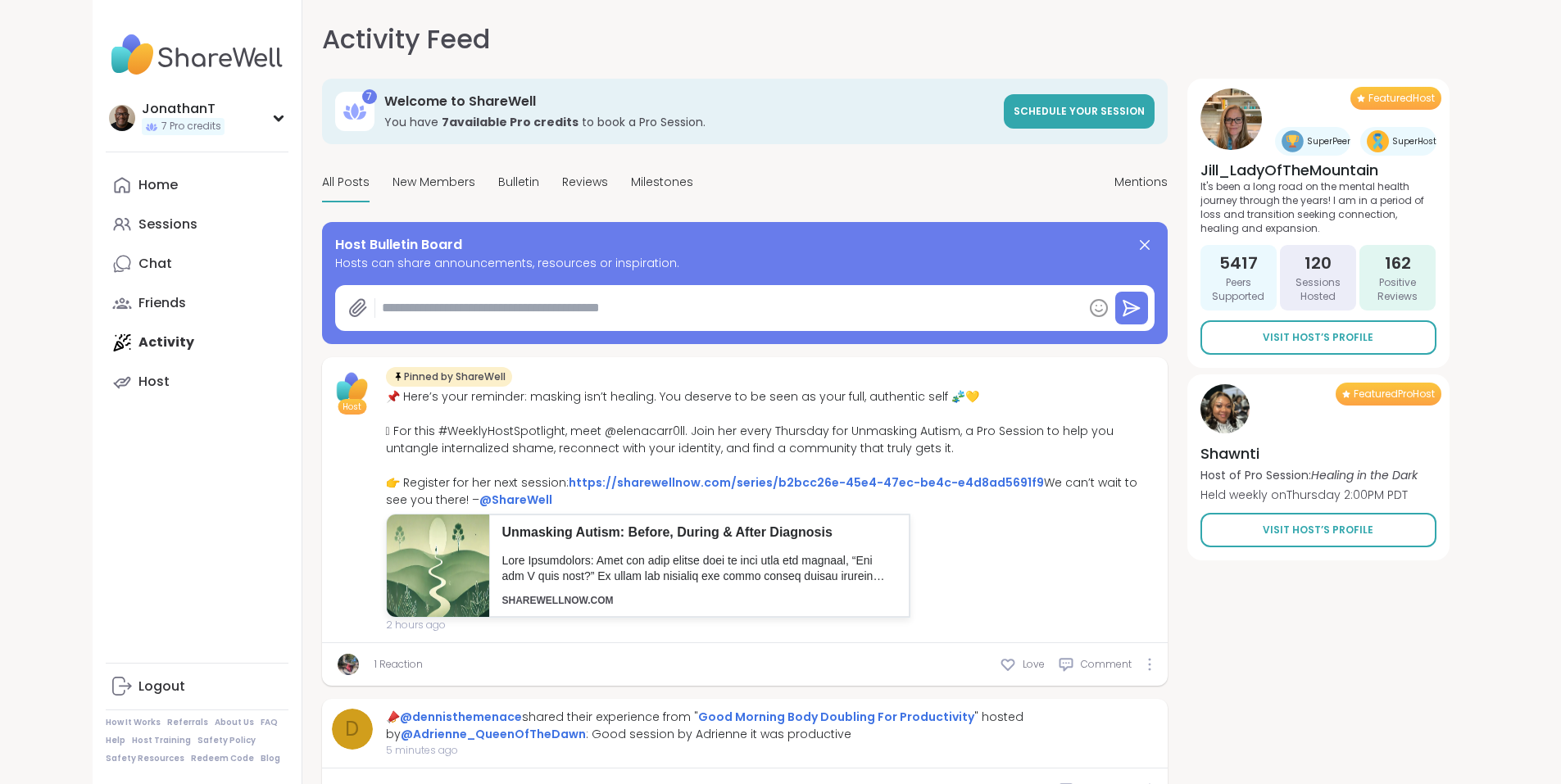 click at bounding box center (728, 308) 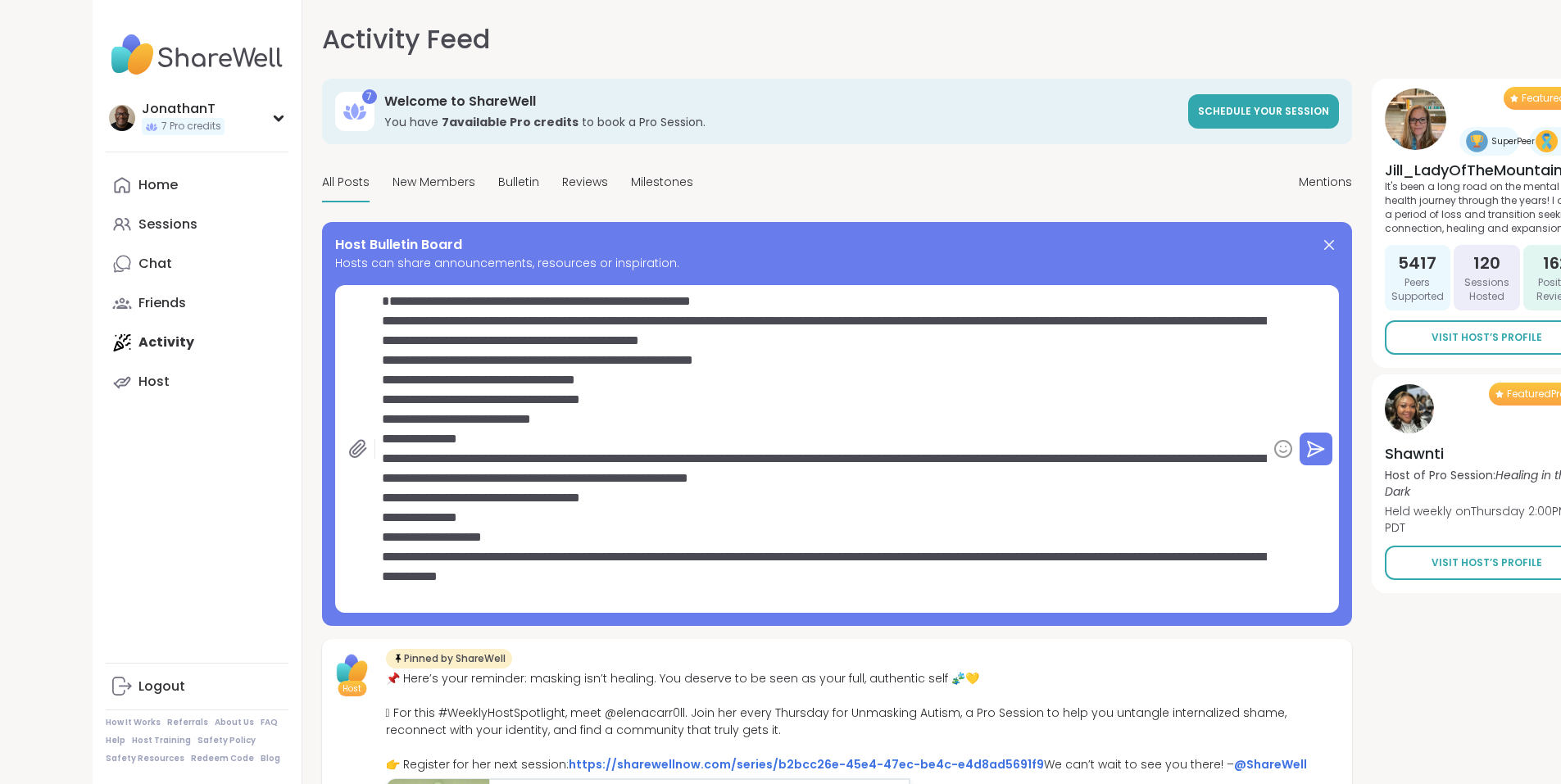 scroll, scrollTop: 82, scrollLeft: 0, axis: vertical 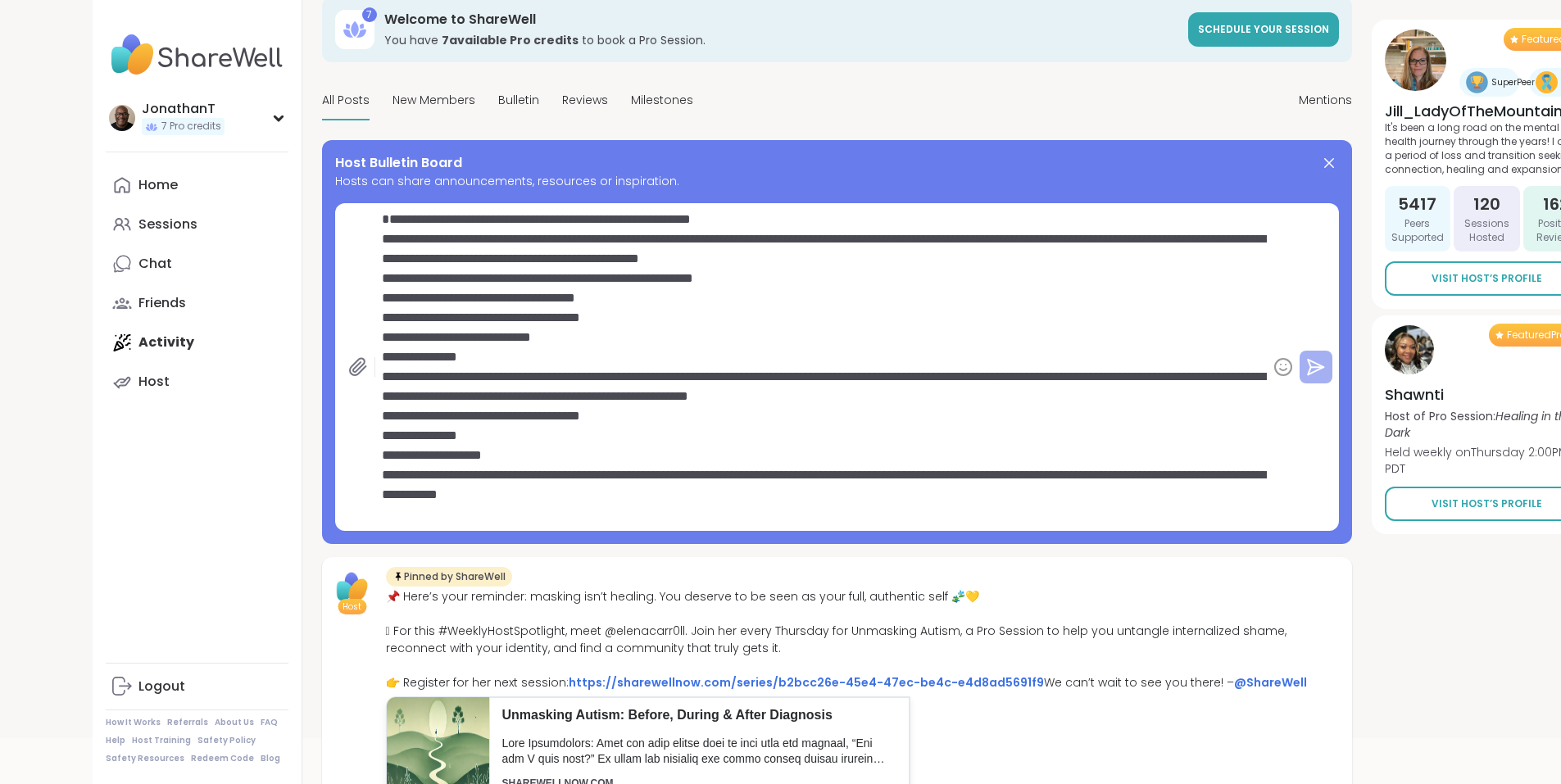 type on "**********" 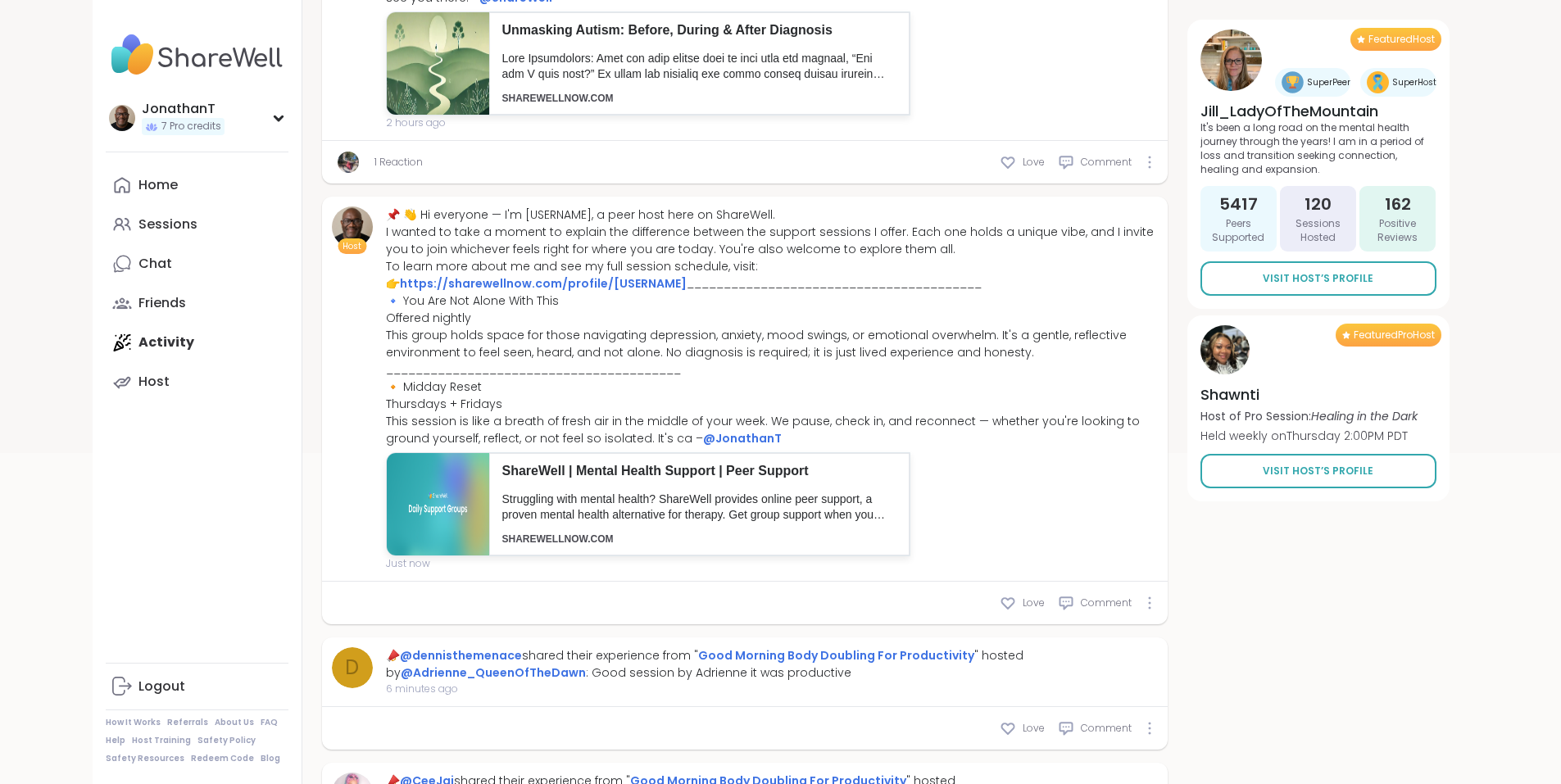 scroll, scrollTop: 410, scrollLeft: 0, axis: vertical 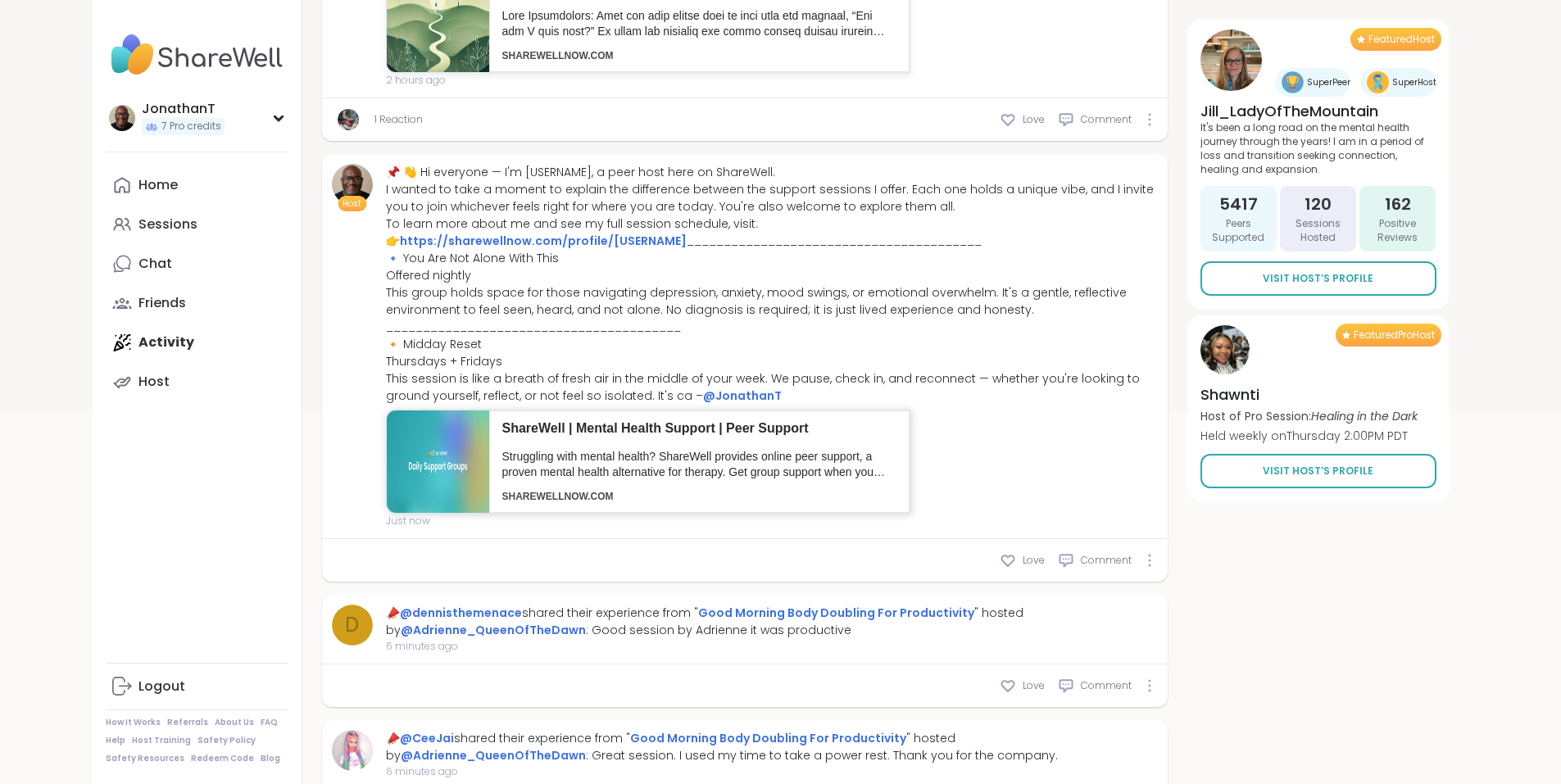 click on "Struggling with mental health? ShareWell provides online peer support, a proven mental health alternative for therapy. Get group support when you need it." at bounding box center (699, 465) 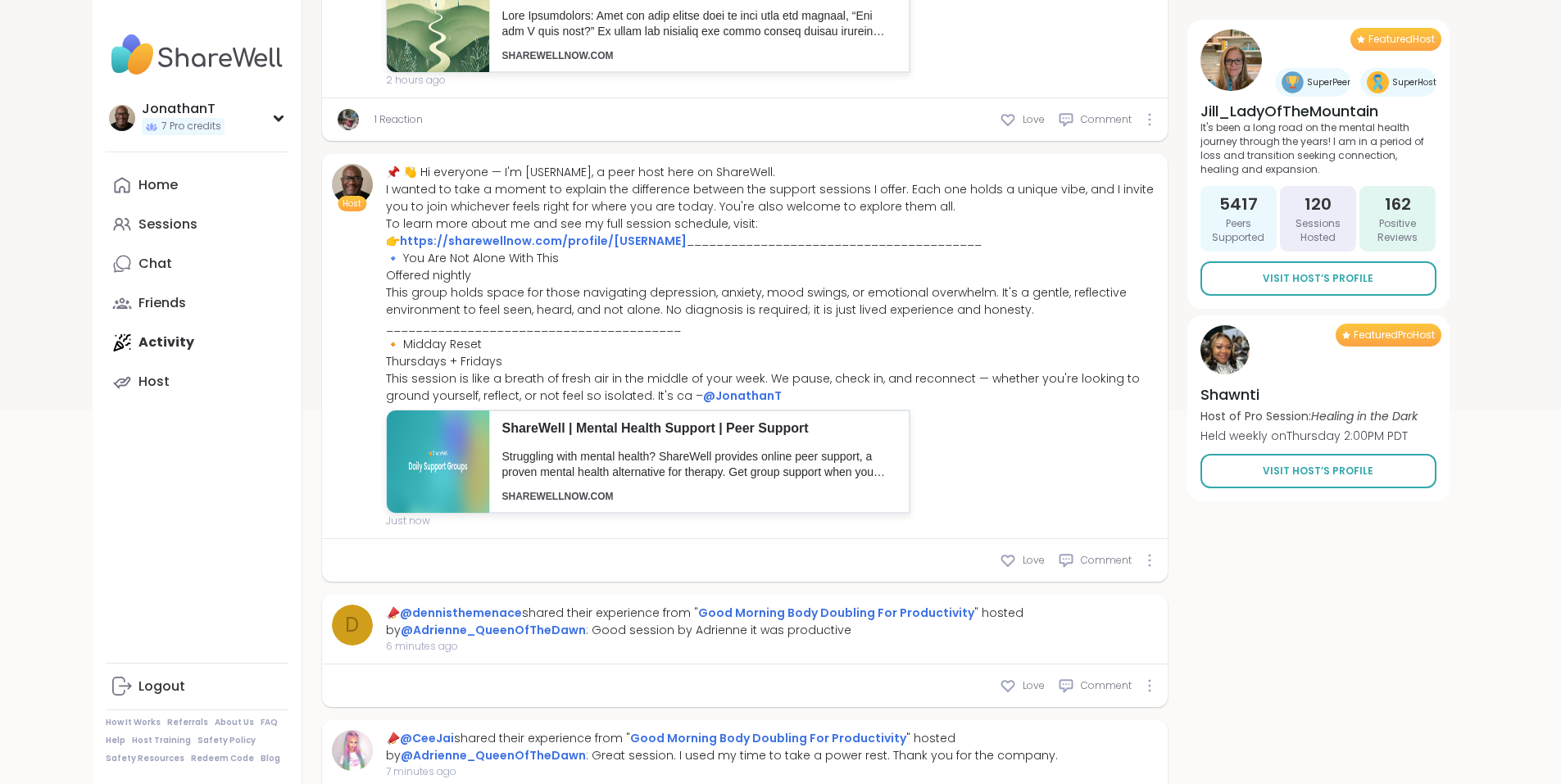 click on "Love Comment" at bounding box center [1077, 560] 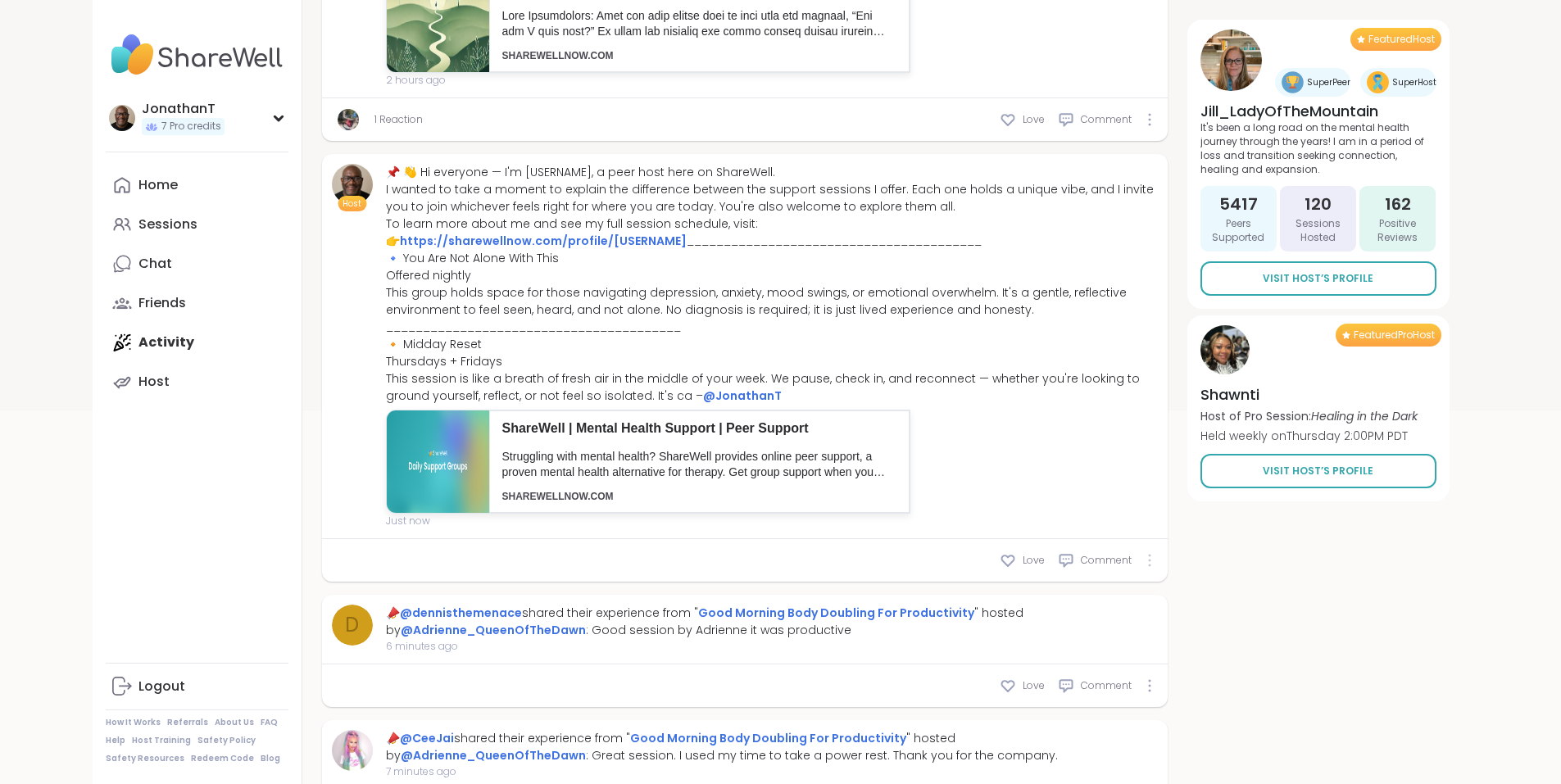 click 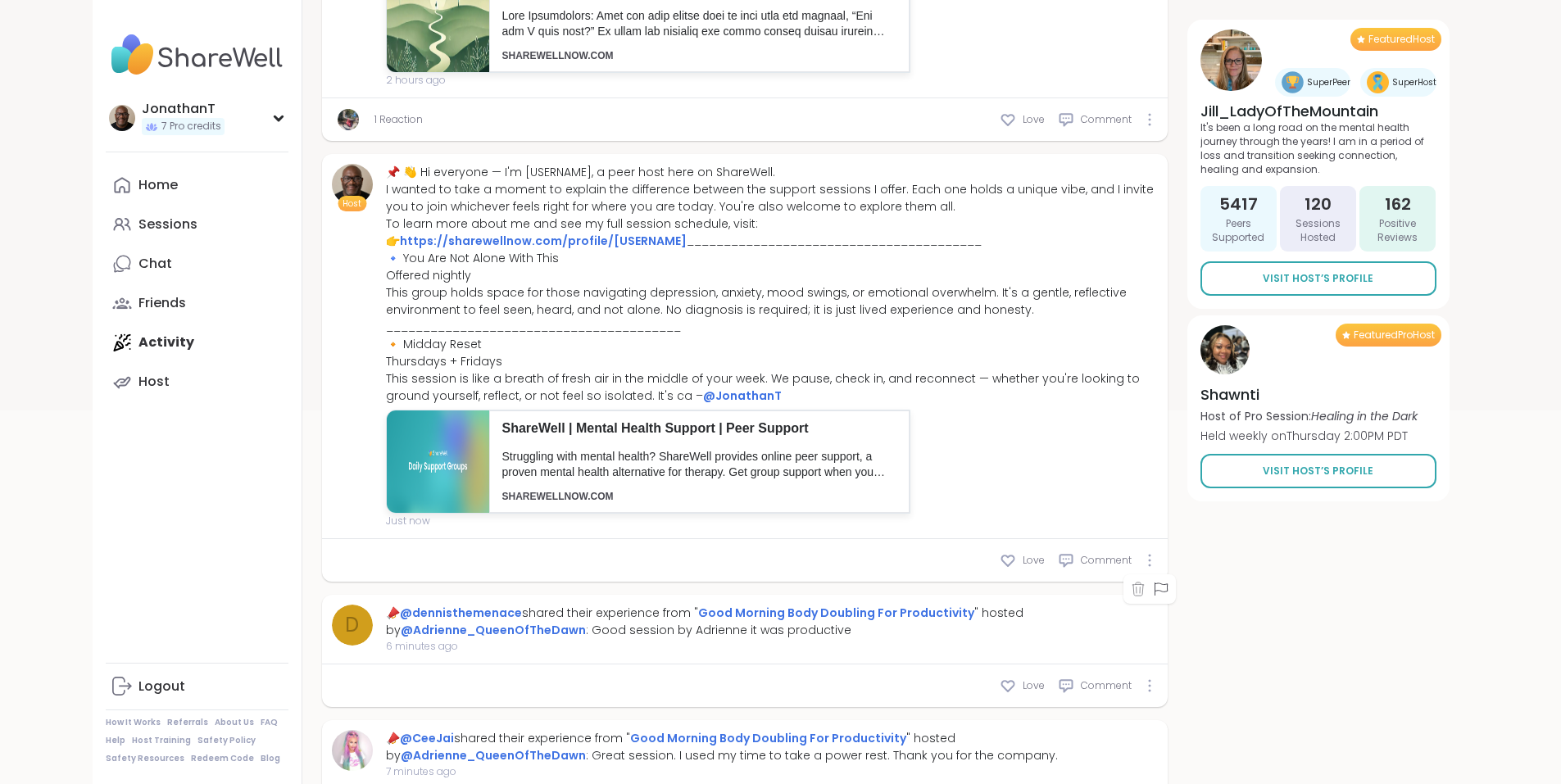 click 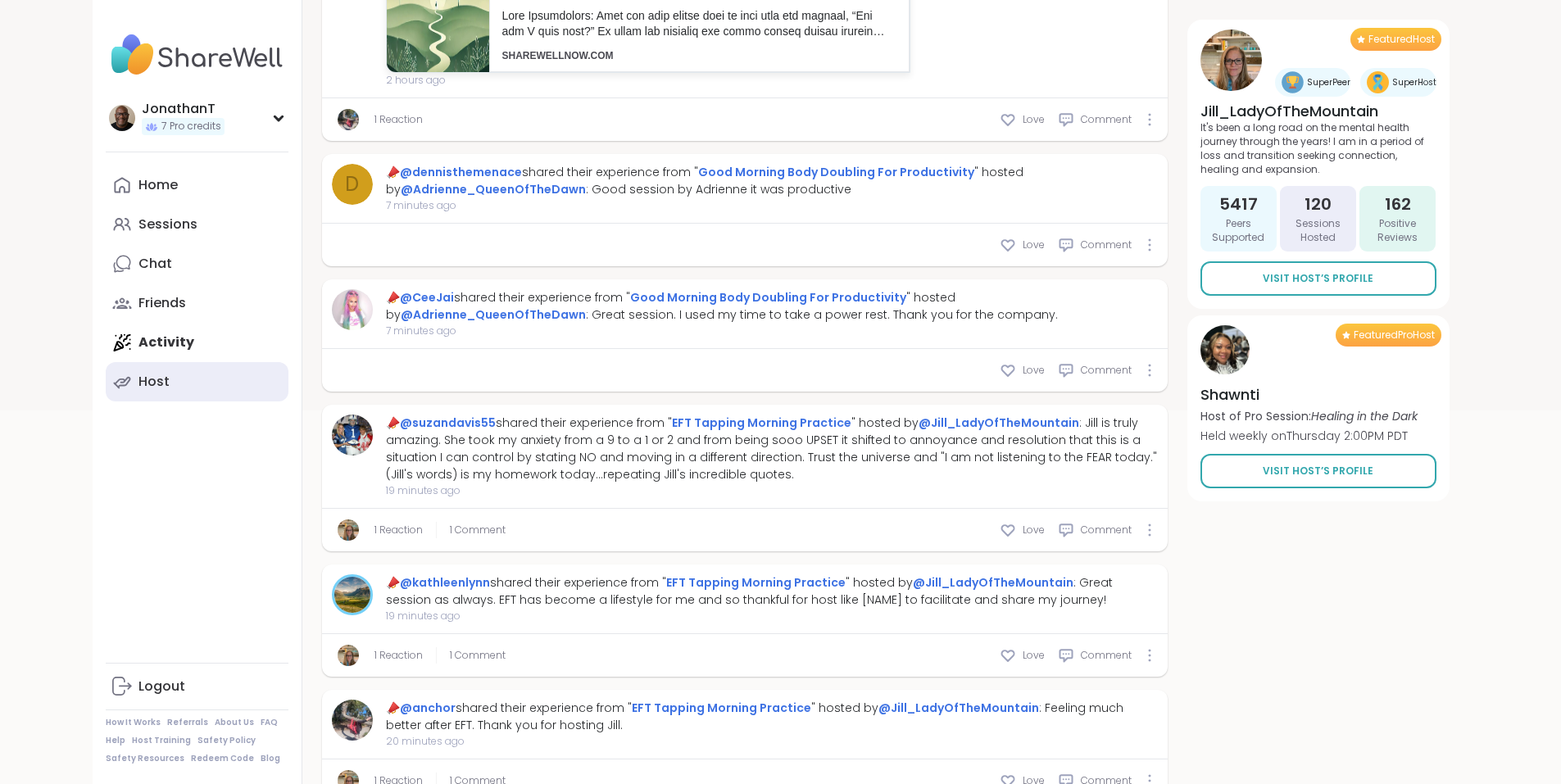 click on "Host" at bounding box center [154, 382] 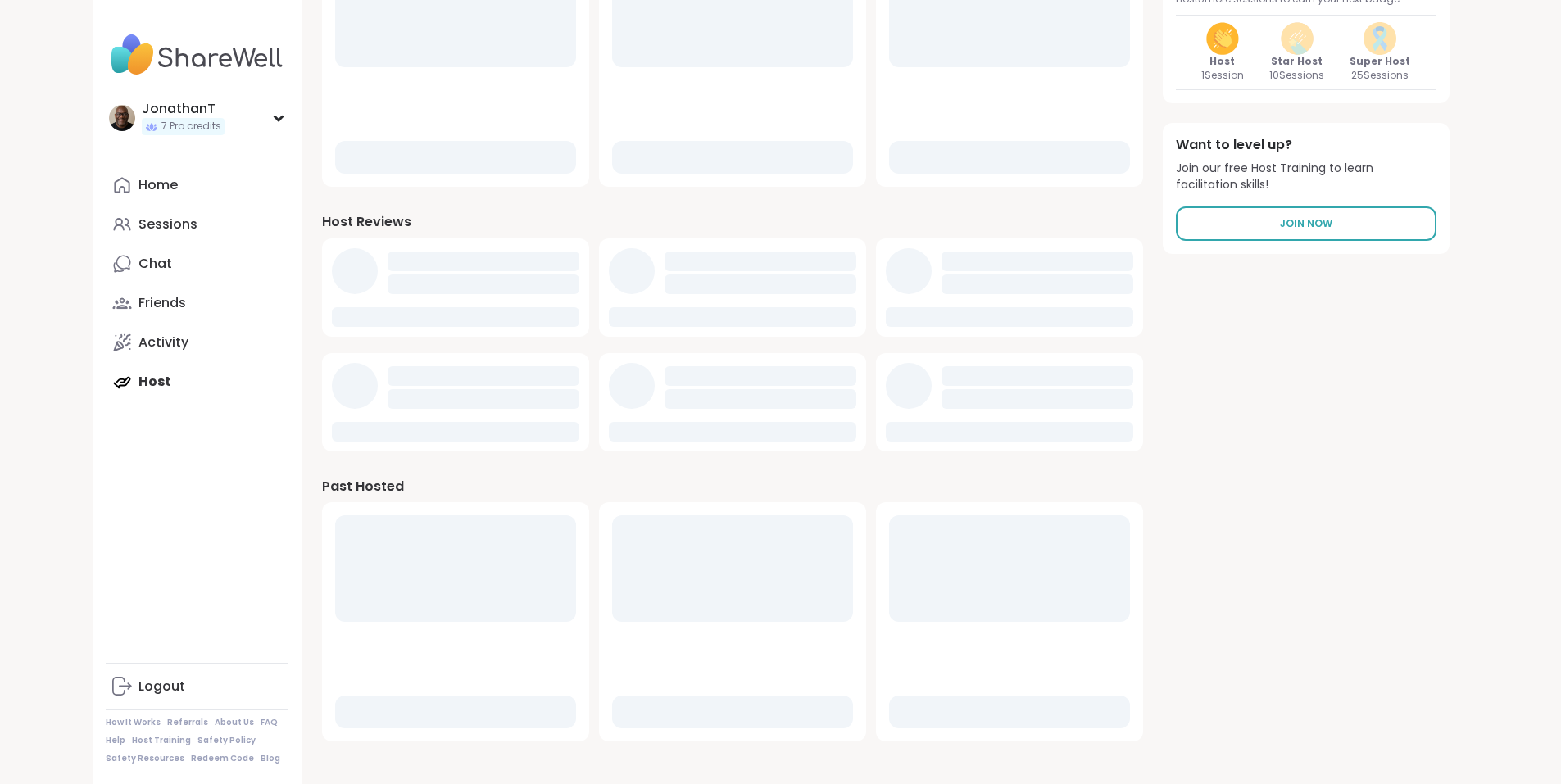 scroll, scrollTop: 0, scrollLeft: 0, axis: both 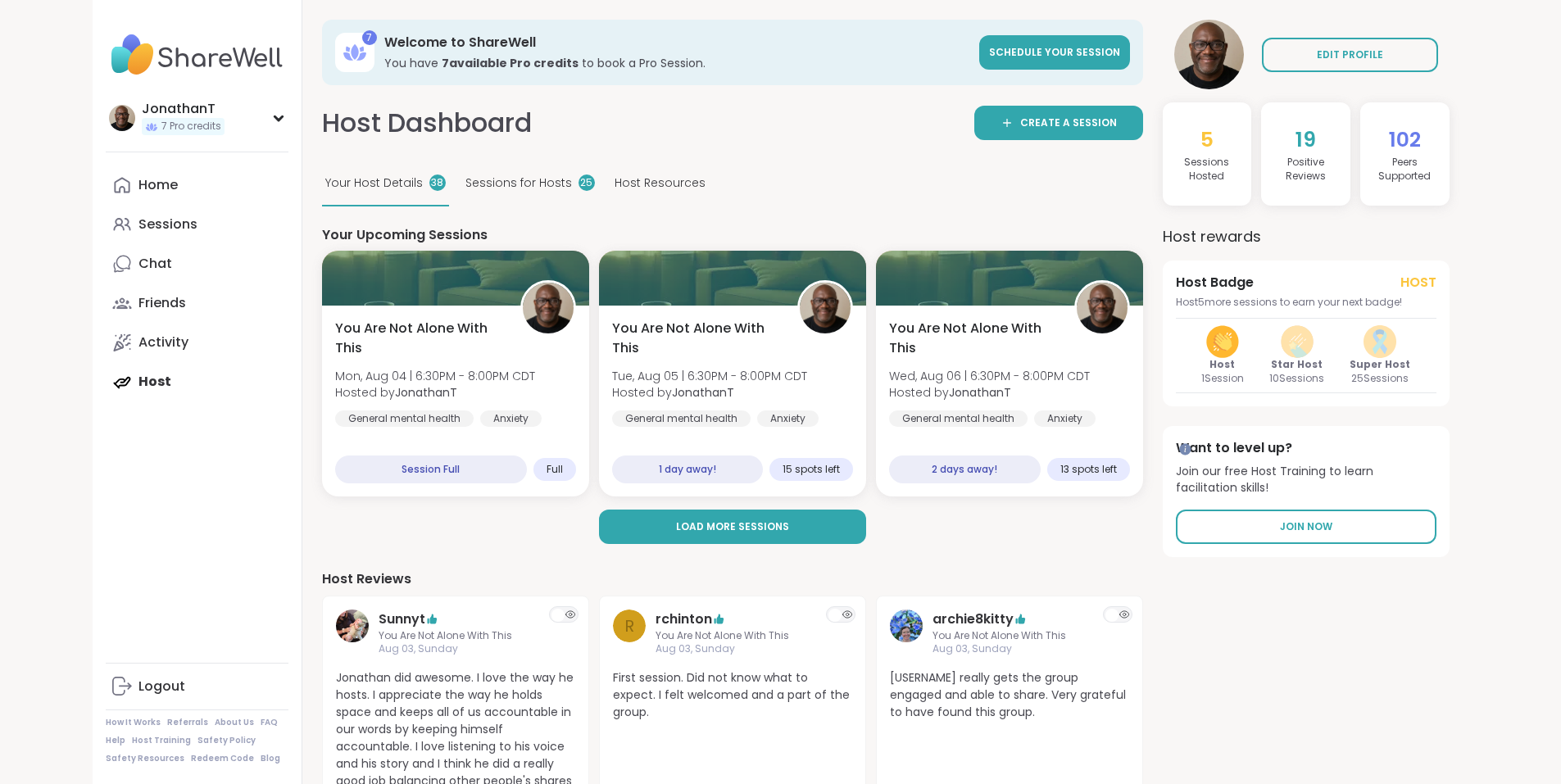 click at bounding box center [1209, 54] 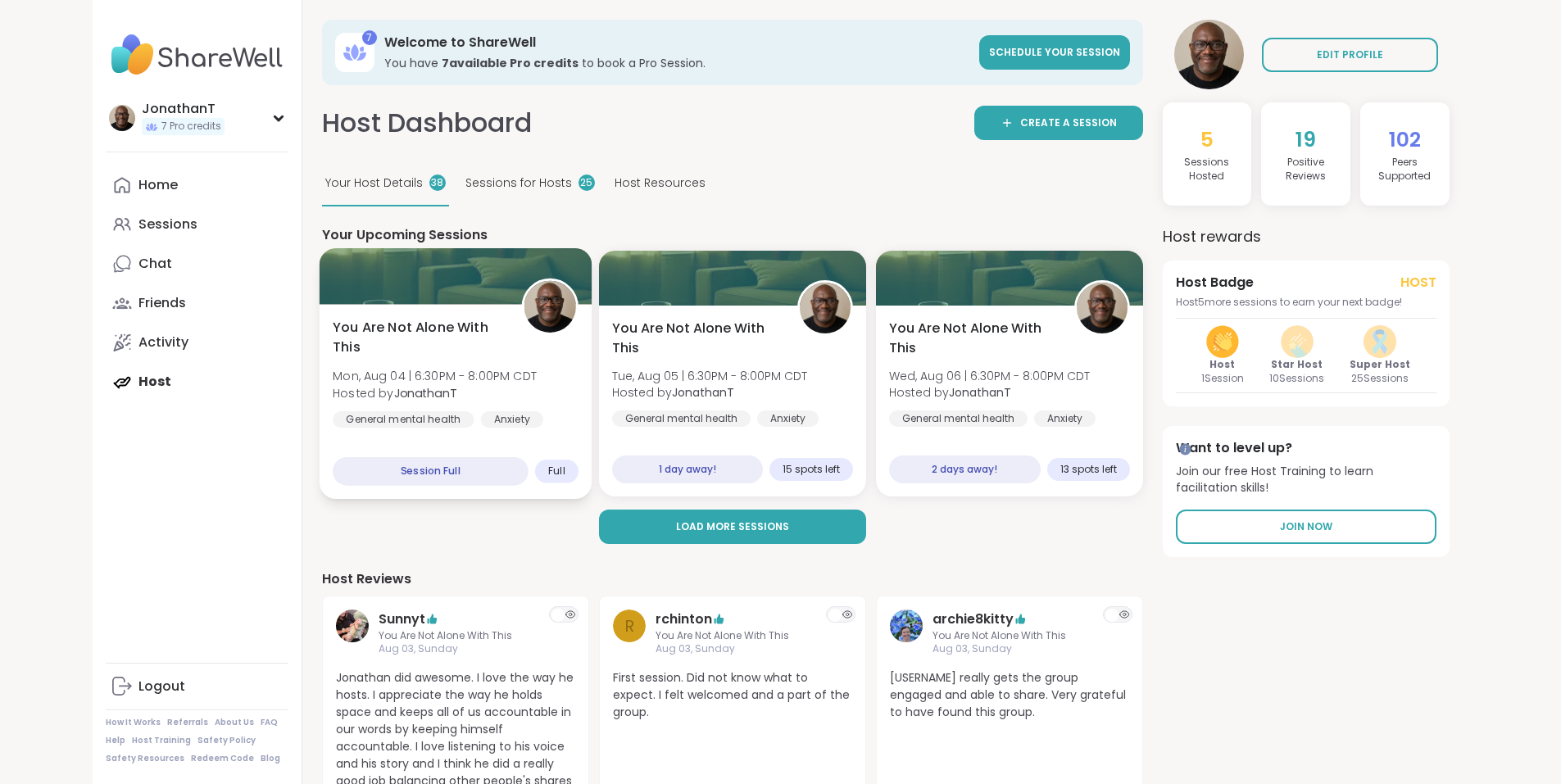 click at bounding box center (549, 306) 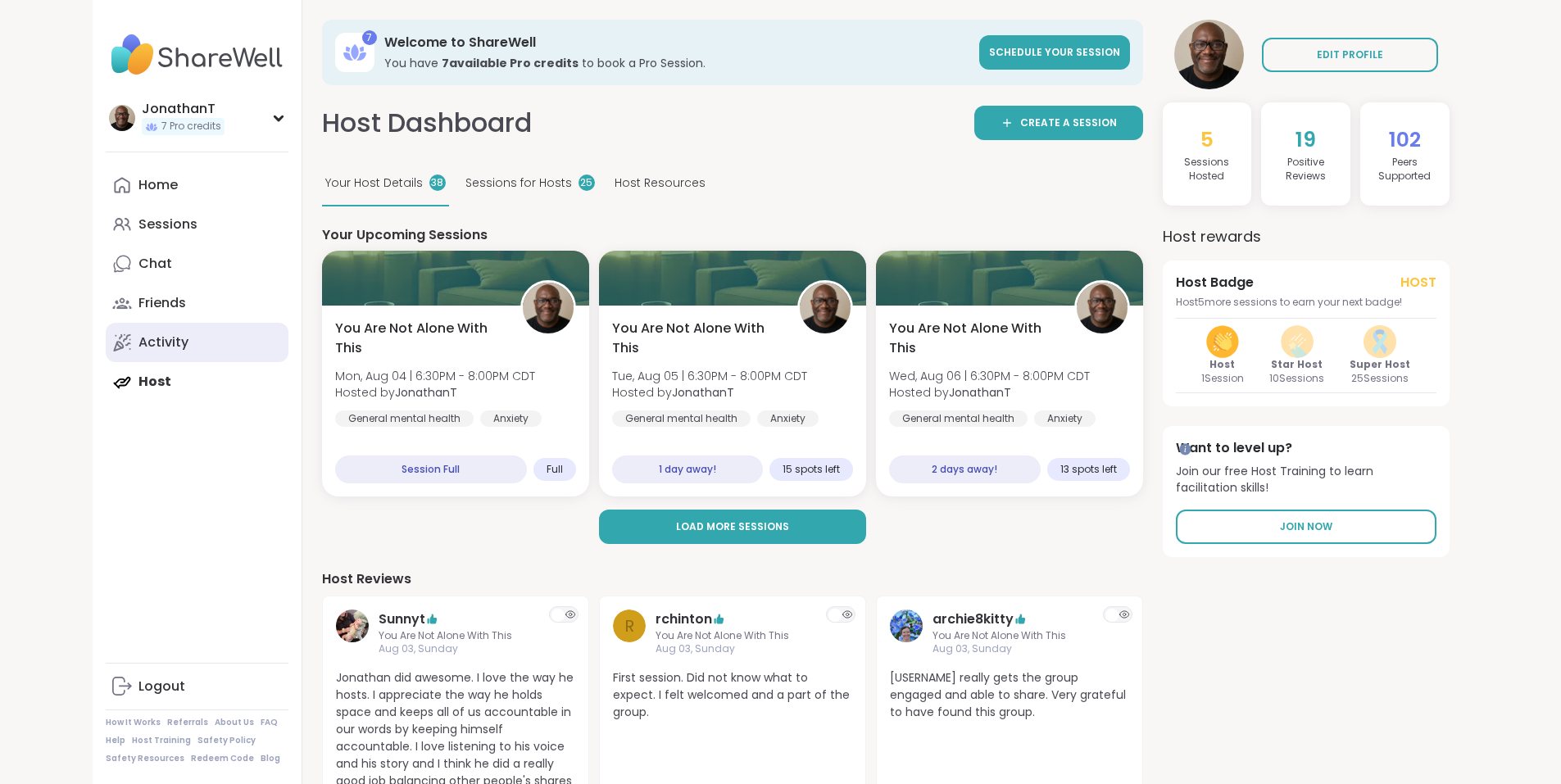 click on "Activity" at bounding box center [163, 342] 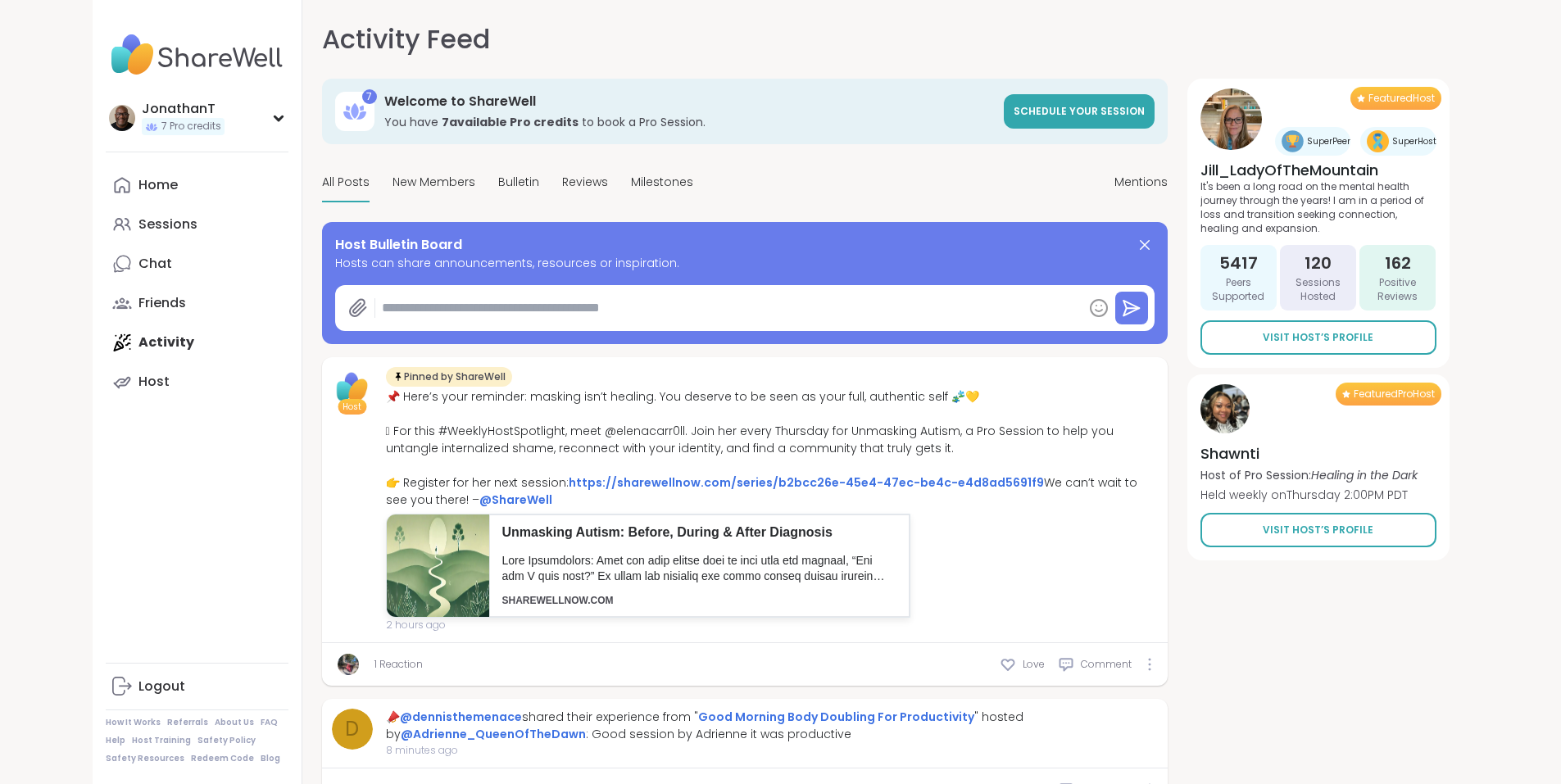 click at bounding box center (728, 308) 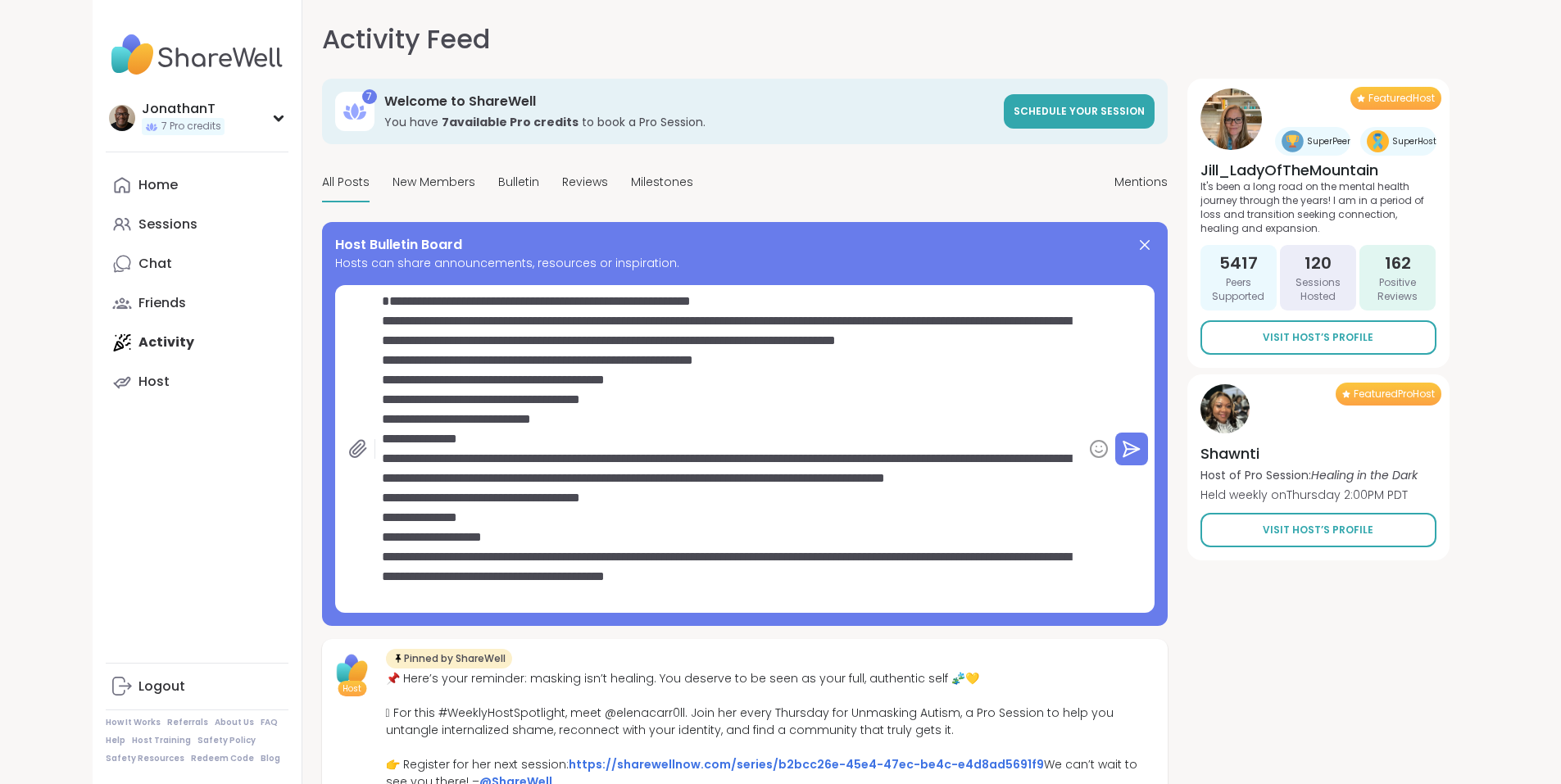 type on "*" 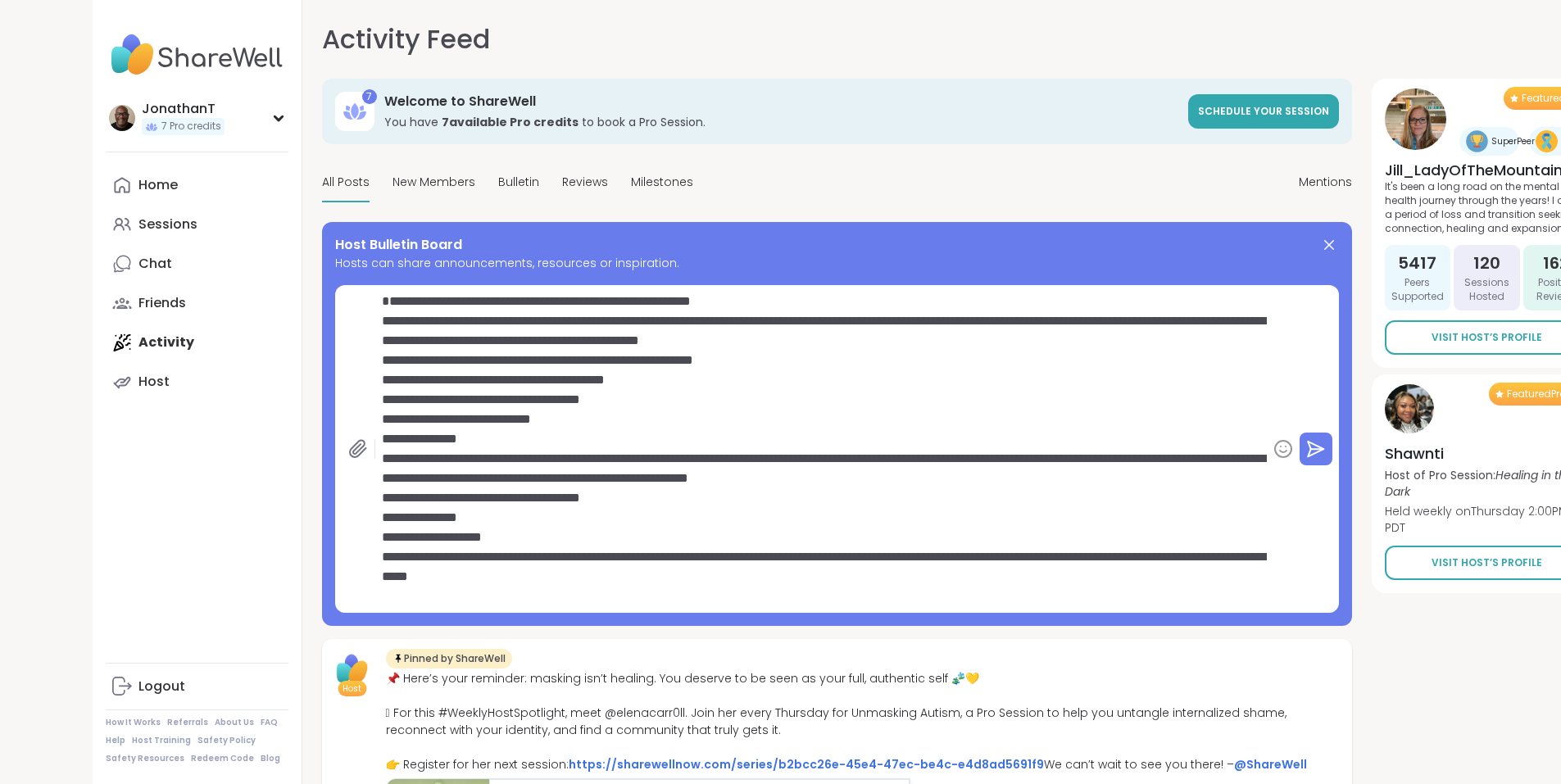 scroll, scrollTop: 82, scrollLeft: 0, axis: vertical 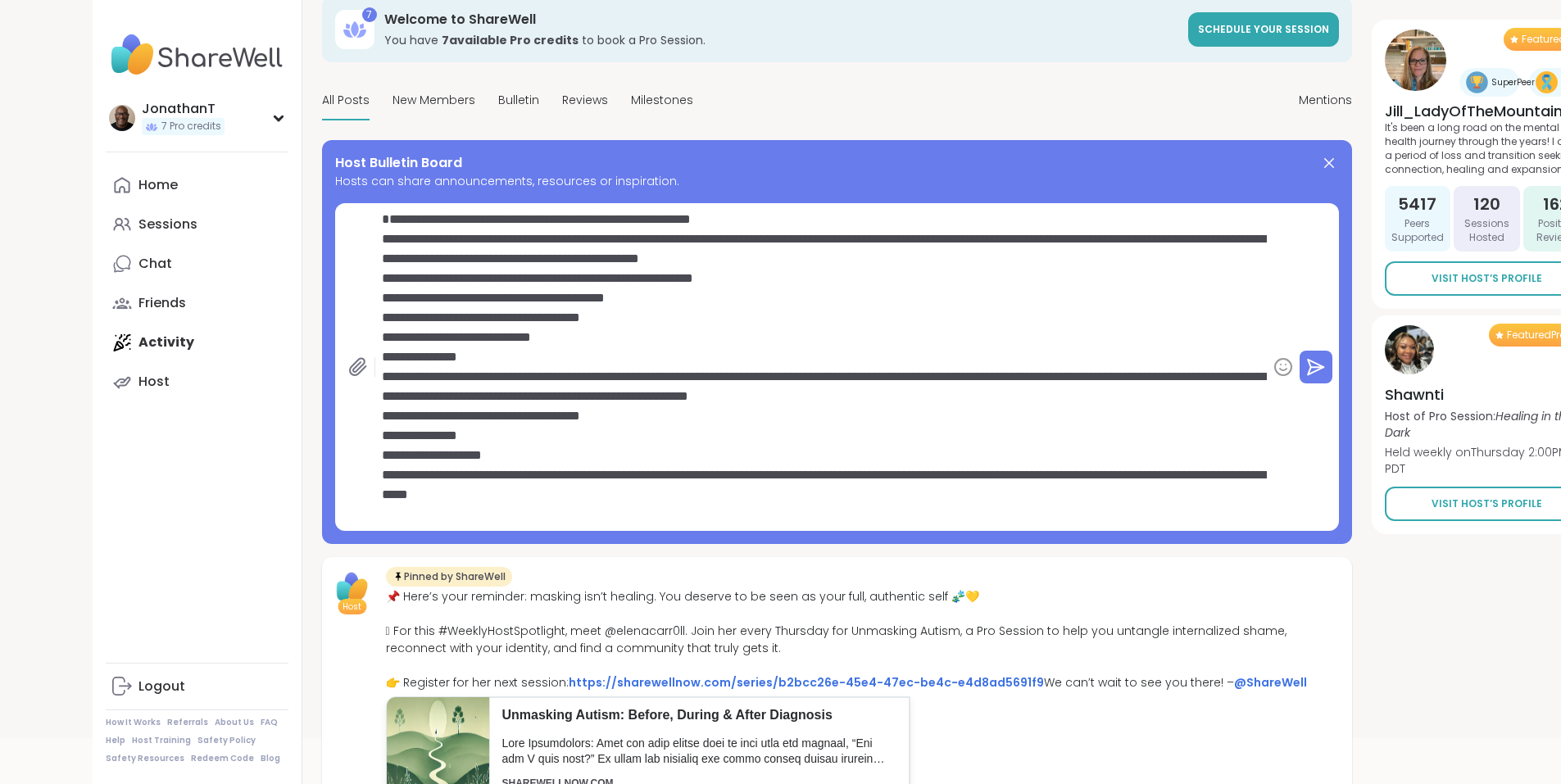 type on "**********" 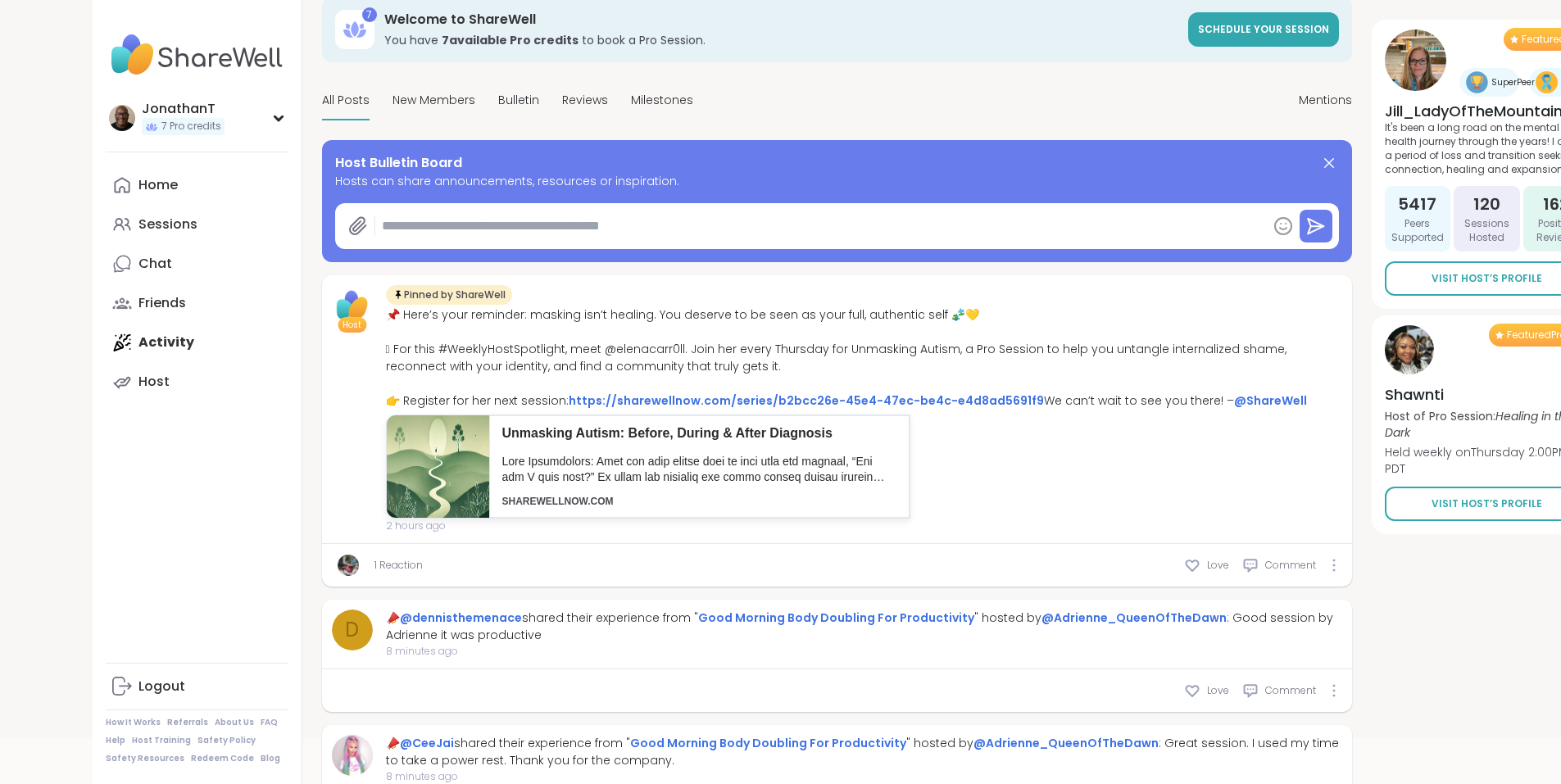 type 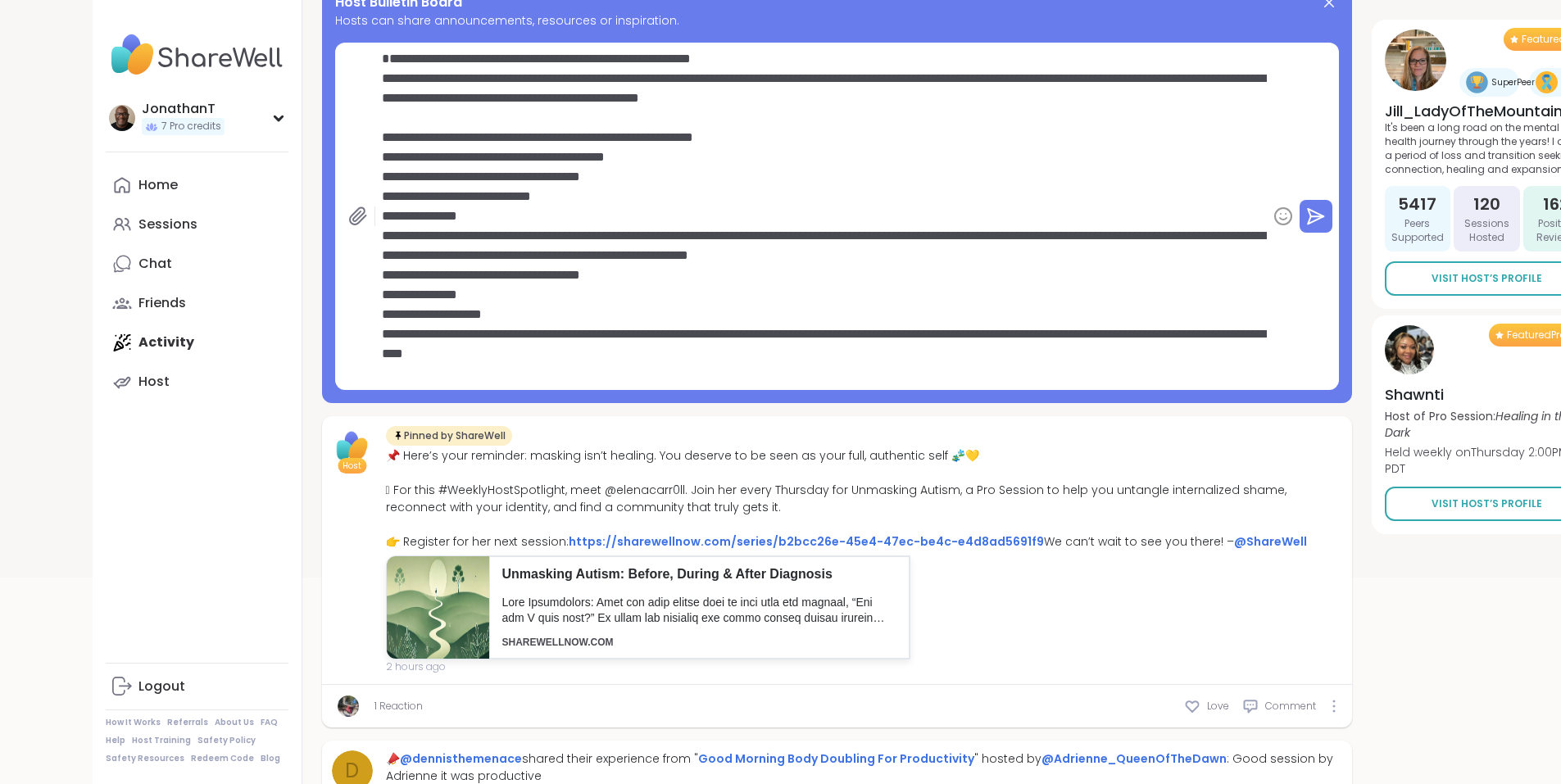 scroll, scrollTop: 246, scrollLeft: 0, axis: vertical 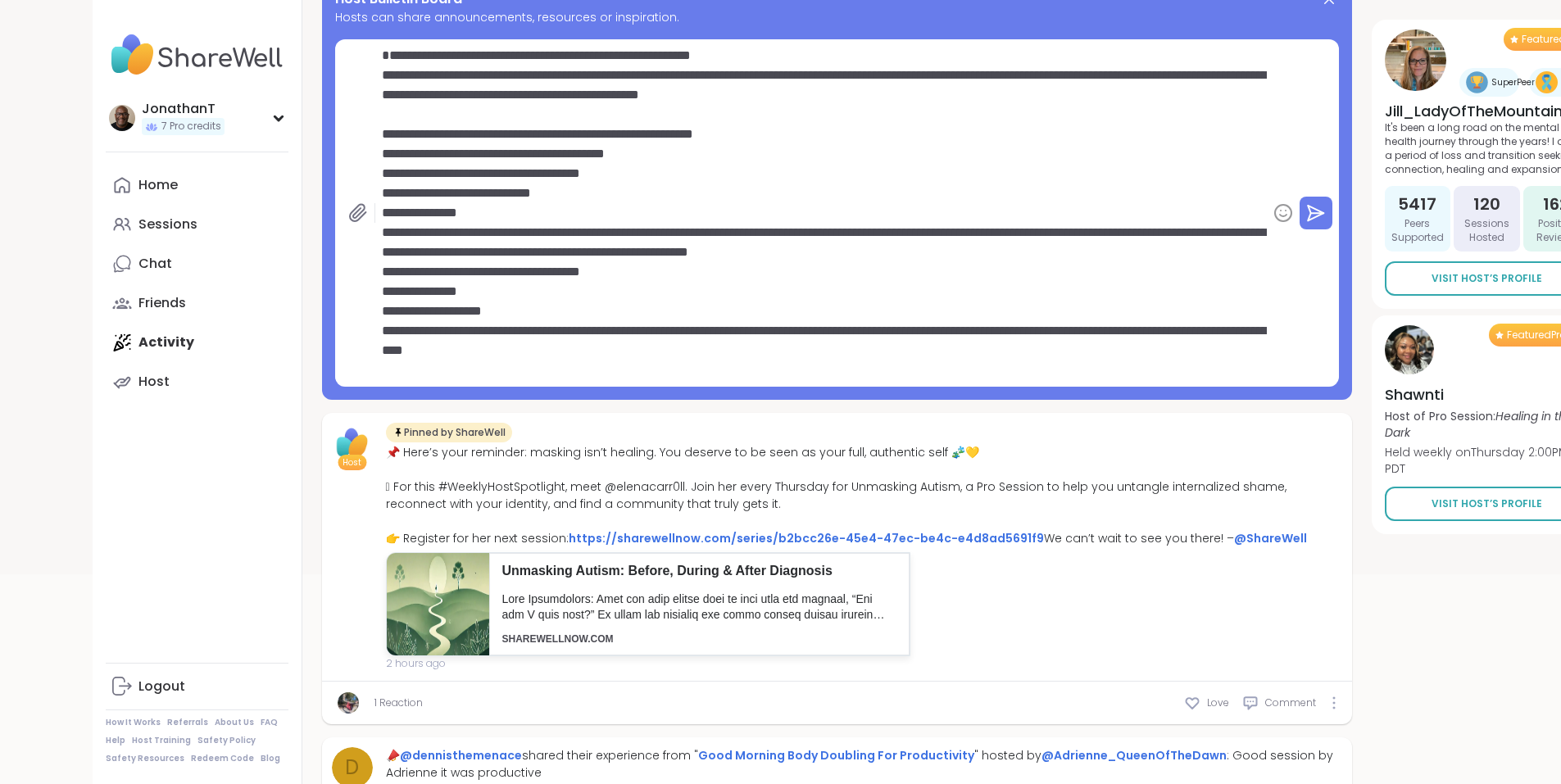 type on "*" 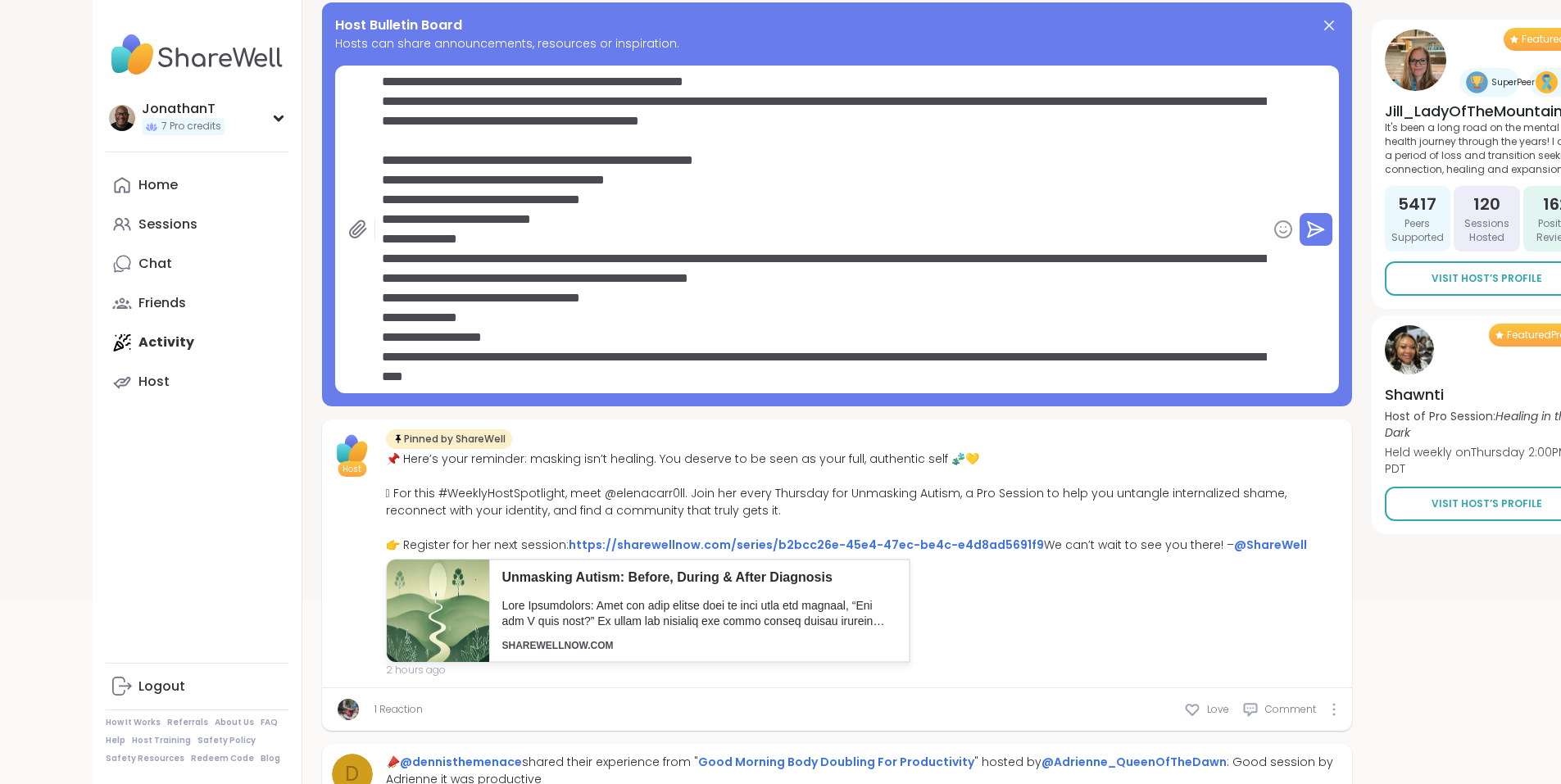 scroll, scrollTop: 410, scrollLeft: 0, axis: vertical 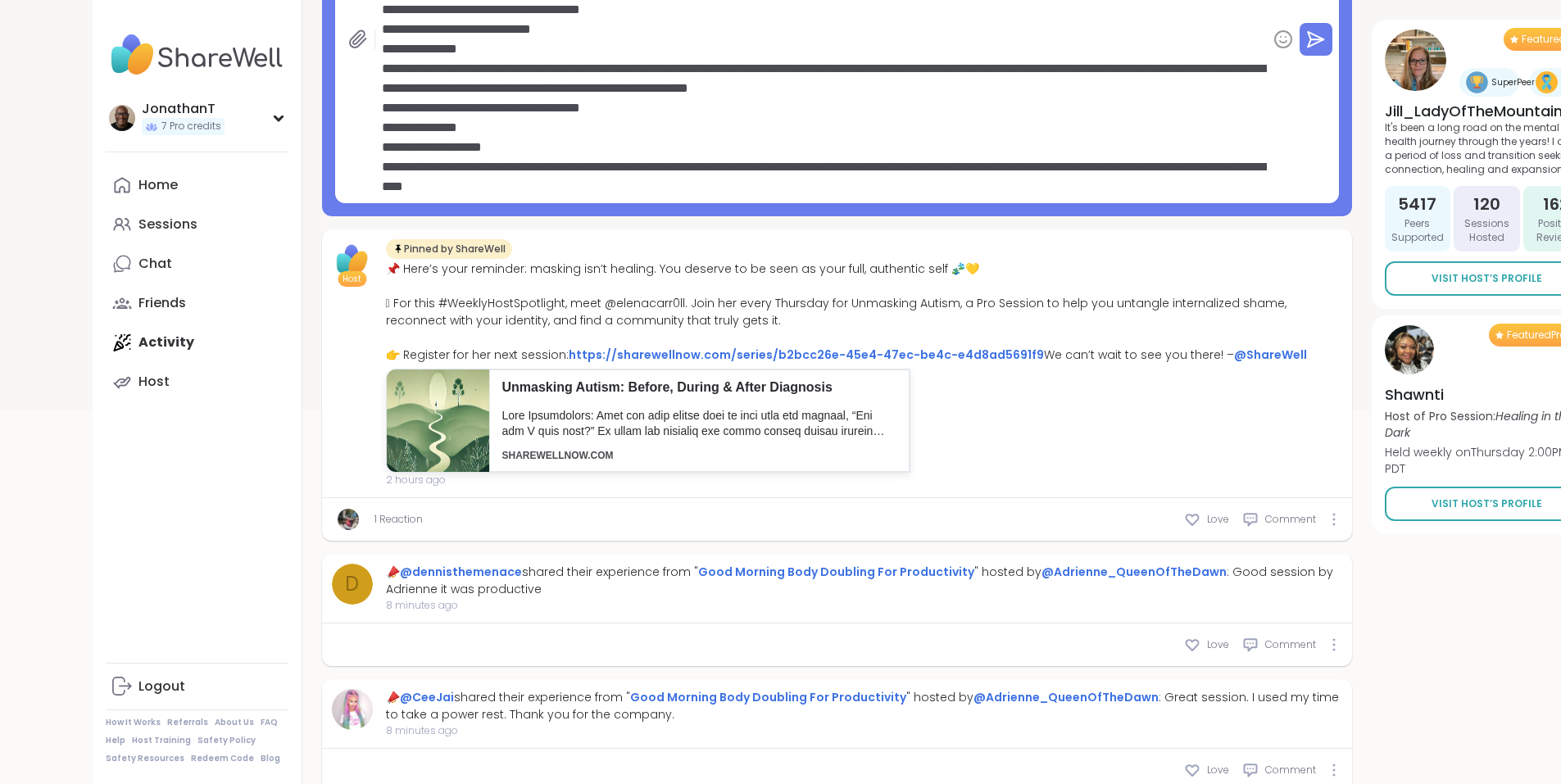 click on "**********" at bounding box center (821, 39) 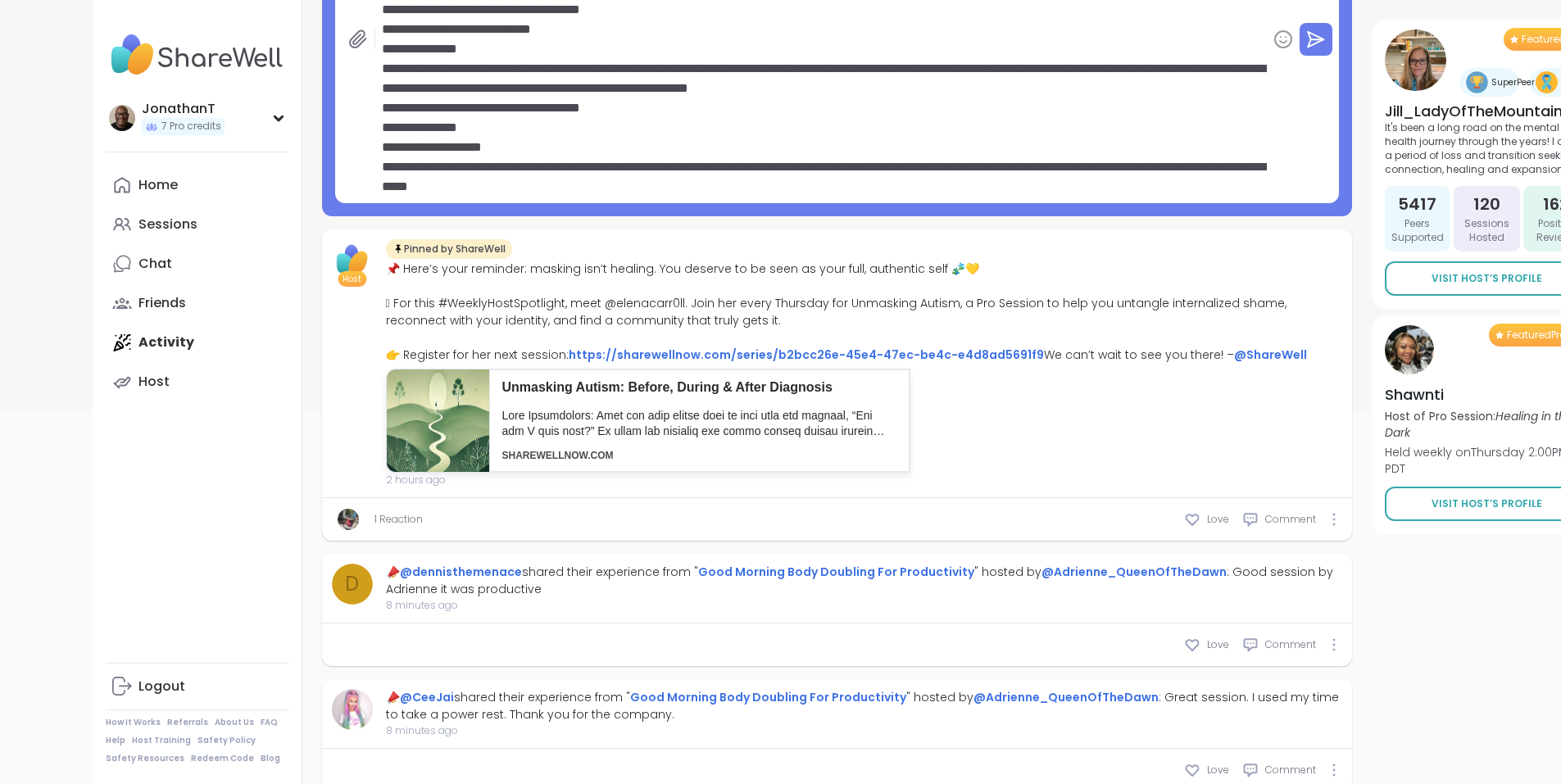 type on "*" 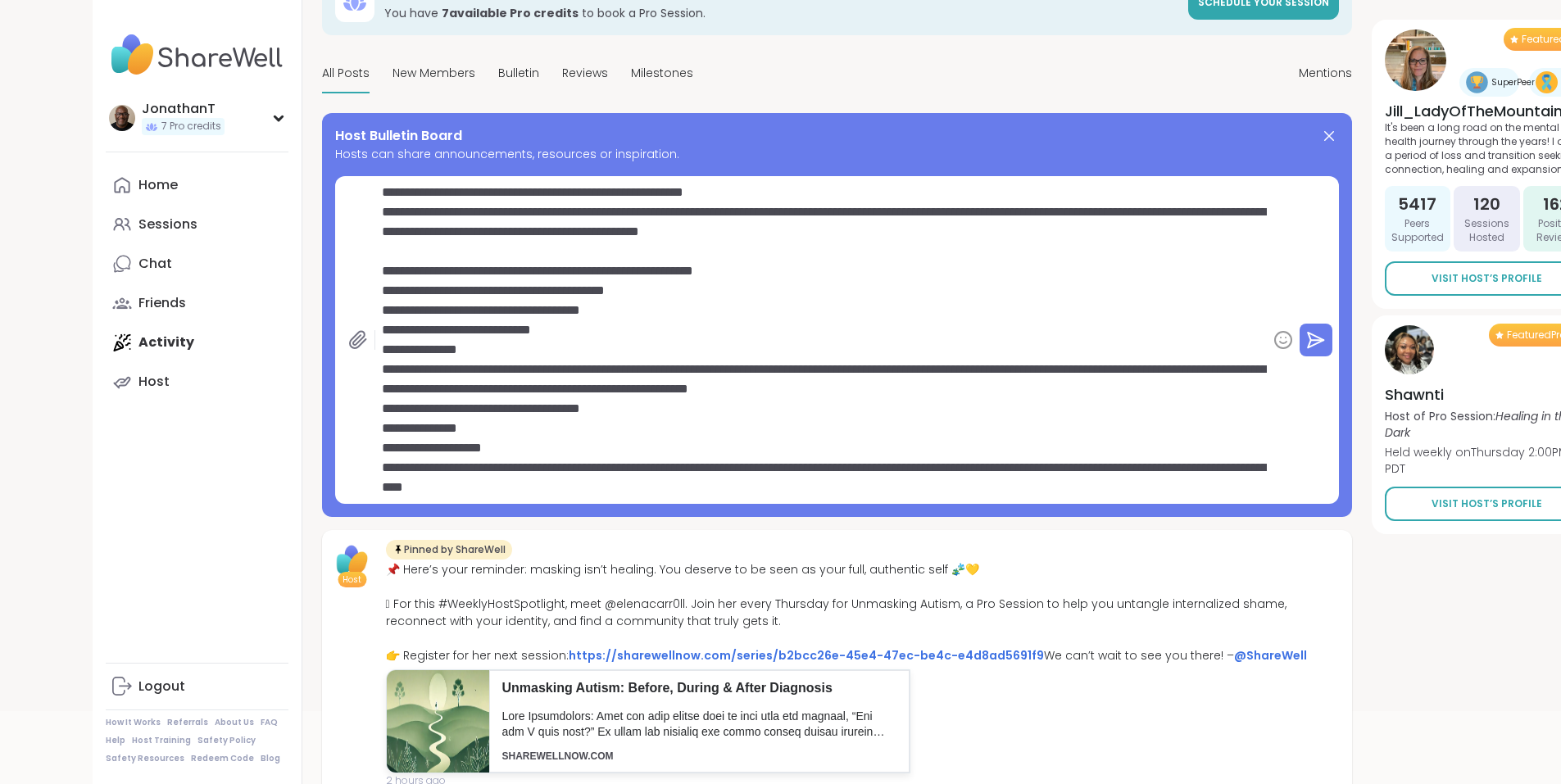 scroll, scrollTop: 82, scrollLeft: 0, axis: vertical 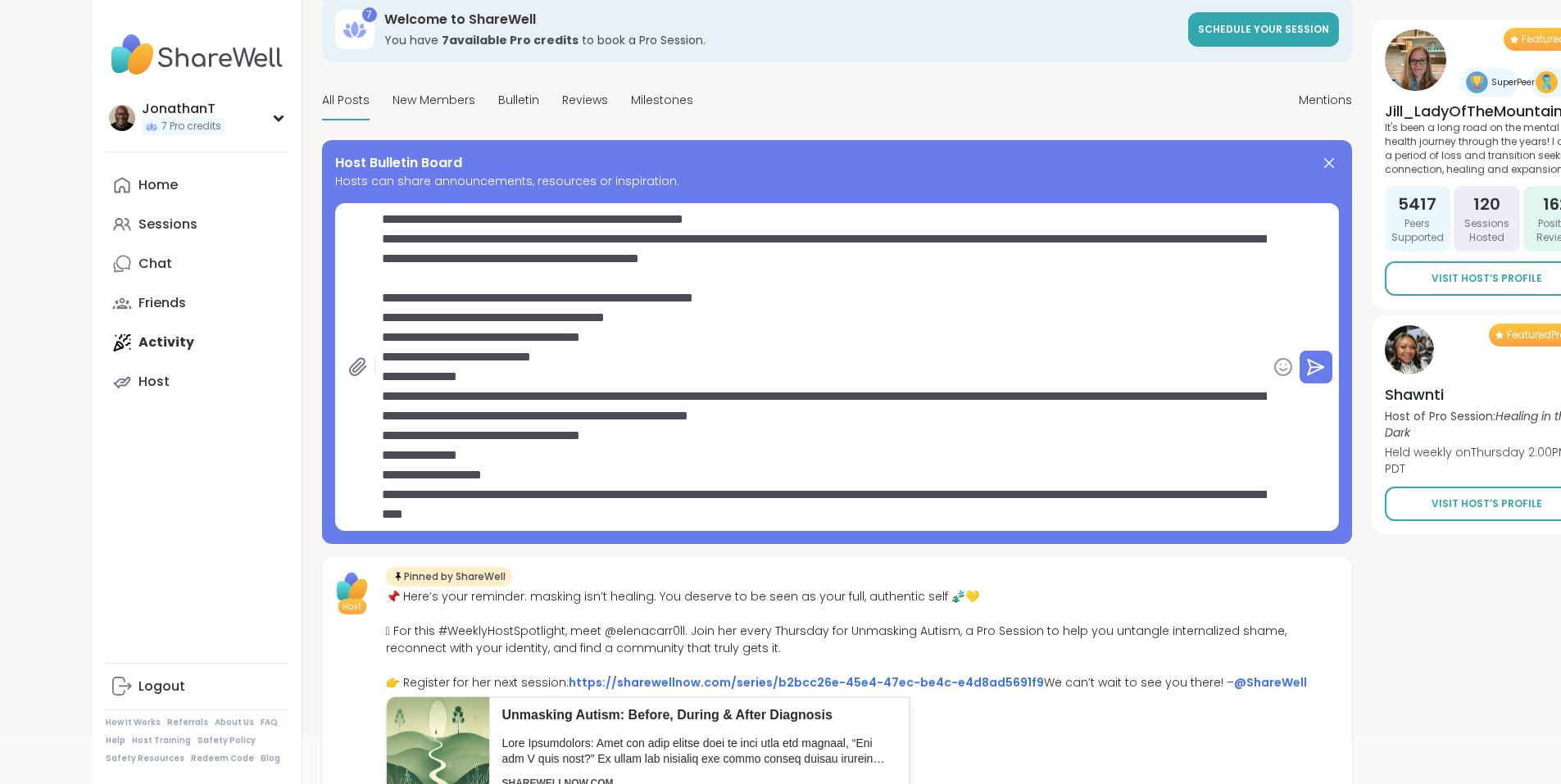 click on "**********" at bounding box center (821, 367) 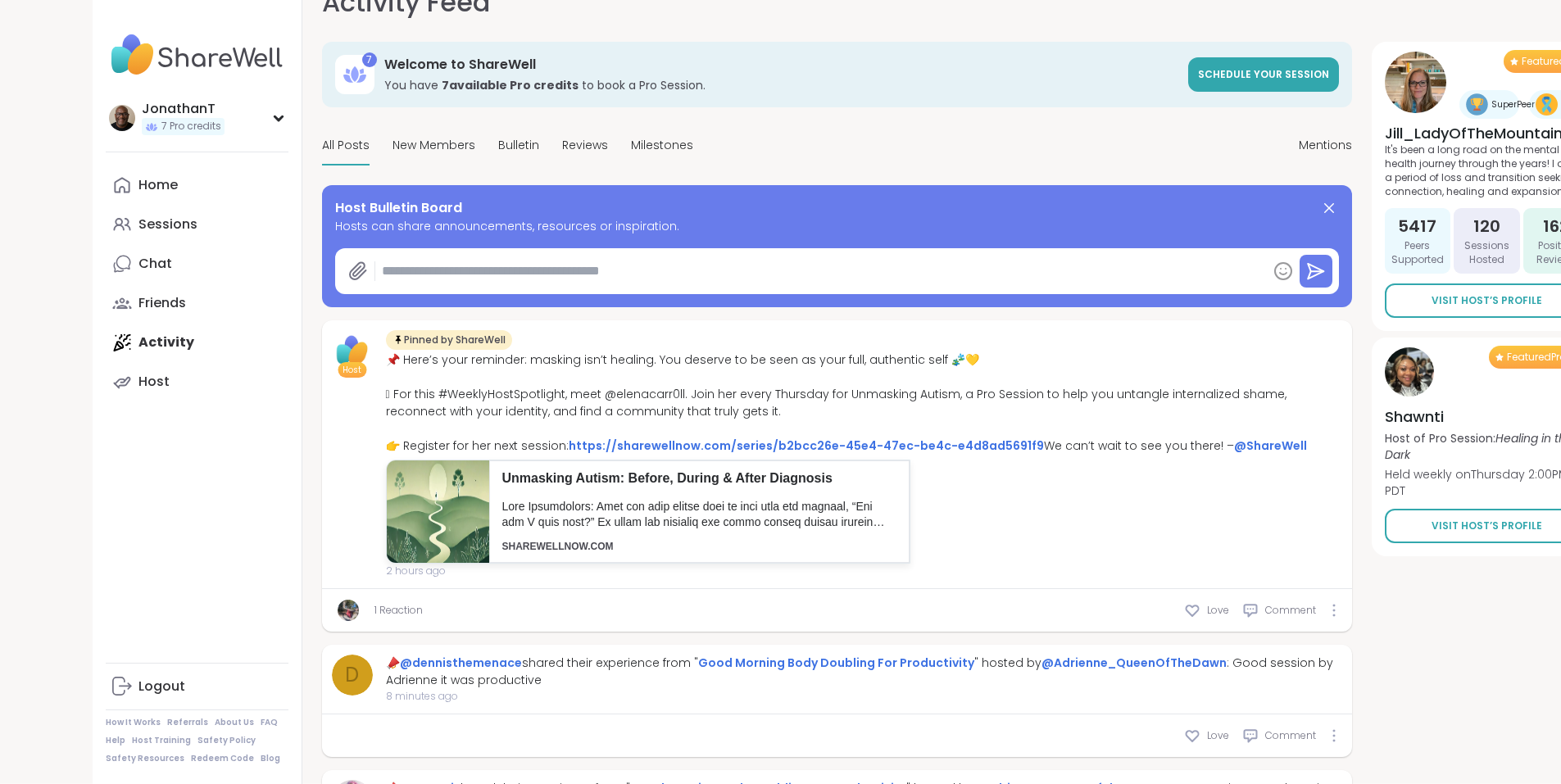 scroll, scrollTop: 0, scrollLeft: 0, axis: both 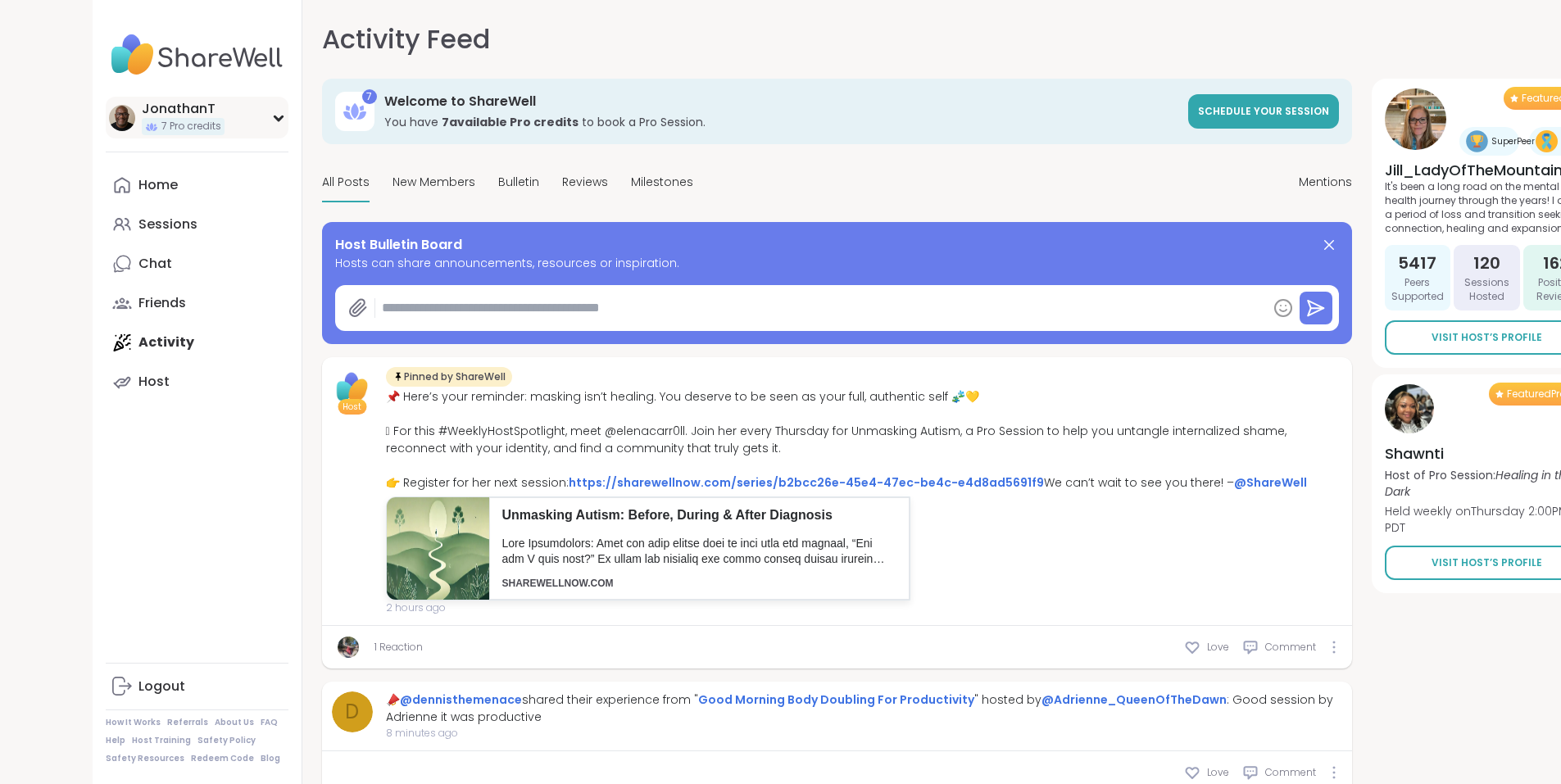 click on "JonathanT" at bounding box center (183, 109) 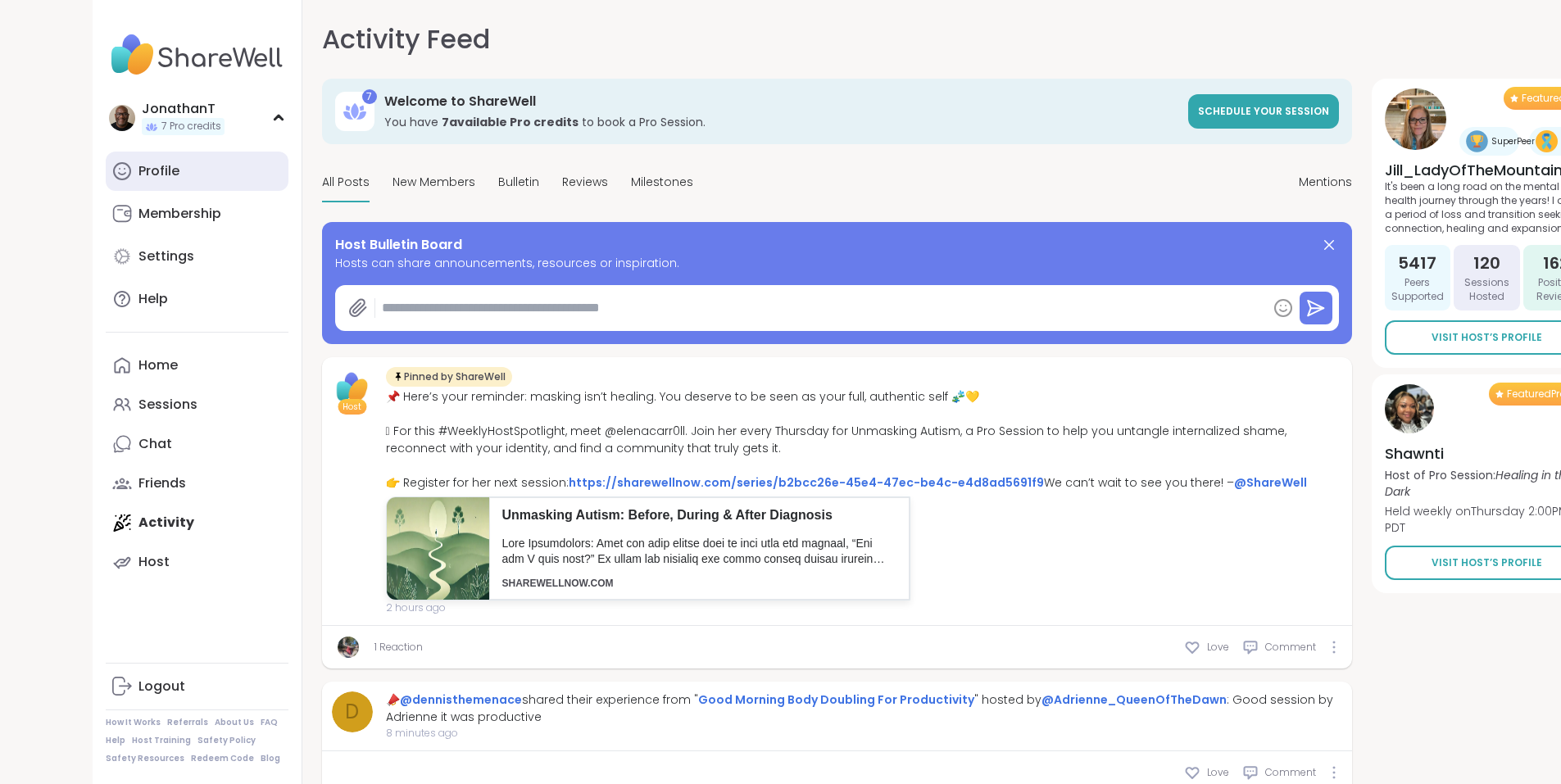 click on "Profile" at bounding box center [159, 171] 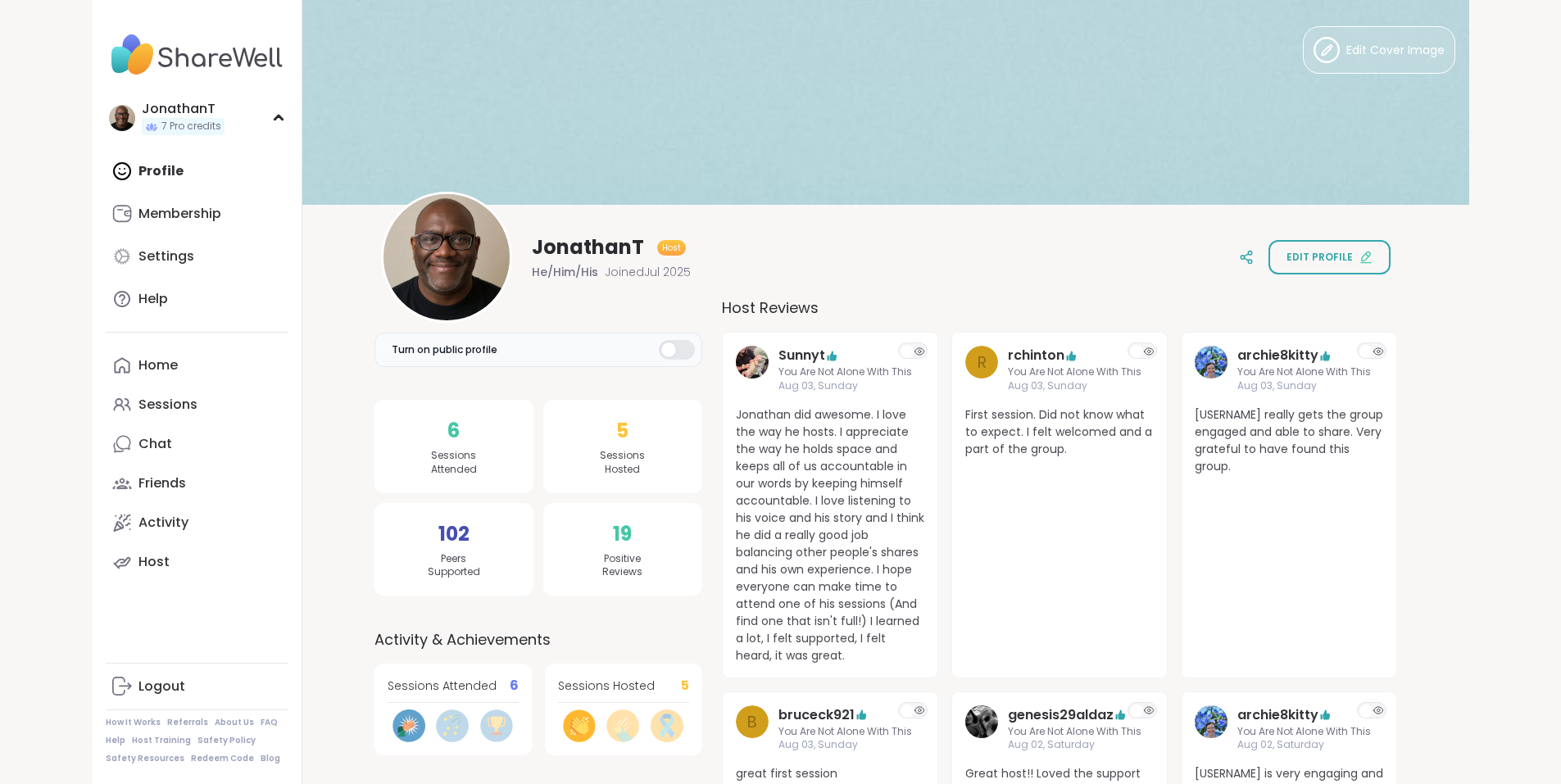 scroll, scrollTop: 0, scrollLeft: 0, axis: both 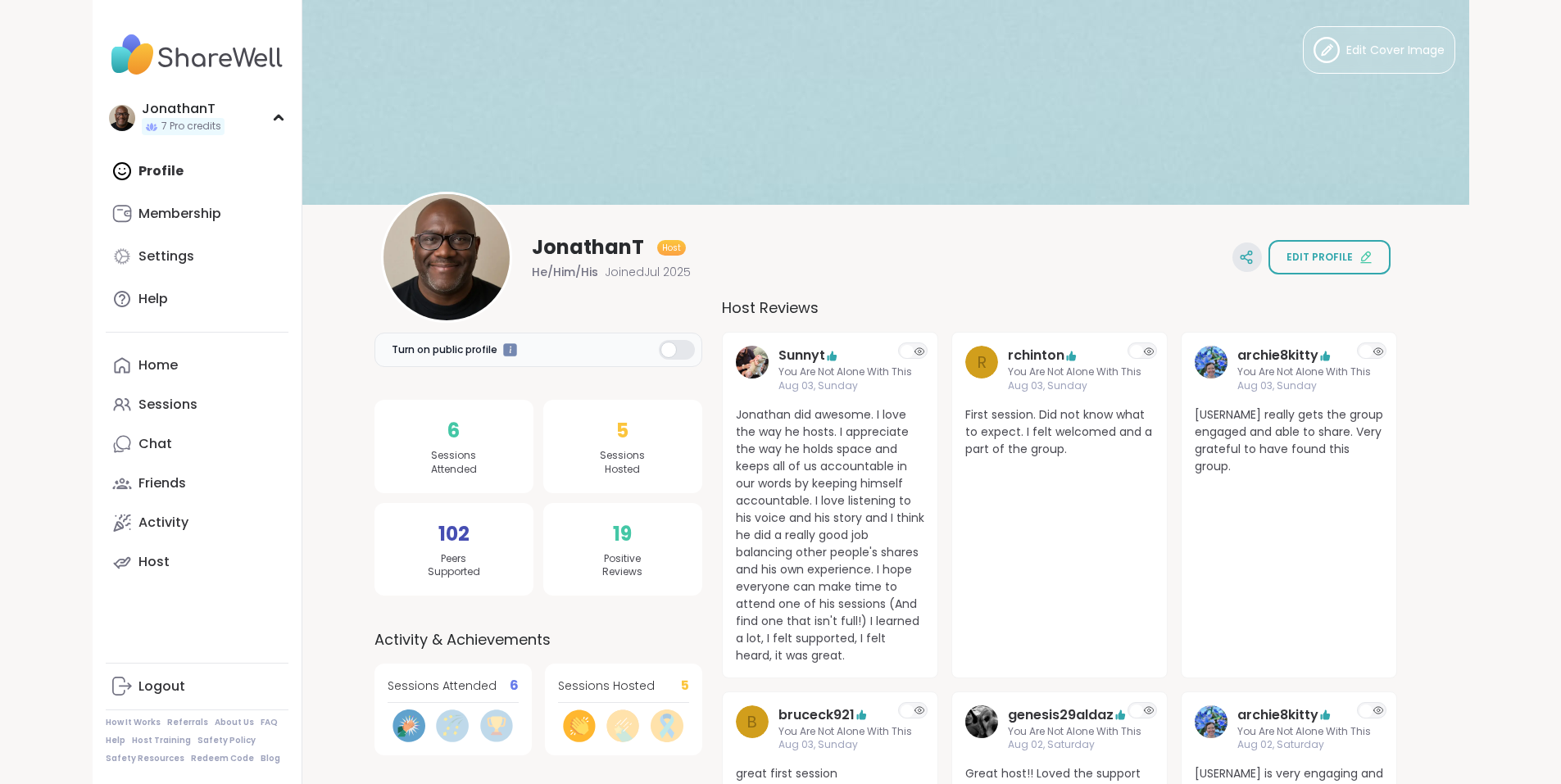 click at bounding box center (1247, 257) 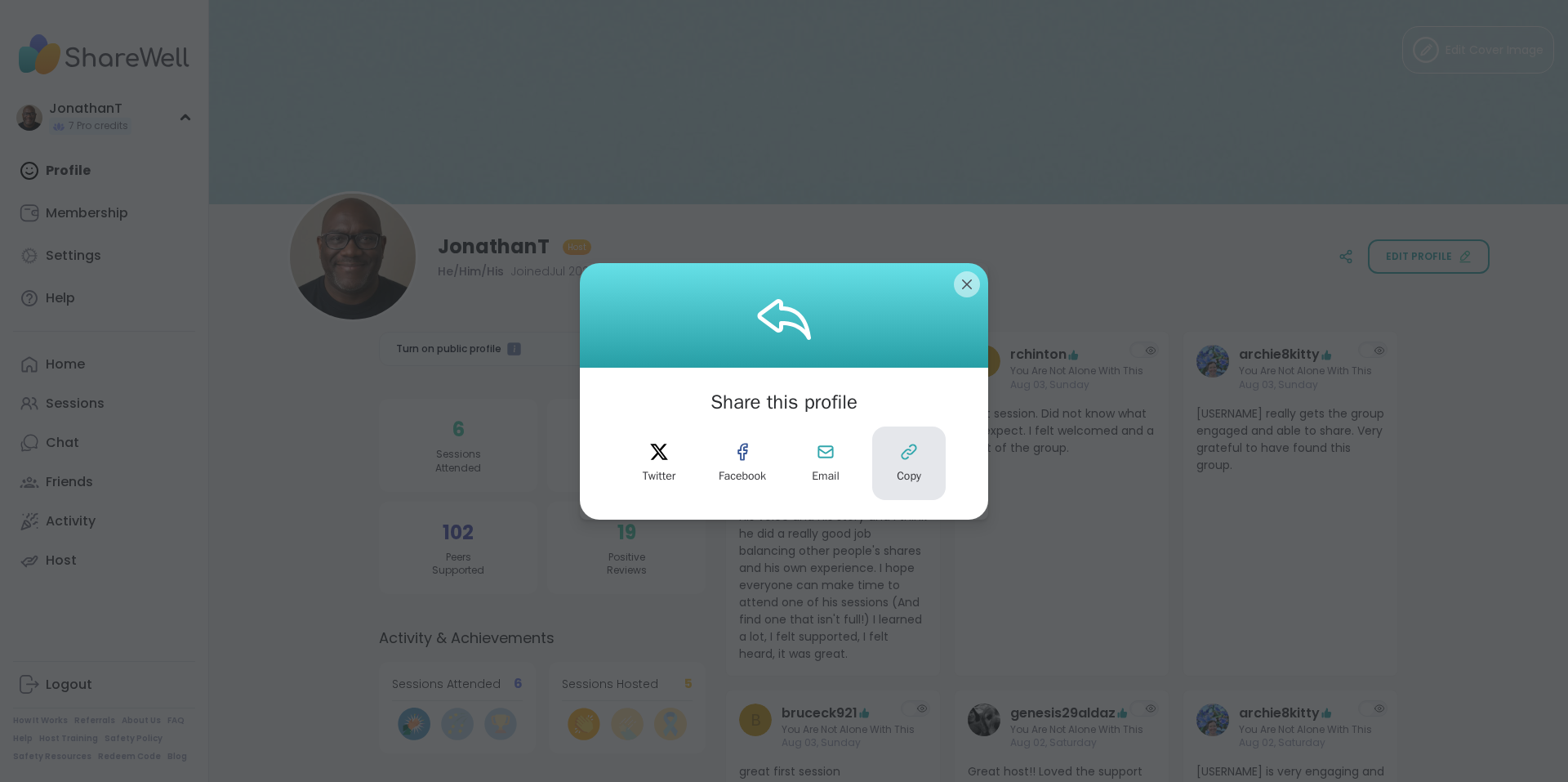 click on "Copy" at bounding box center [909, 463] 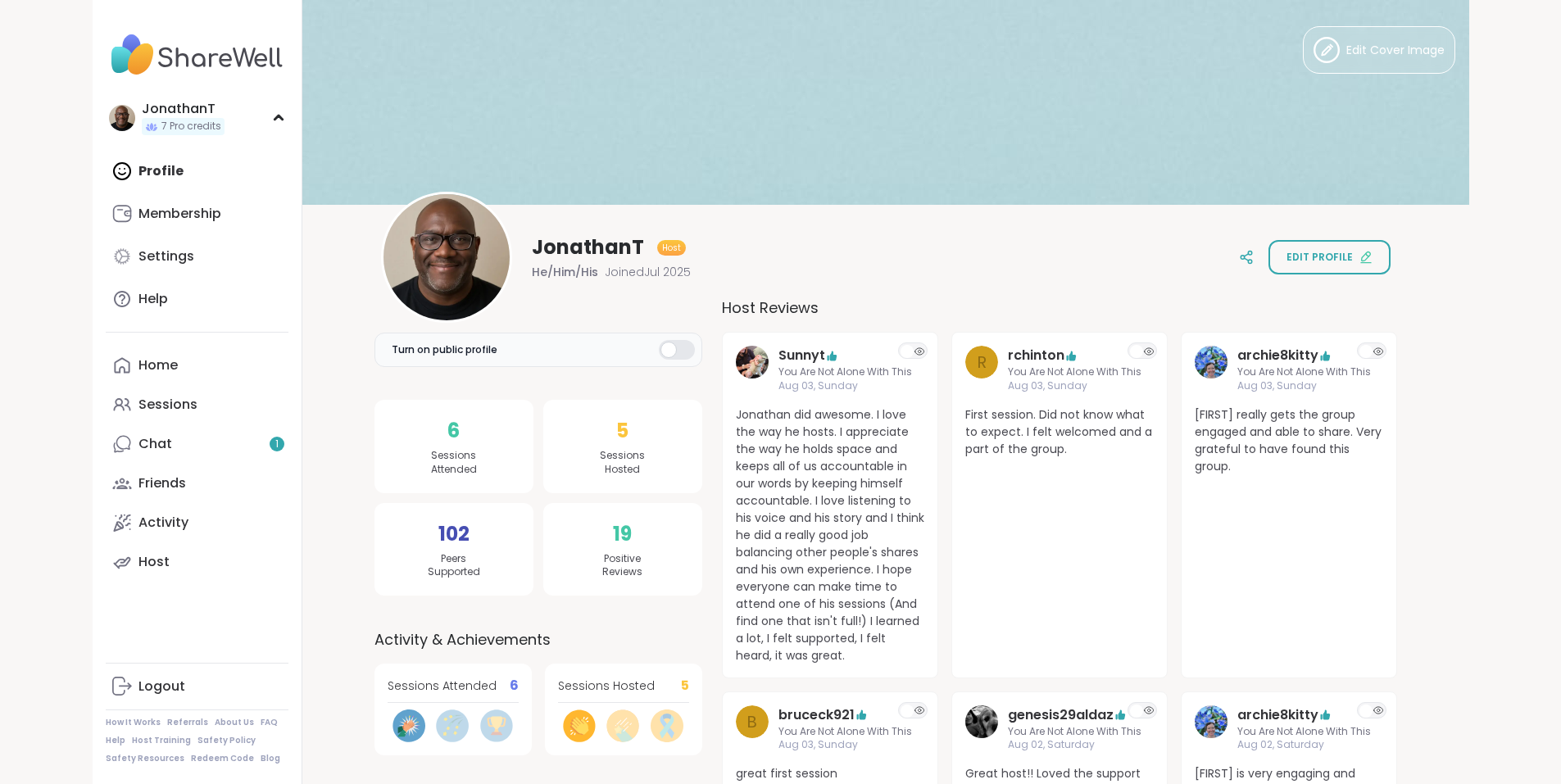 scroll, scrollTop: 0, scrollLeft: 0, axis: both 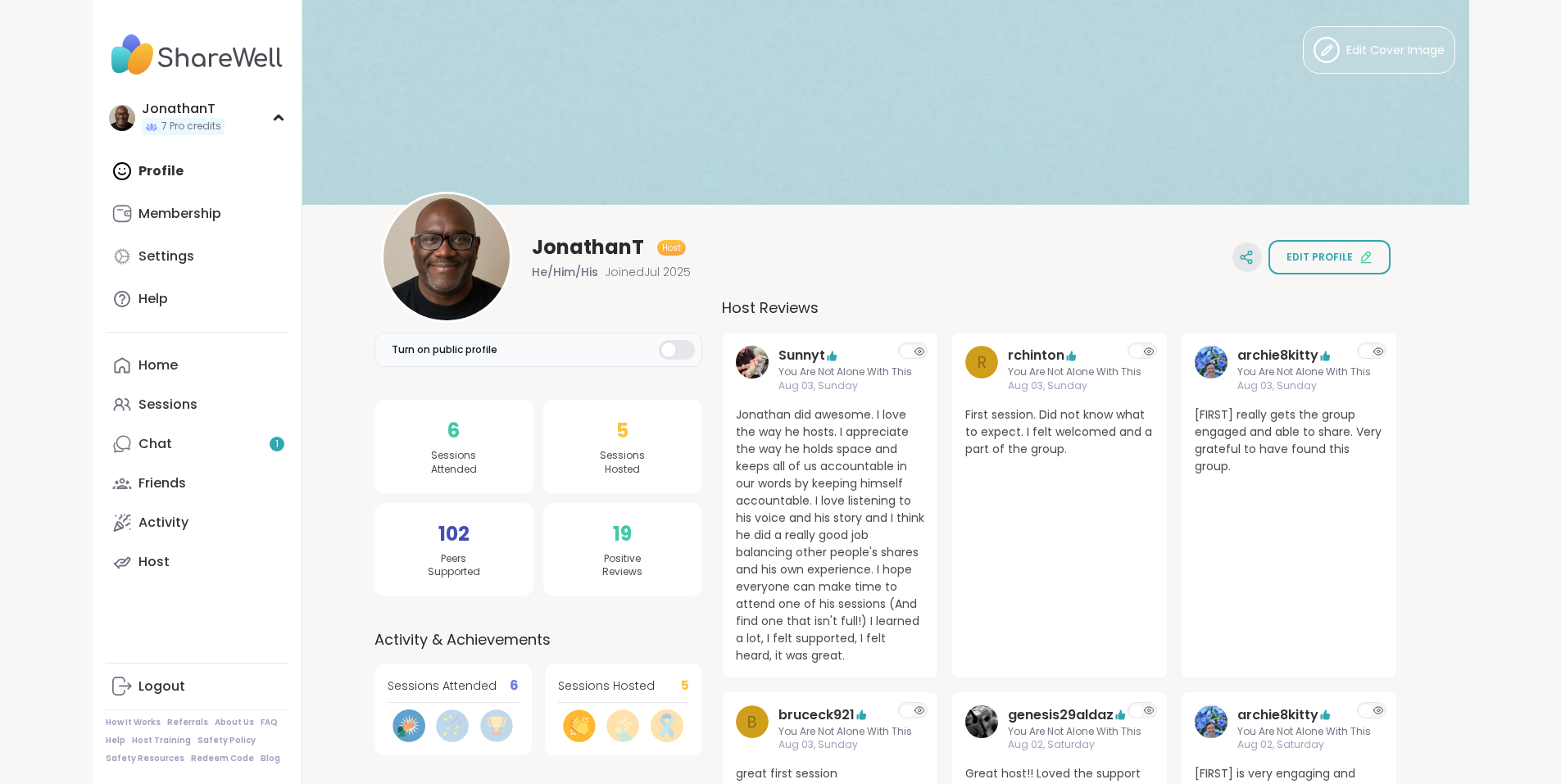 click 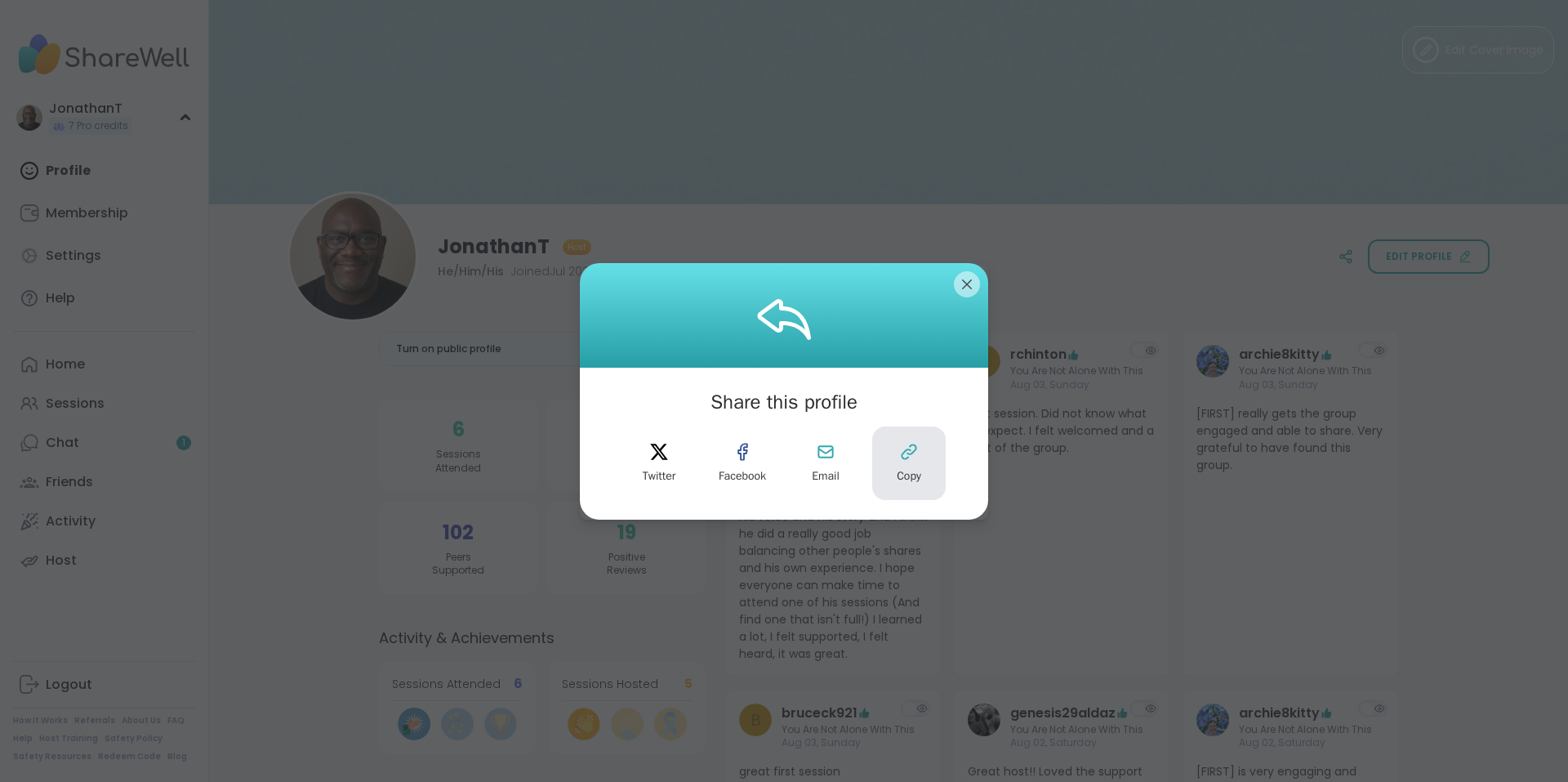 click on "Copy" at bounding box center [909, 463] 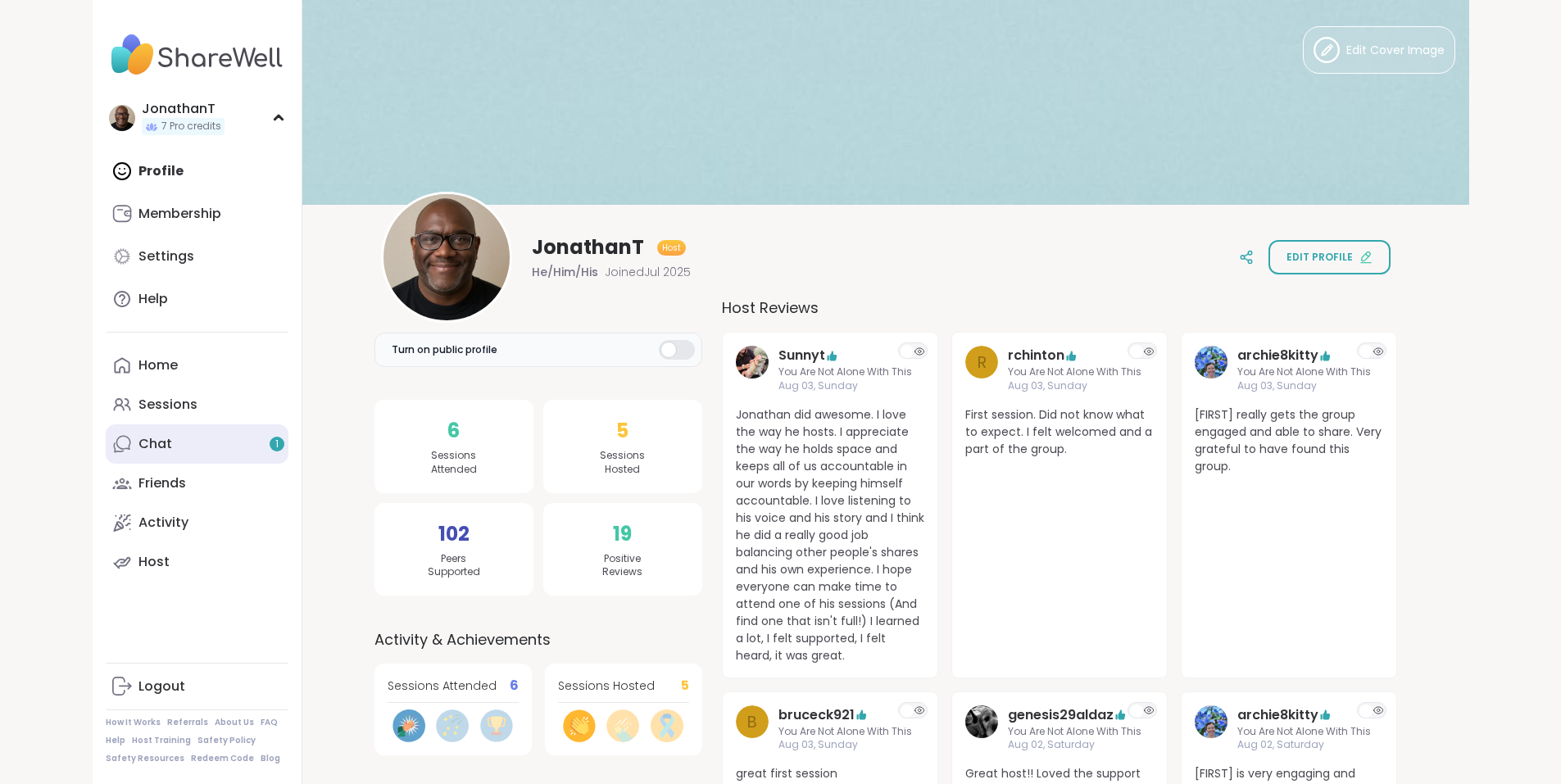 click on "Chat 1" at bounding box center (197, 444) 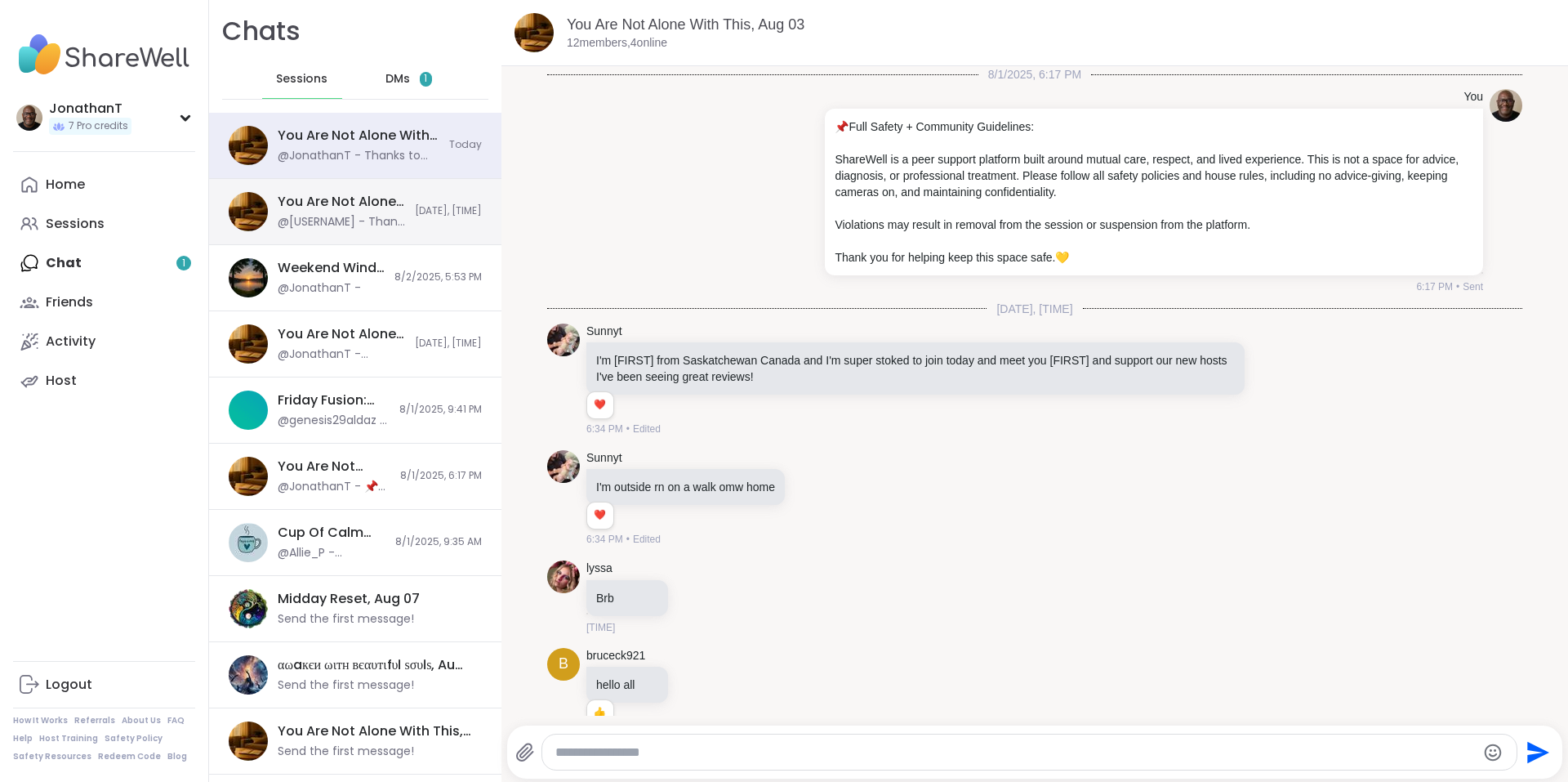 scroll, scrollTop: 7979, scrollLeft: 0, axis: vertical 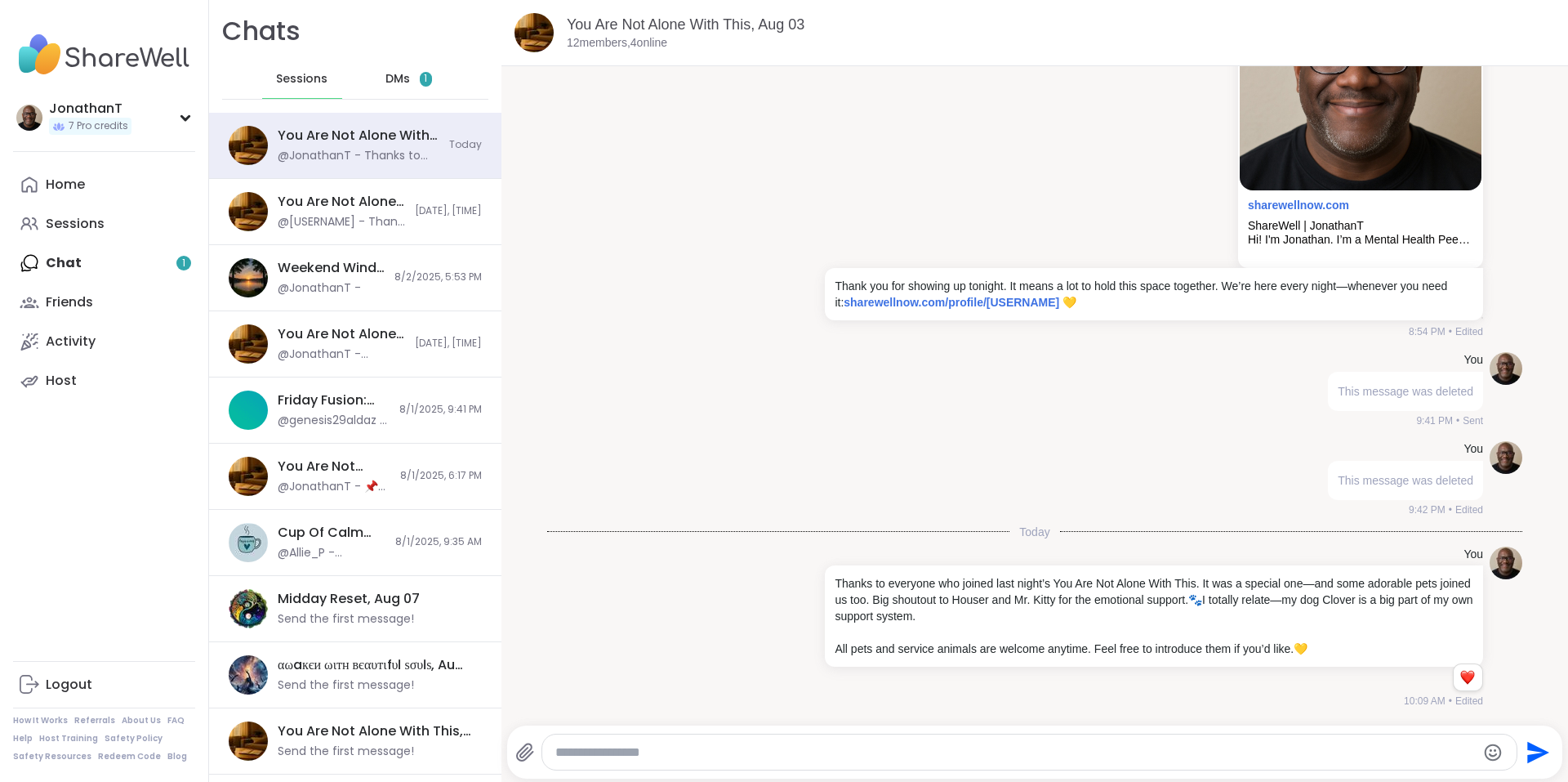 click on "DMs 1" at bounding box center [409, 79] 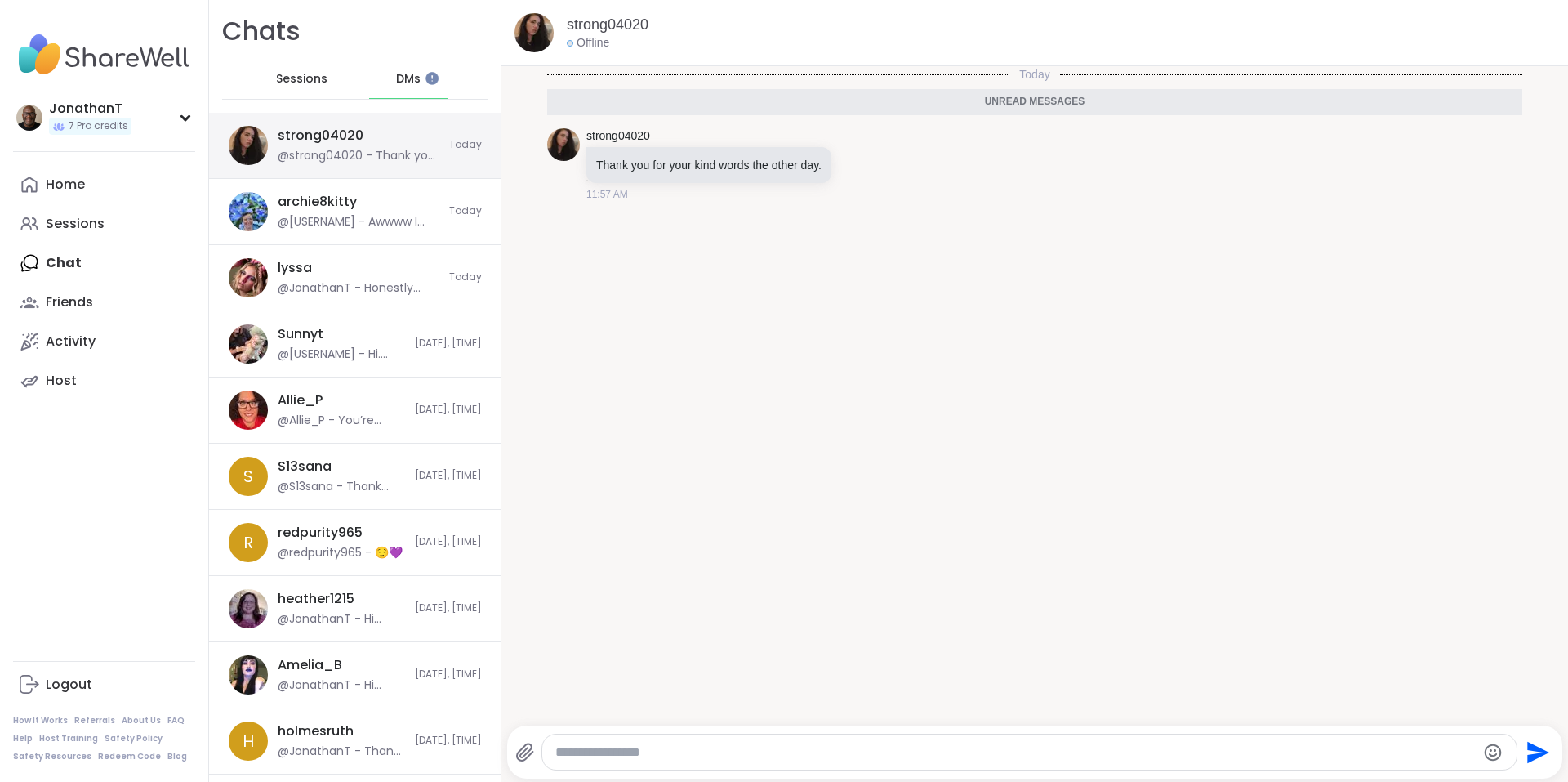 click on "strong04020 @strong04020 - Thank you for your kind words the other day." at bounding box center (359, 145) 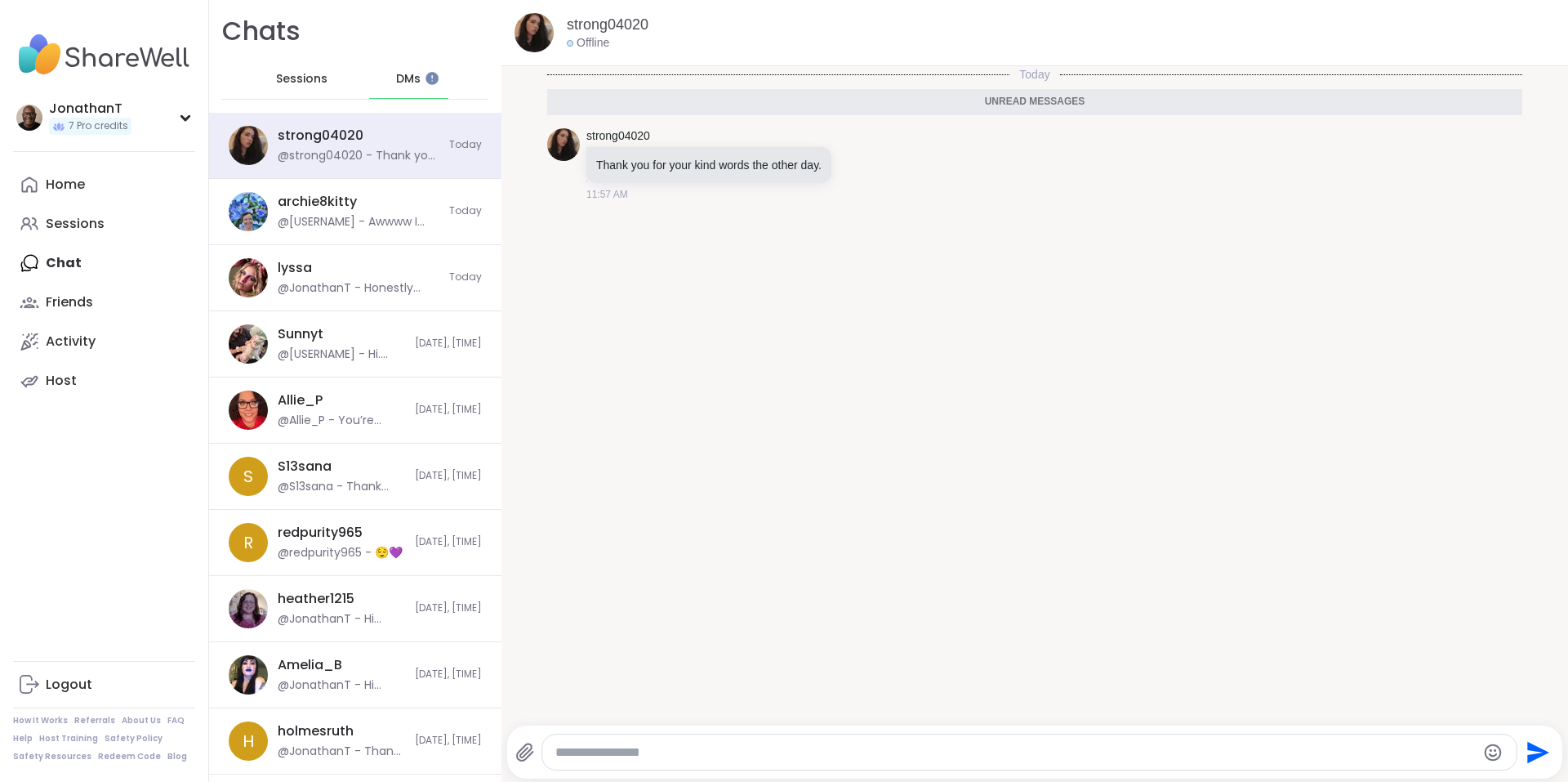 click on "Unread messages" at bounding box center (1035, 102) 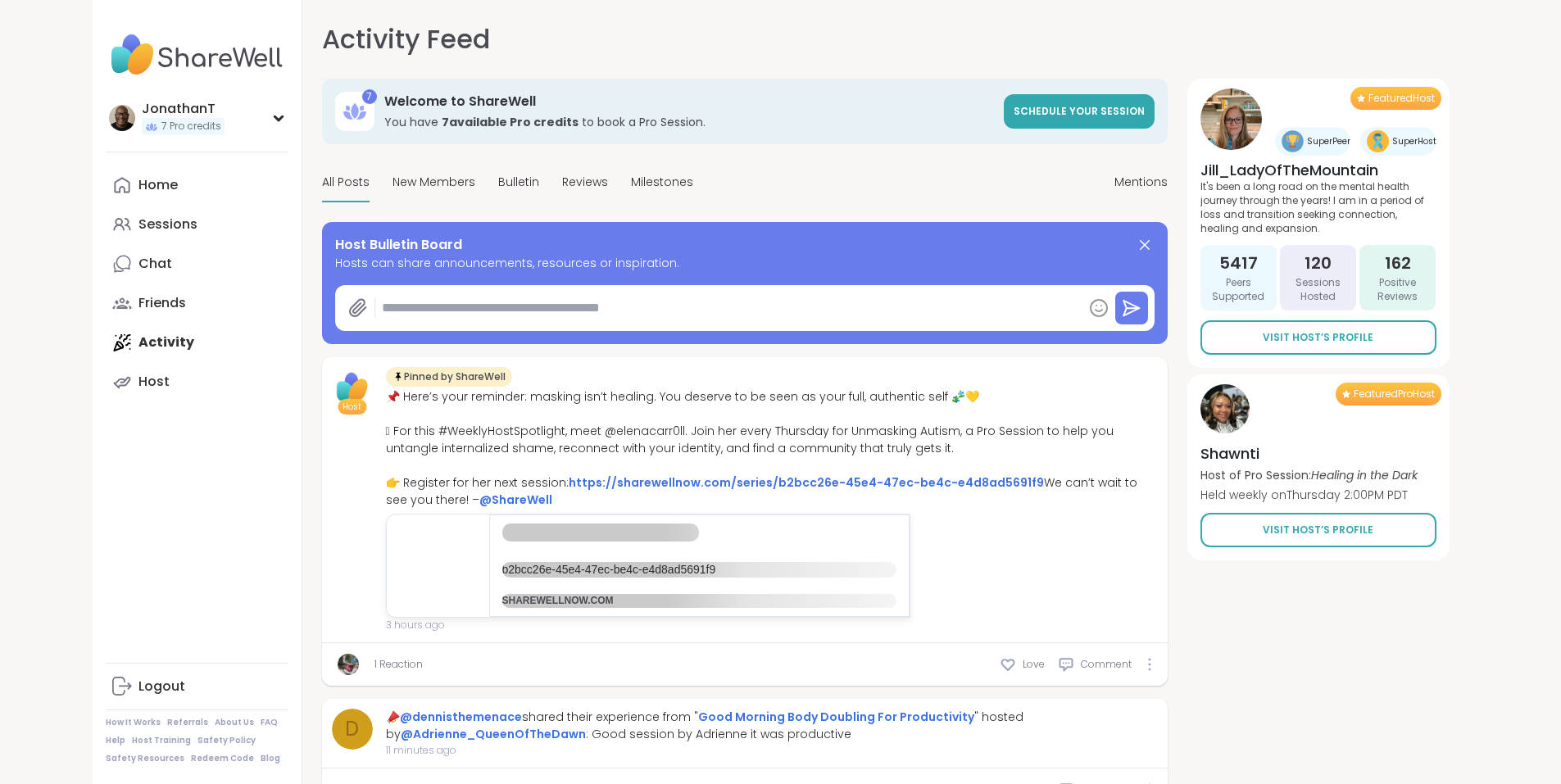 click at bounding box center (728, 308) 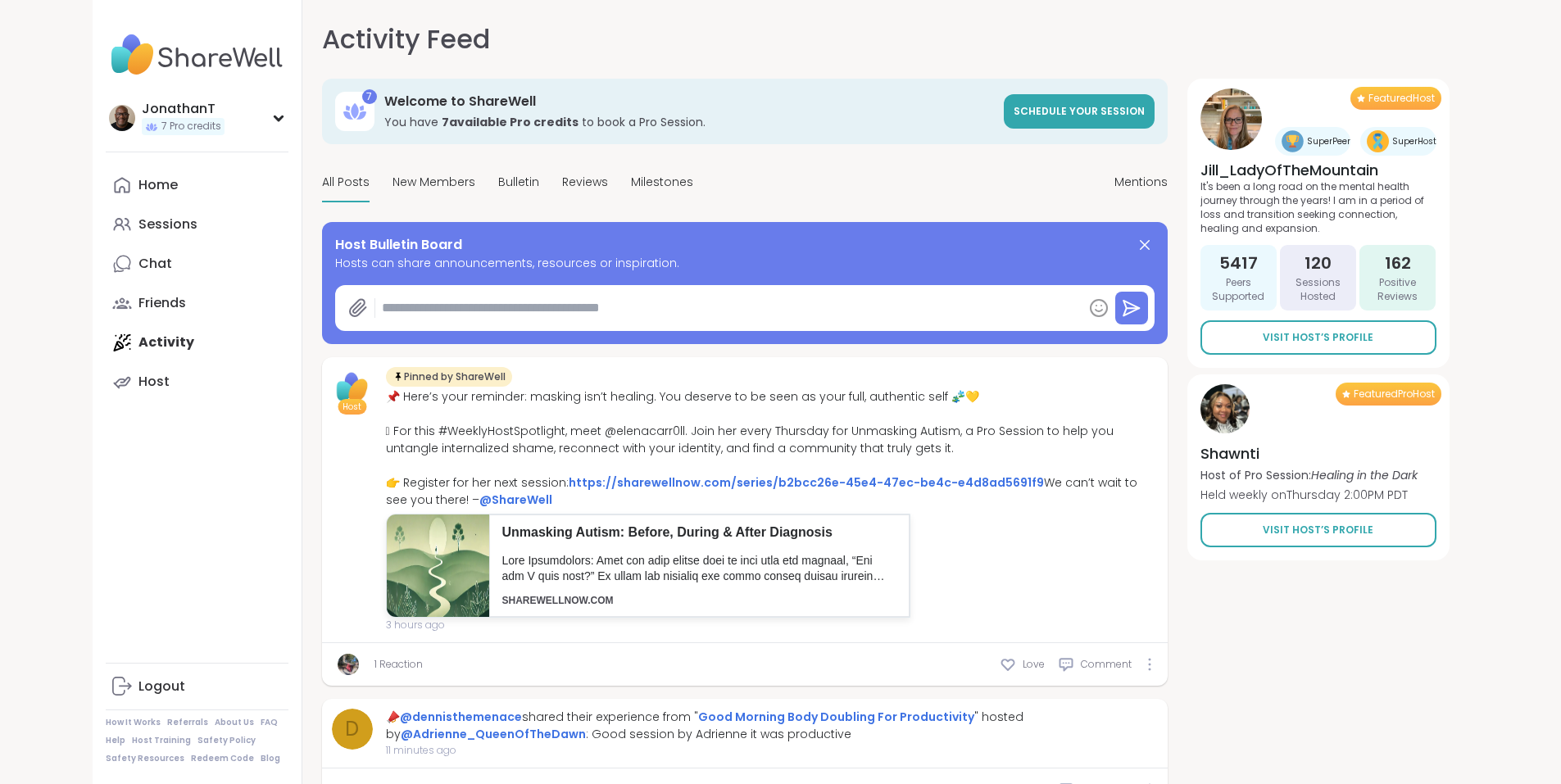 type on "*" 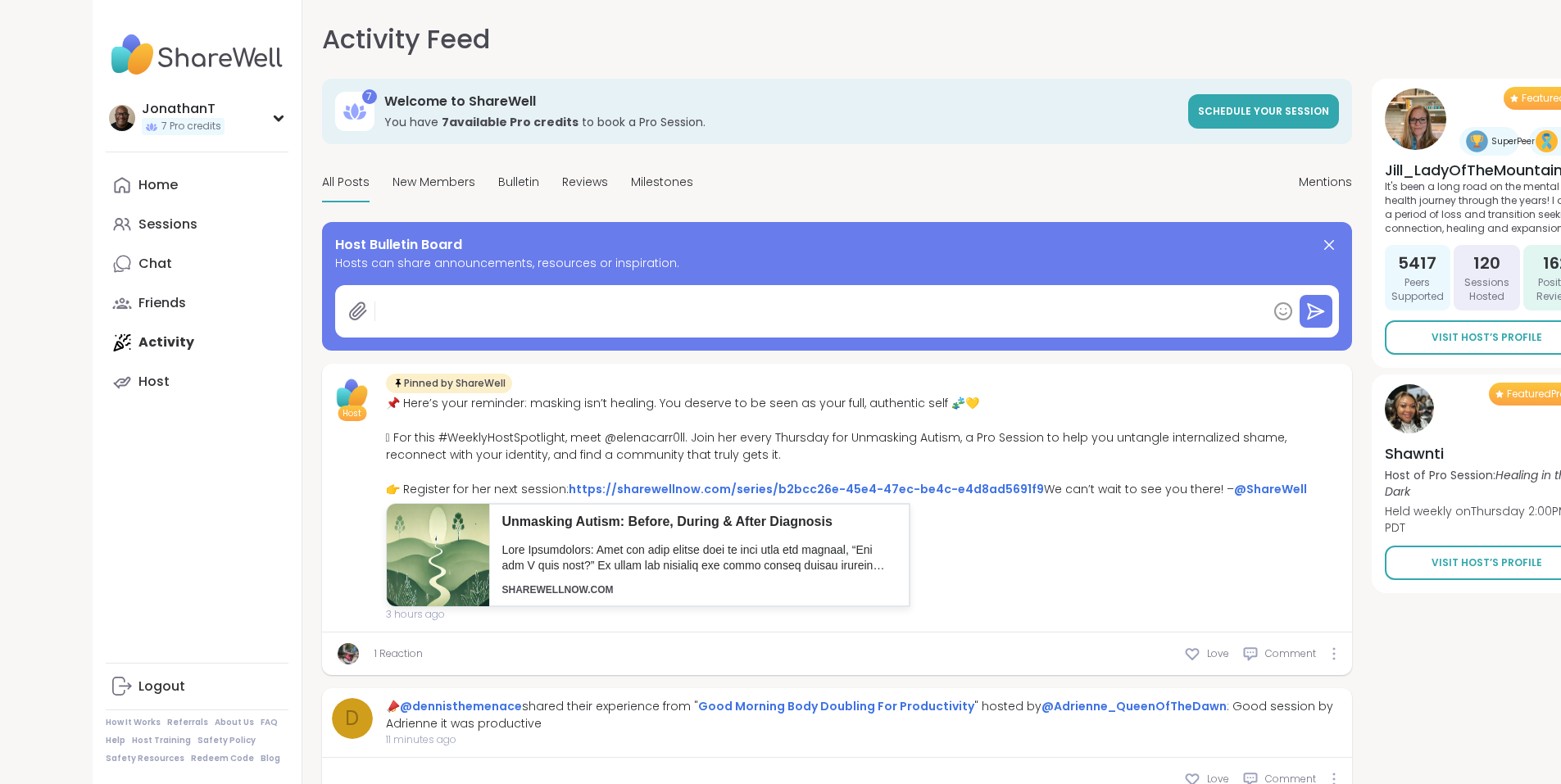 paste on "**********" 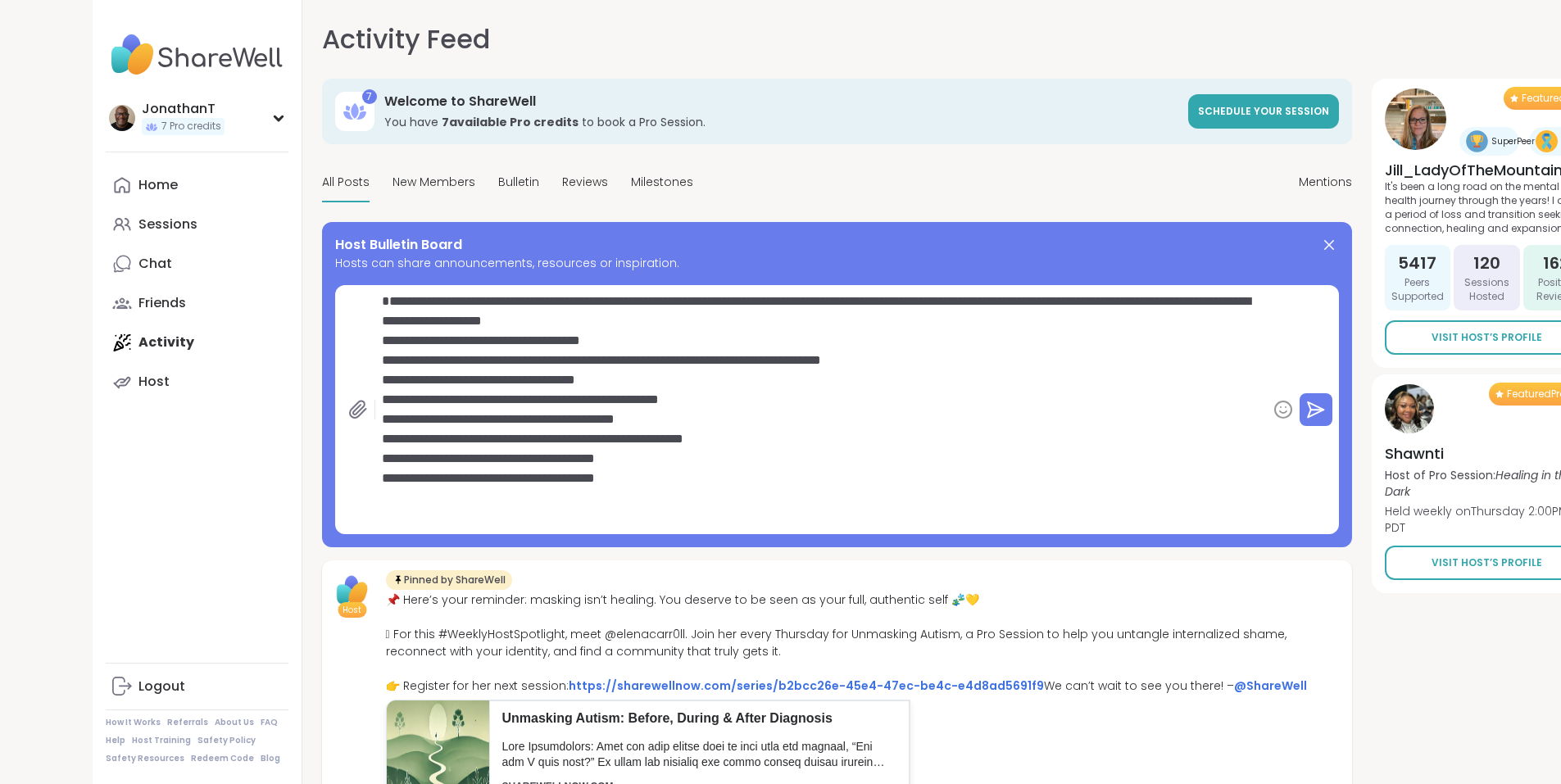 click on "**********" at bounding box center (821, 410) 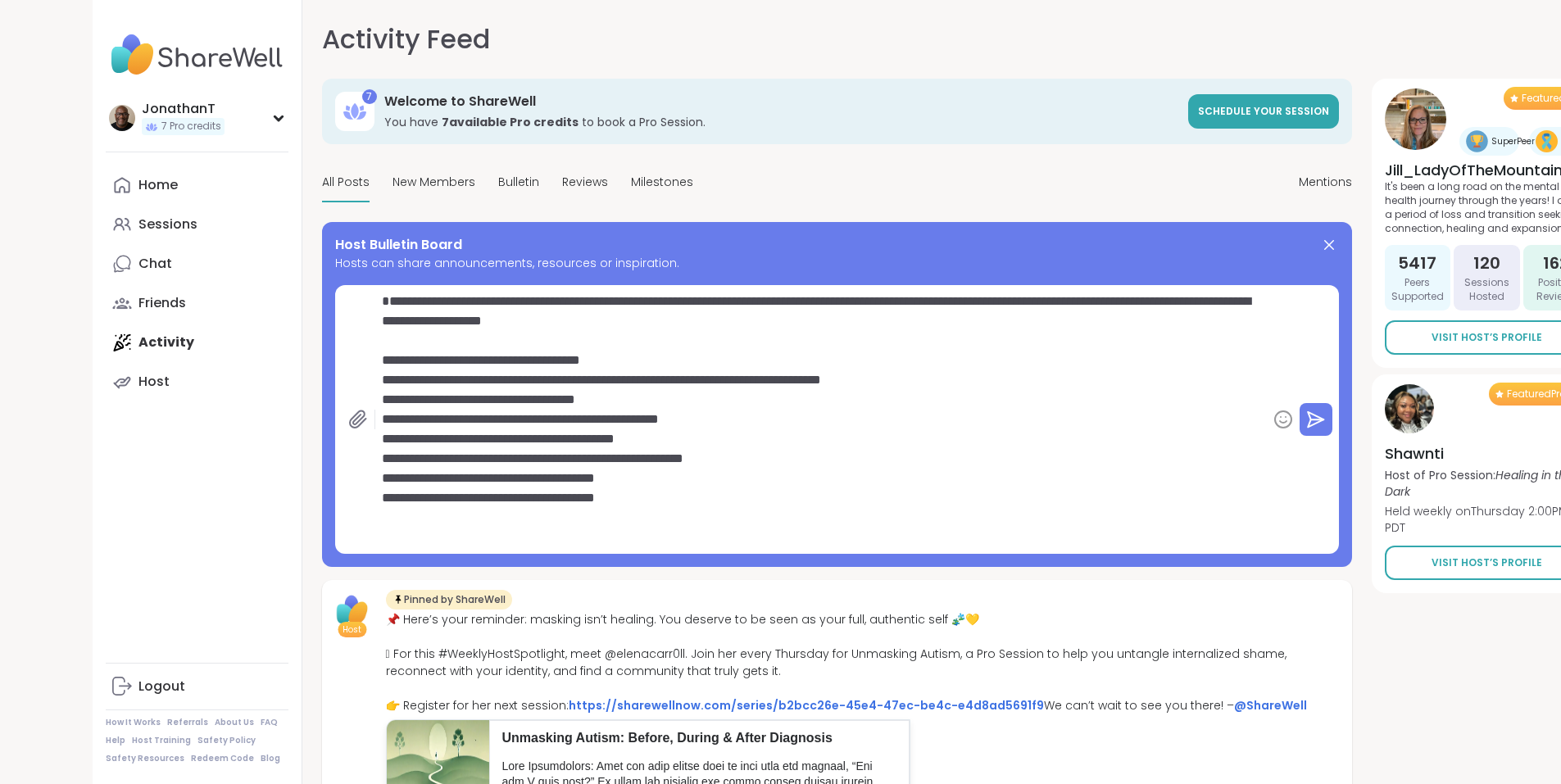 click on "**********" at bounding box center (821, 419) 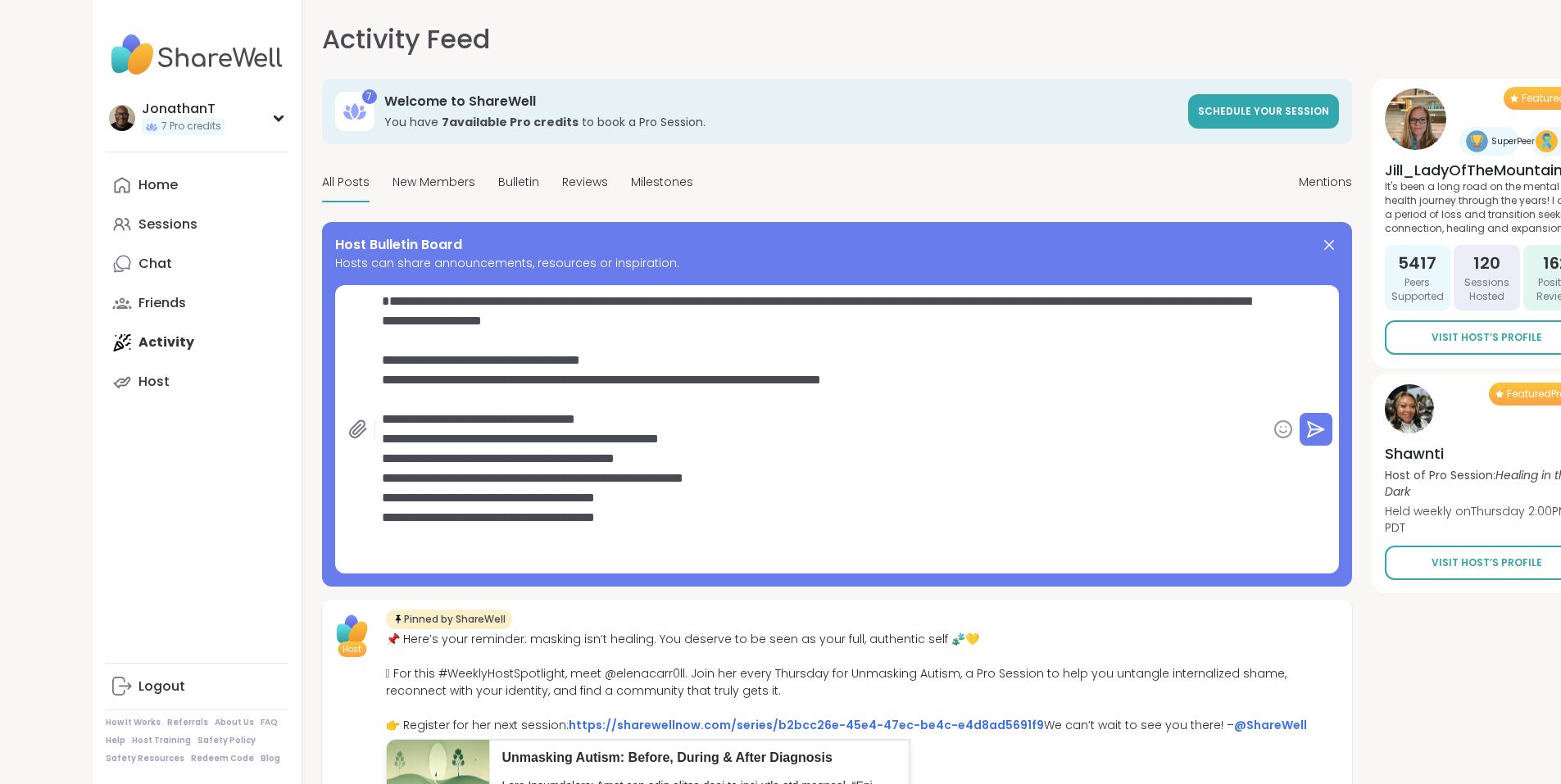 click on "**********" at bounding box center [821, 429] 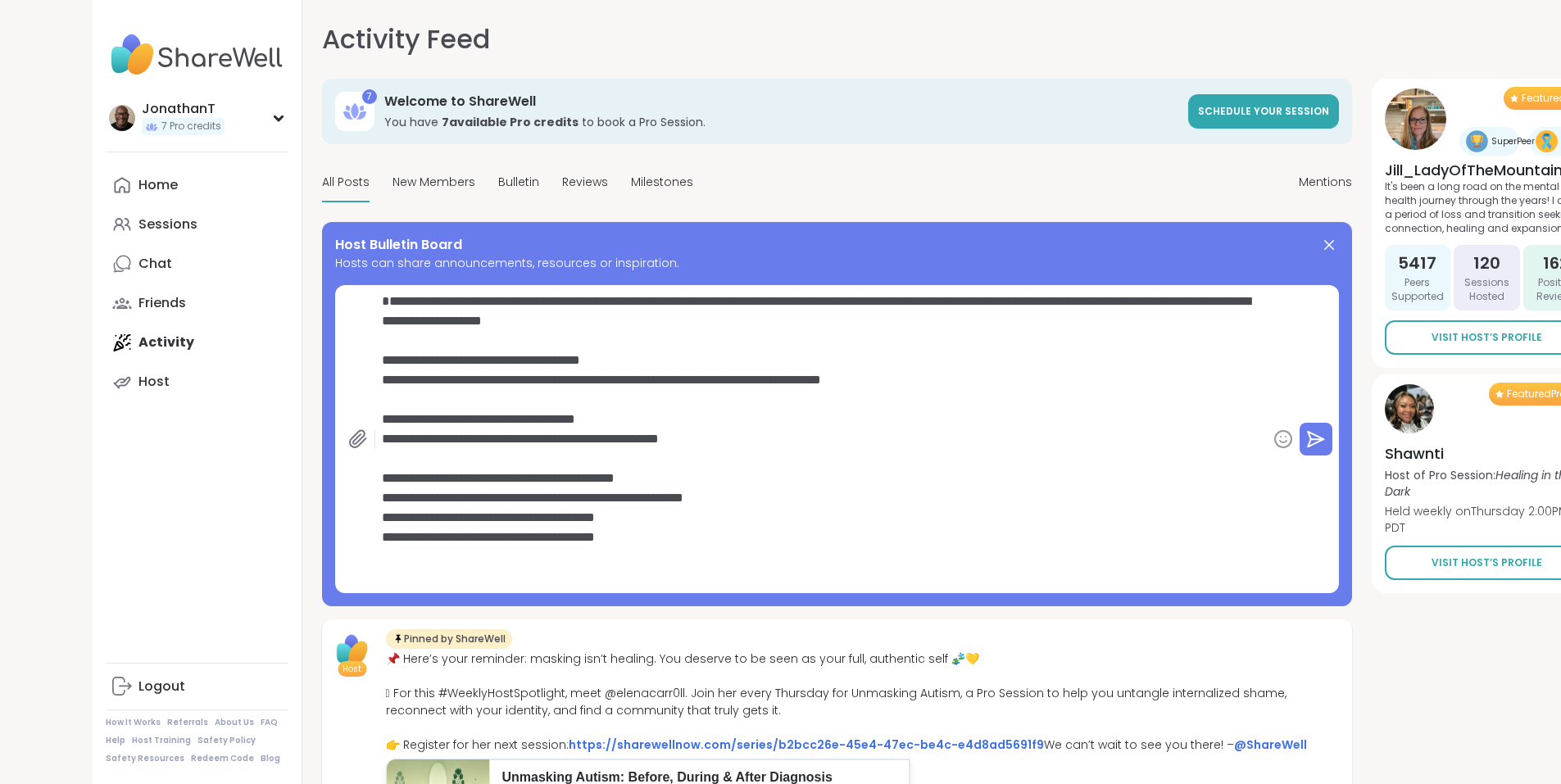 click on "**********" at bounding box center [821, 439] 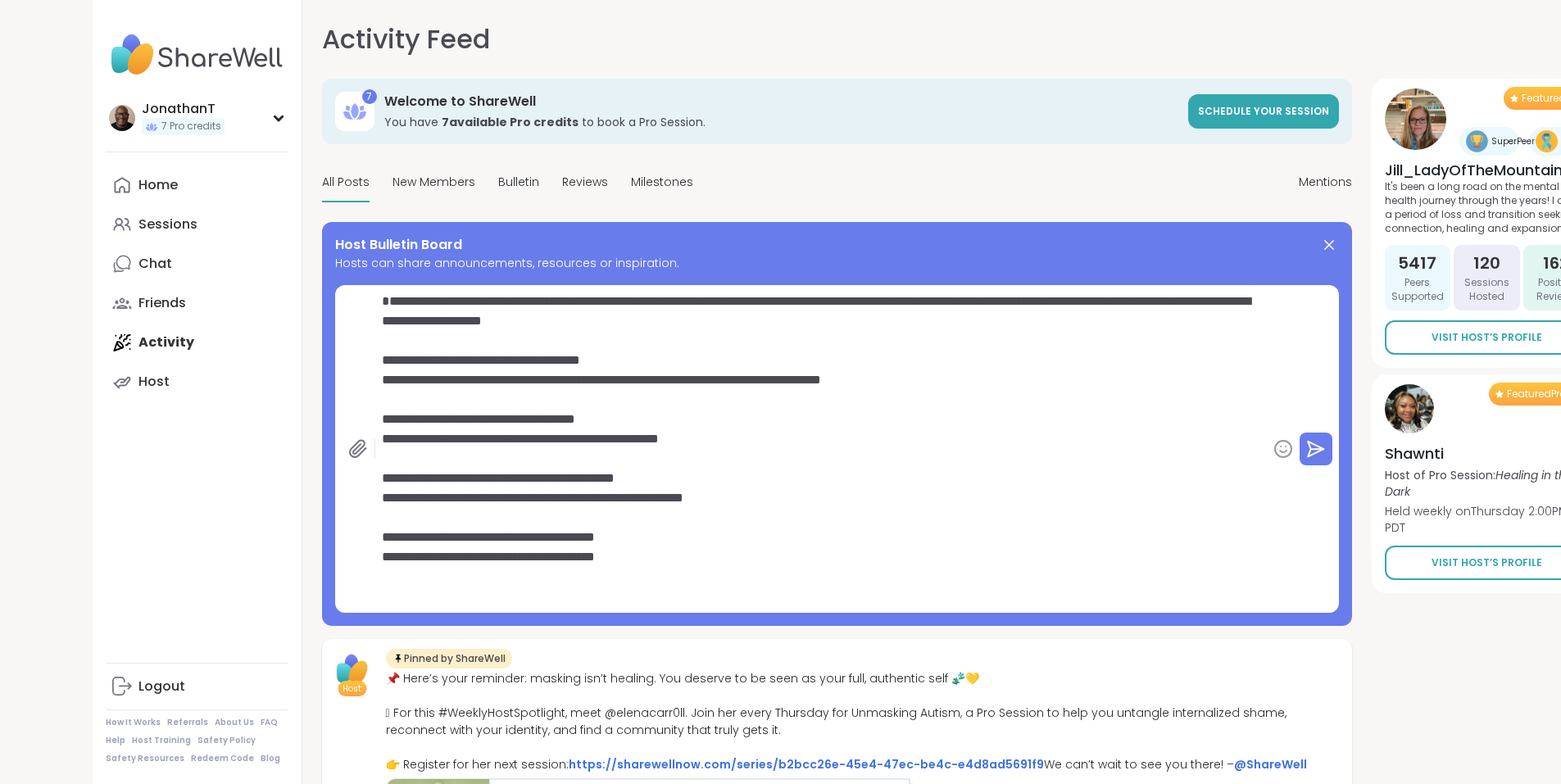 type on "**********" 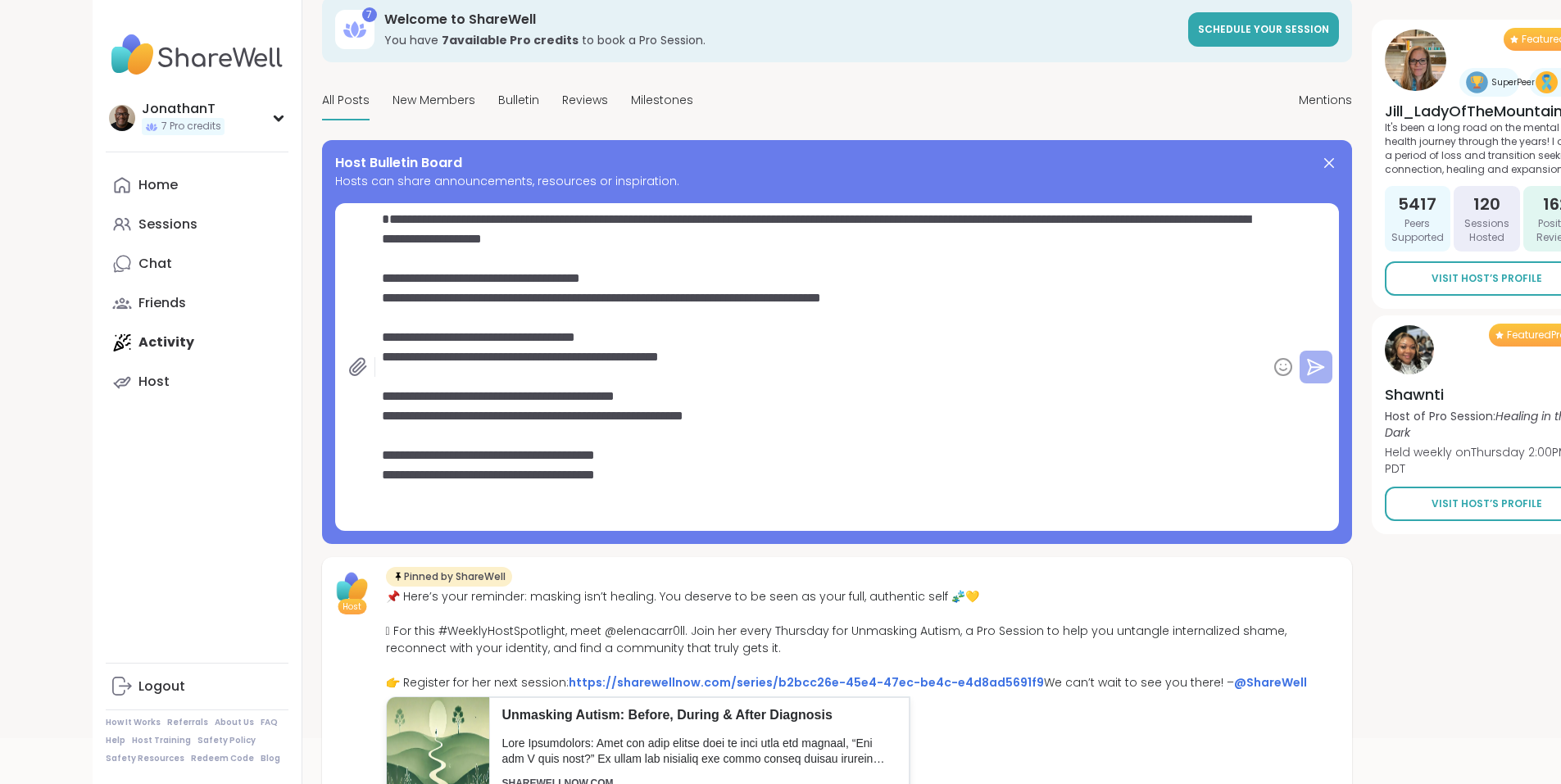 click 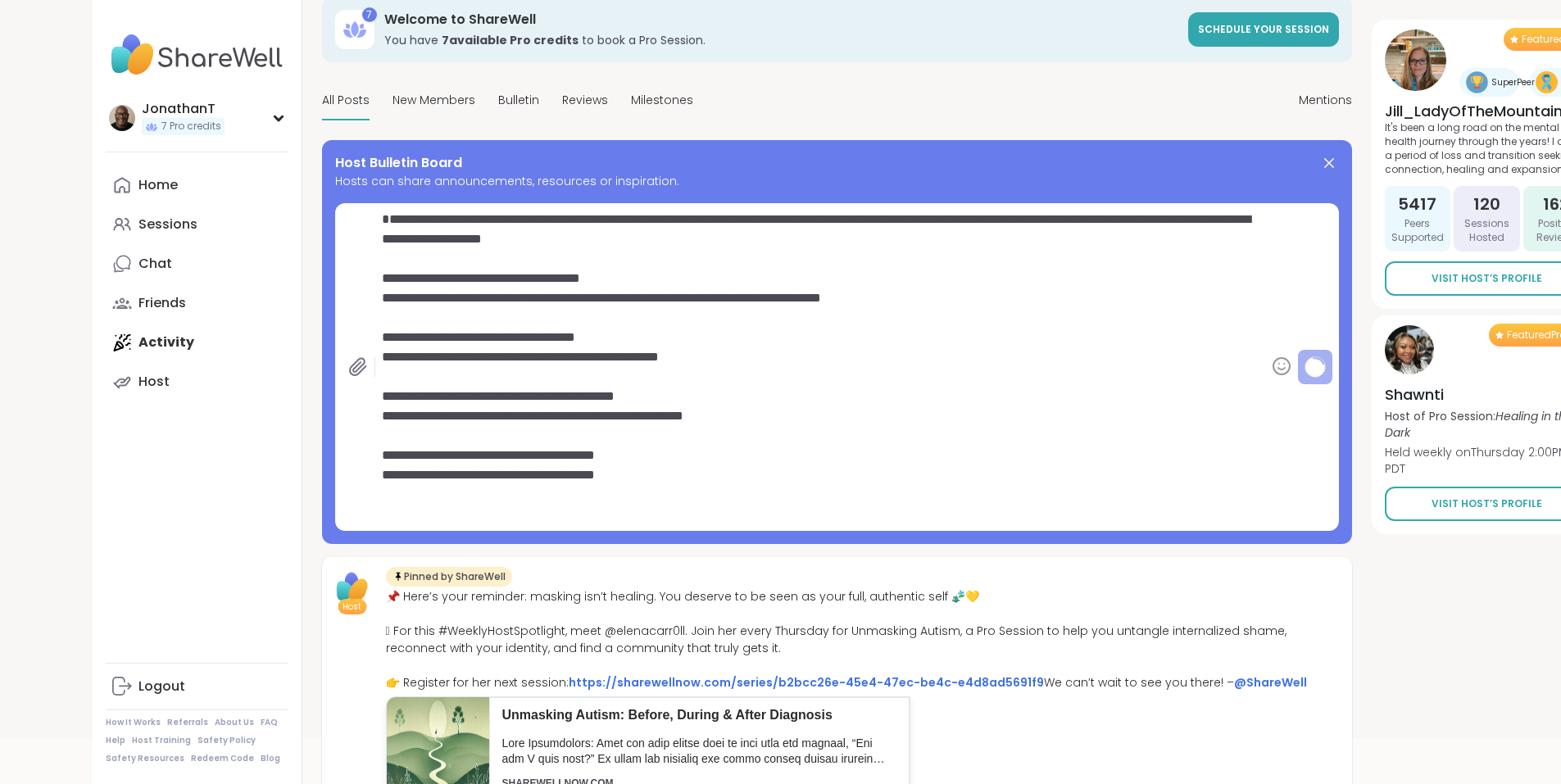 type on "*" 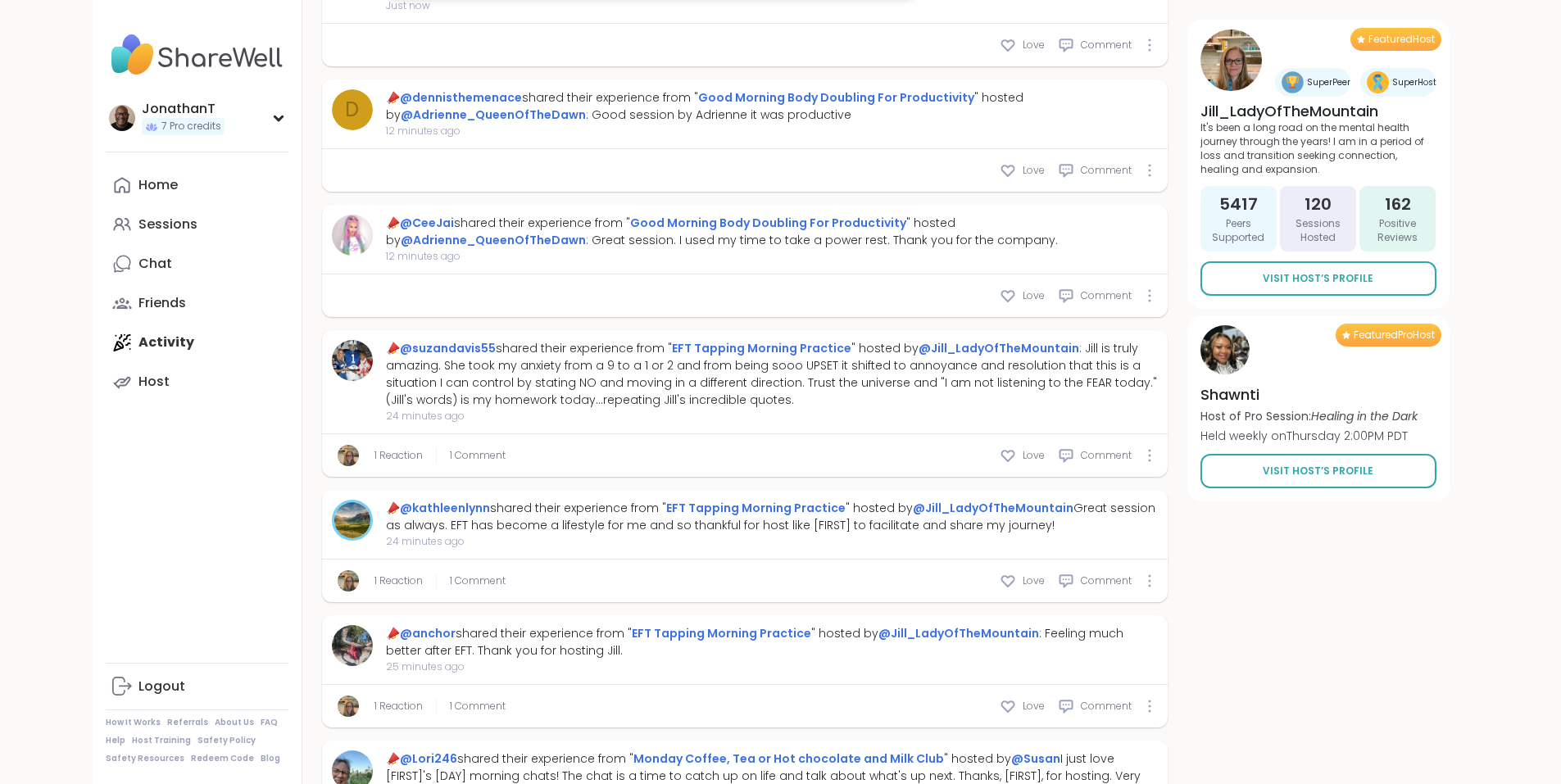 scroll, scrollTop: 573, scrollLeft: 0, axis: vertical 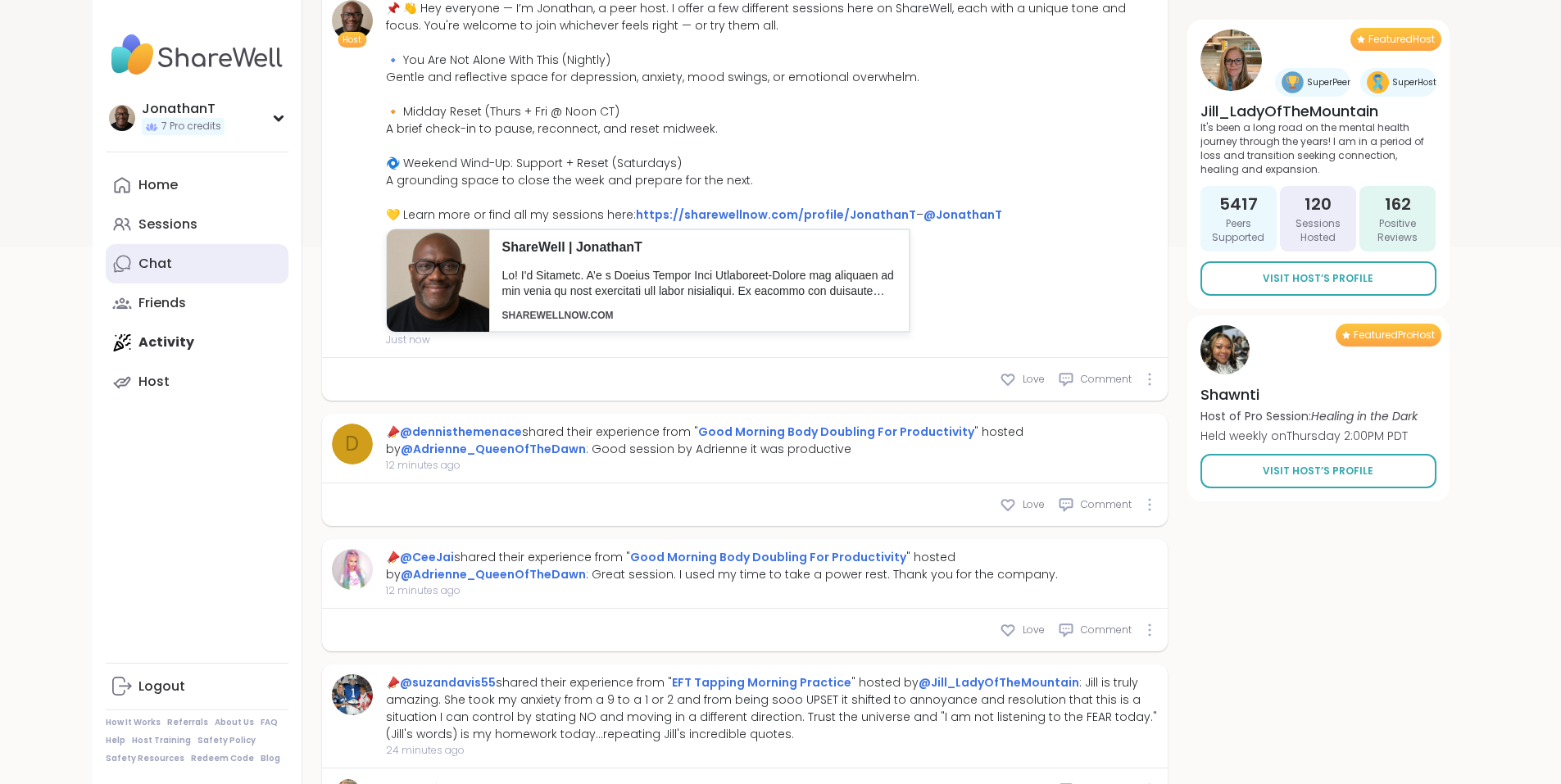 click on "Chat" at bounding box center (197, 264) 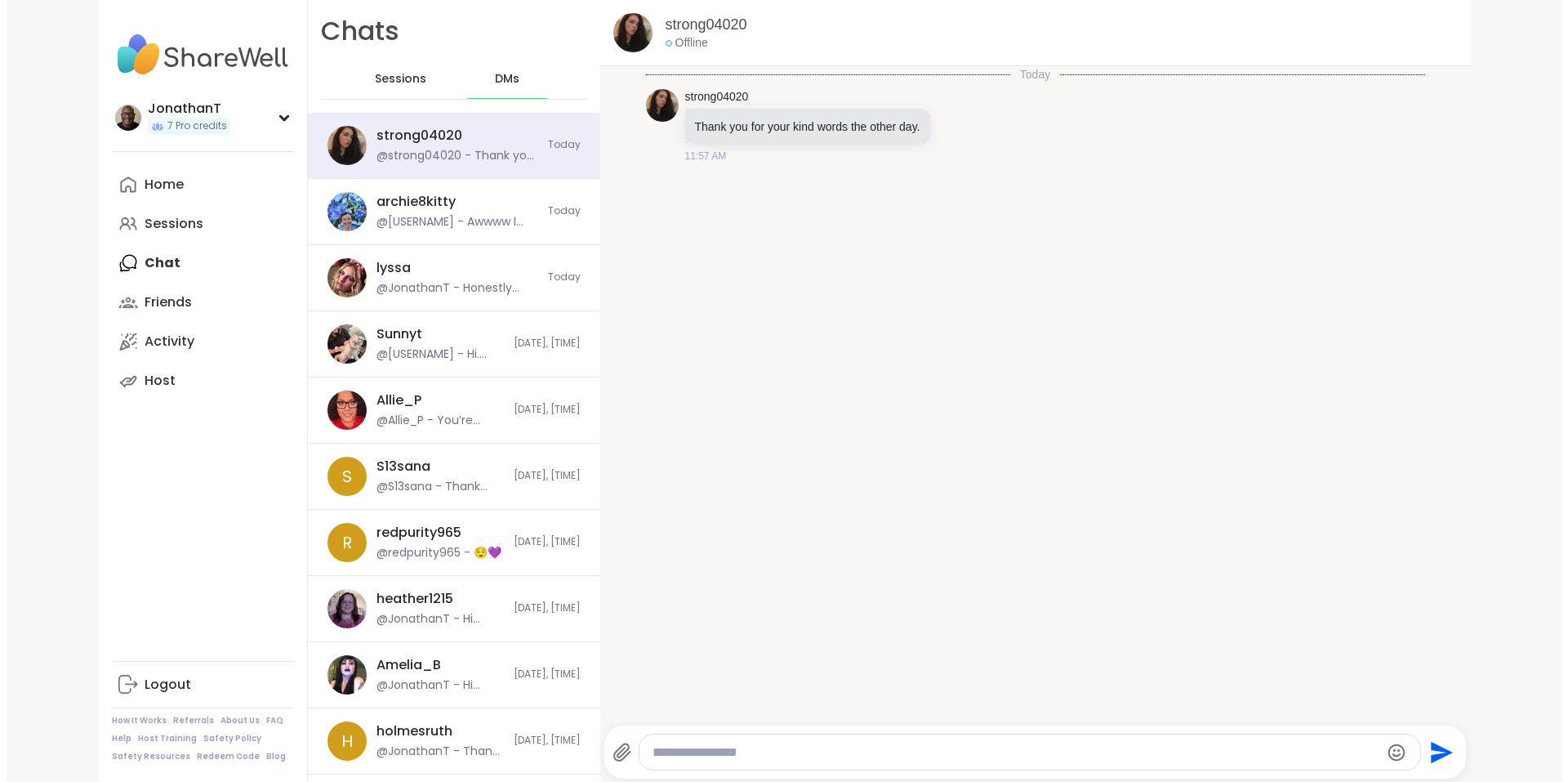 scroll, scrollTop: 0, scrollLeft: 0, axis: both 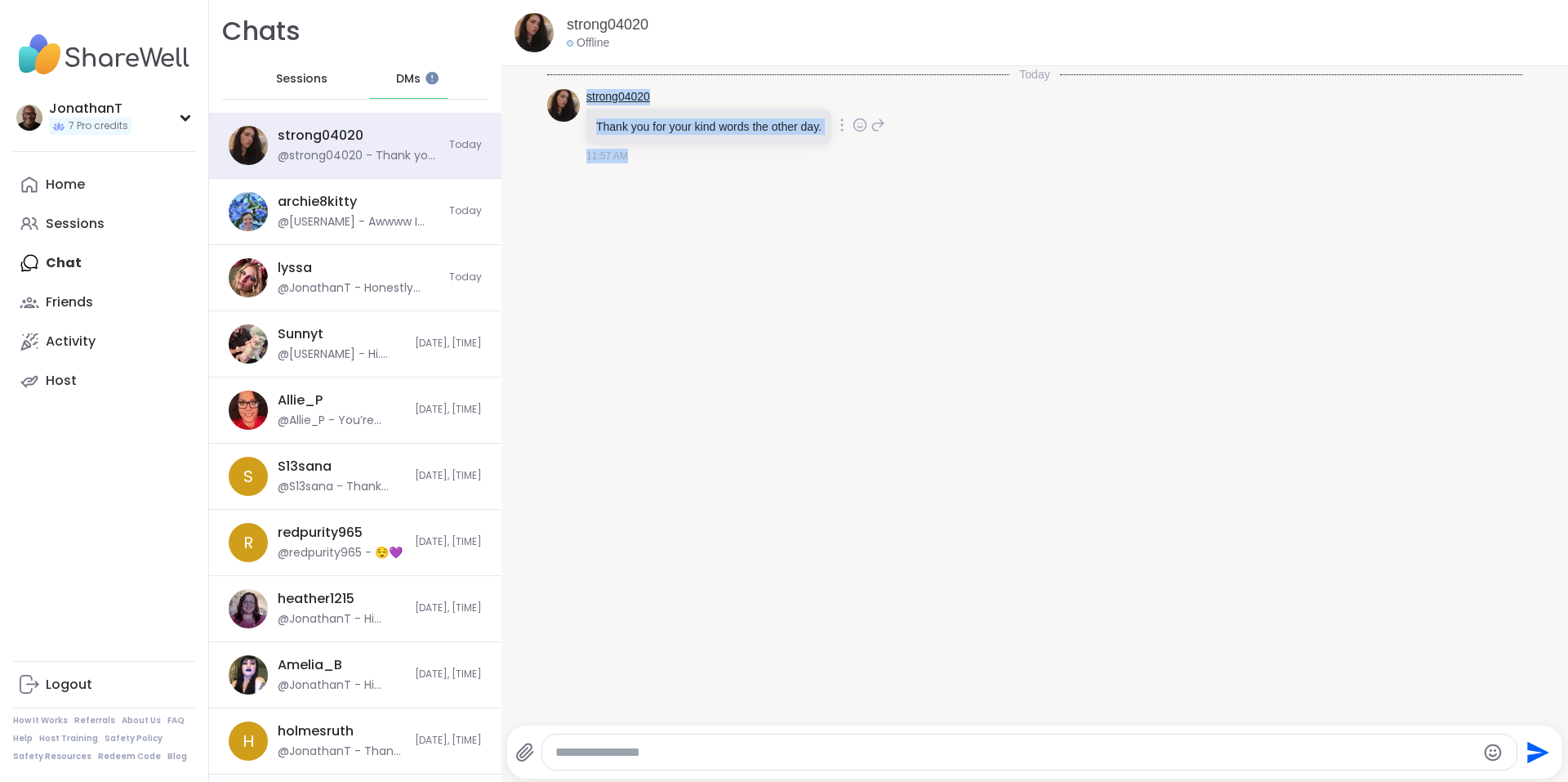drag, startPoint x: 854, startPoint y: 153, endPoint x: 588, endPoint y: 91, distance: 273.13 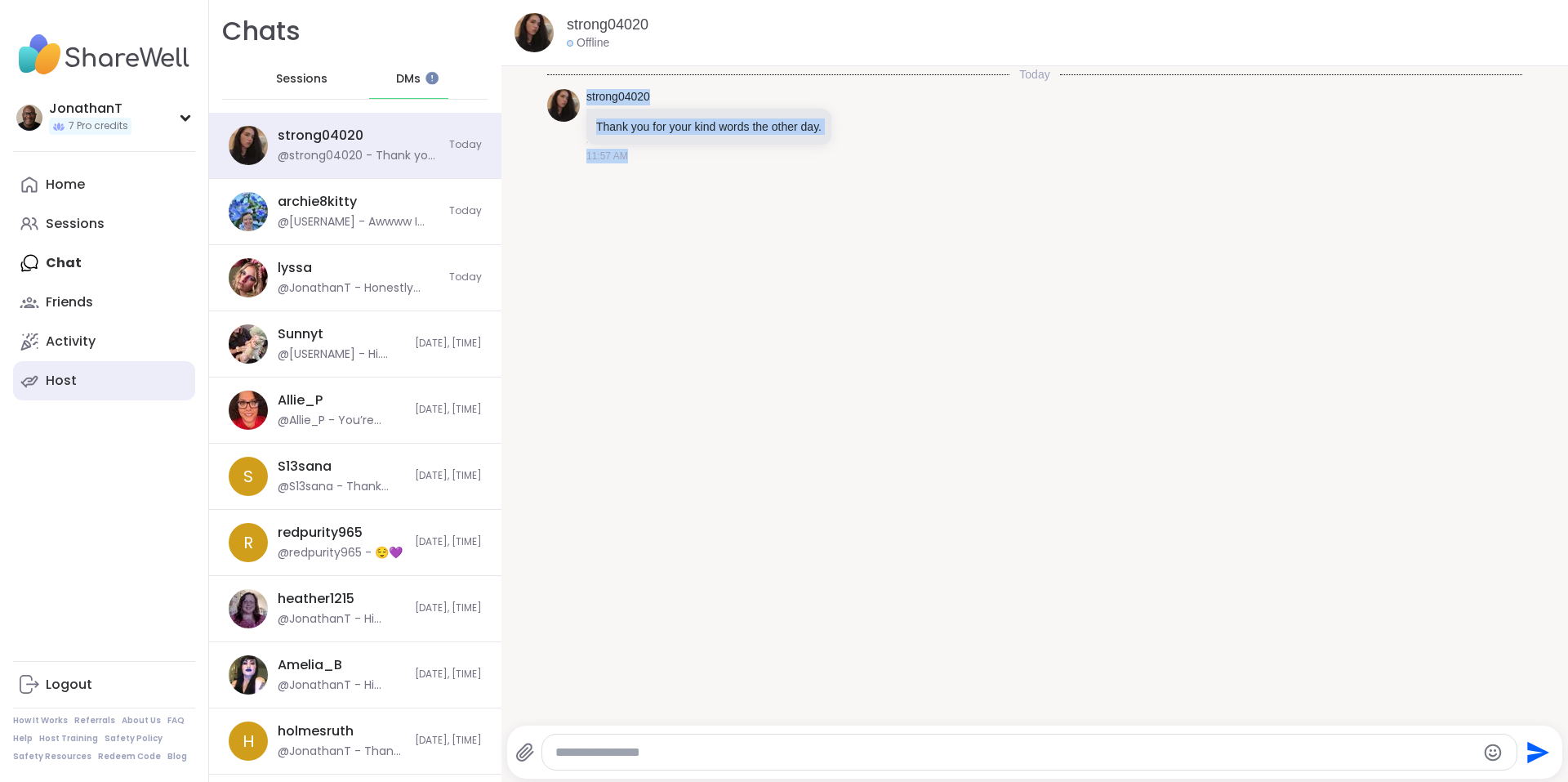 copy on "strong04020 Thank you for your kind words the other day. 11:57 AM" 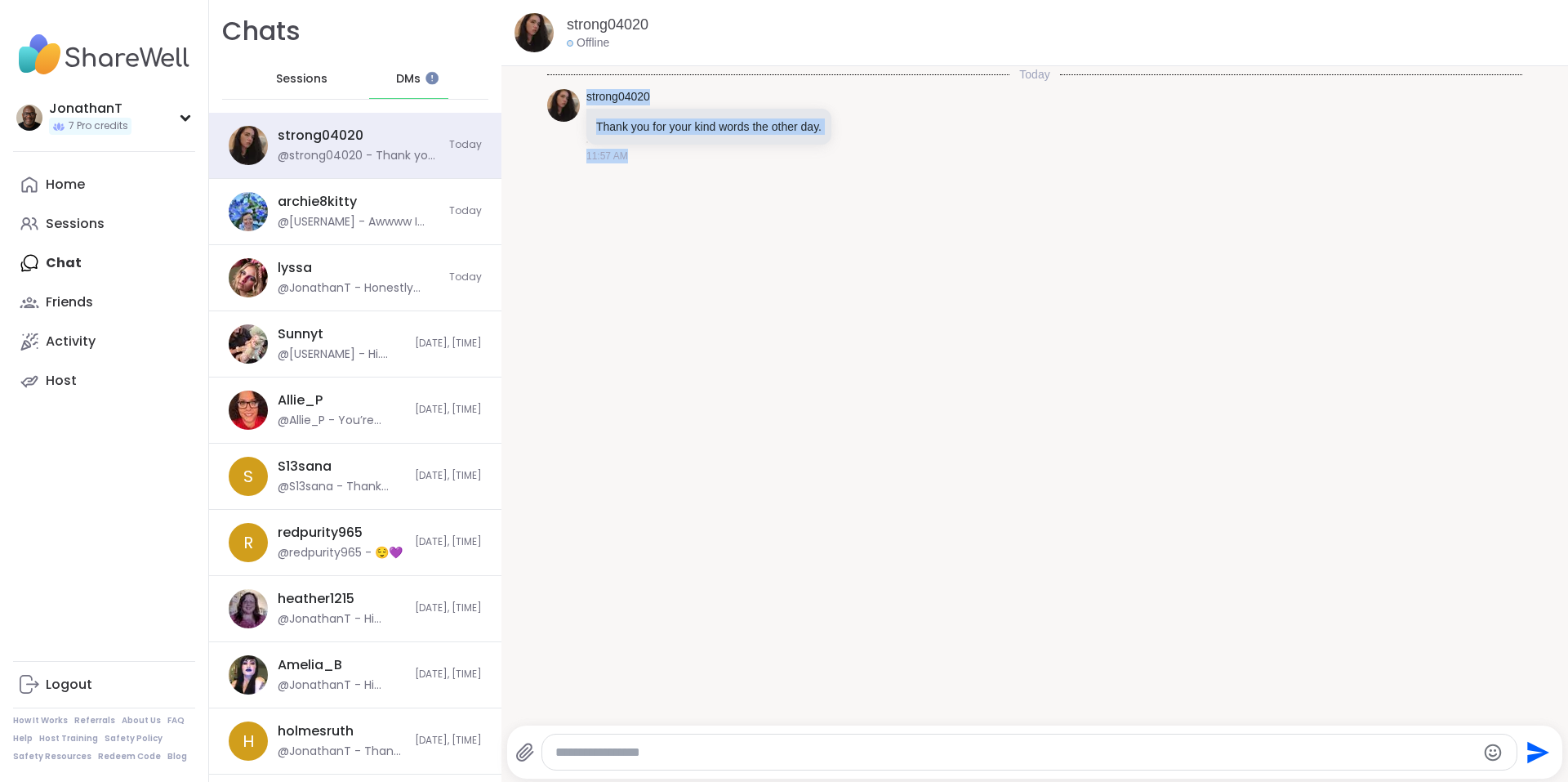 click on "Today strong04020 Thank you for your kind words the other day. 11:57 AM" at bounding box center [1035, 391] 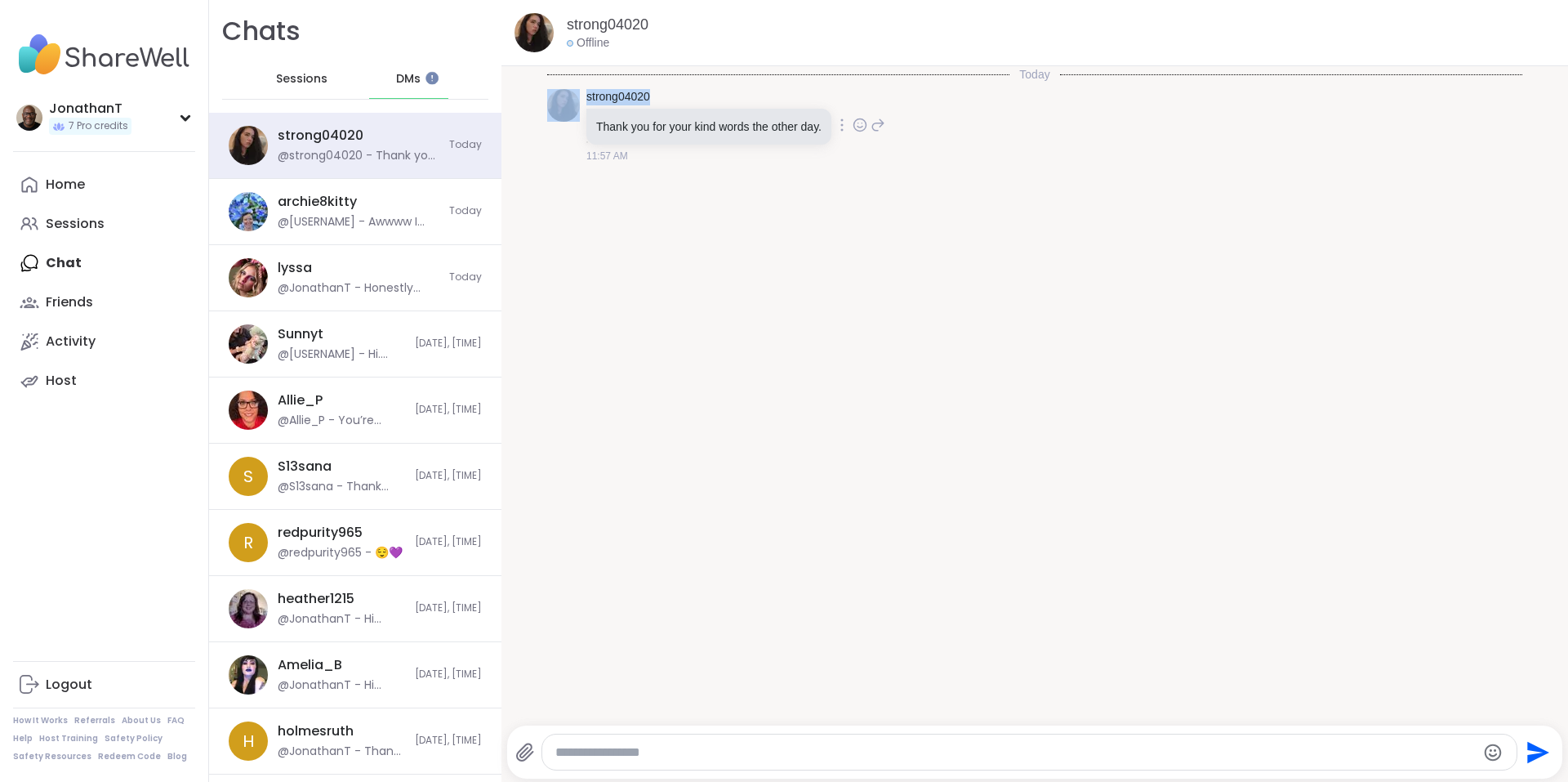 drag, startPoint x: 599, startPoint y: 97, endPoint x: 577, endPoint y: 103, distance: 22.80351 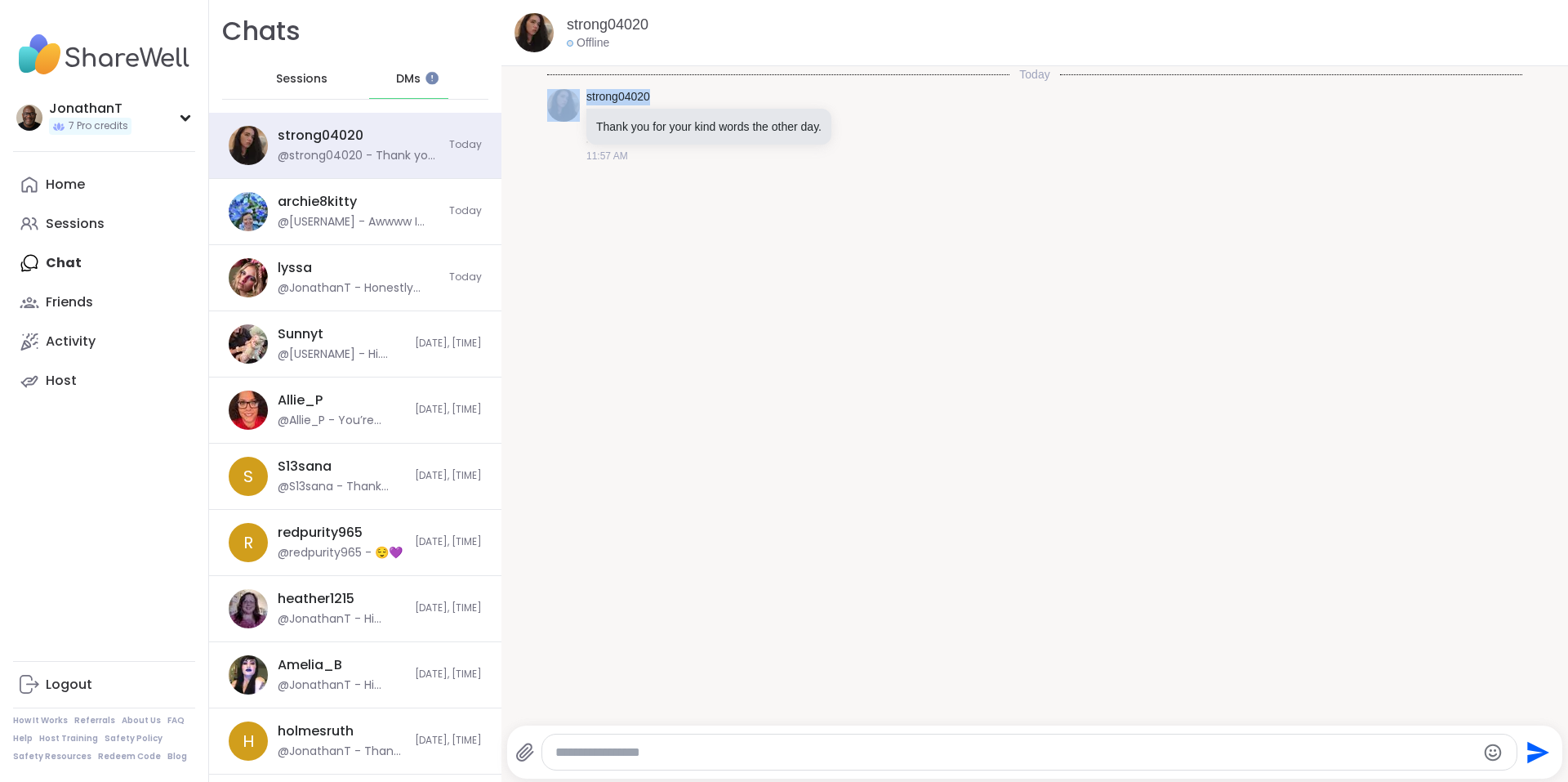copy on "strong04020" 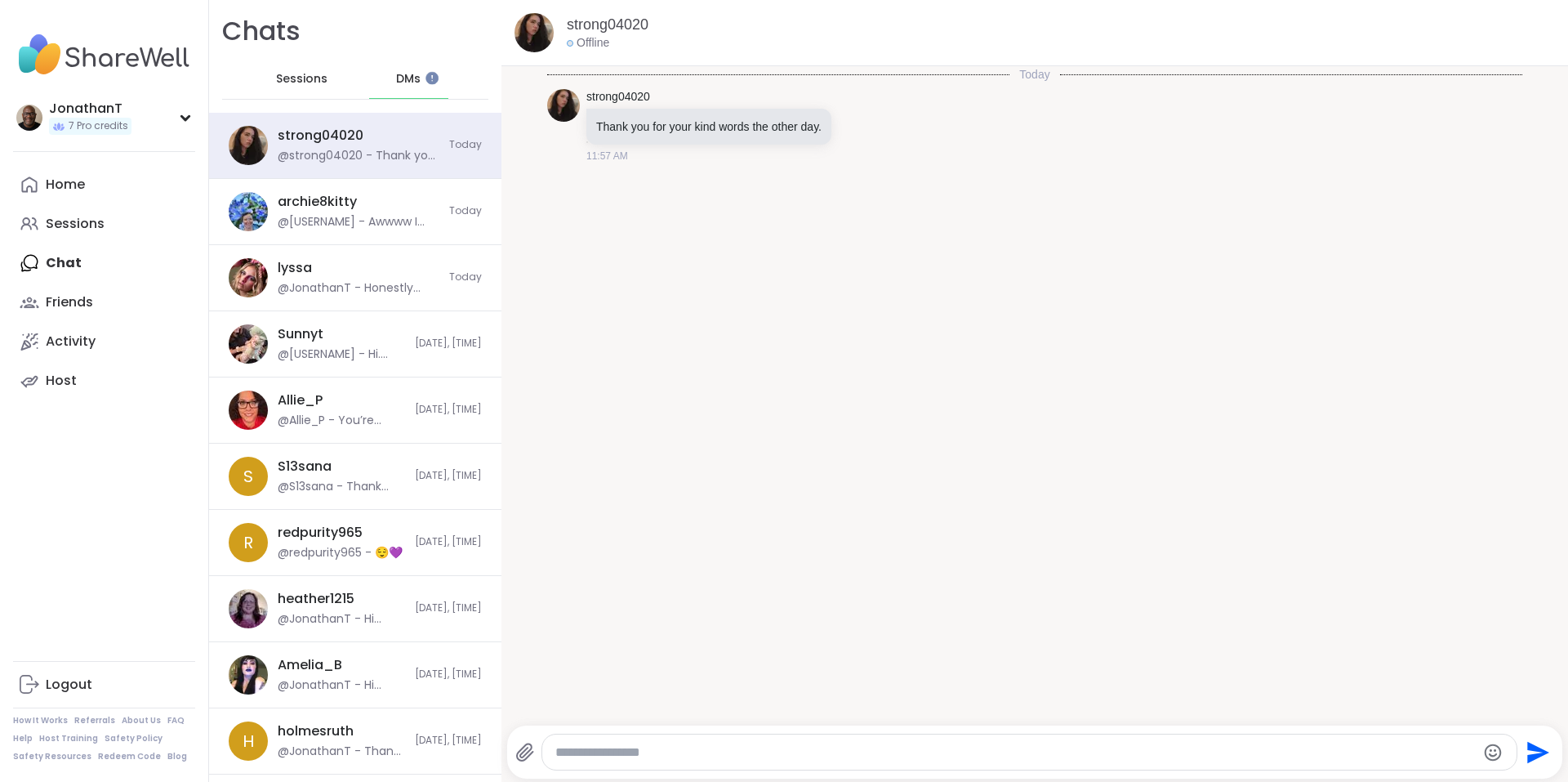drag, startPoint x: 870, startPoint y: 210, endPoint x: 844, endPoint y: 194, distance: 30.528675 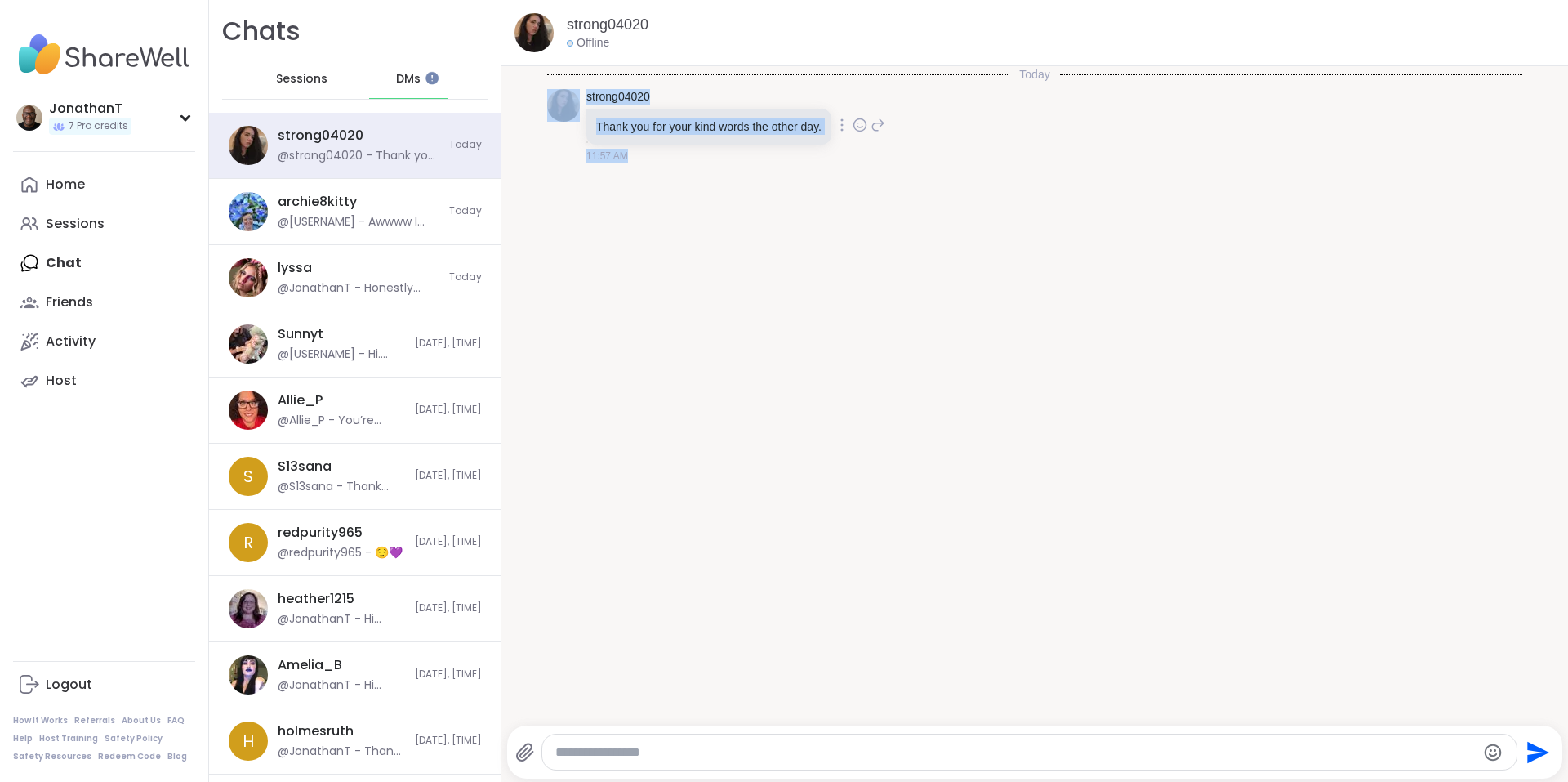 drag, startPoint x: 863, startPoint y: 139, endPoint x: 580, endPoint y: 95, distance: 286.4001 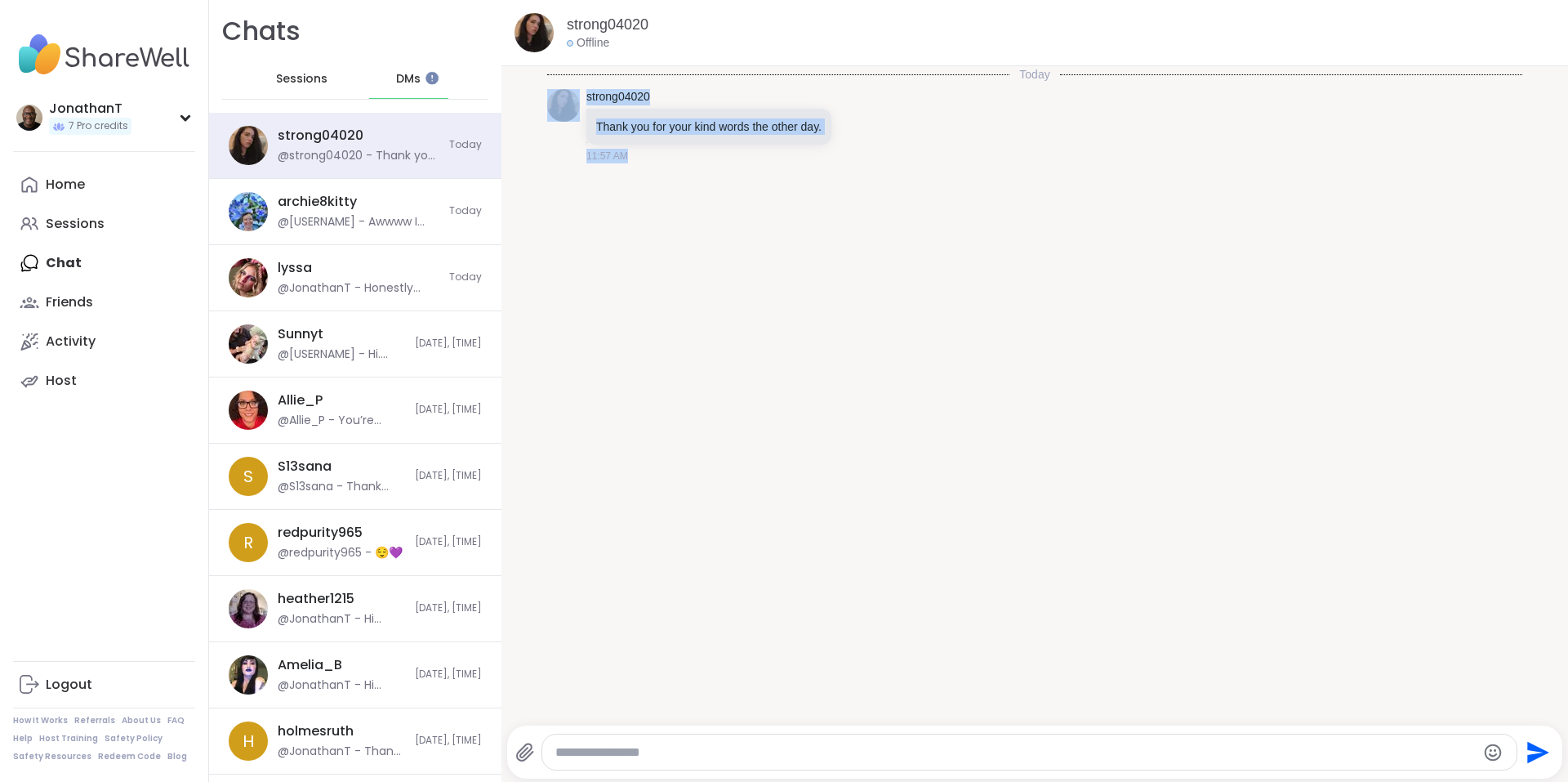 click on "Today strong04020 Thank you for your kind words the other day. 11:57 AM" at bounding box center (1035, 391) 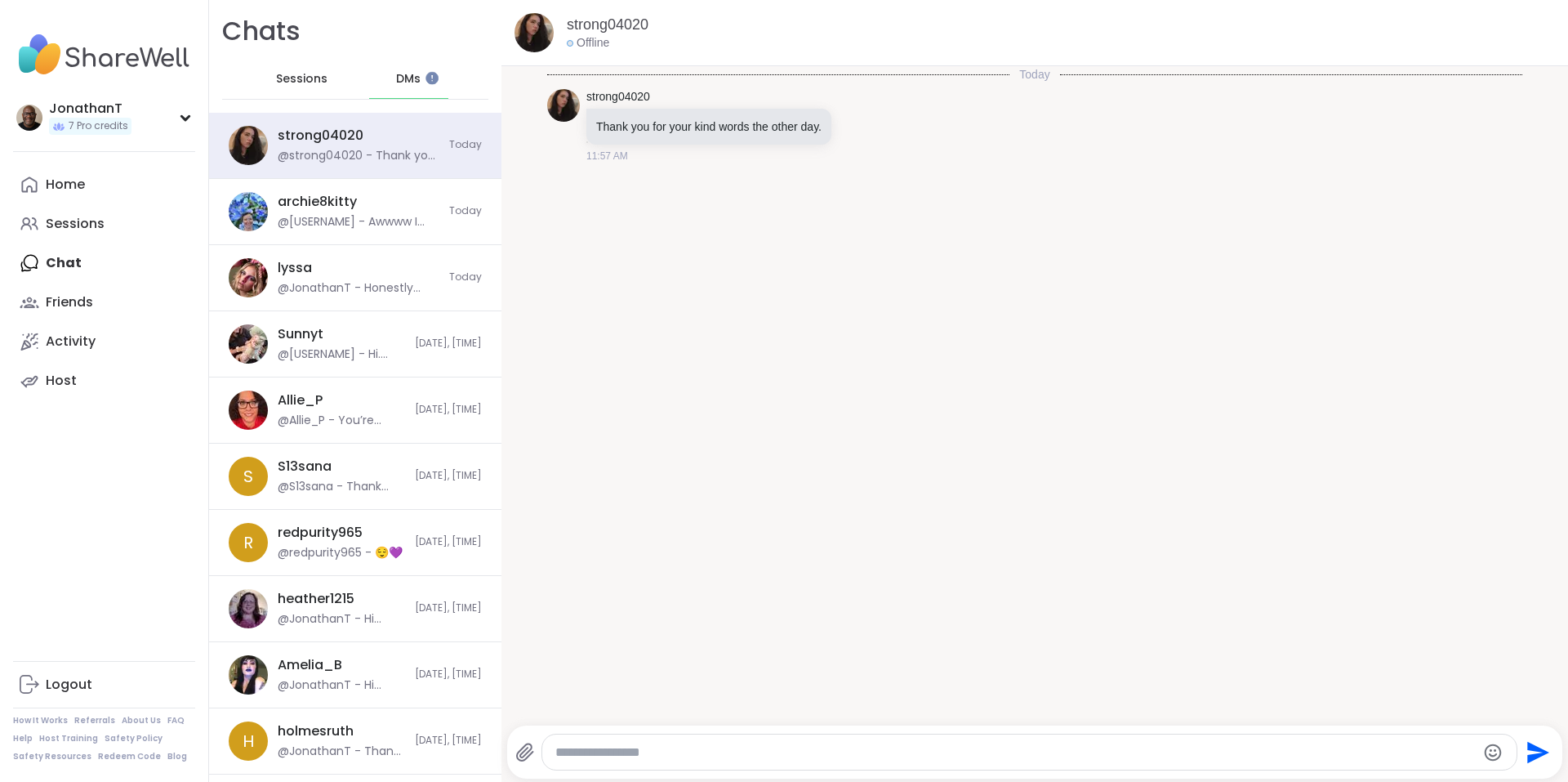 click at bounding box center (1016, 753) 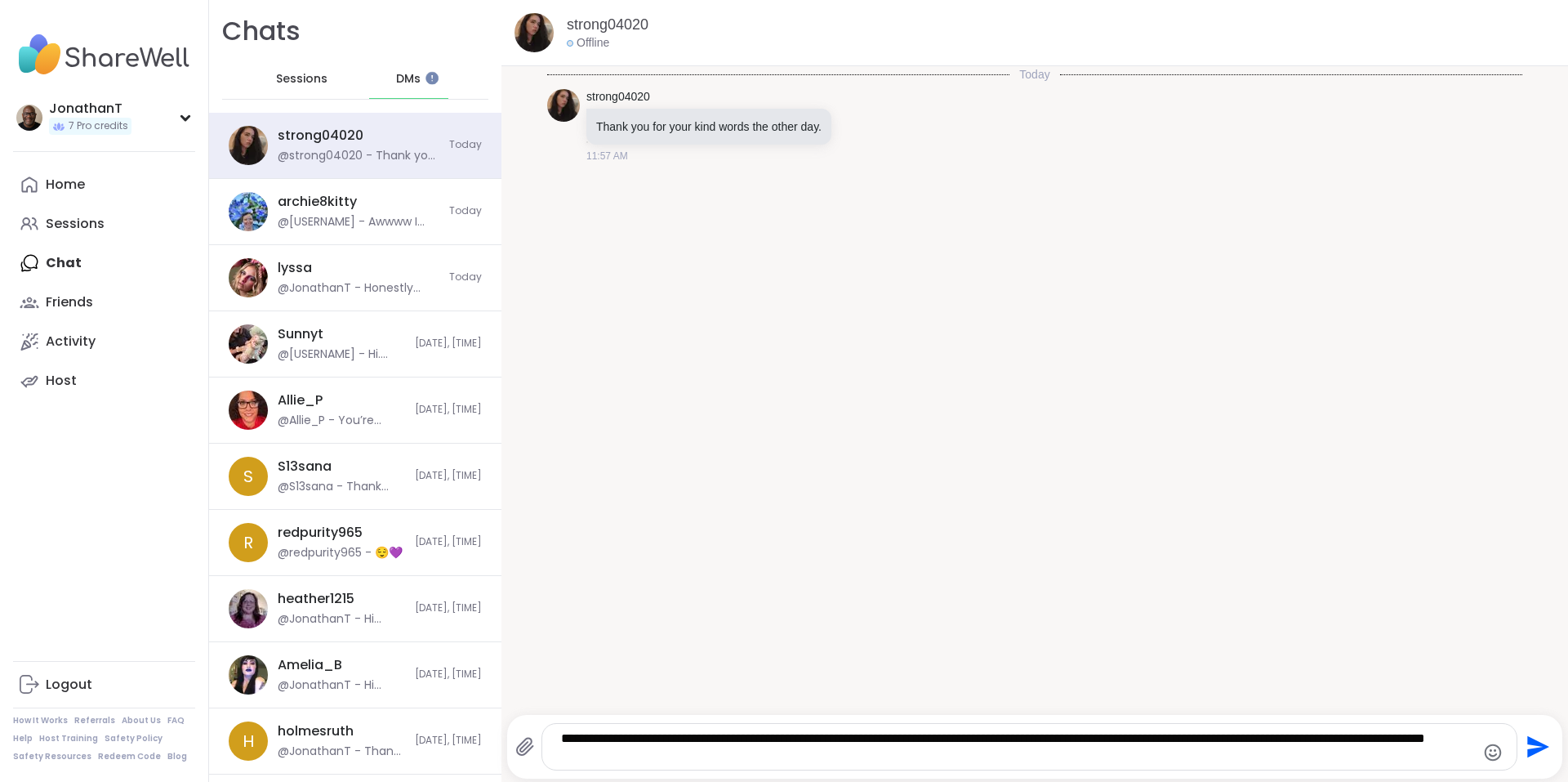 drag, startPoint x: 666, startPoint y: 732, endPoint x: 750, endPoint y: 728, distance: 84.095184 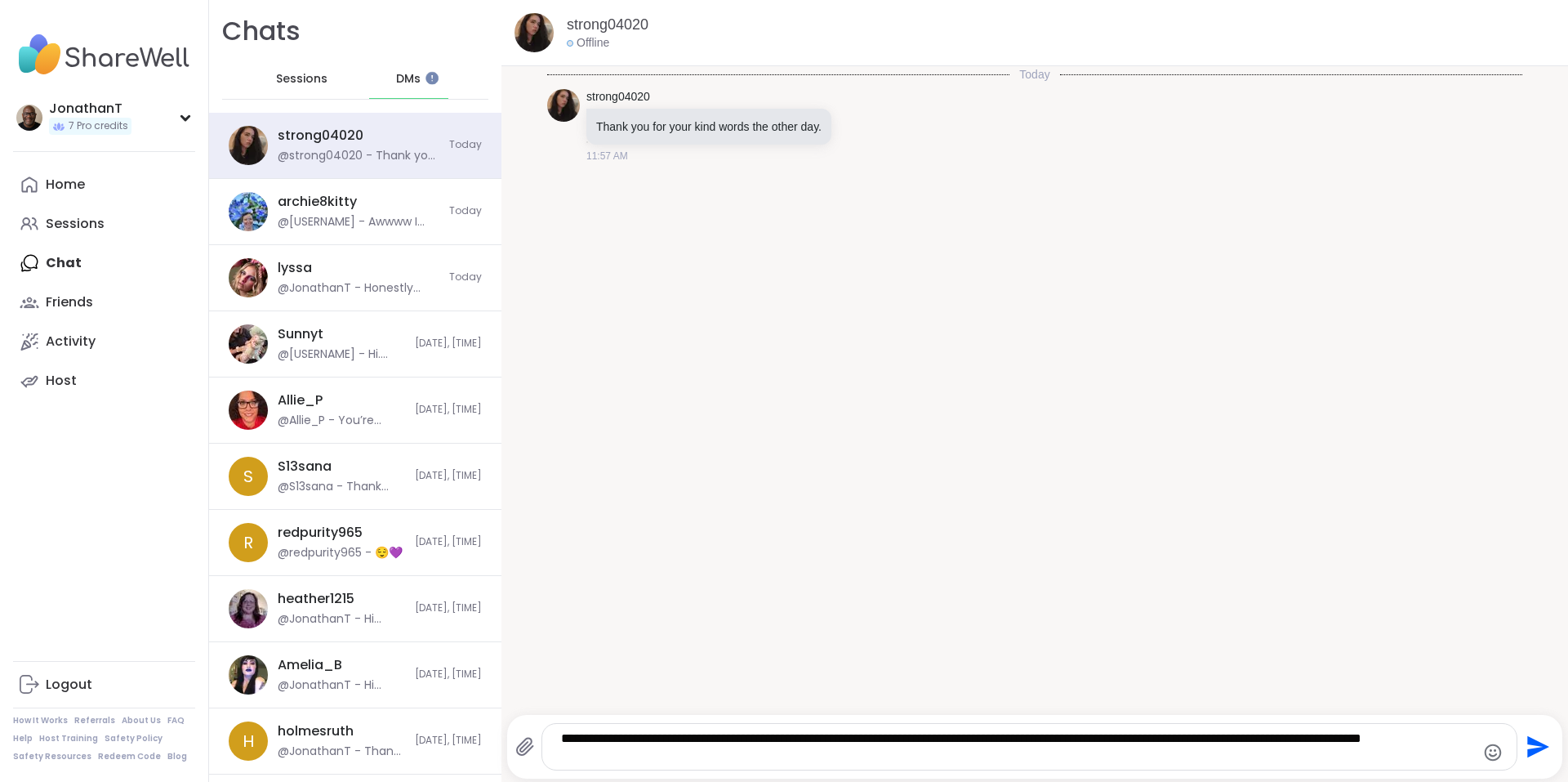 type on "**********" 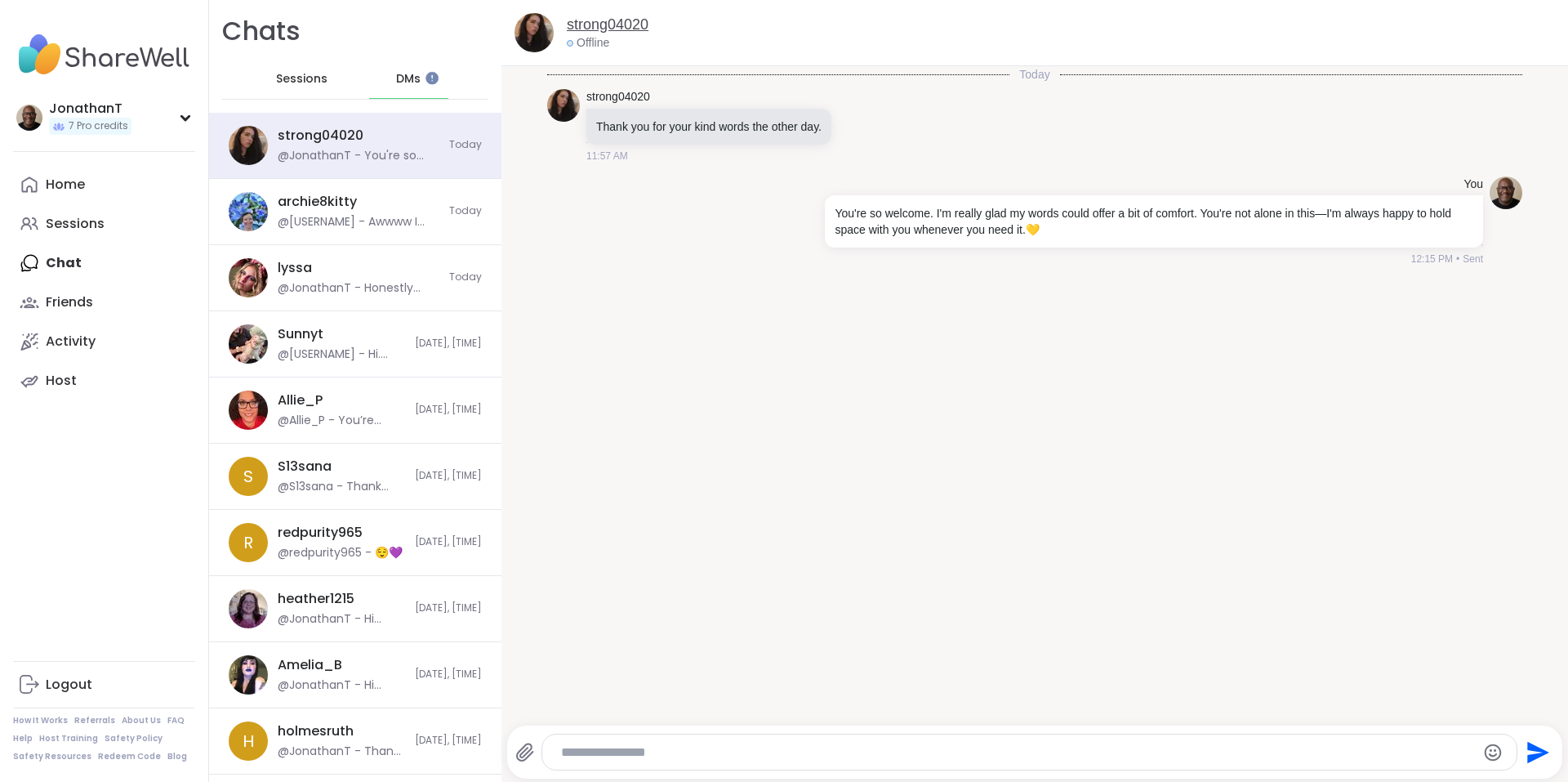 click on "strong04020" at bounding box center [608, 25] 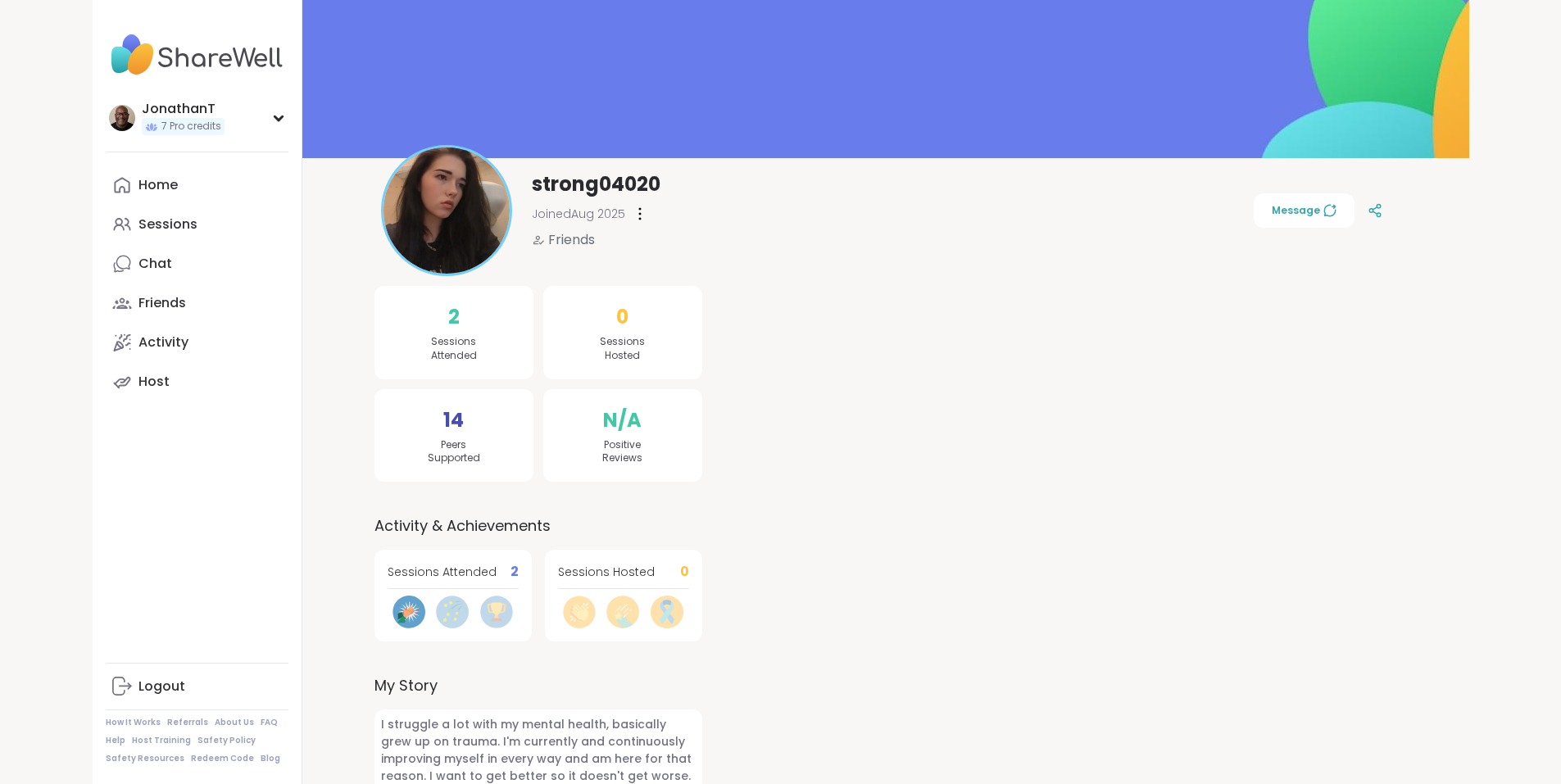 scroll, scrollTop: 70, scrollLeft: 0, axis: vertical 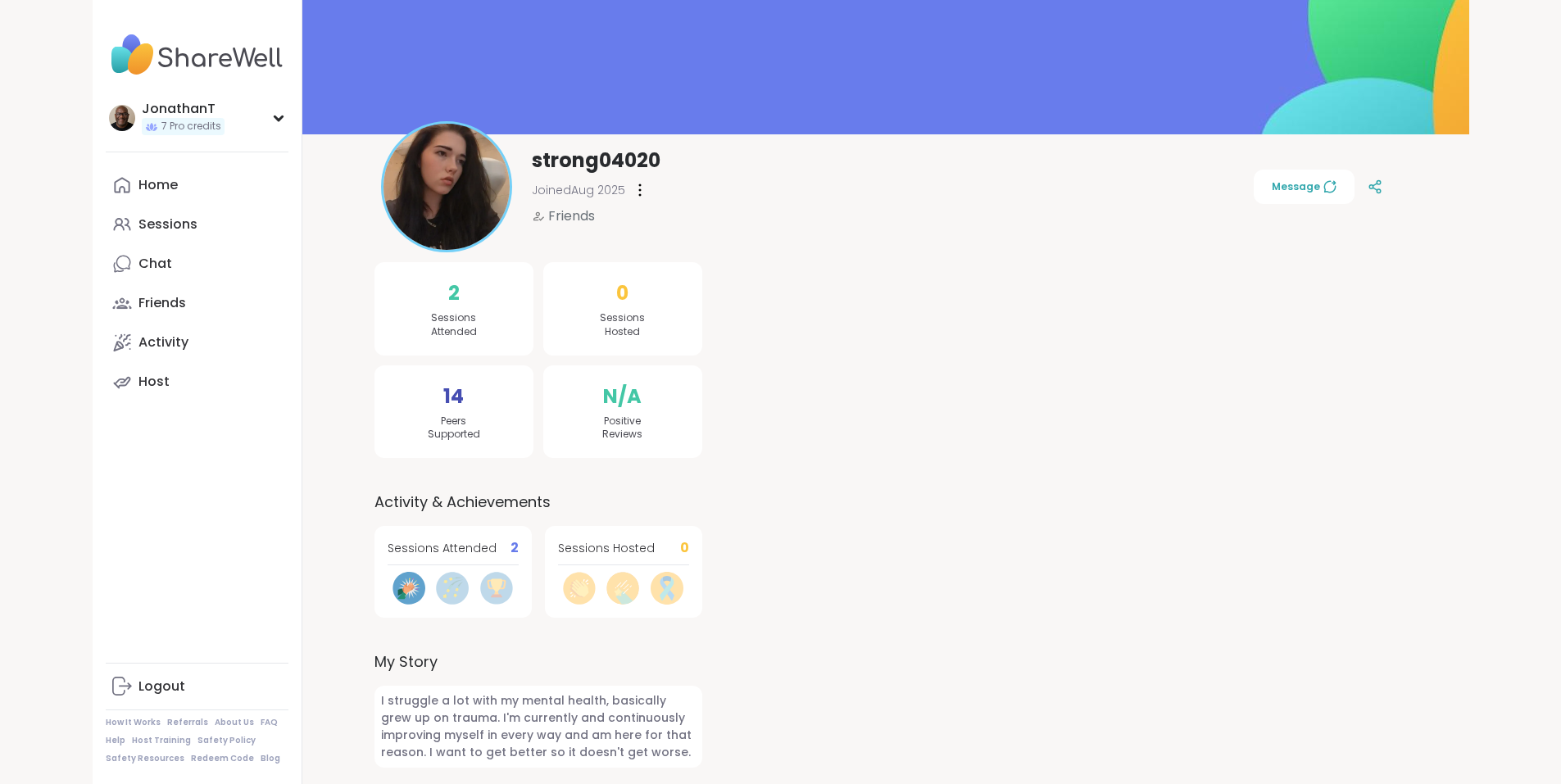 click on "2 Sessions Attended" at bounding box center [454, 309] 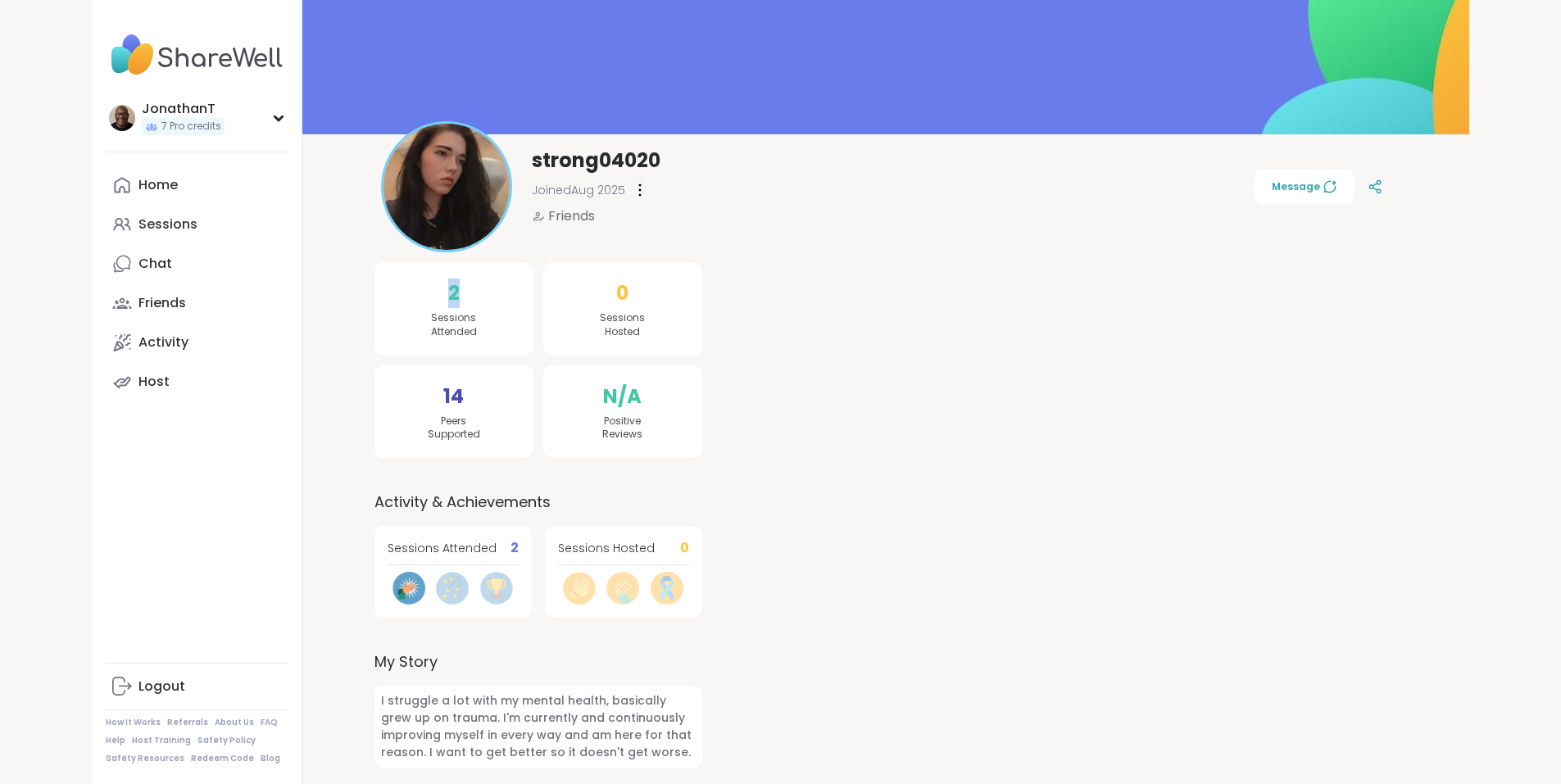 click on "2 Sessions Attended" at bounding box center [454, 309] 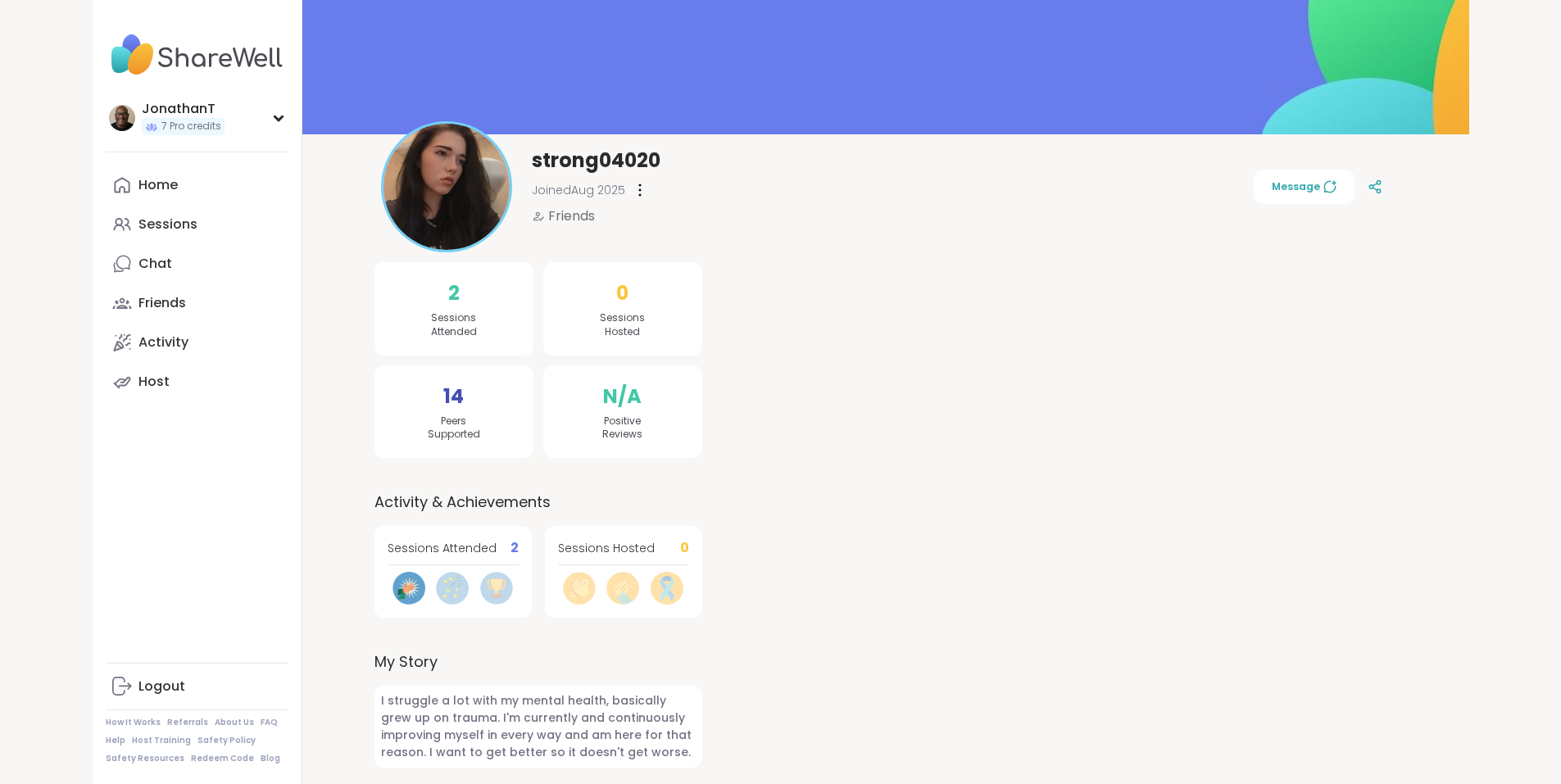 click on "2 Sessions Attended" at bounding box center [454, 309] 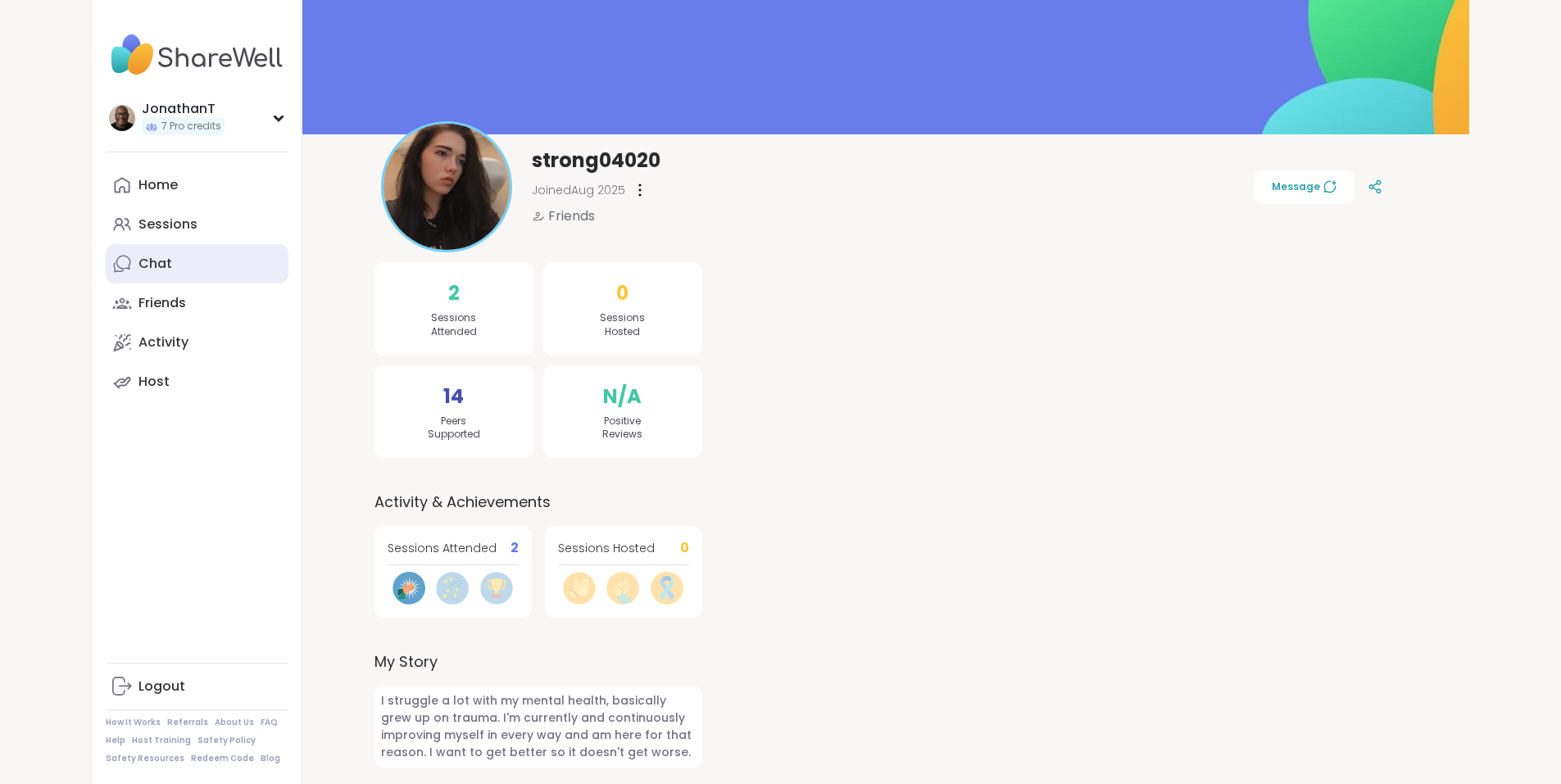 click on "Chat" at bounding box center (197, 264) 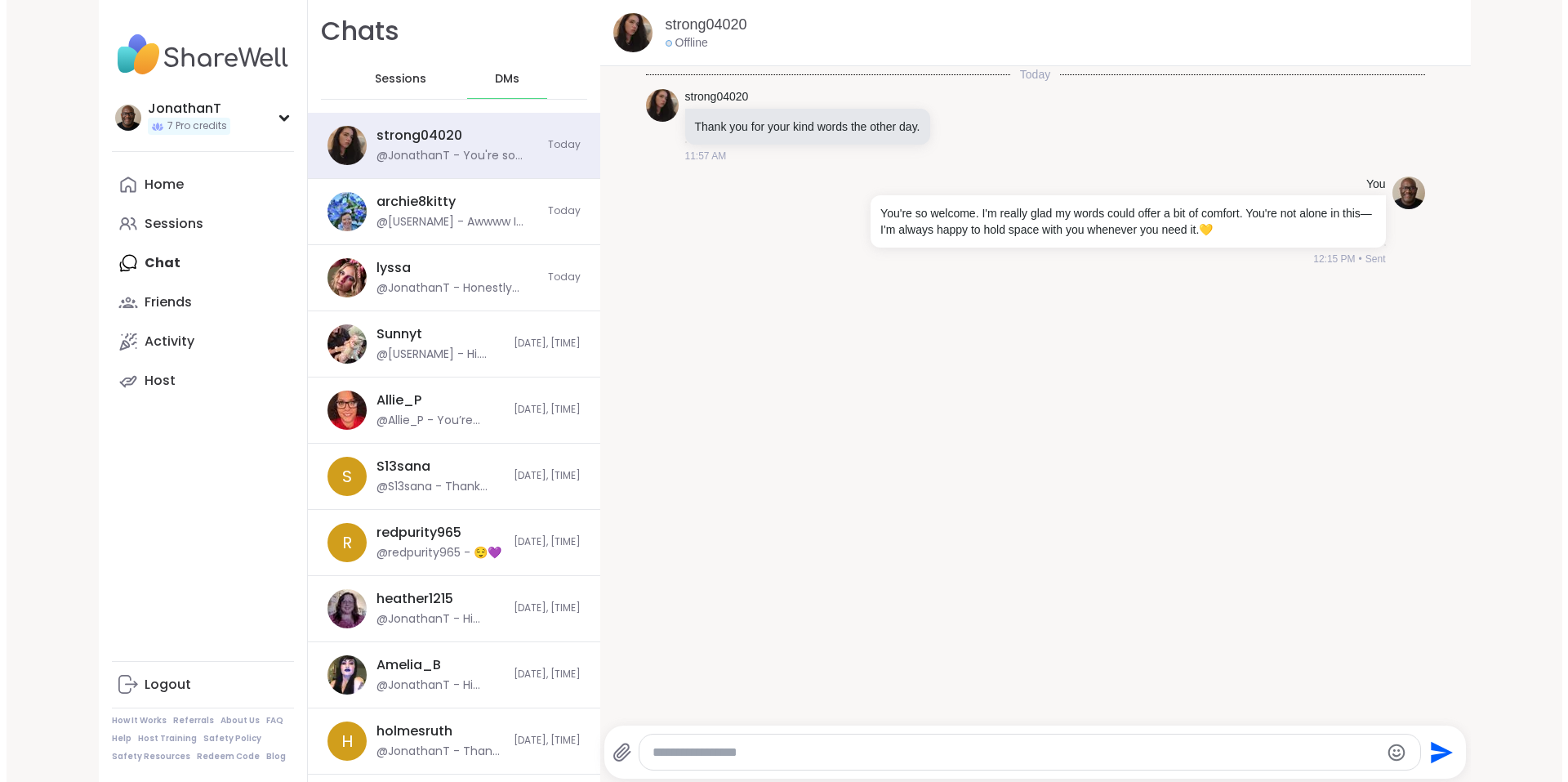 scroll, scrollTop: 0, scrollLeft: 0, axis: both 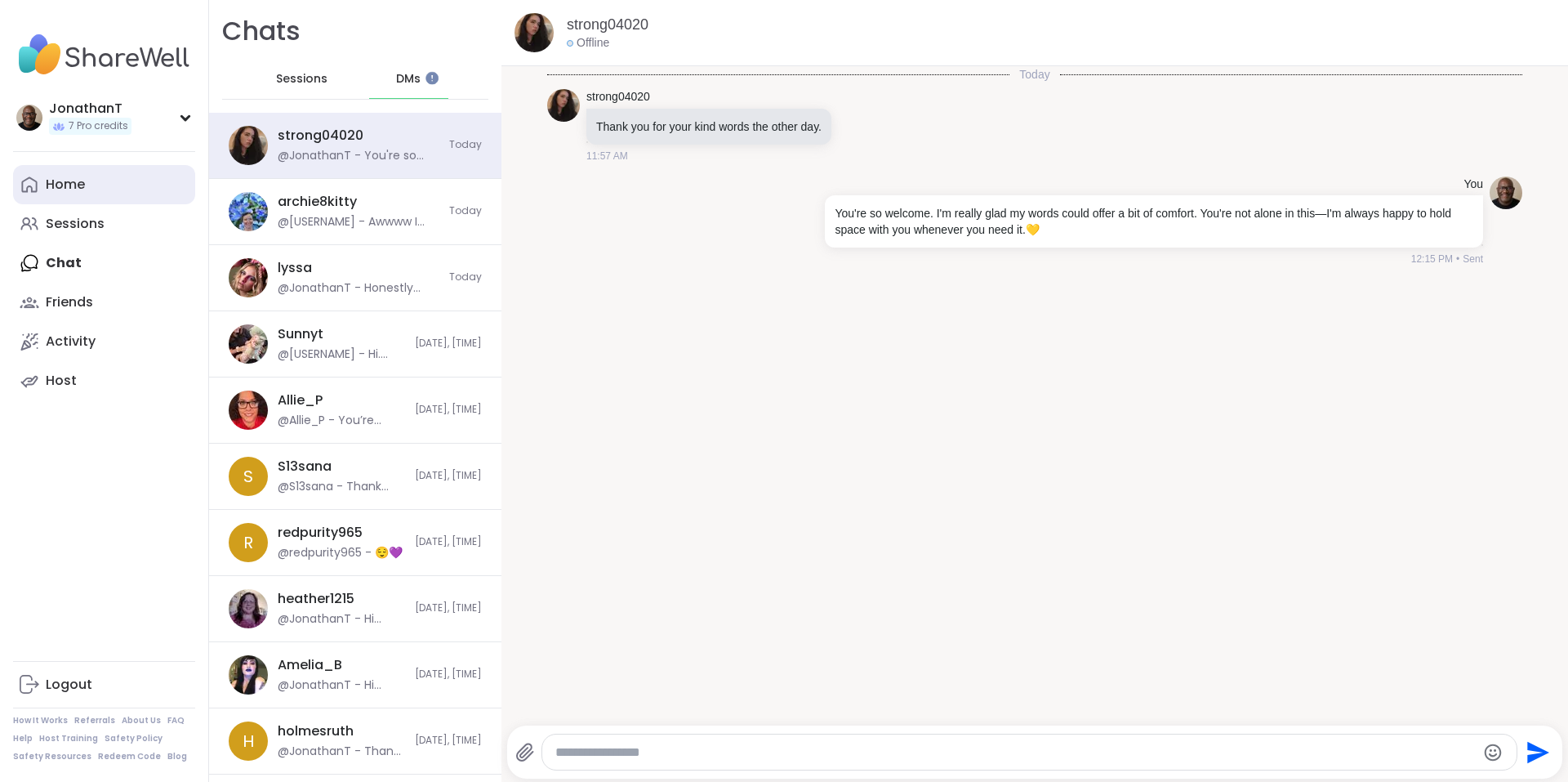 click on "Home" at bounding box center (104, 185) 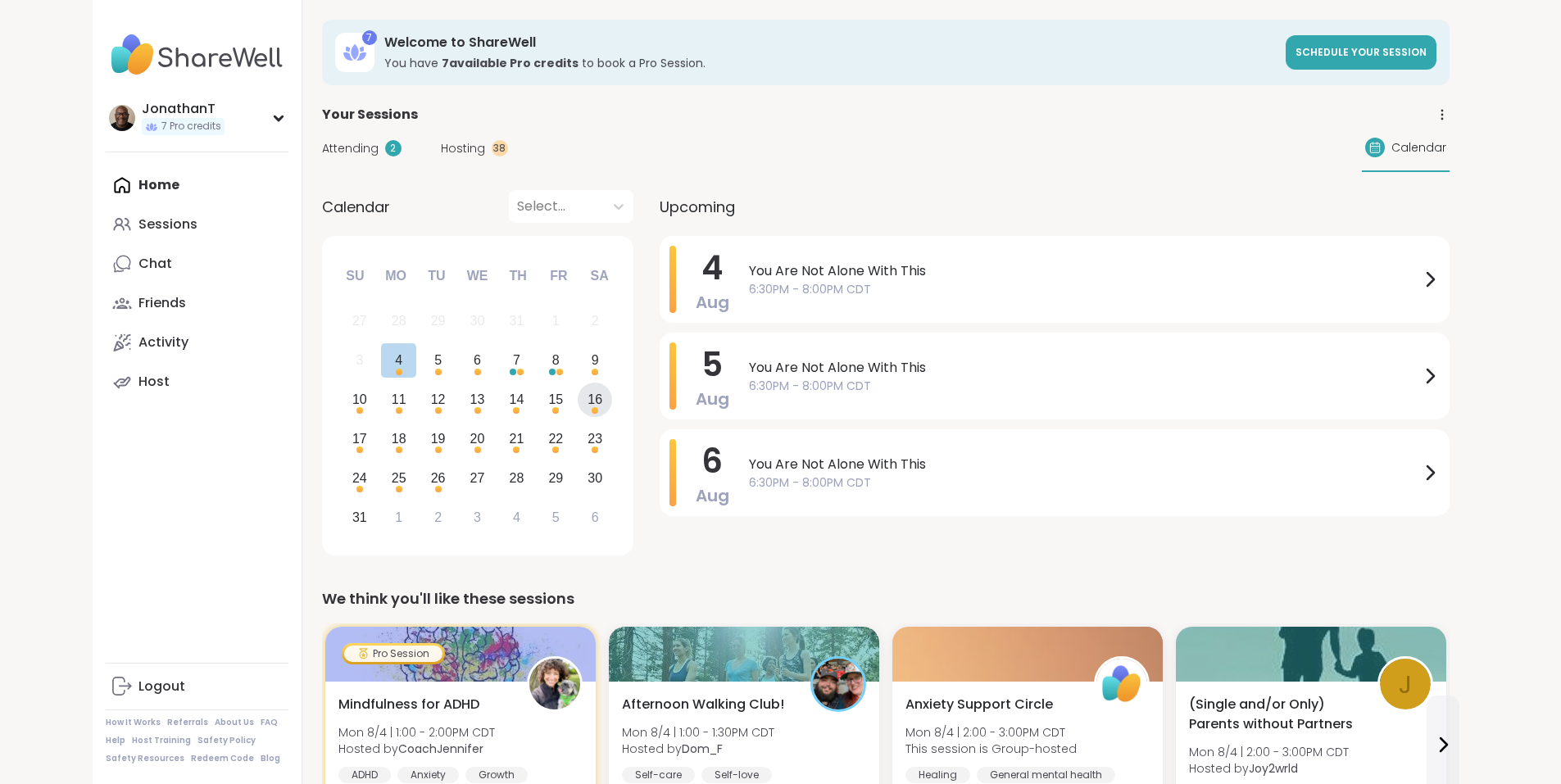 click on "16" at bounding box center [595, 399] 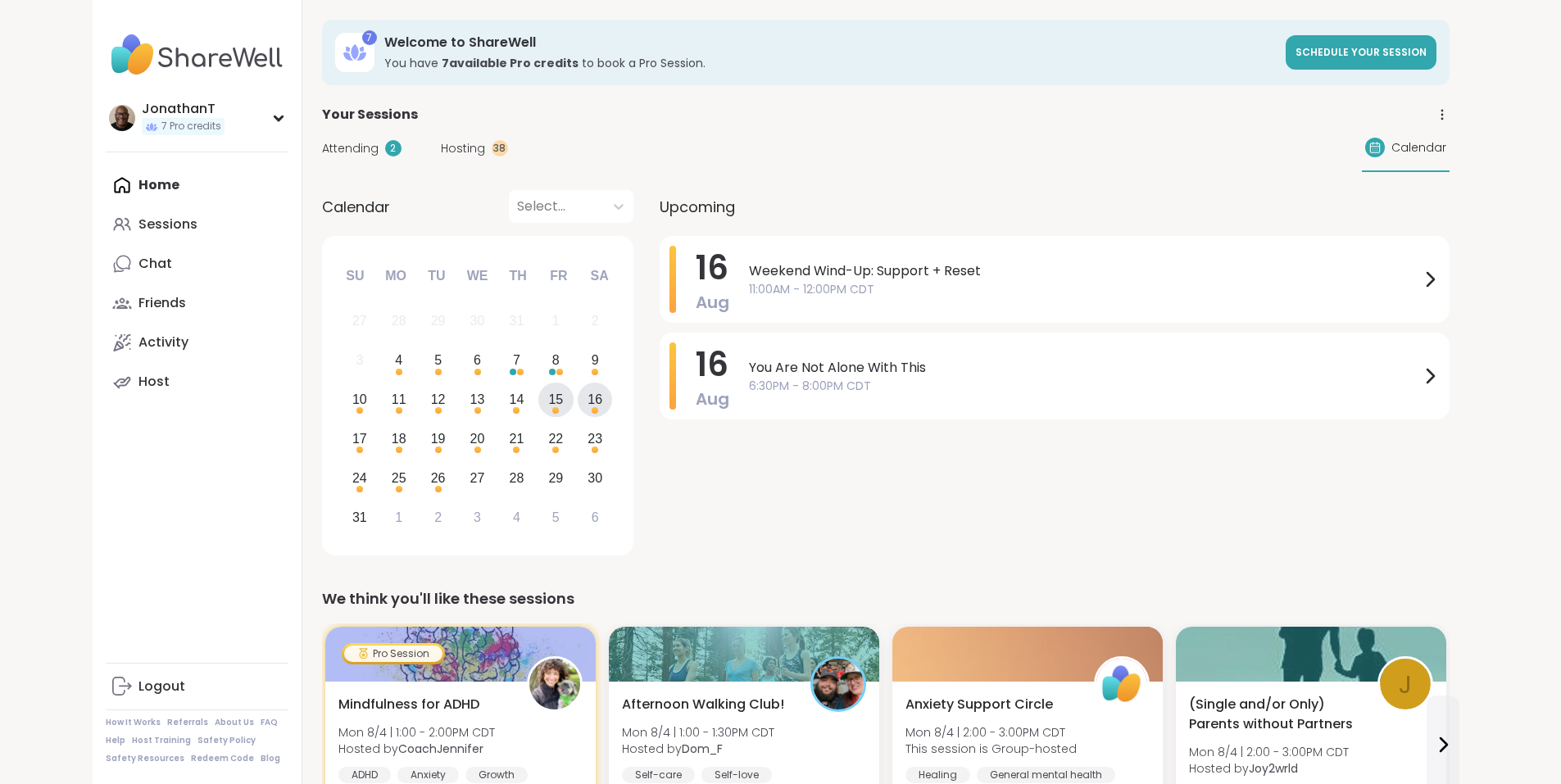 click on "15" at bounding box center [556, 400] 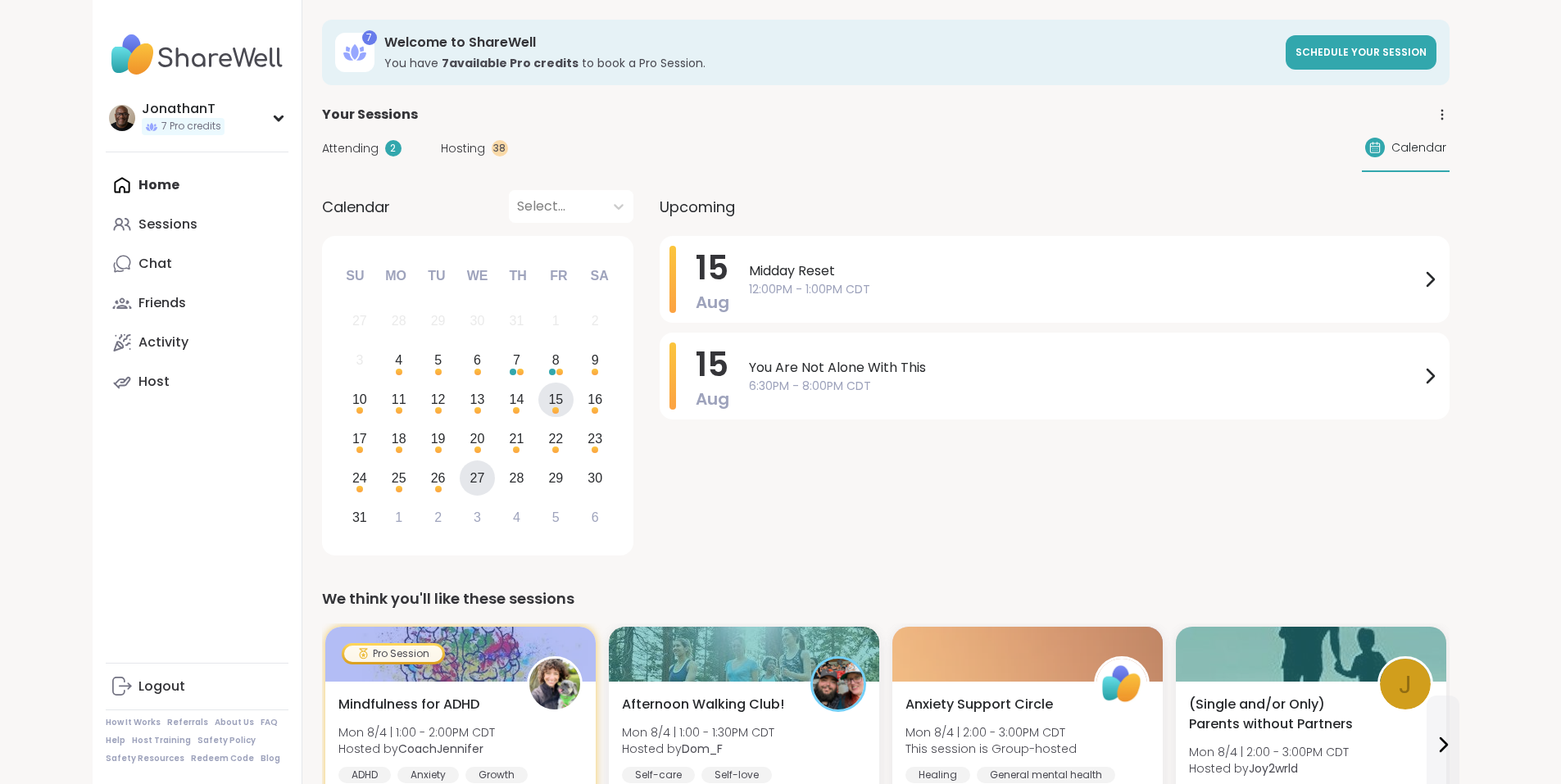 click on "27" at bounding box center [477, 478] 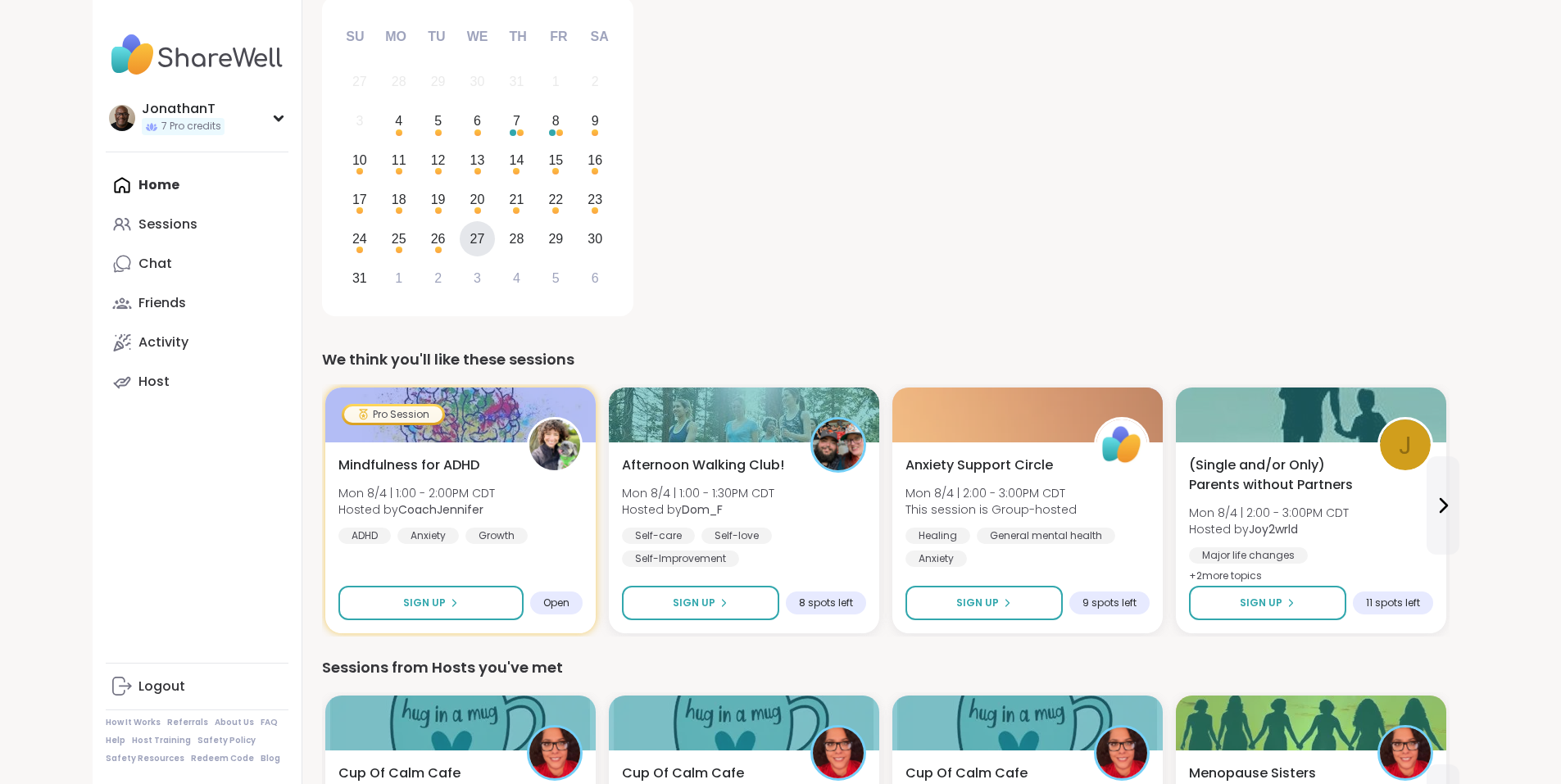 scroll, scrollTop: 82, scrollLeft: 0, axis: vertical 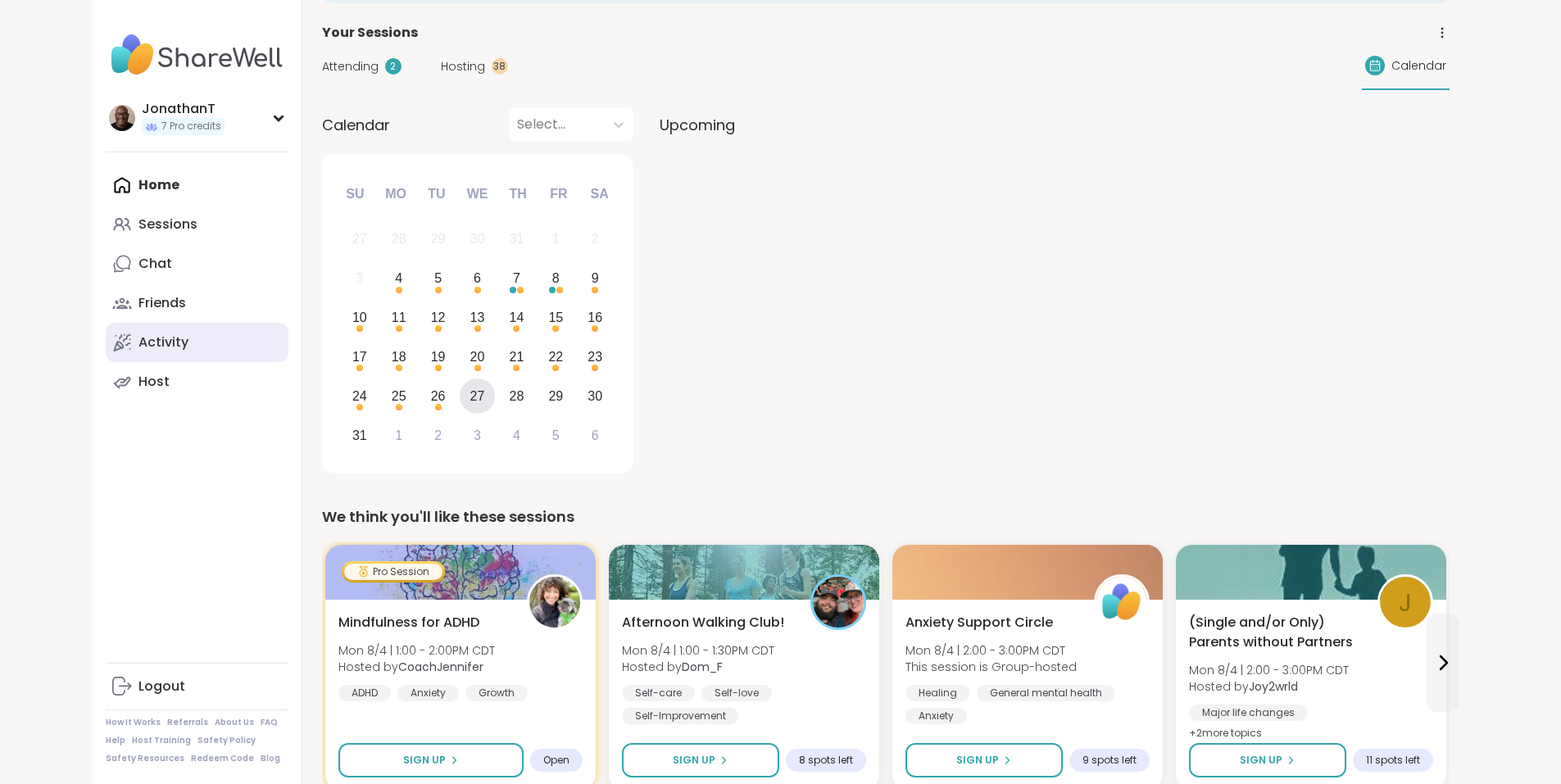 click on "Activity" at bounding box center [163, 342] 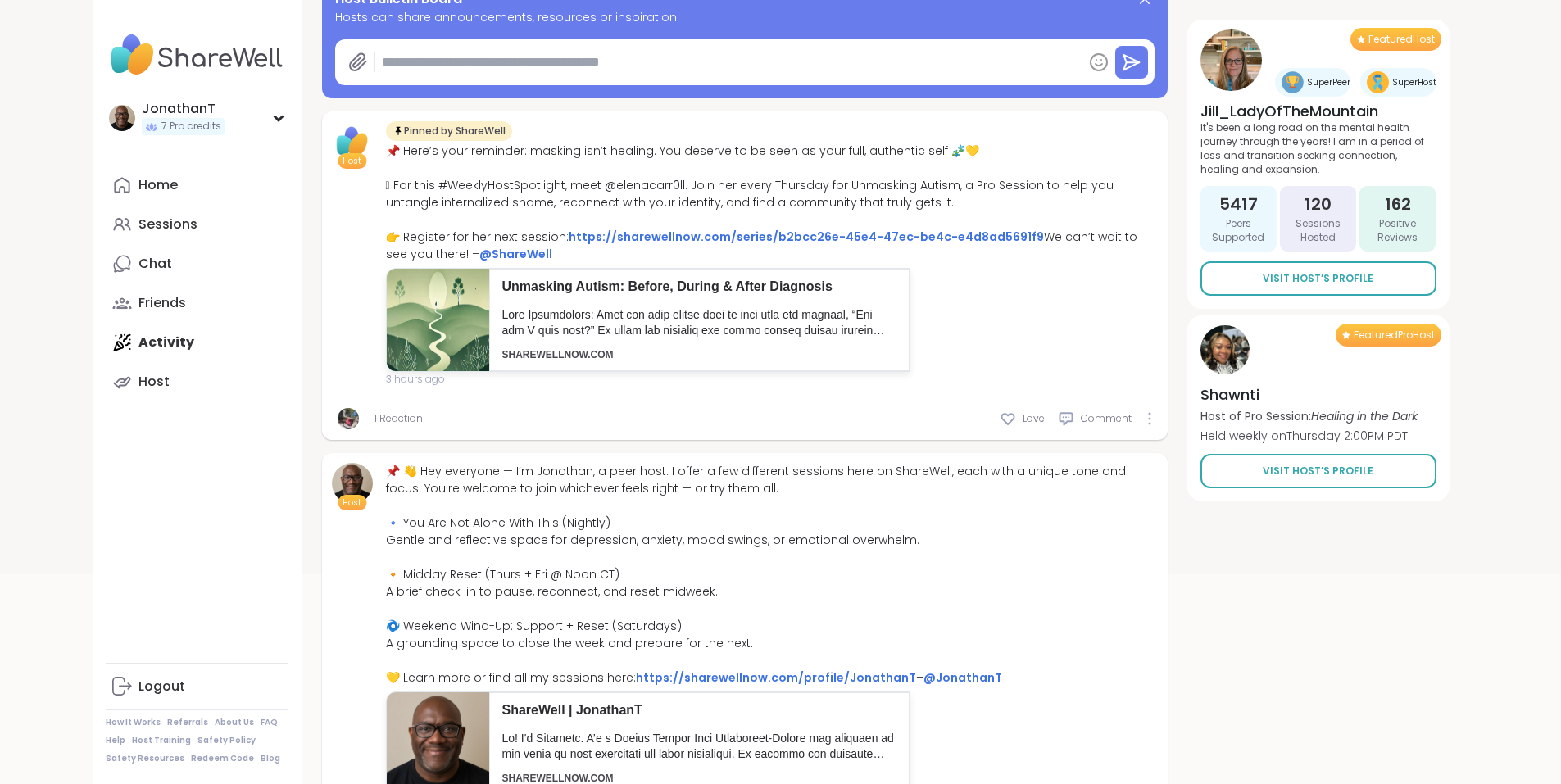 scroll, scrollTop: 410, scrollLeft: 0, axis: vertical 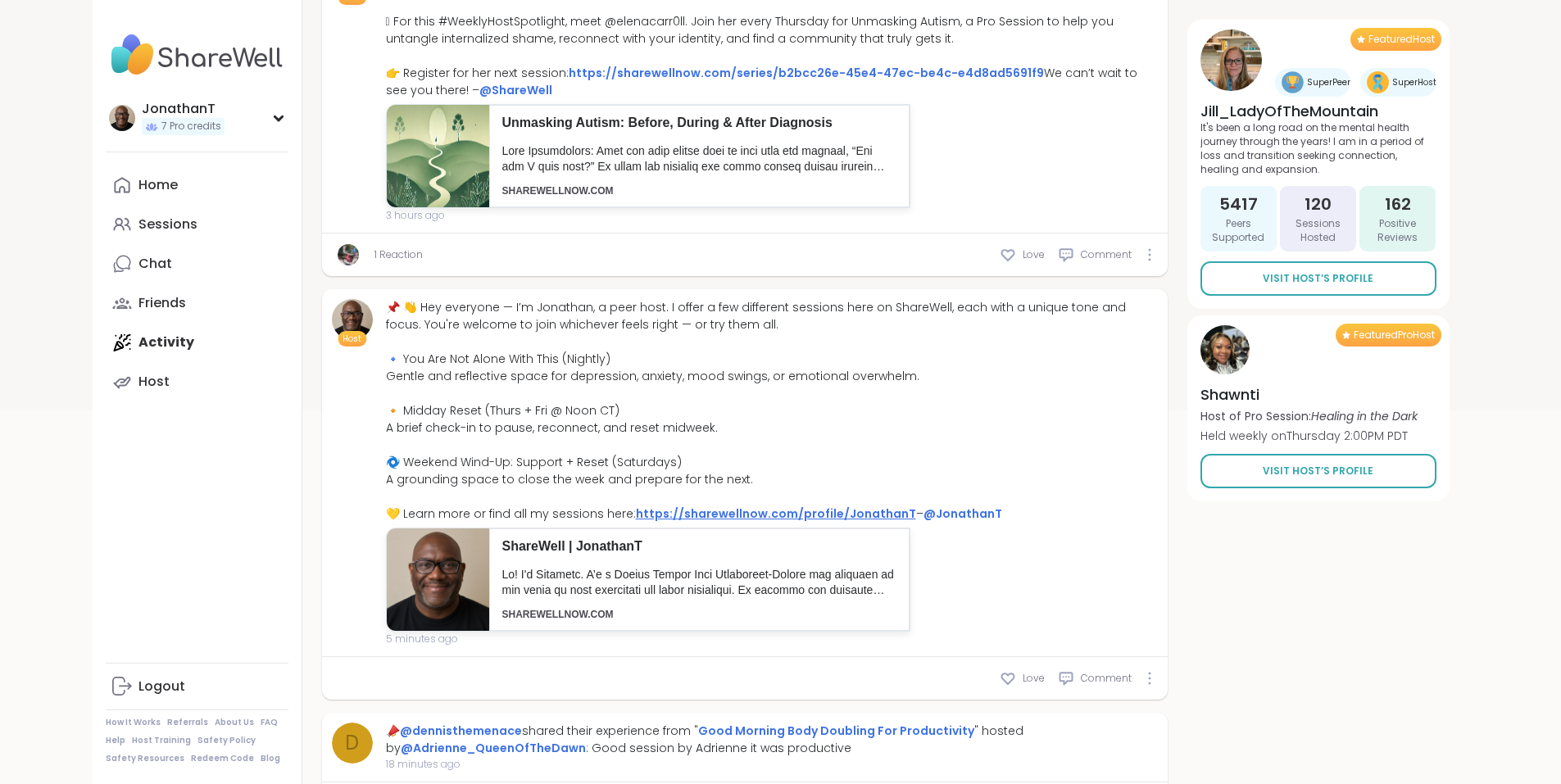 click on "https://sharewellnow.com/profile/JonathanT" at bounding box center [776, 514] 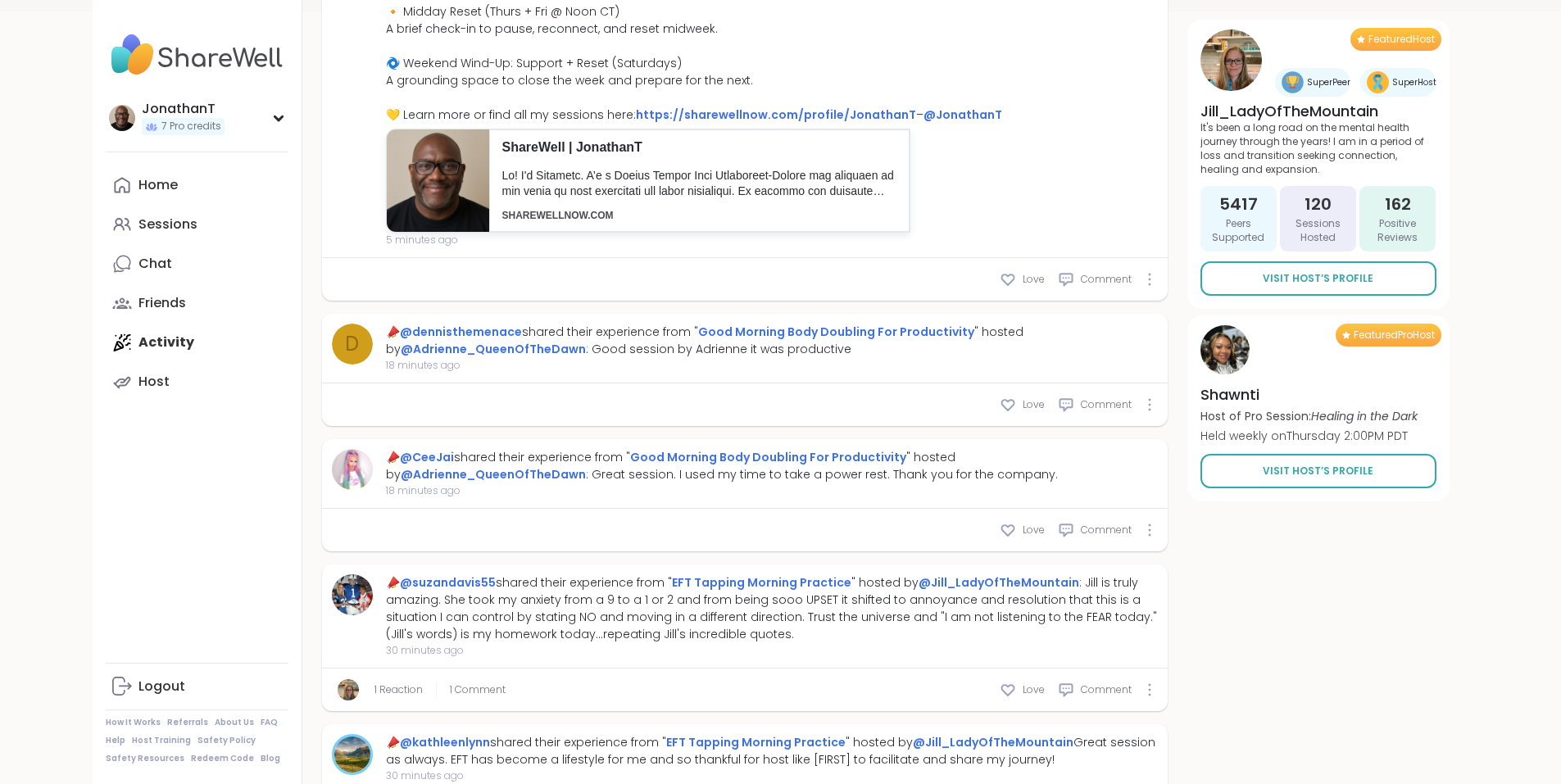 scroll, scrollTop: 819, scrollLeft: 0, axis: vertical 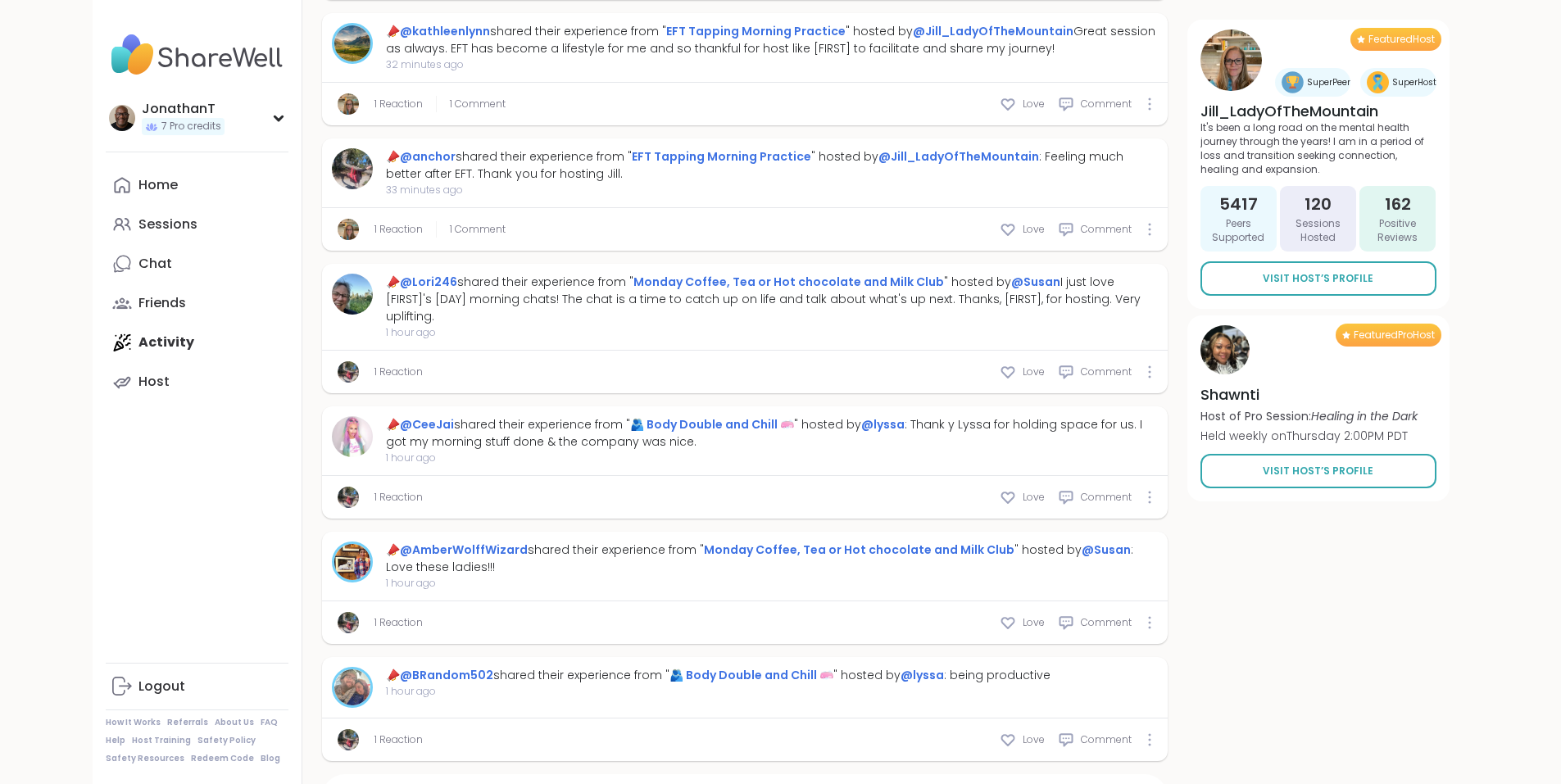 type on "*" 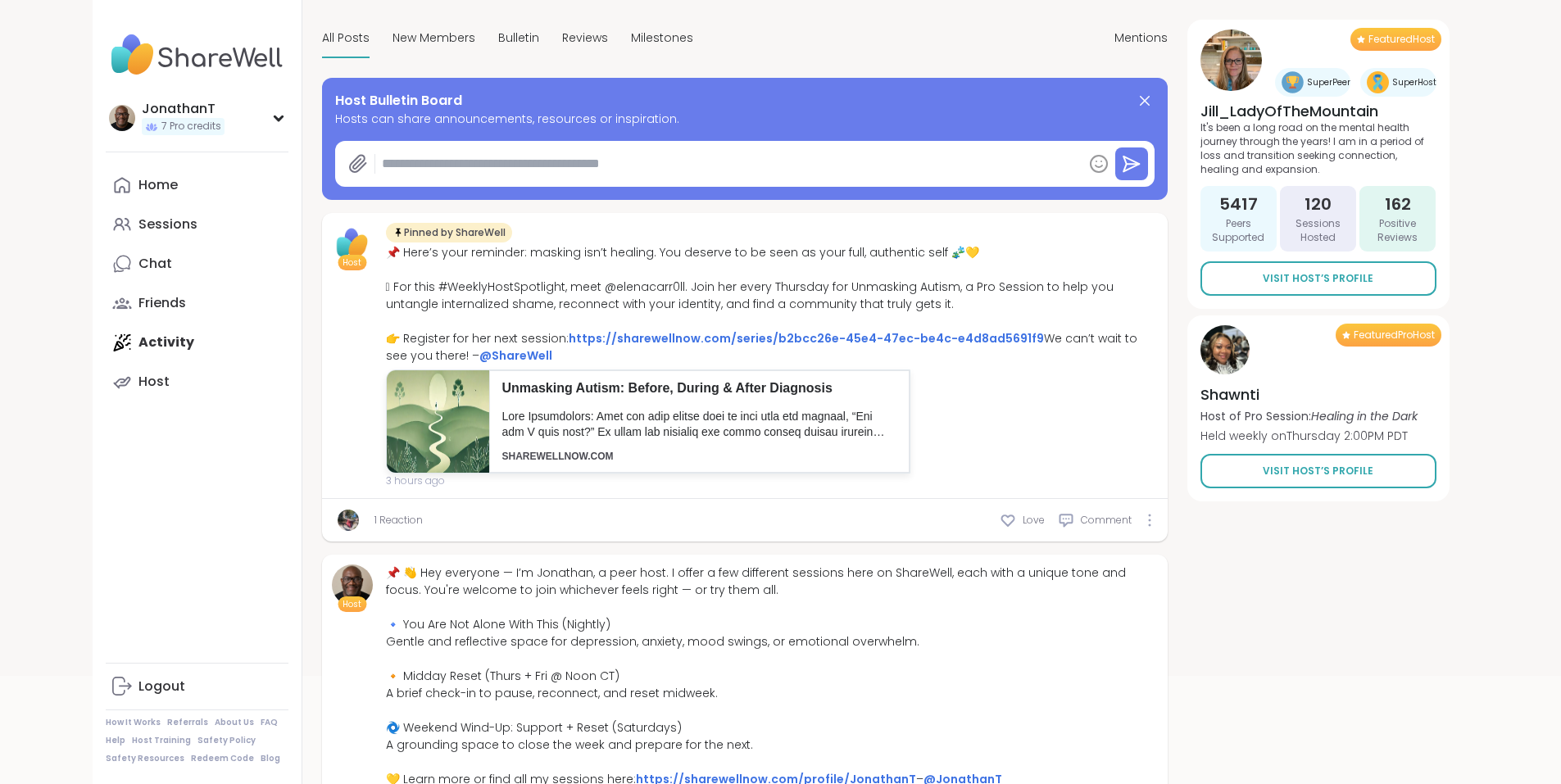scroll, scrollTop: 0, scrollLeft: 0, axis: both 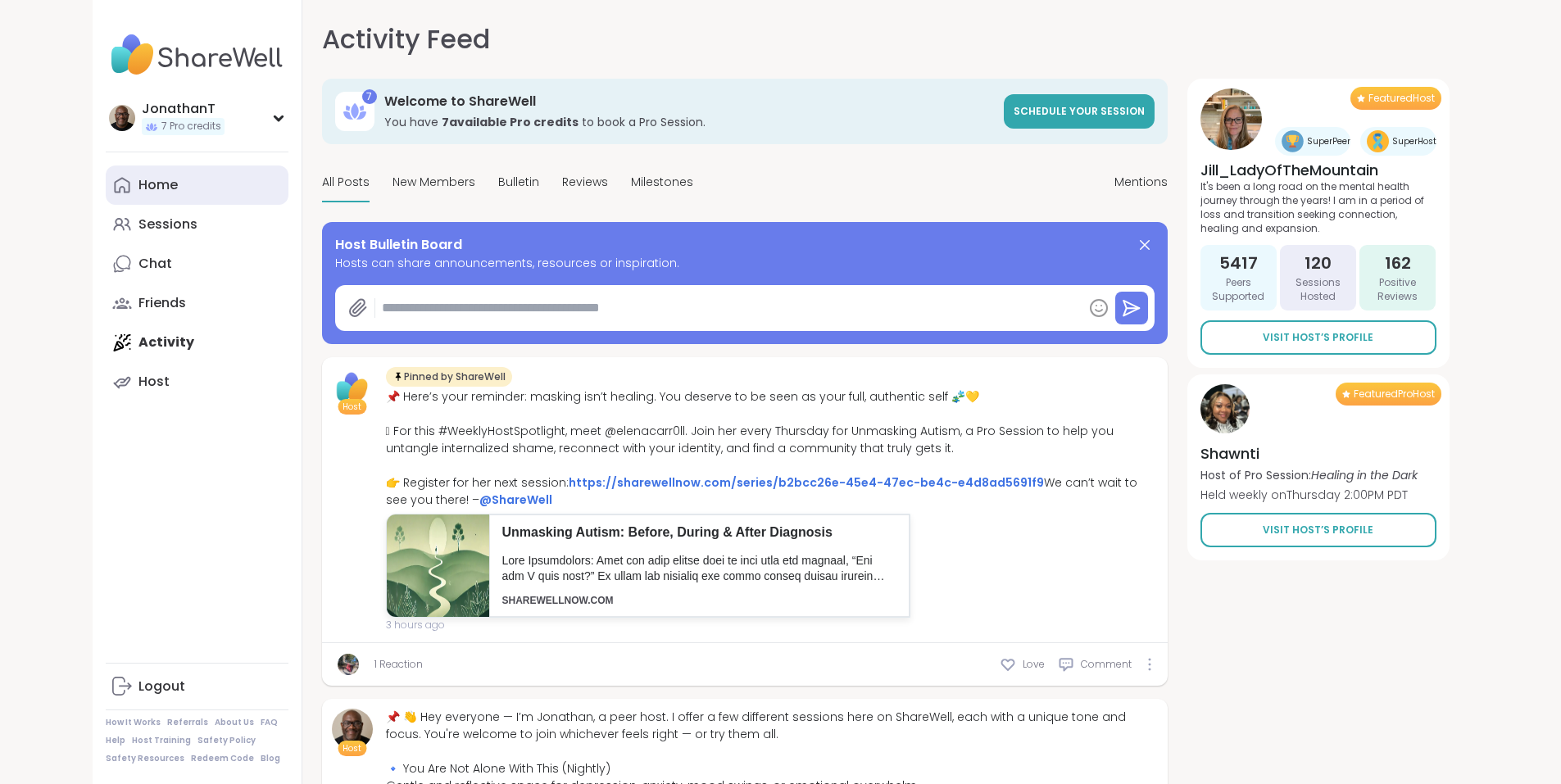 click on "Home" at bounding box center (158, 185) 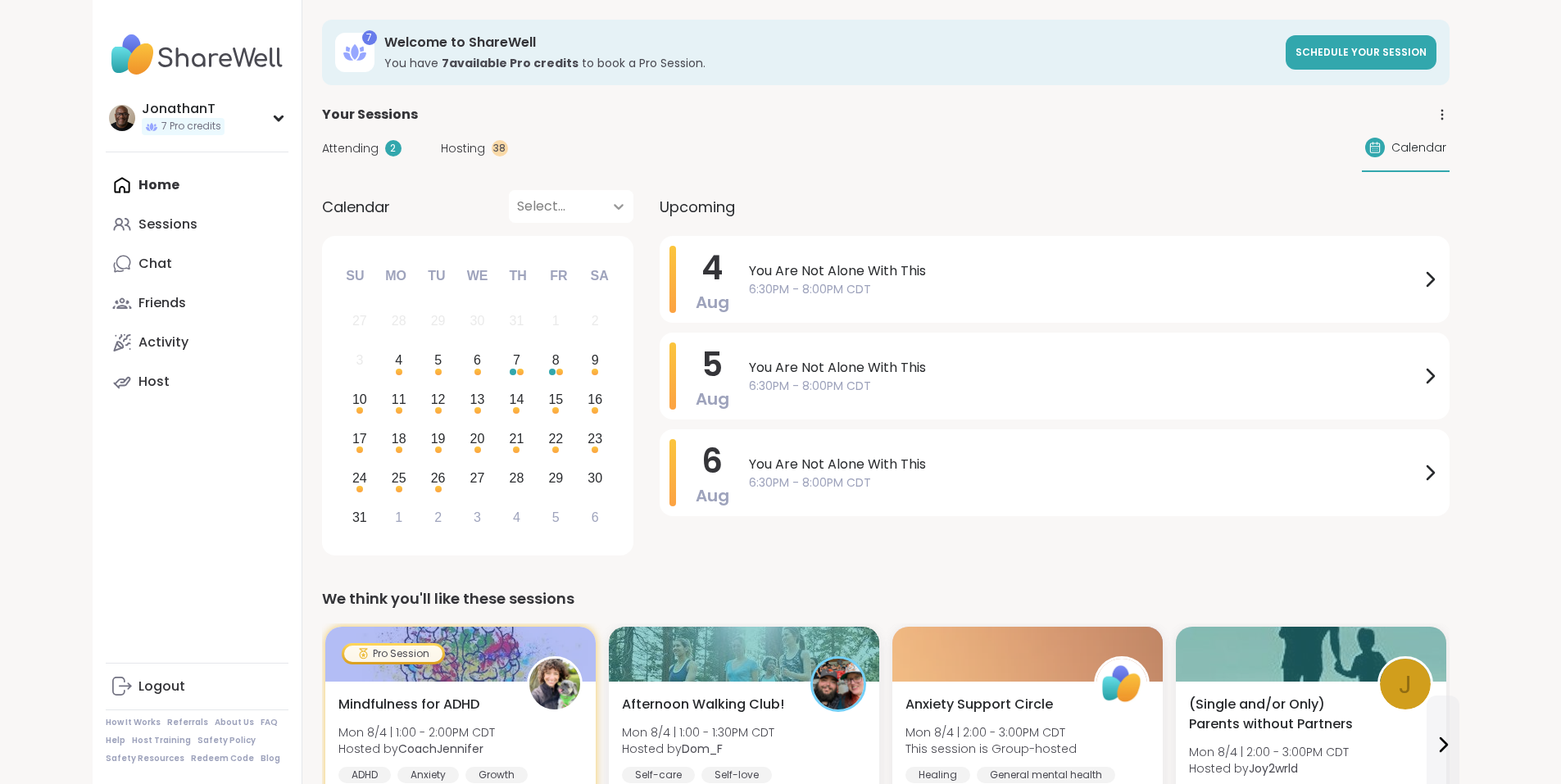 click on "Calendar Select... Previous Month Next Month August 2025 Su Mo Tu We Th Fr Sa 27 28 29 30 31 1 2 3 4 5 6 7 8 9 10 11 12 13 14 15 16 17 18 19 20 21 22 23 24 25 26 27 28 29 30 31 1 2 3 4 5 6" at bounding box center (478, 375) 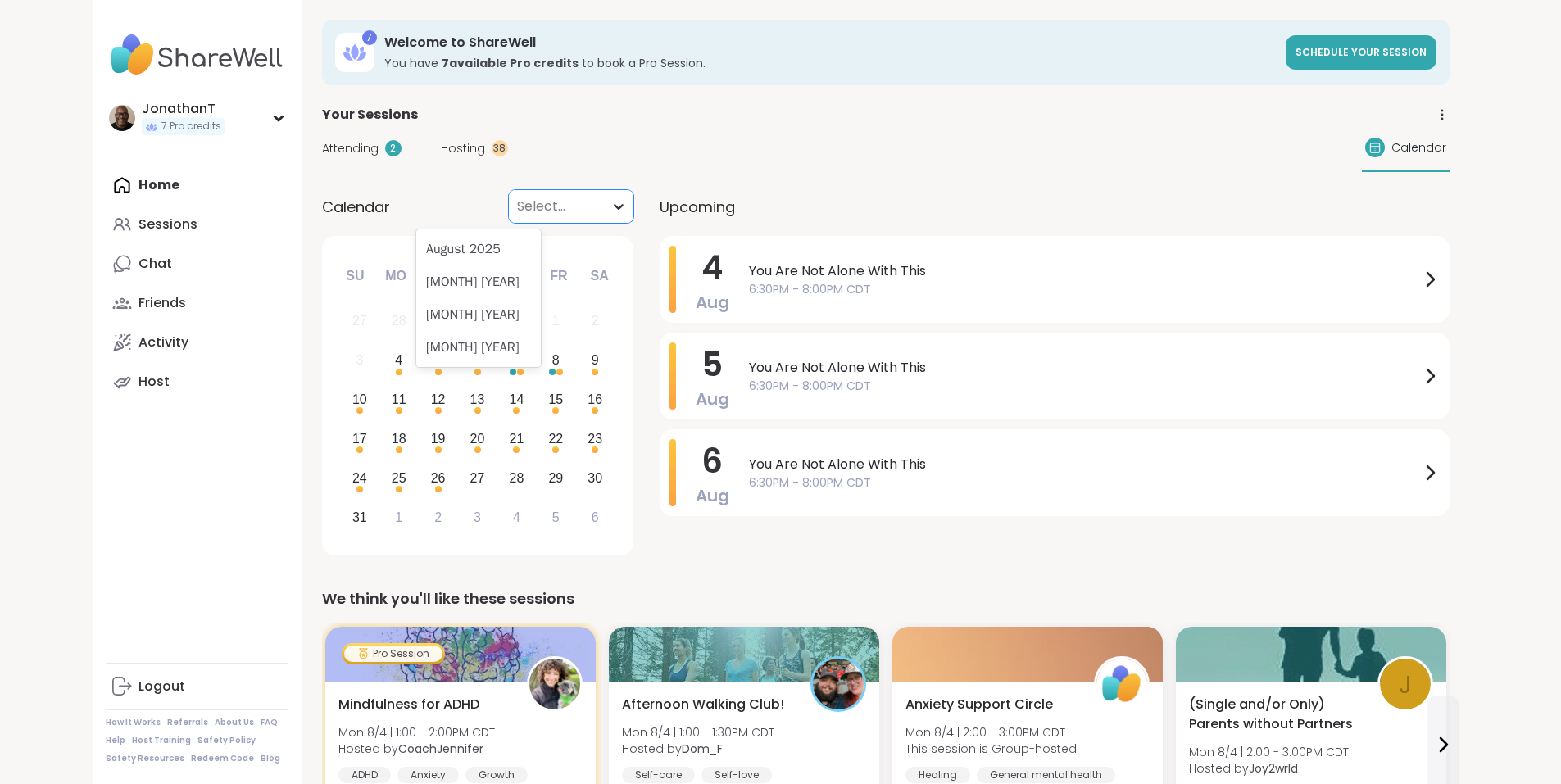 click at bounding box center [619, 206] 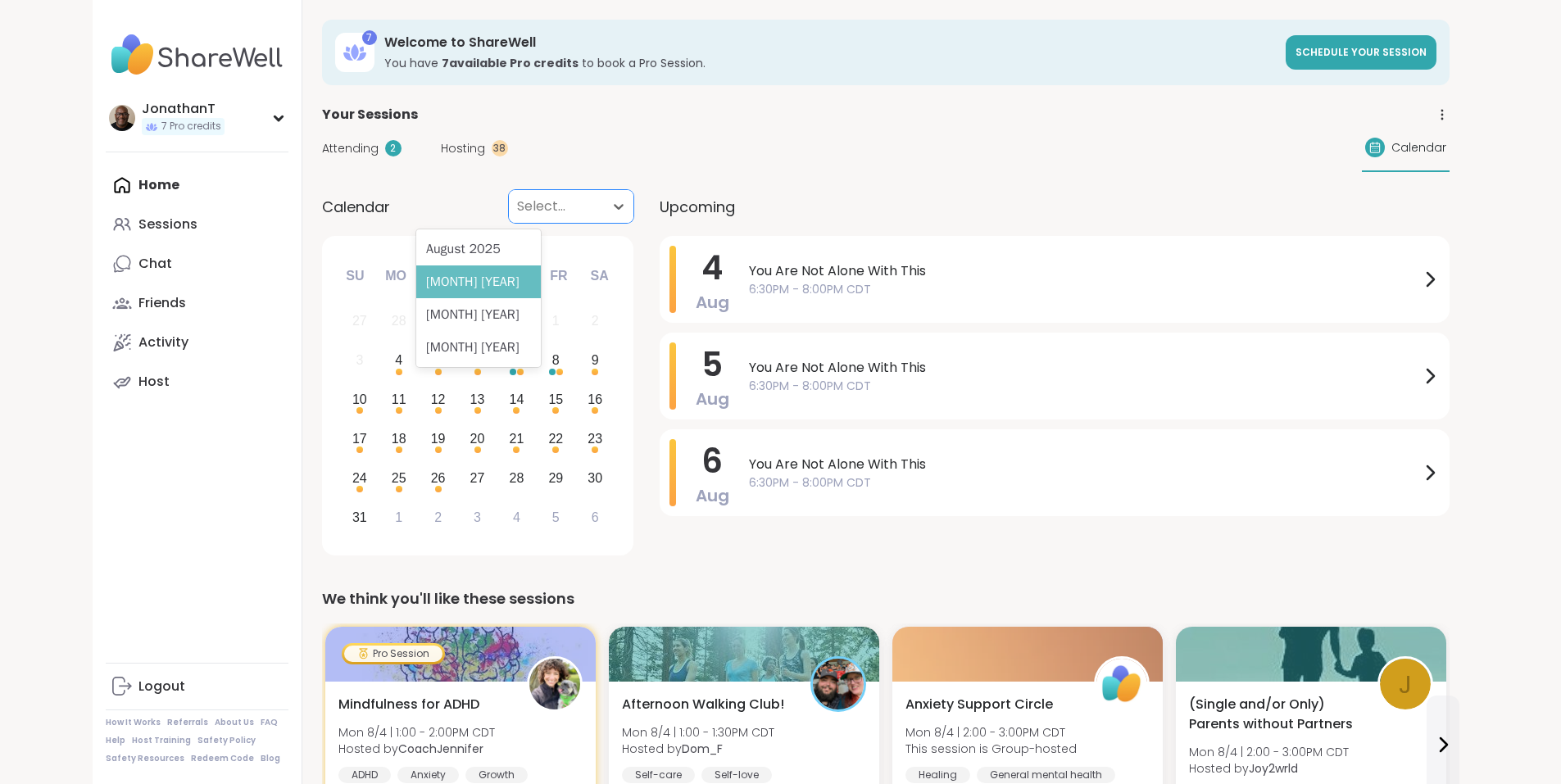 click on "September 2025" at bounding box center [479, 282] 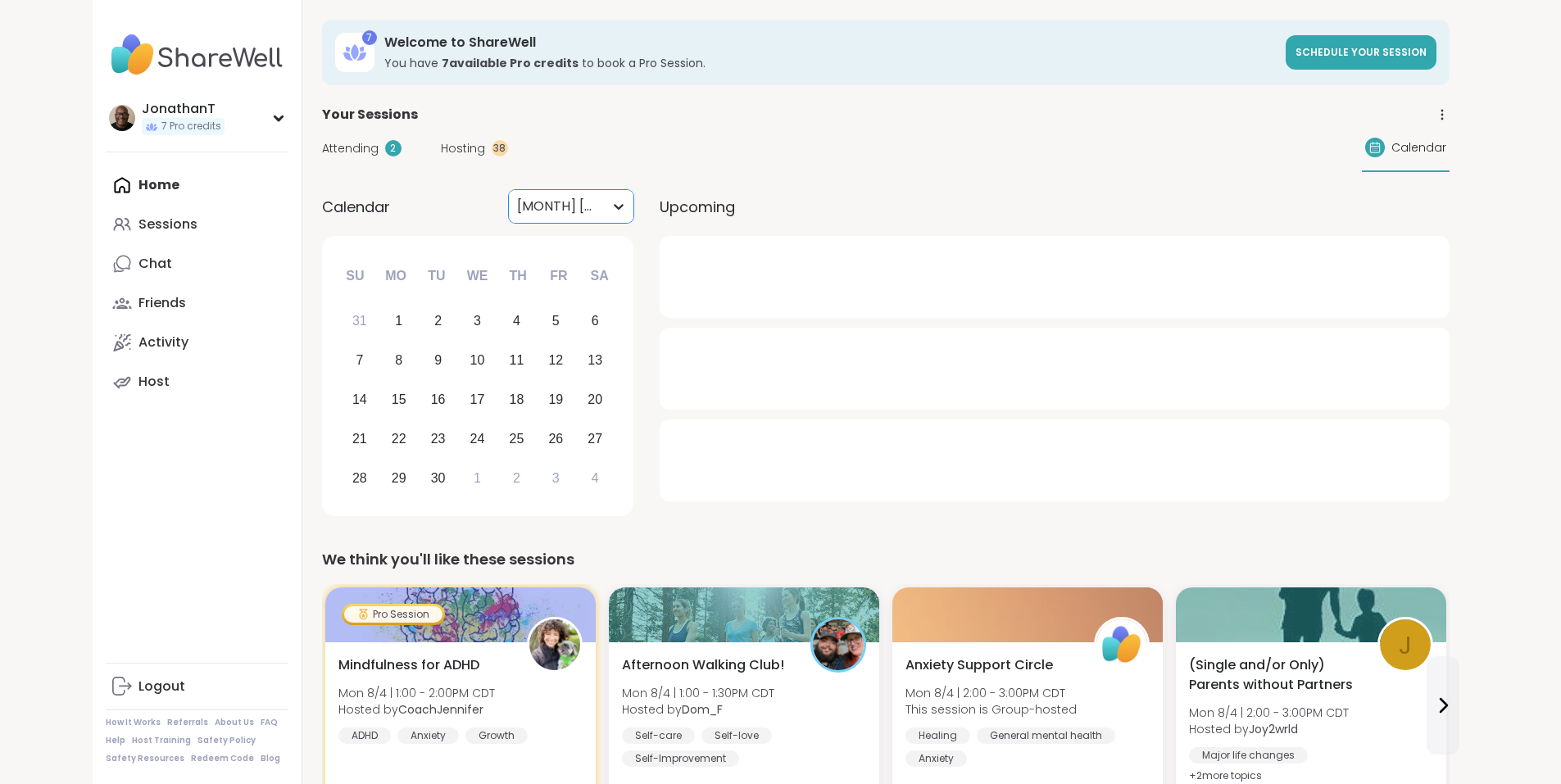 click 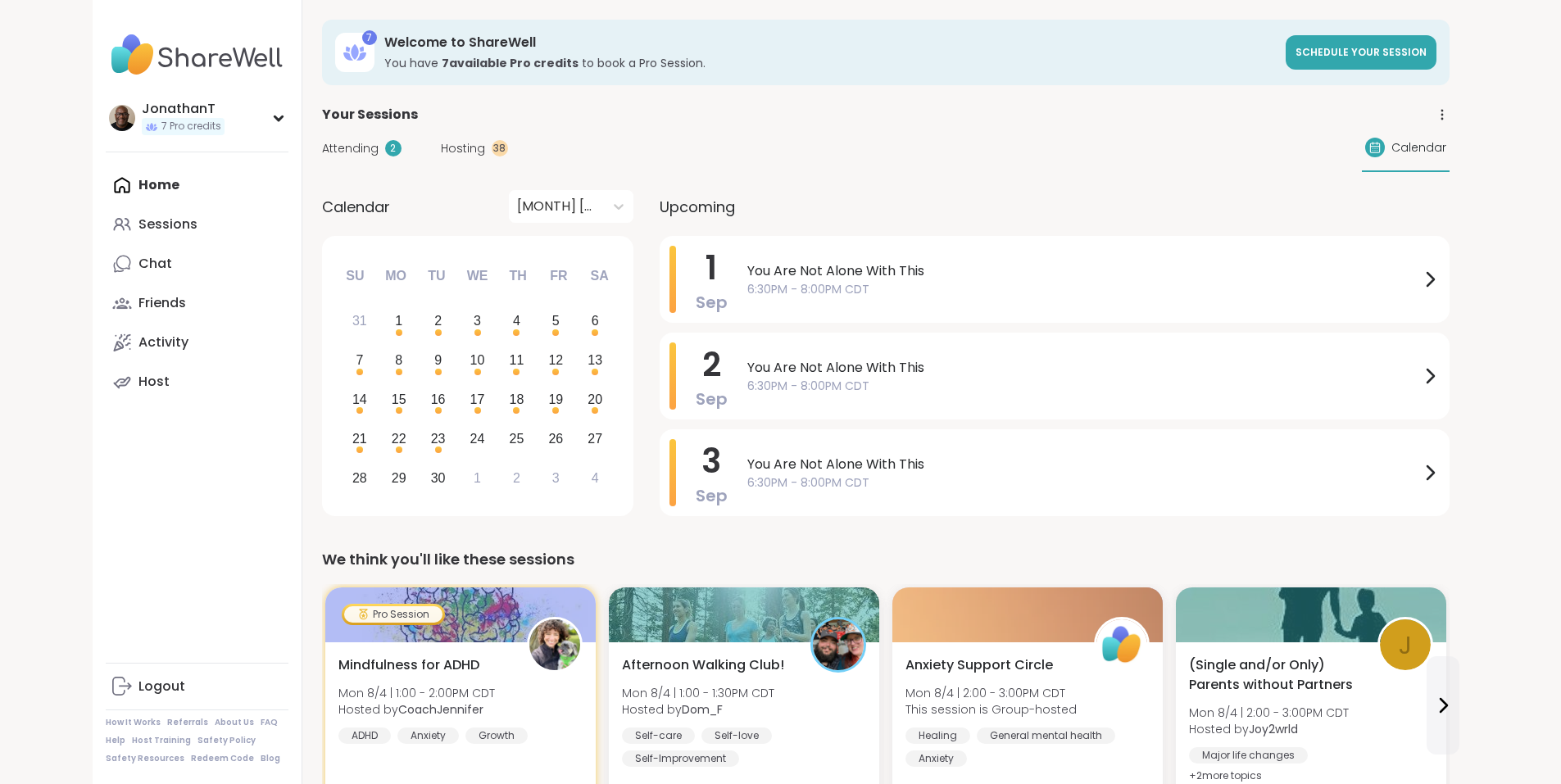 click on "Your Sessions" at bounding box center (886, 115) 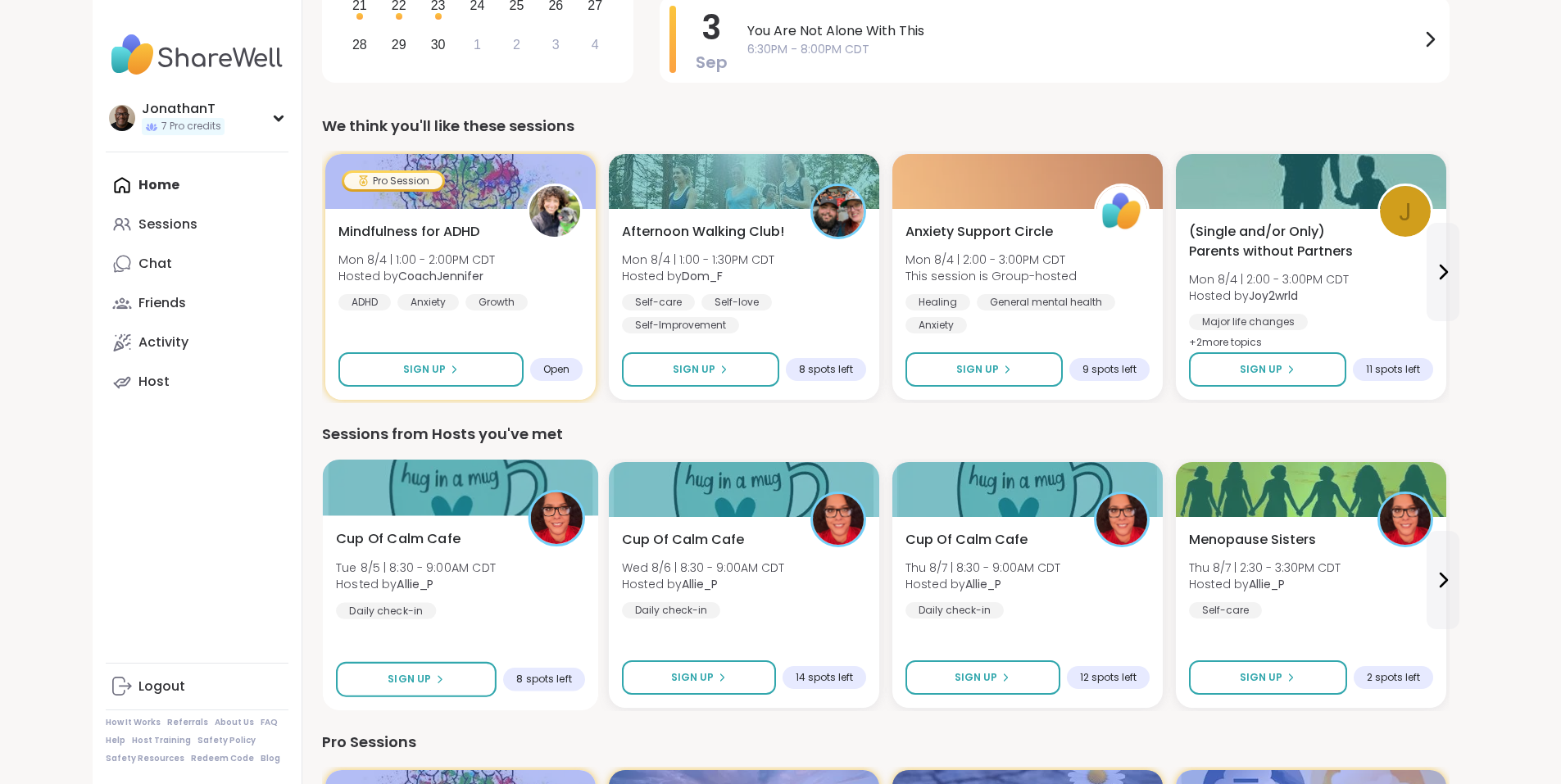 scroll, scrollTop: 655, scrollLeft: 0, axis: vertical 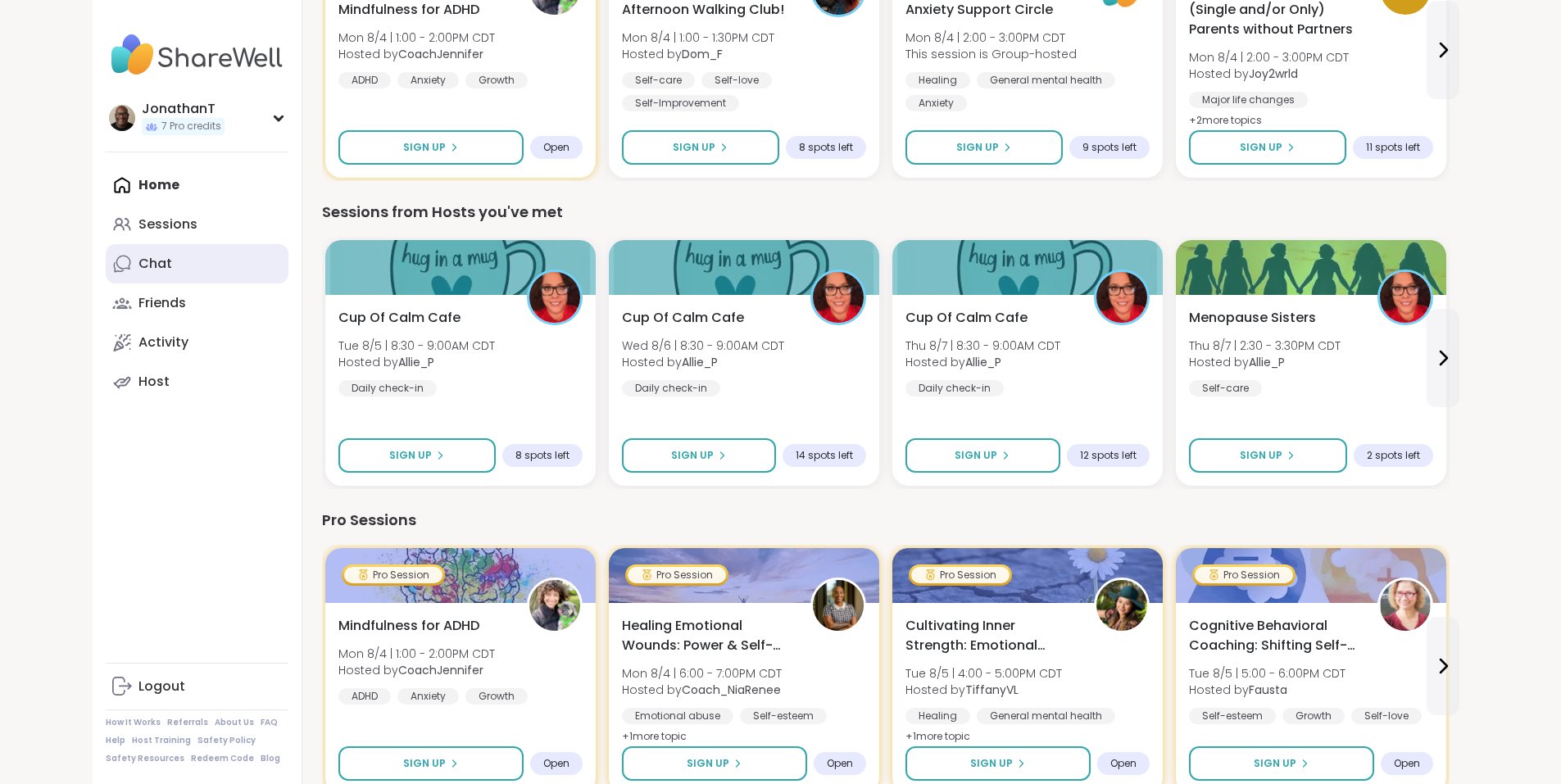 click on "Chat" at bounding box center (155, 264) 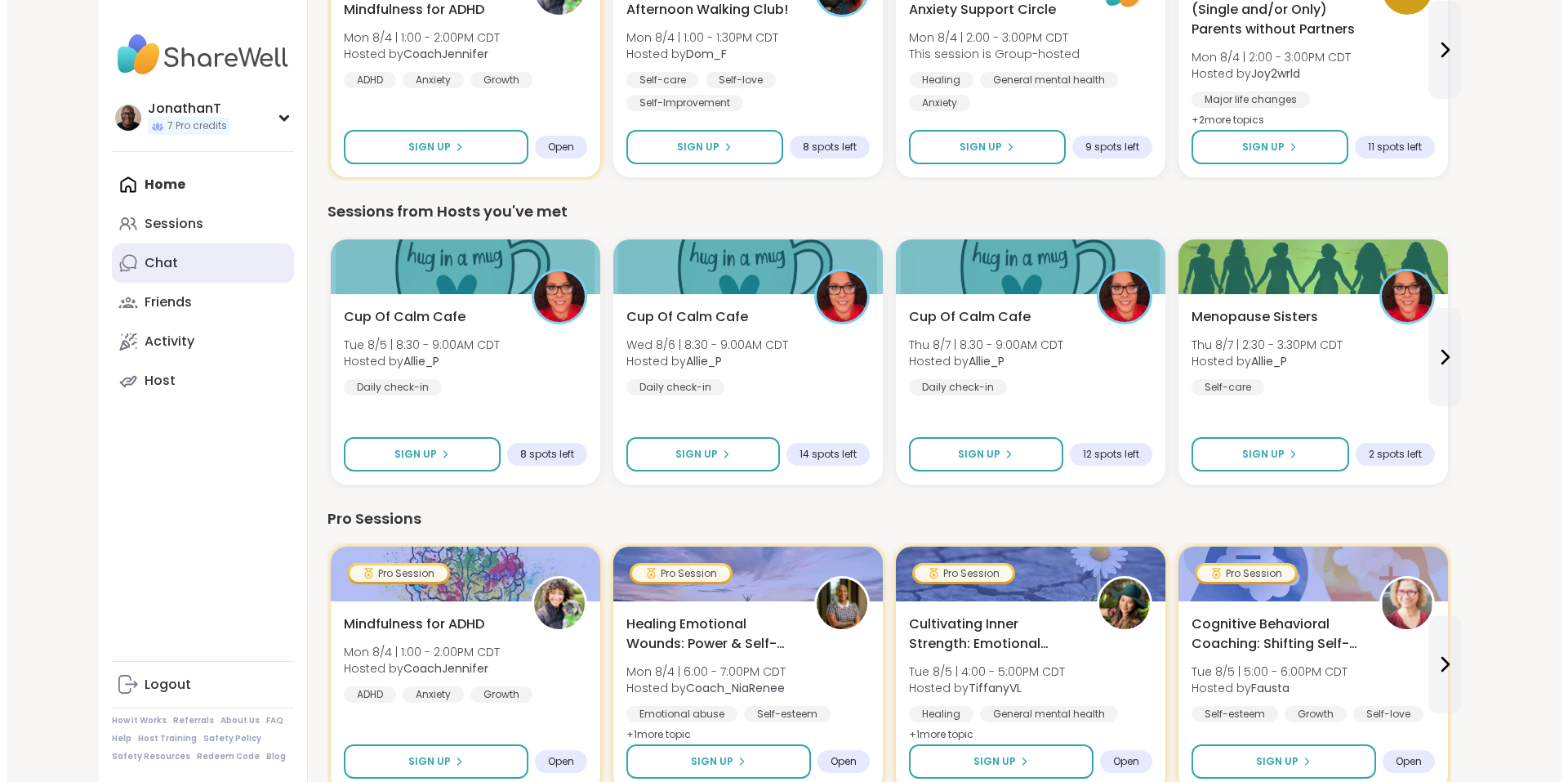 scroll, scrollTop: 0, scrollLeft: 0, axis: both 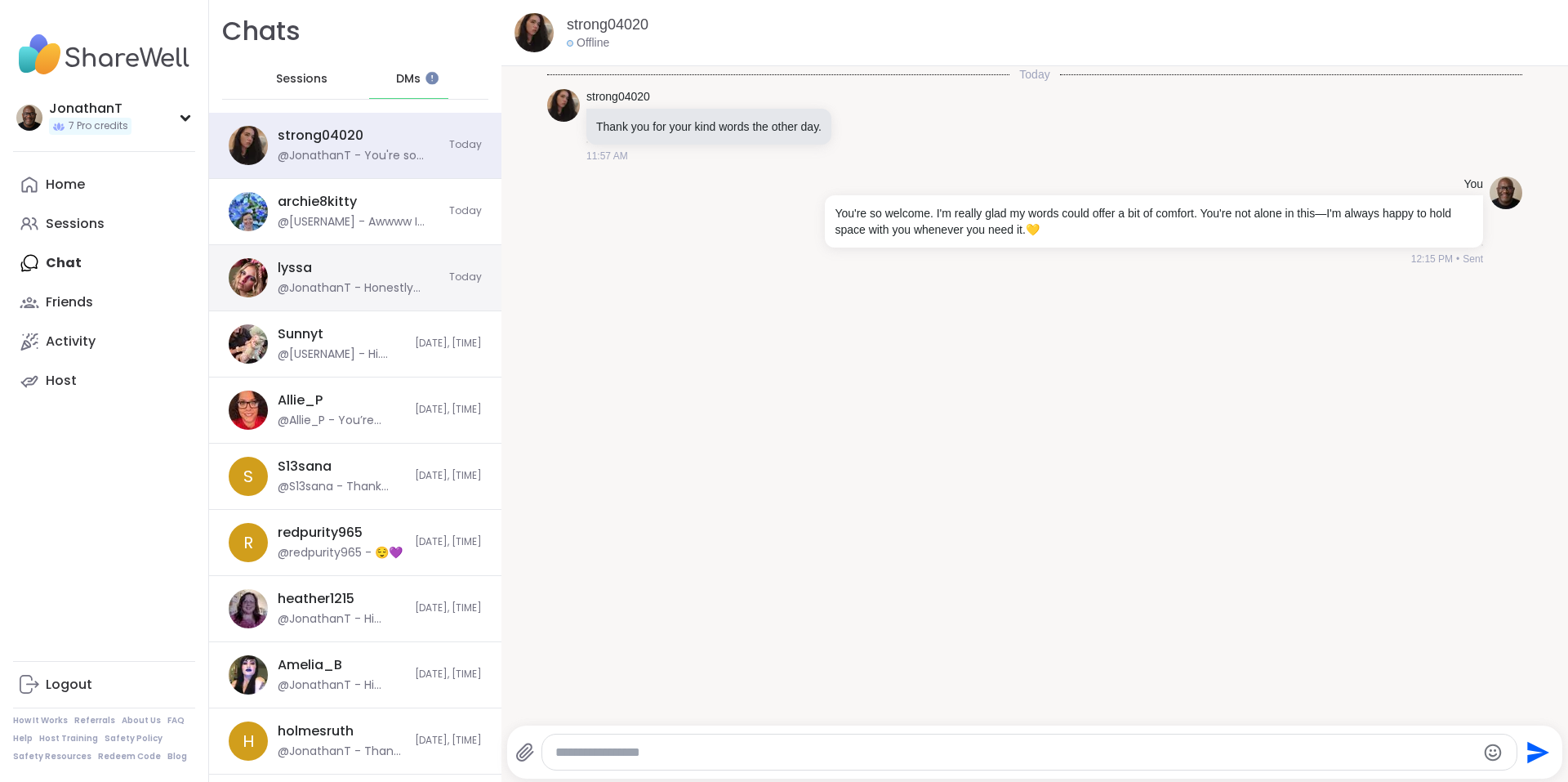 click on "lyssa @JonathanT - Honestly Lyssa… that means a lot to hear. I just wanted to create something that showed even a fraction of the beauty and light you give off. You’ve got this rare energy—it’s calming, soulful, and kind—and I’m really grateful I get to be around it. Just being connected to you feels like something special. Today" at bounding box center [355, 278] 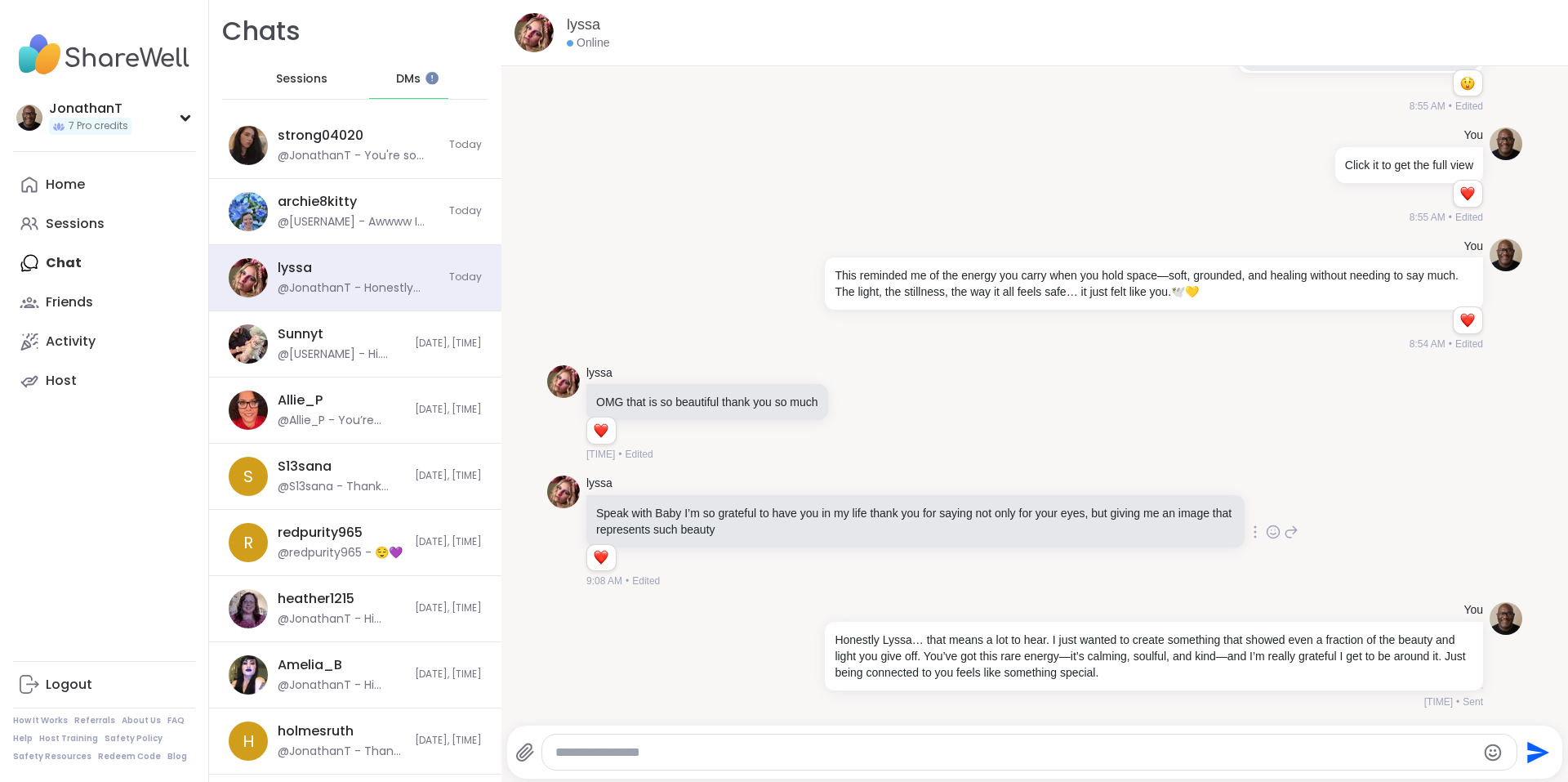 scroll, scrollTop: 11410, scrollLeft: 0, axis: vertical 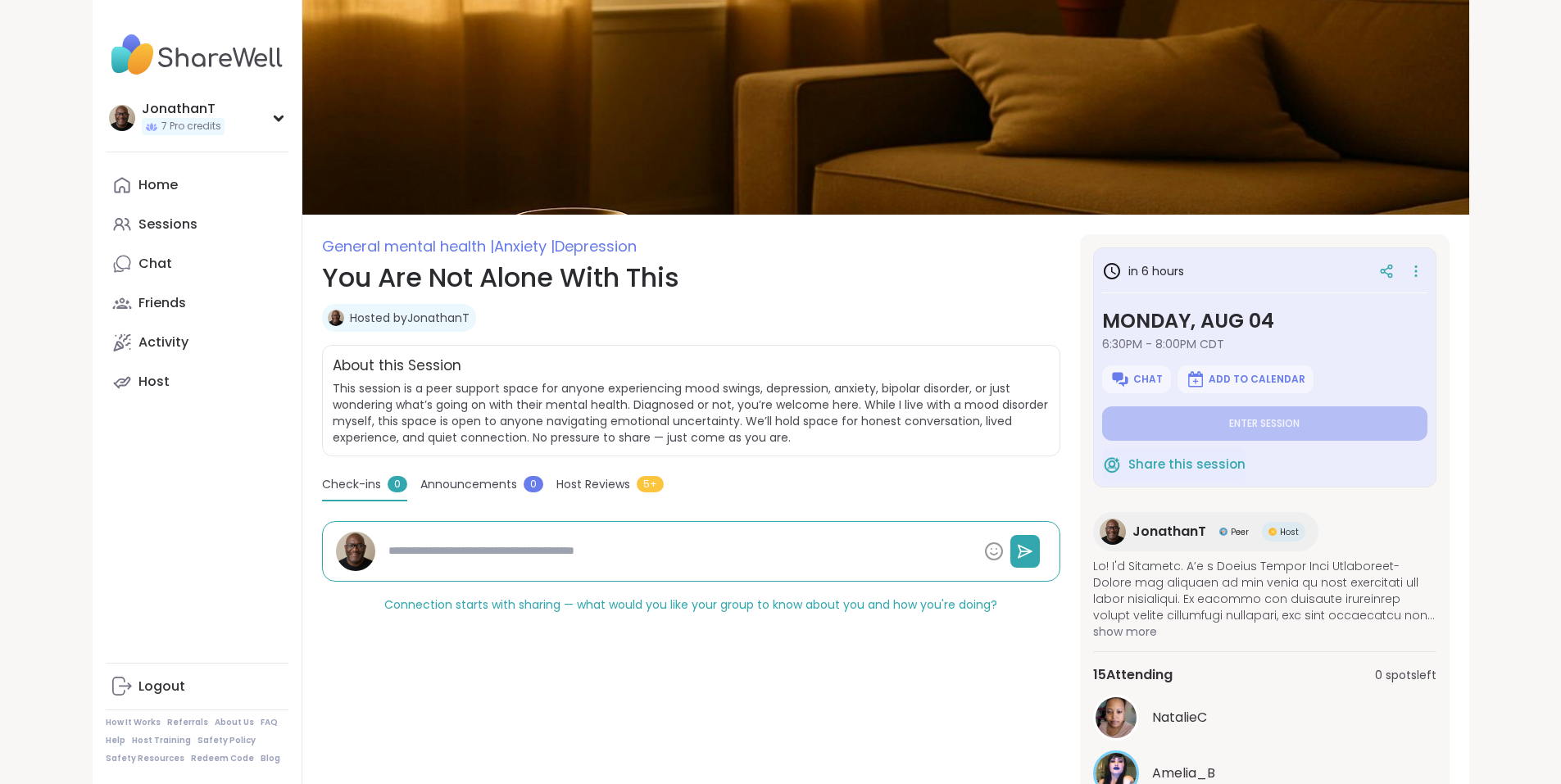 click on "Hosted by  JonathanT" at bounding box center (410, 318) 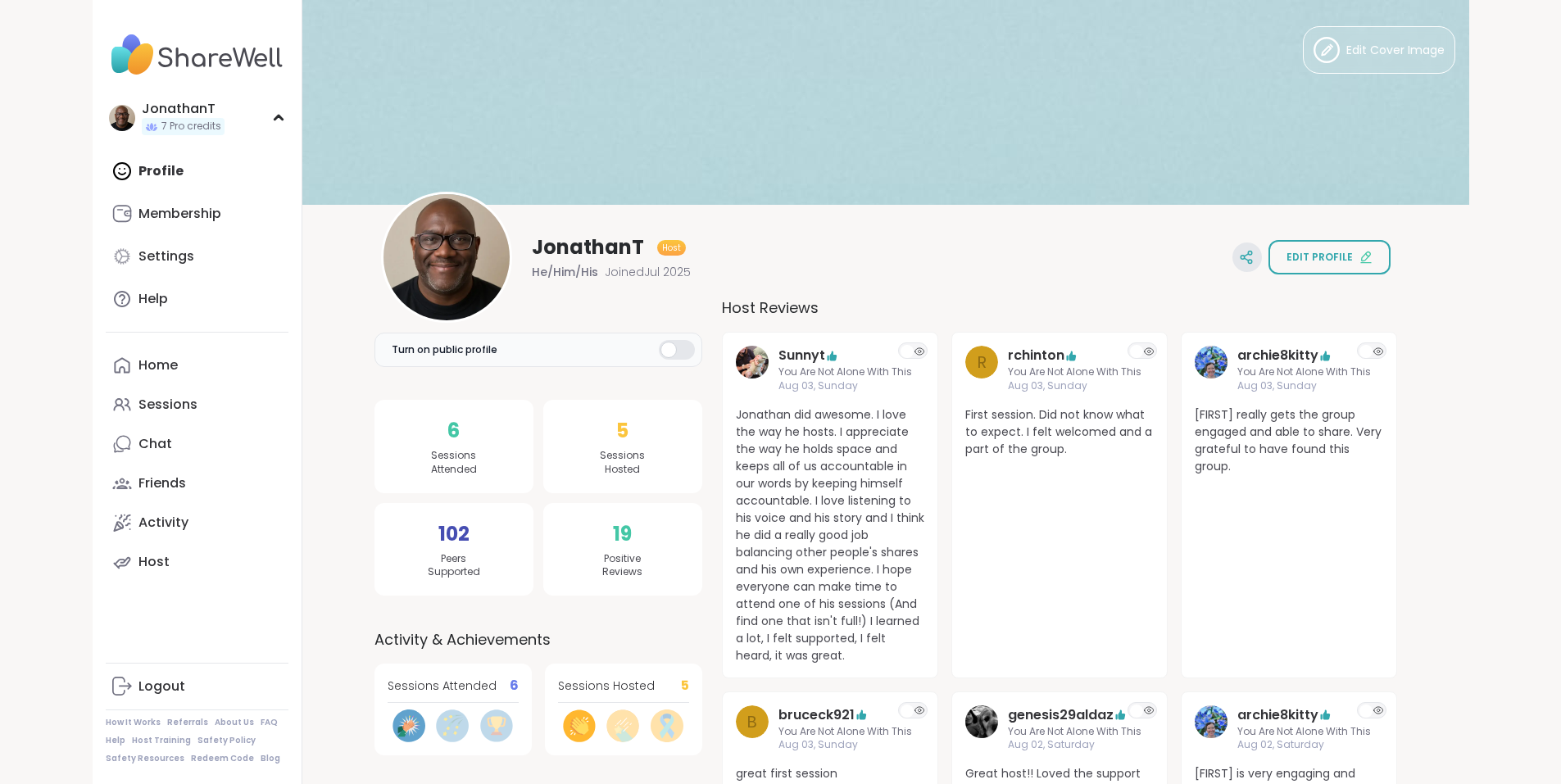 scroll, scrollTop: 0, scrollLeft: 0, axis: both 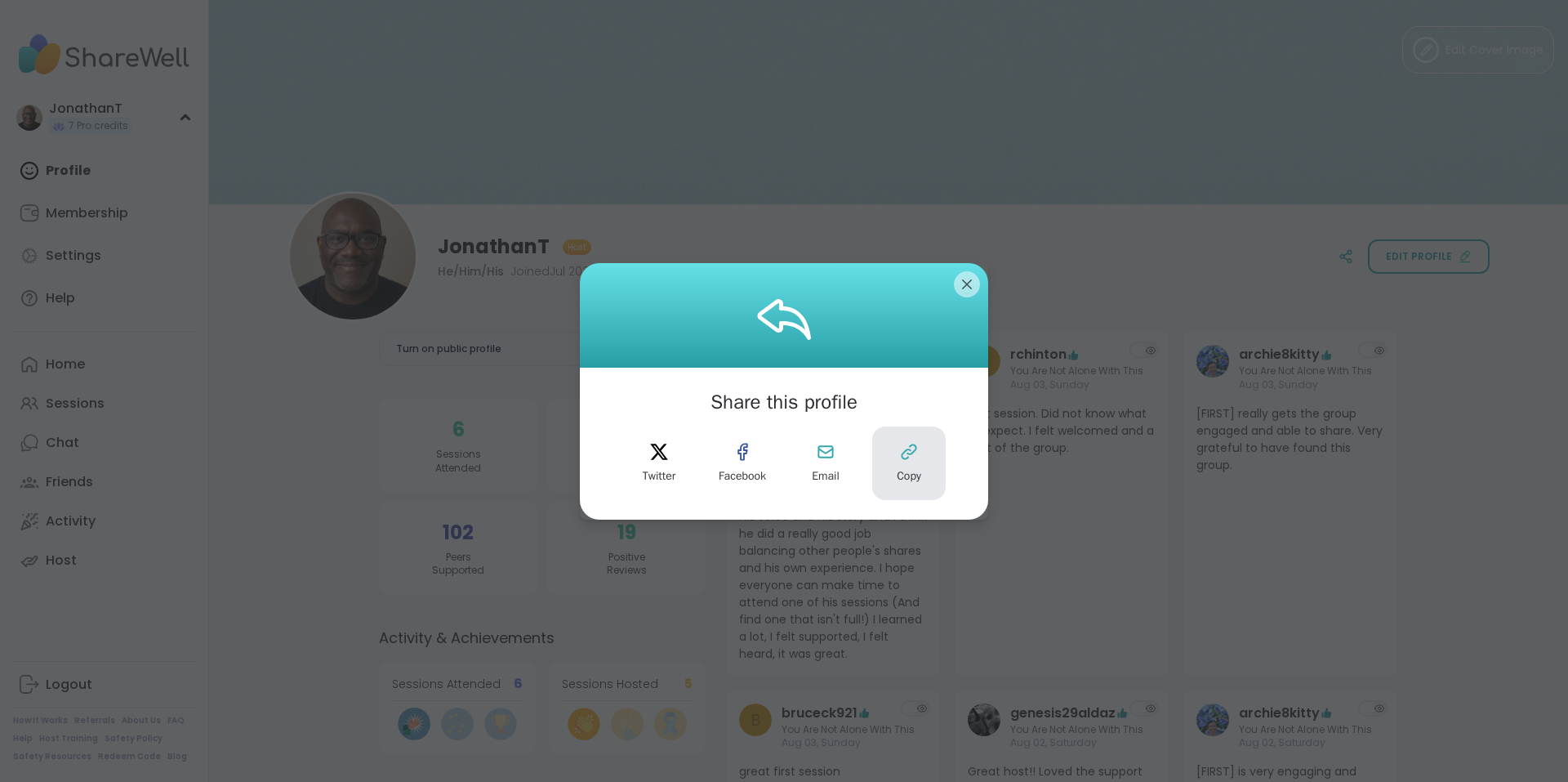 click on "Copy" at bounding box center (909, 463) 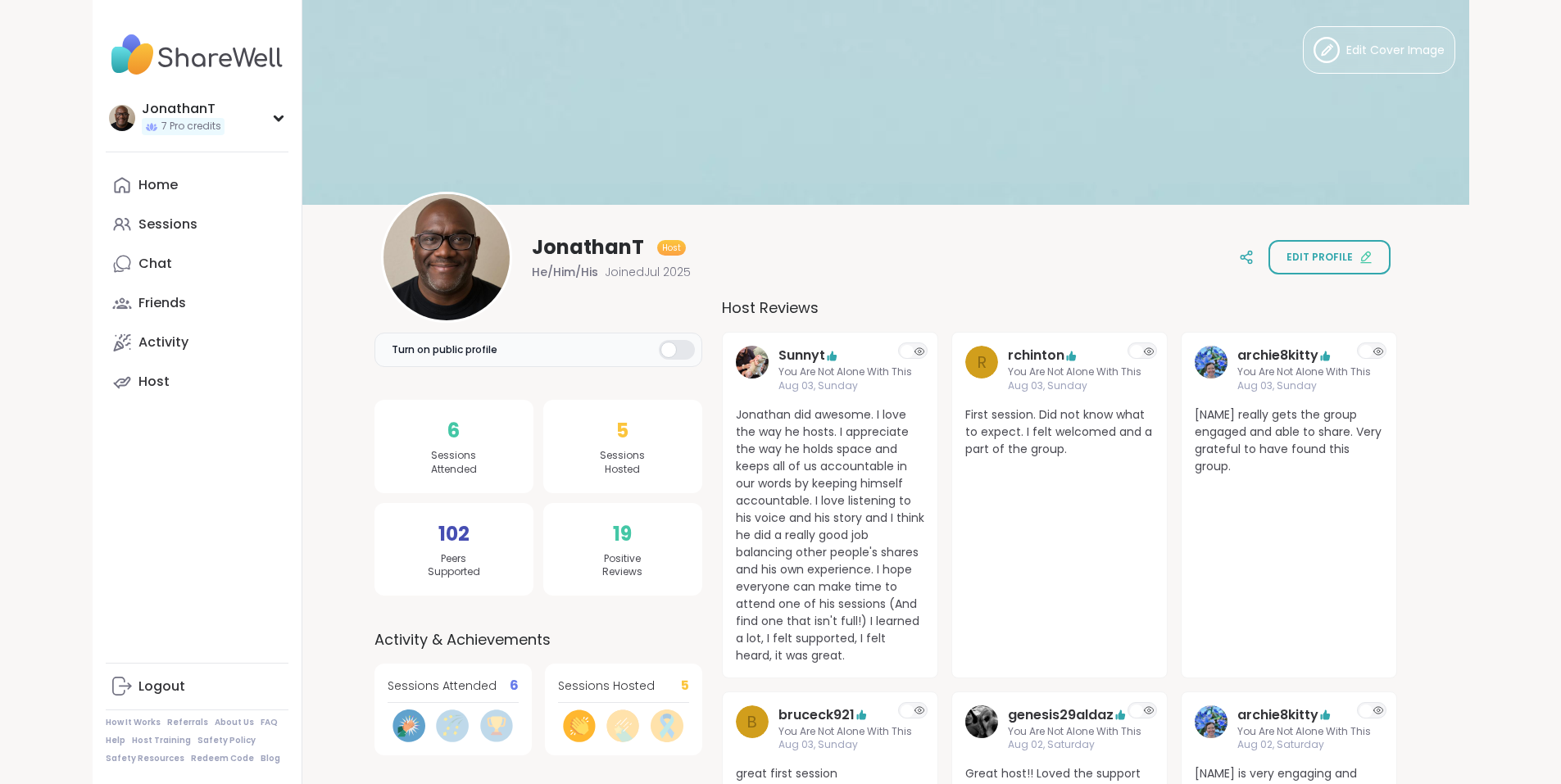 scroll, scrollTop: 0, scrollLeft: 0, axis: both 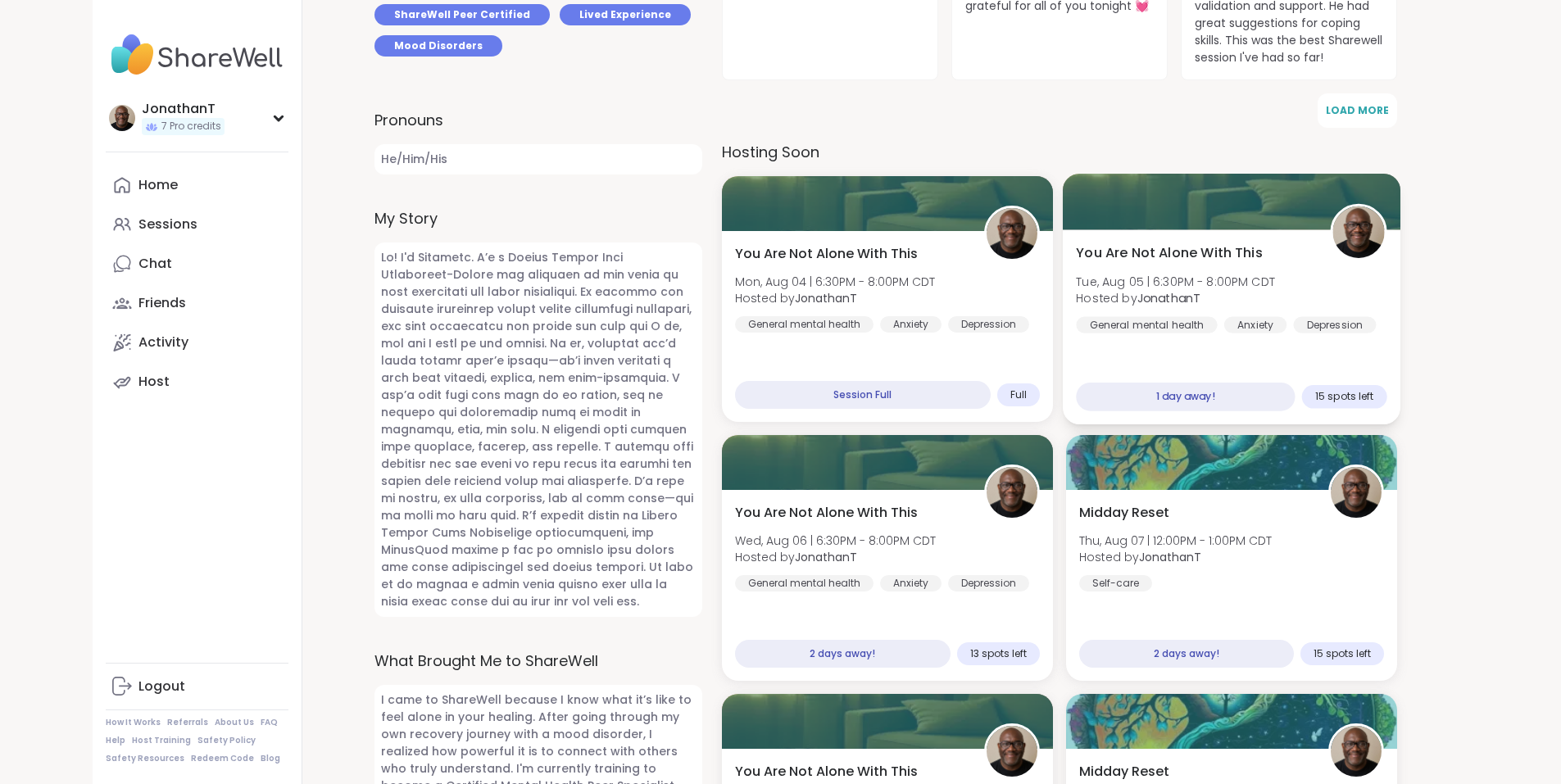click on "You Are Not Alone With This Tue, Aug 05 | 6:30PM - 8:00PM CDT Hosted by  JonathanT General mental health Anxiety Depression" at bounding box center (1231, 288) 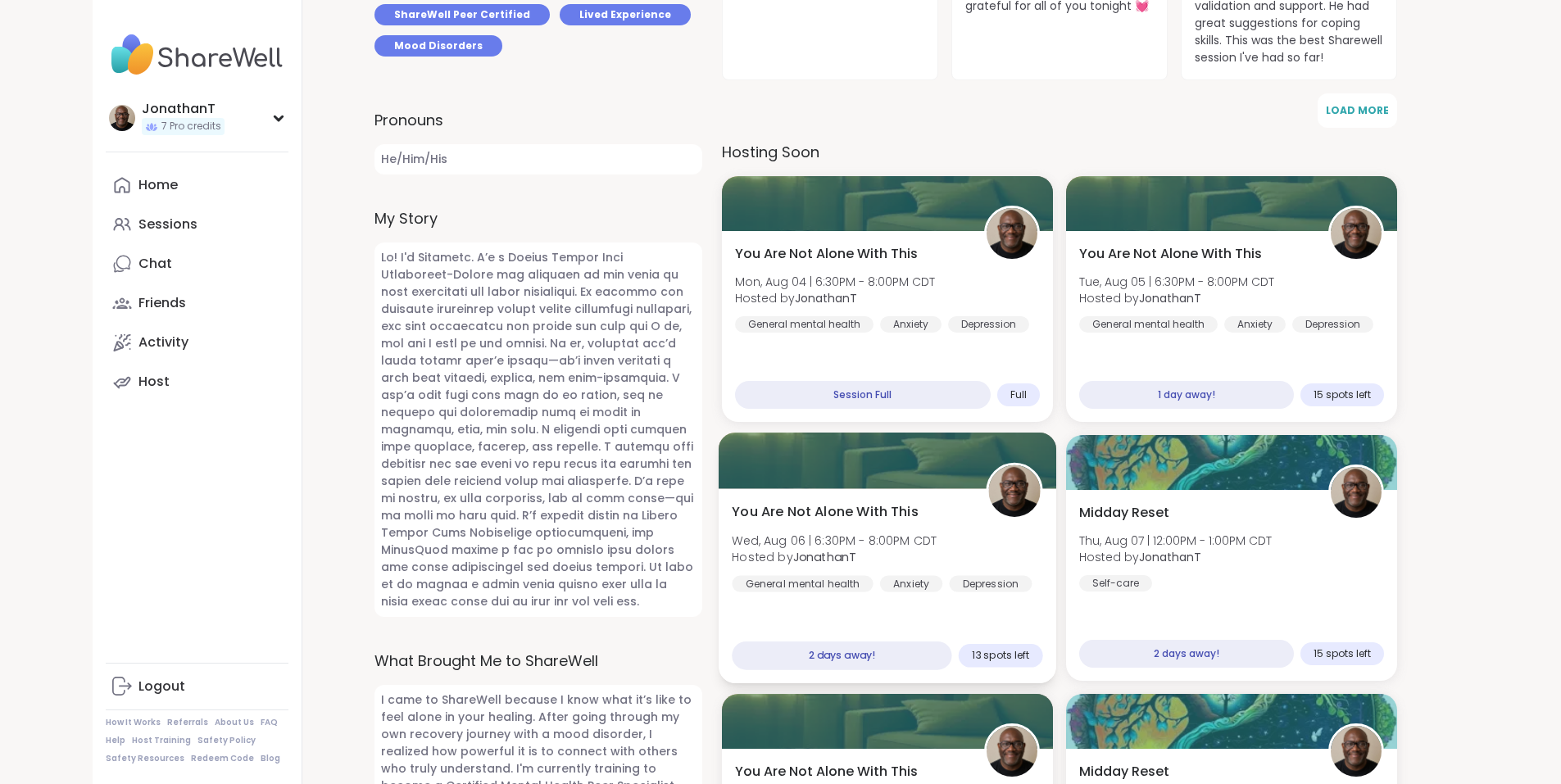 click on "Wed, Aug 06 | 6:30PM - 8:00PM CDT" at bounding box center [834, 541] 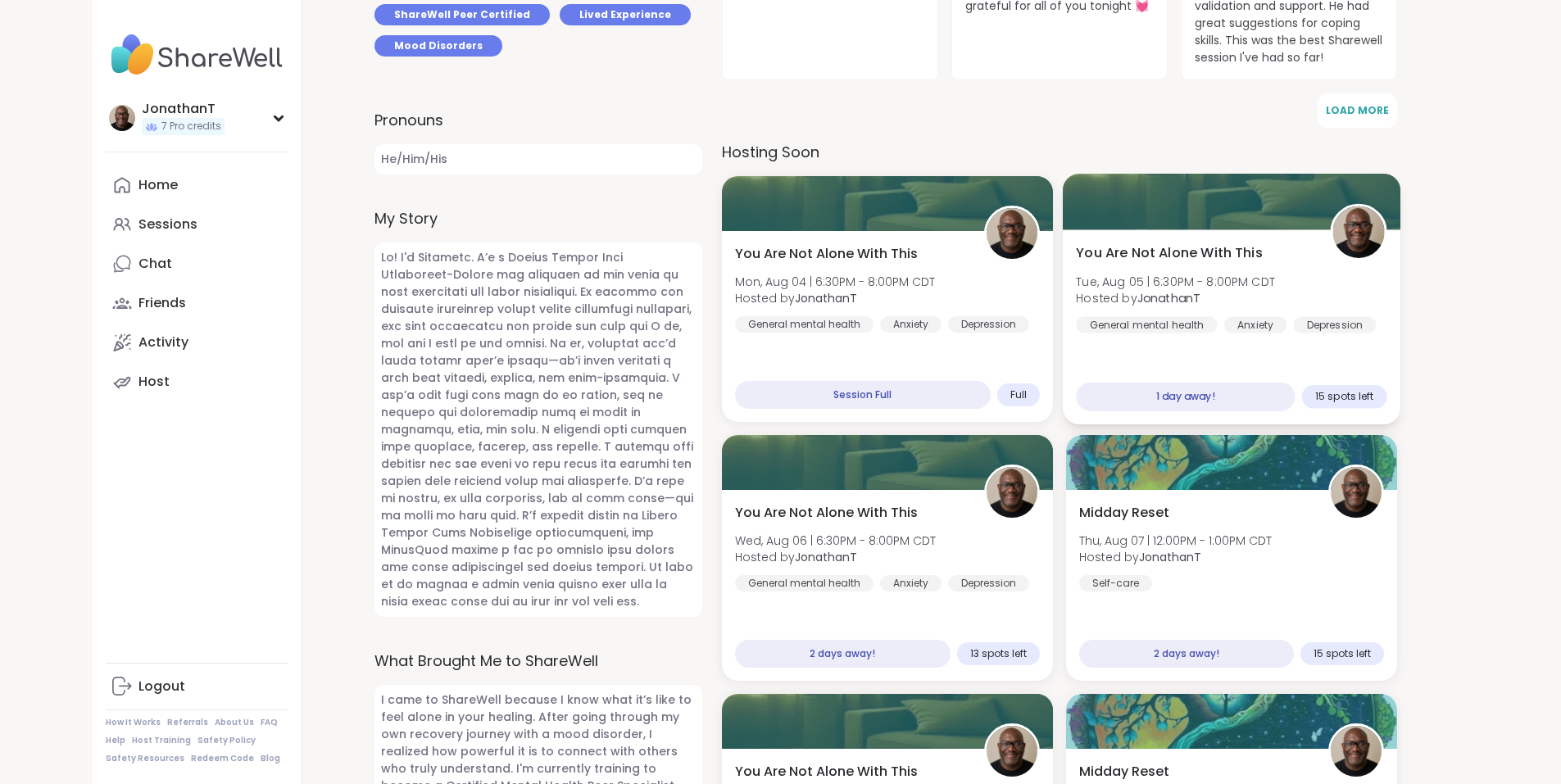 click on "You Are Not Alone With This Tue, Aug 05 | 6:30PM - 8:00PM CDT Hosted by  JonathanT General mental health Anxiety Depression" at bounding box center (1231, 288) 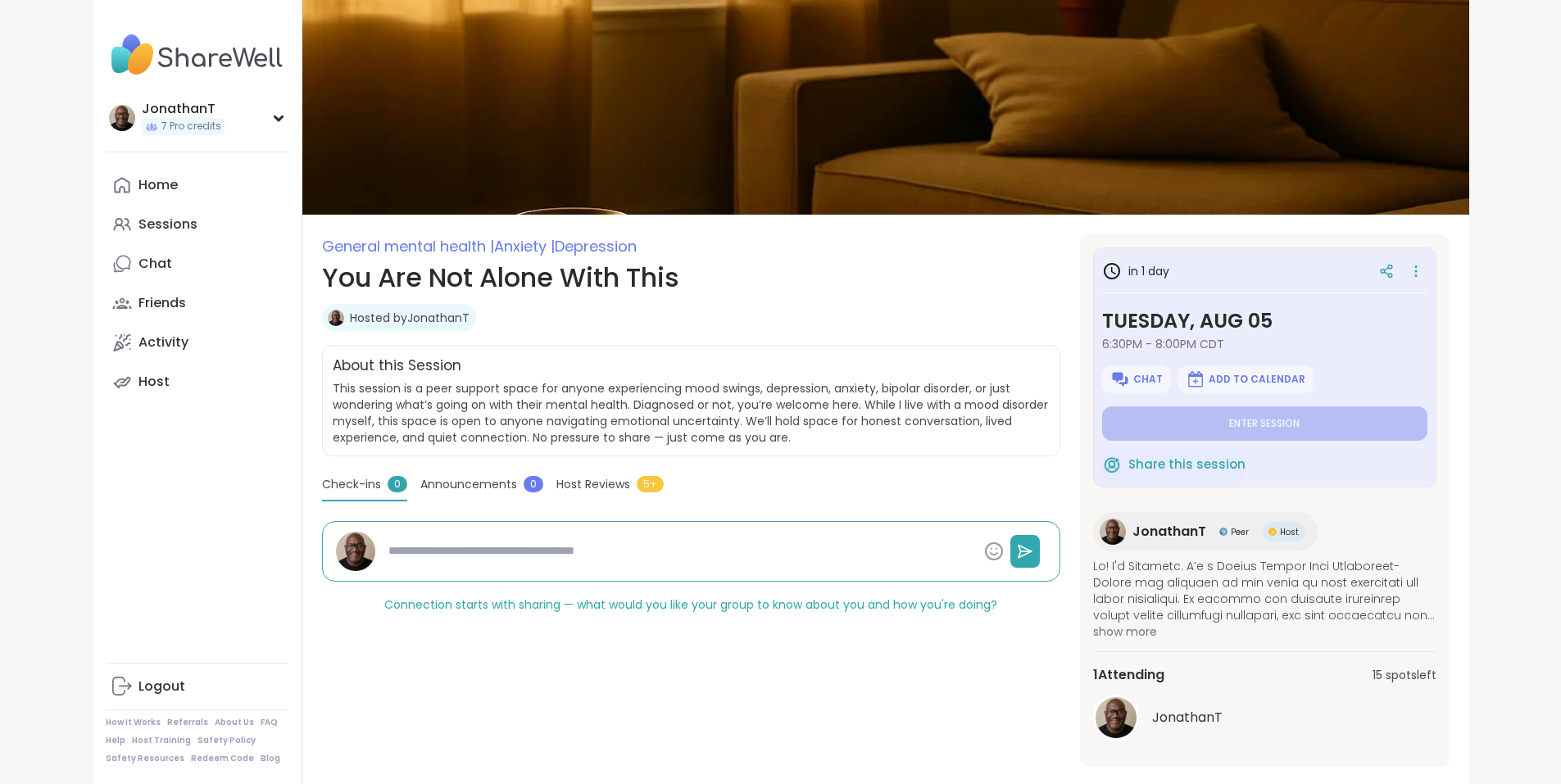 scroll, scrollTop: 0, scrollLeft: 0, axis: both 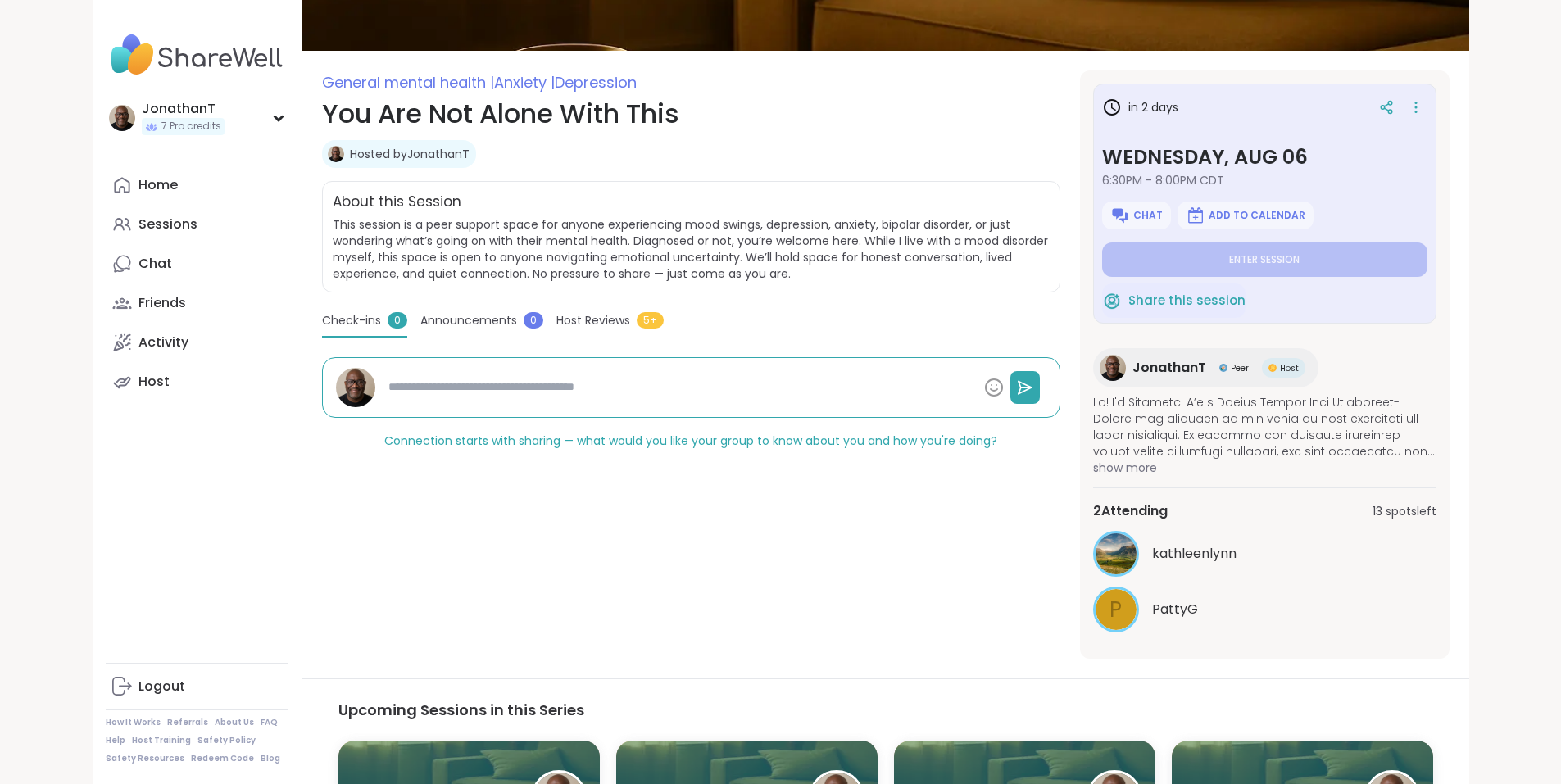 type on "*" 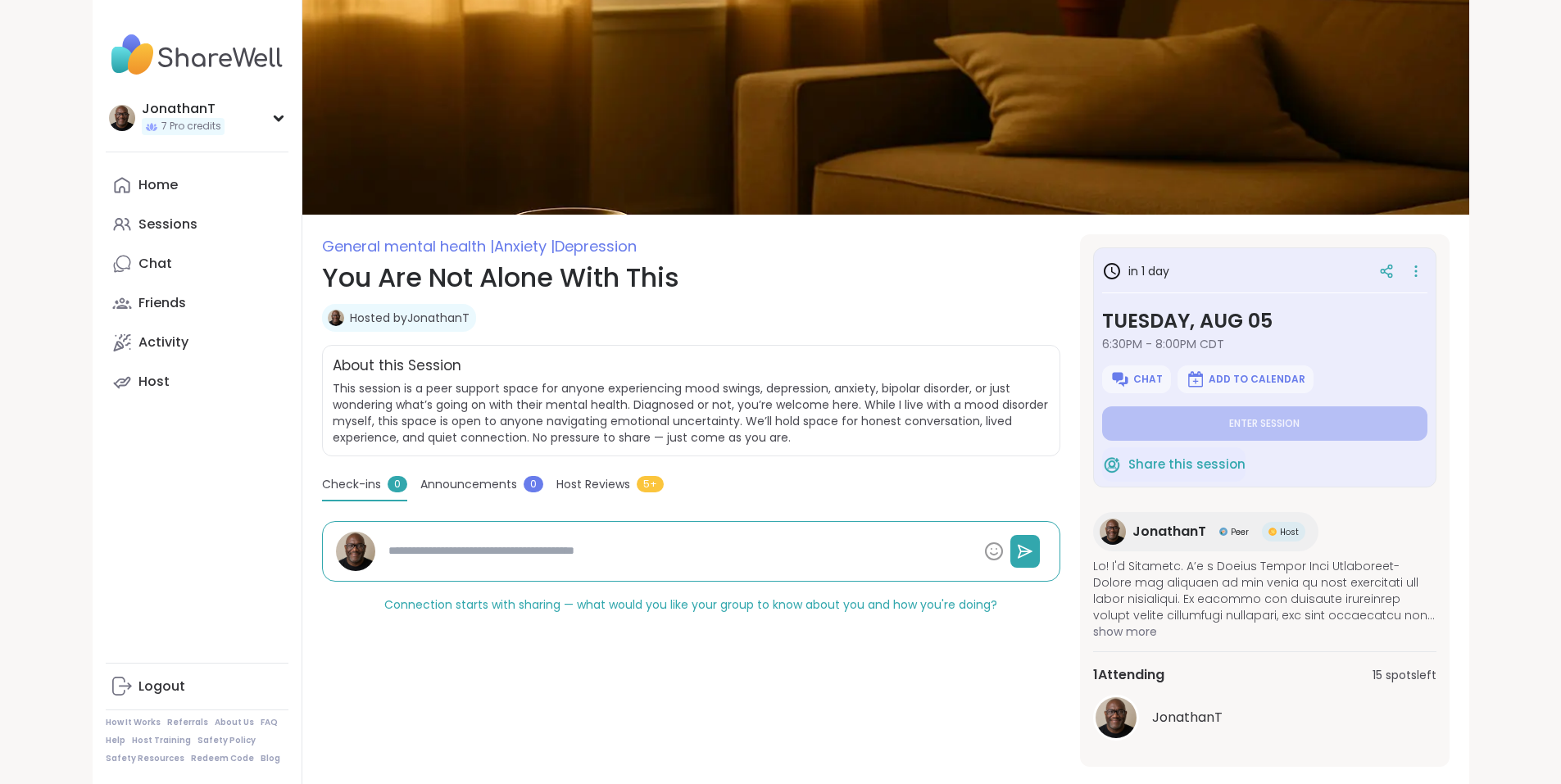 scroll, scrollTop: 0, scrollLeft: 0, axis: both 